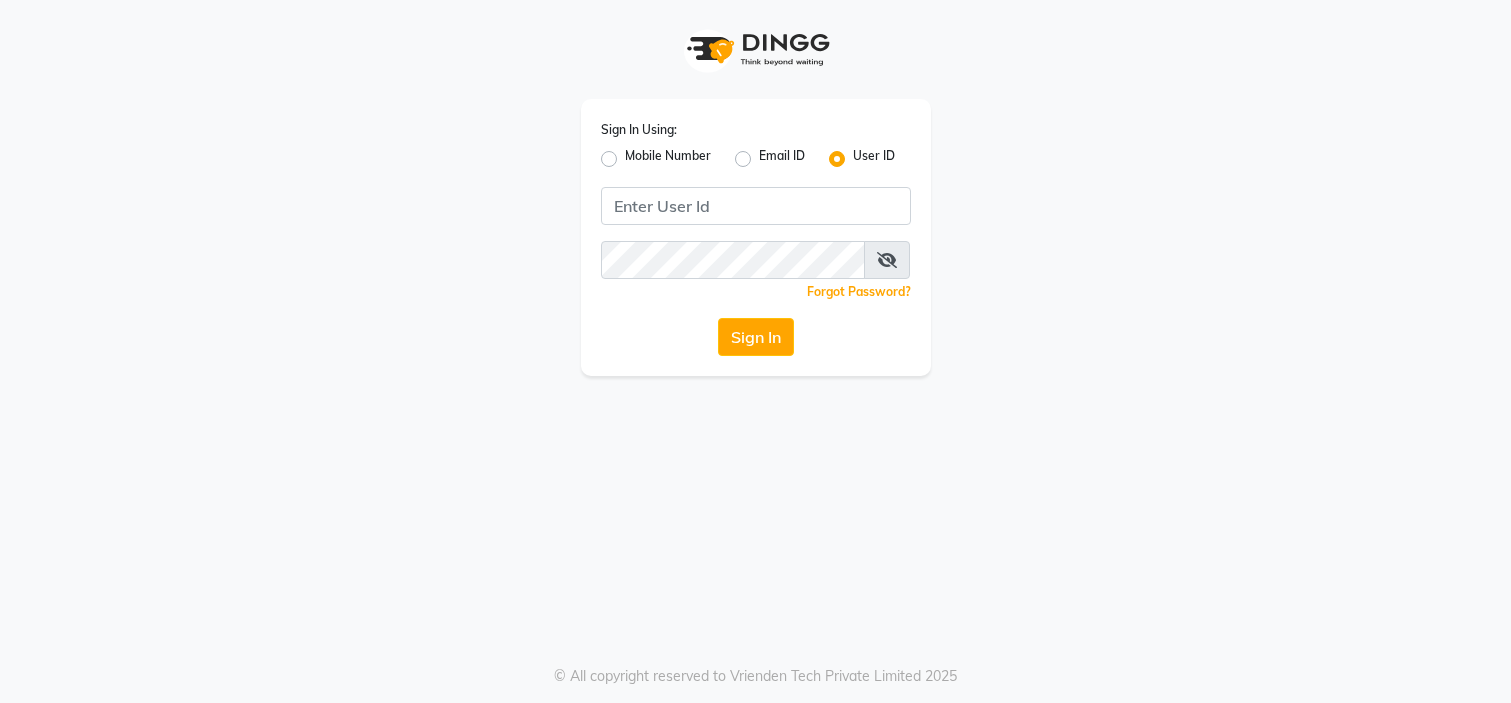 scroll, scrollTop: 0, scrollLeft: 0, axis: both 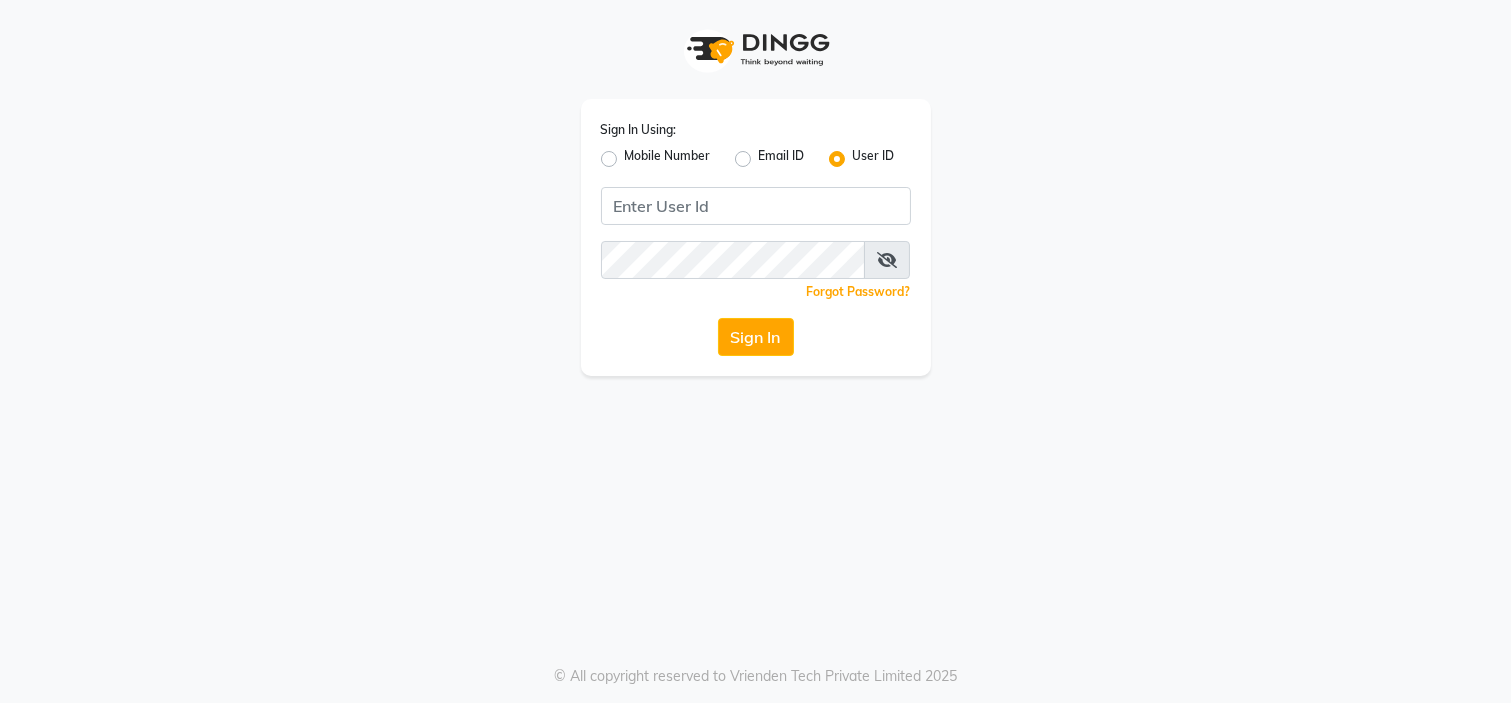 click on "Mobile Number" 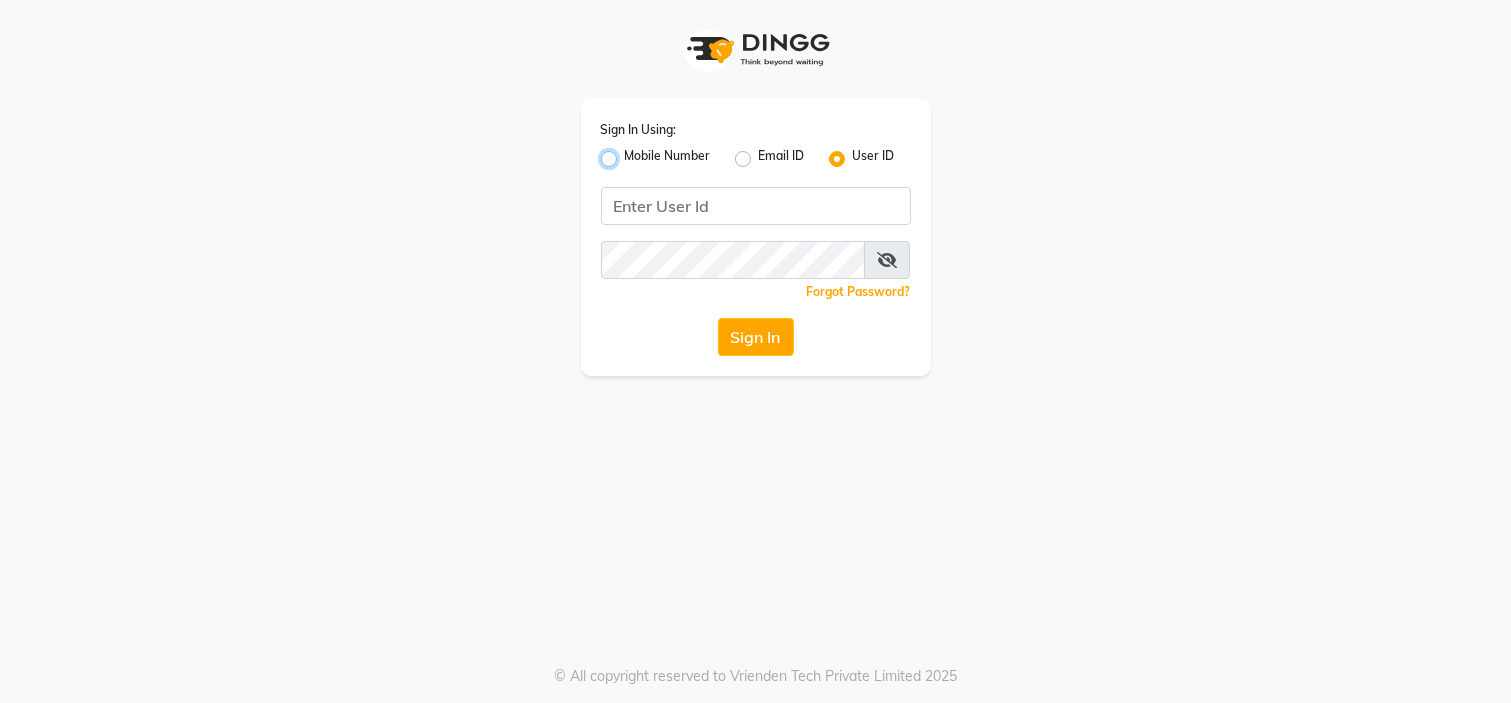 click on "Mobile Number" at bounding box center (631, 153) 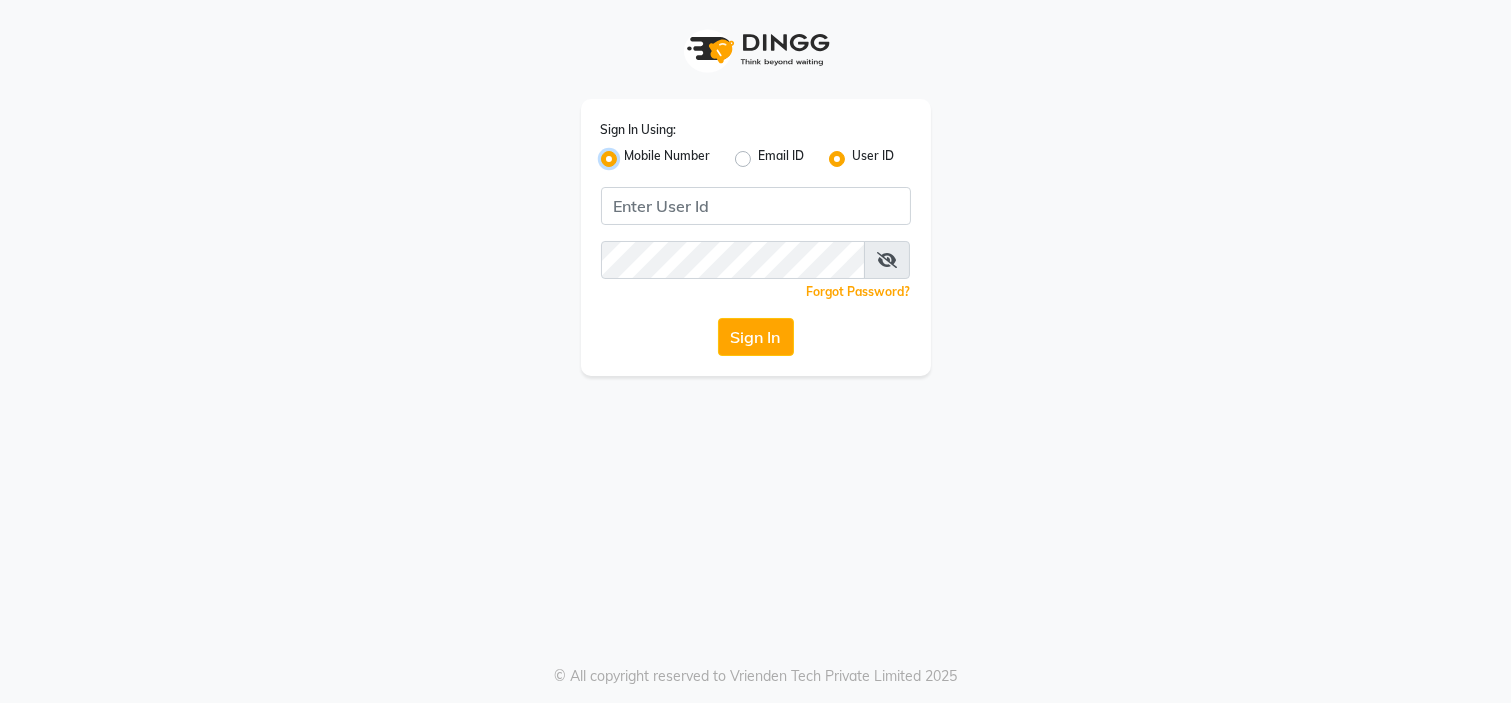 radio on "false" 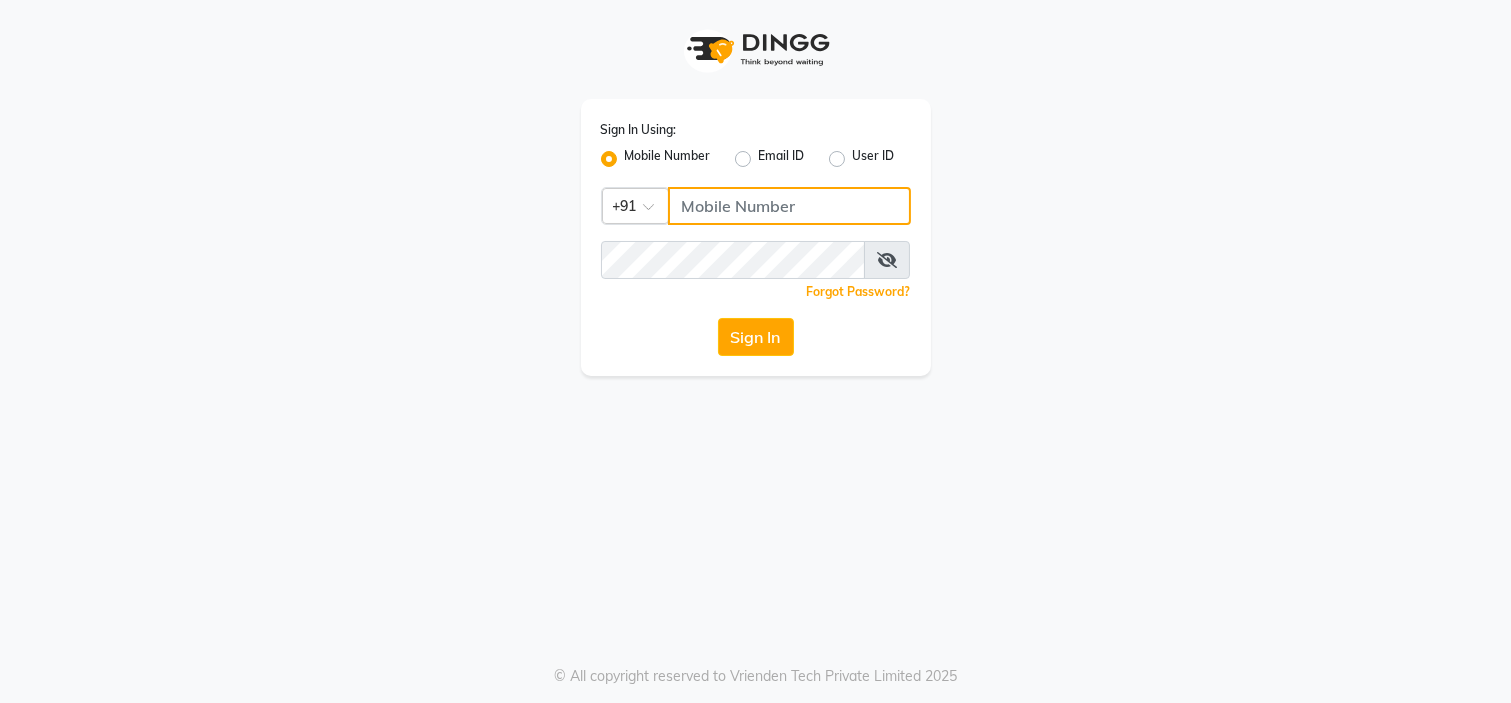 click 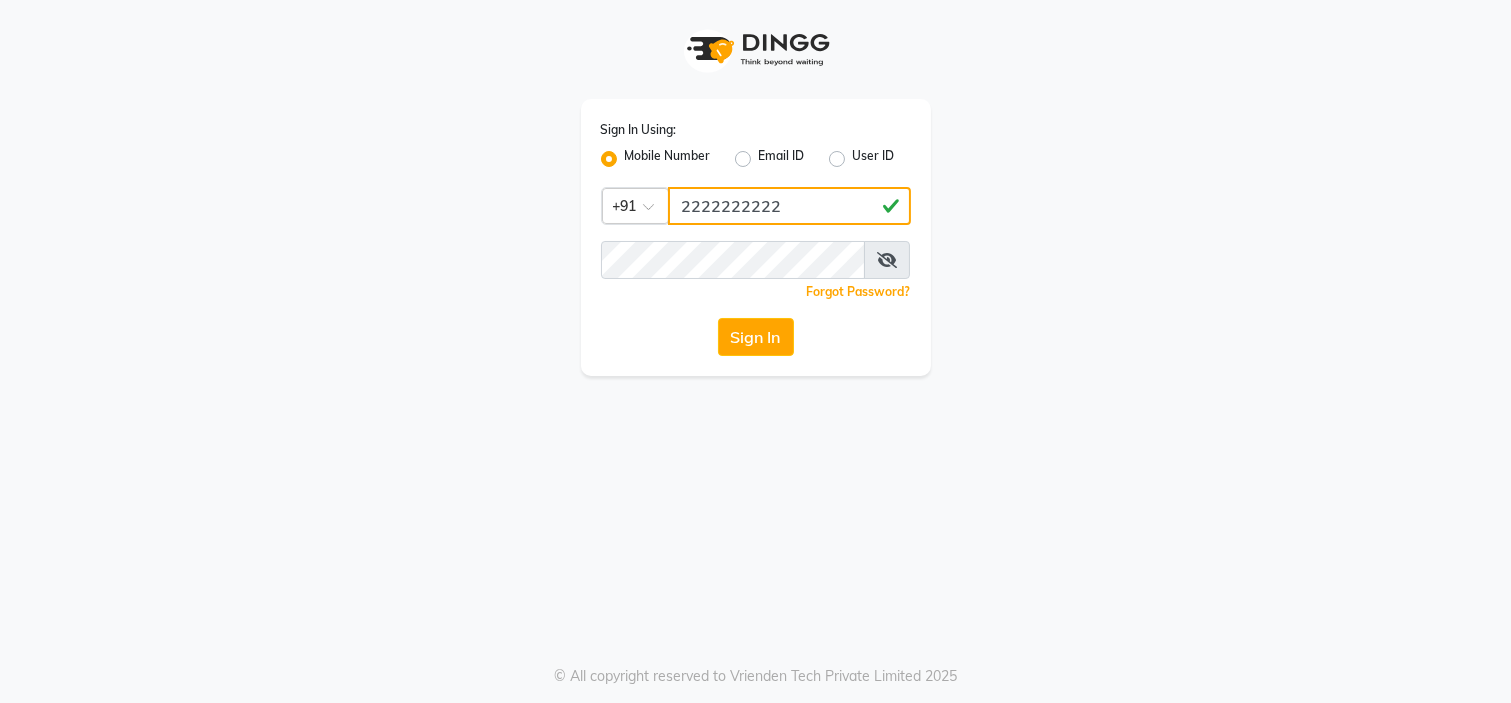 type on "2222222222" 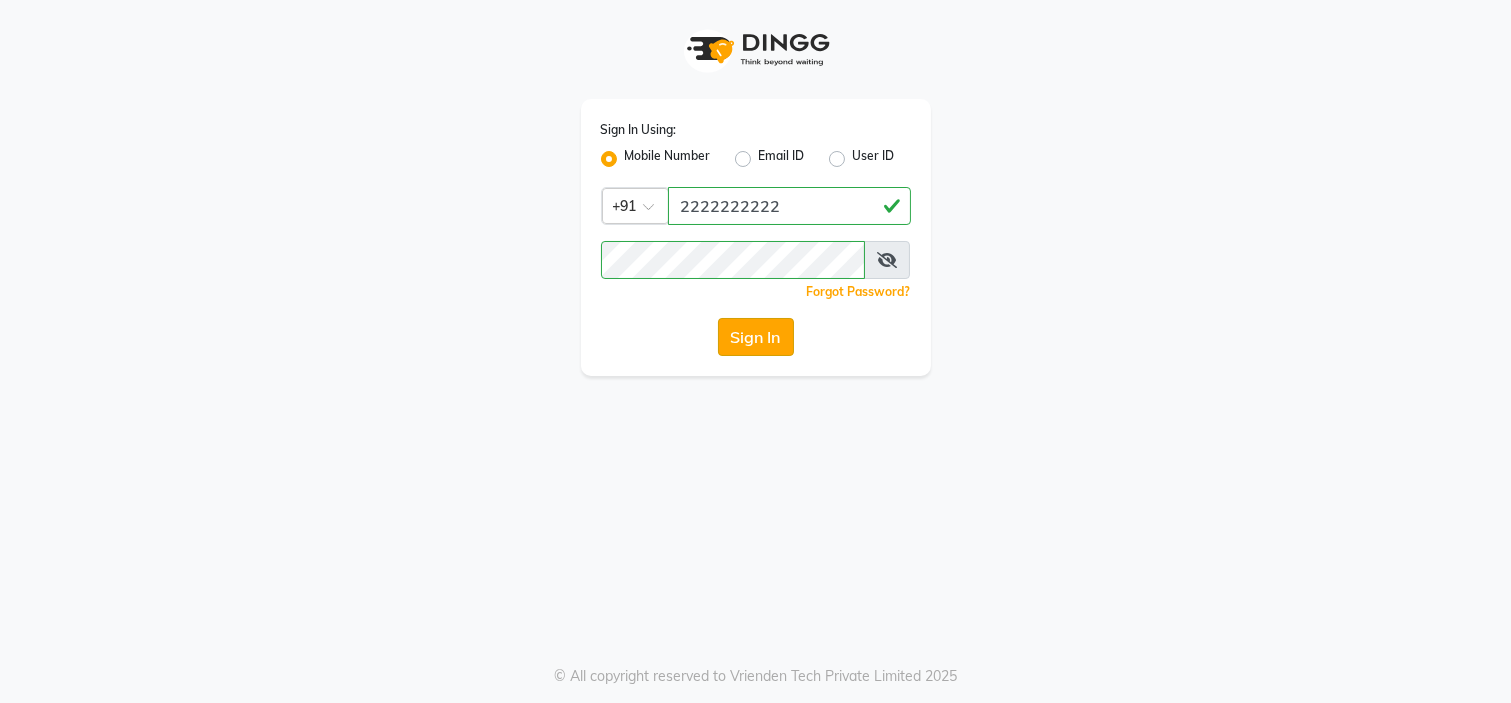 click on "Sign In" 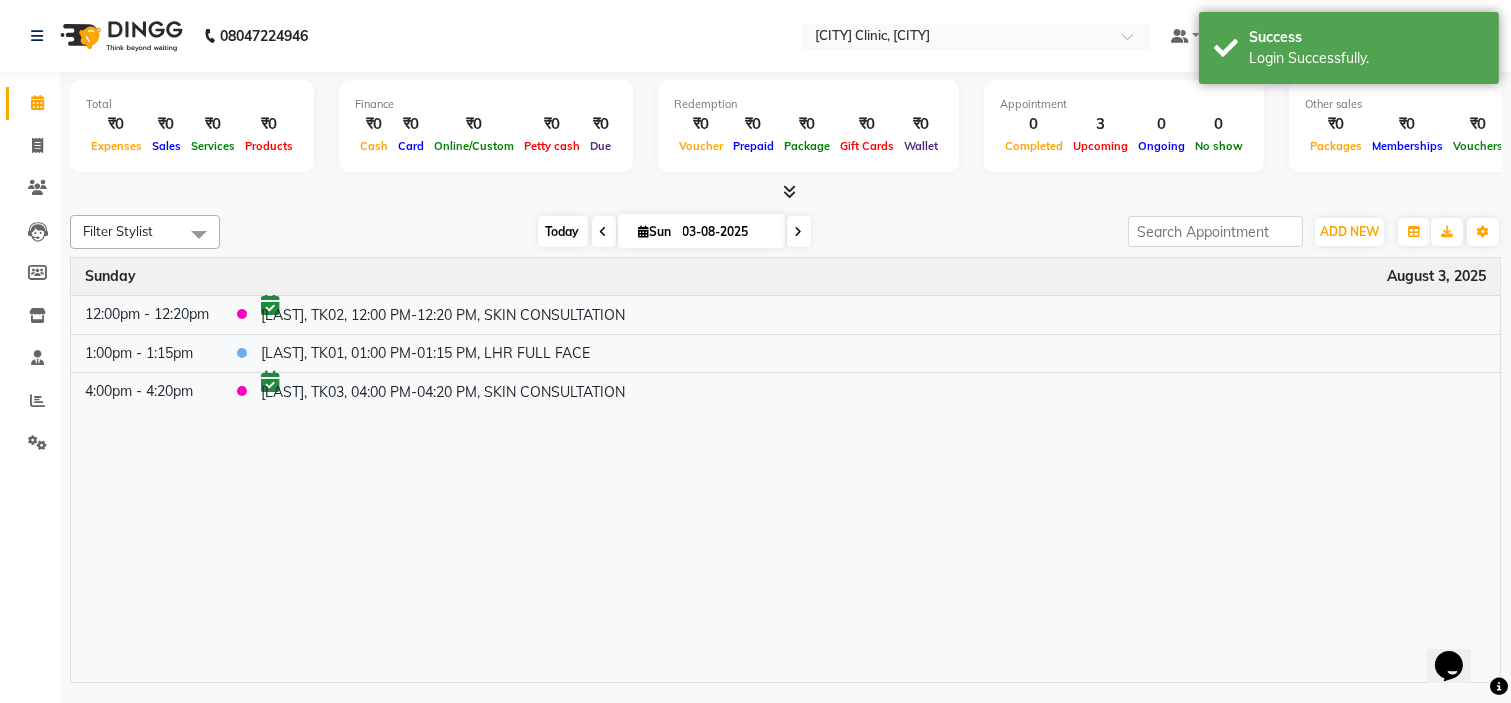 scroll, scrollTop: 0, scrollLeft: 0, axis: both 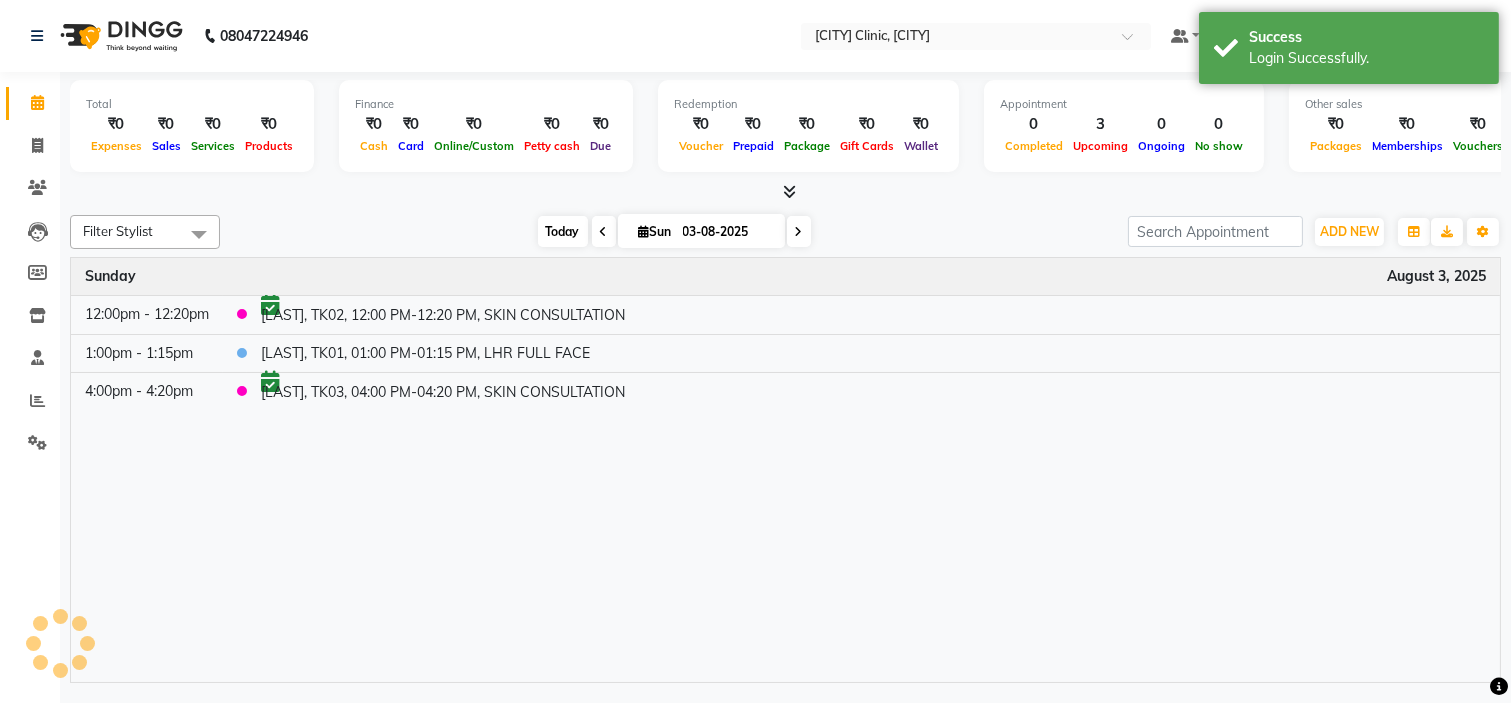 click on "Today" at bounding box center (563, 231) 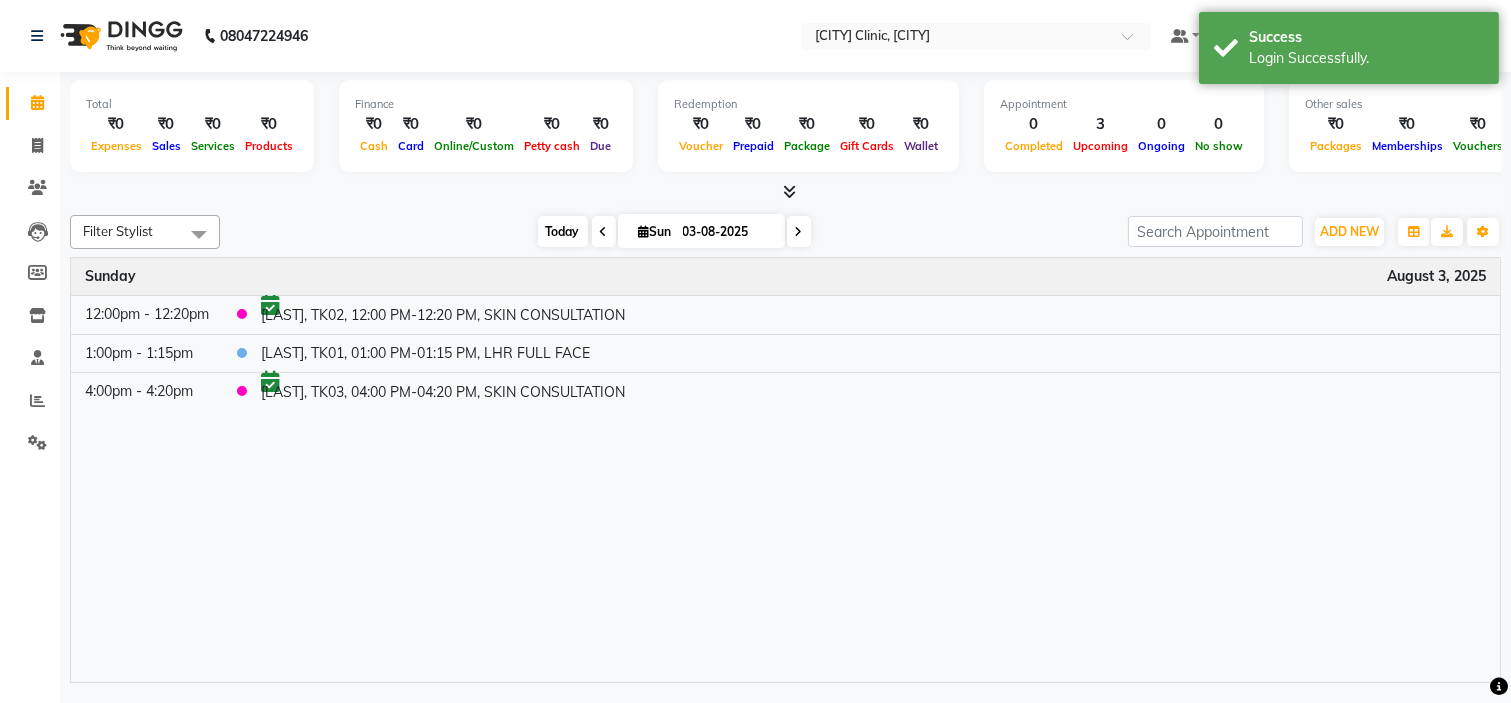 click on "Today" at bounding box center (563, 231) 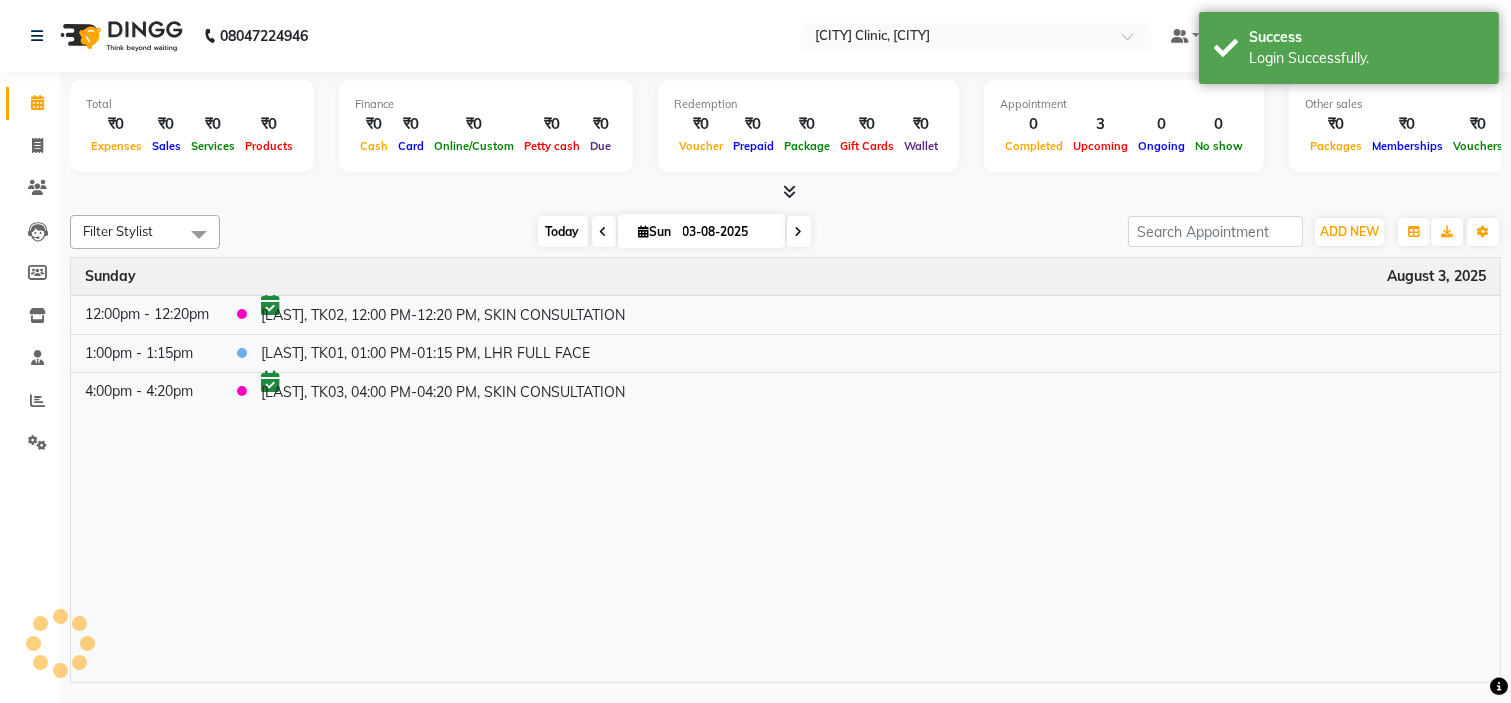 click on "Today" at bounding box center [563, 231] 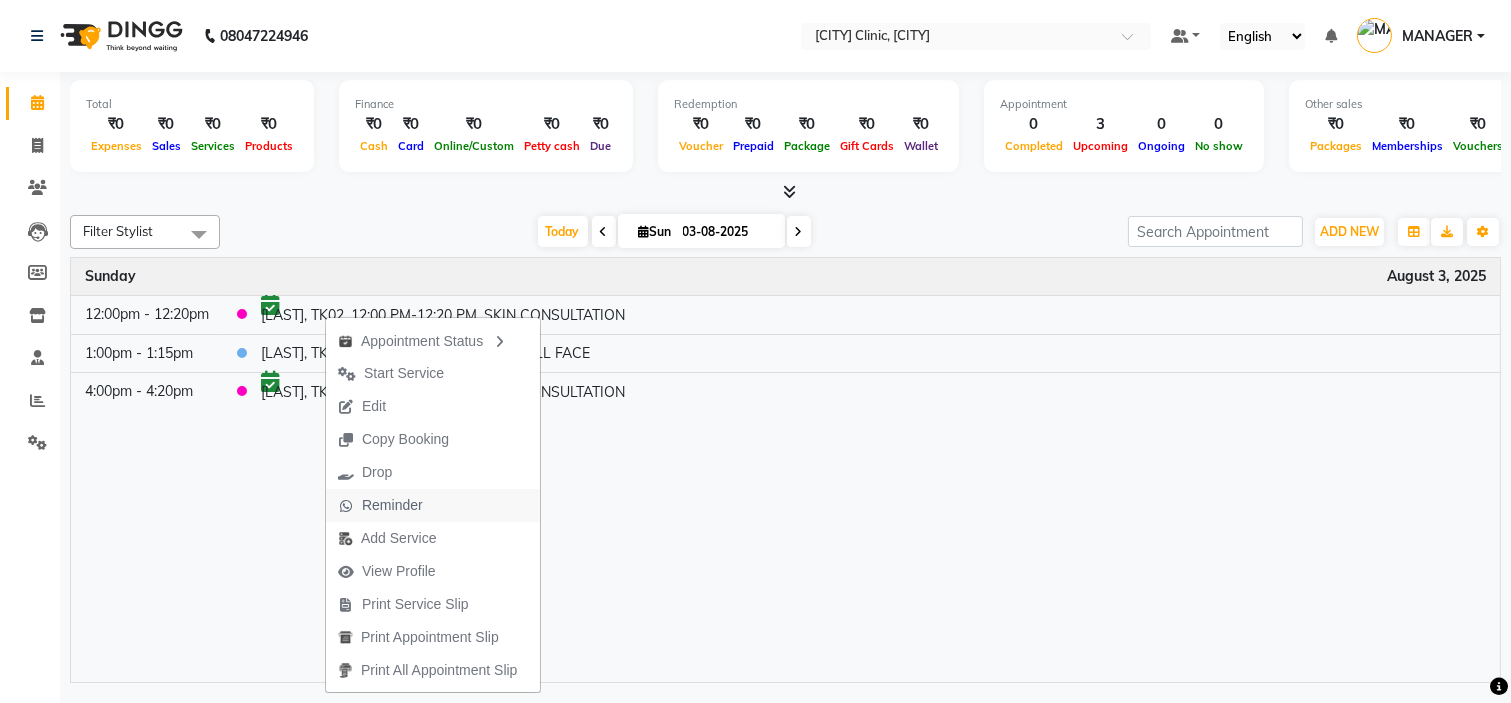 click on "Reminder" at bounding box center (392, 505) 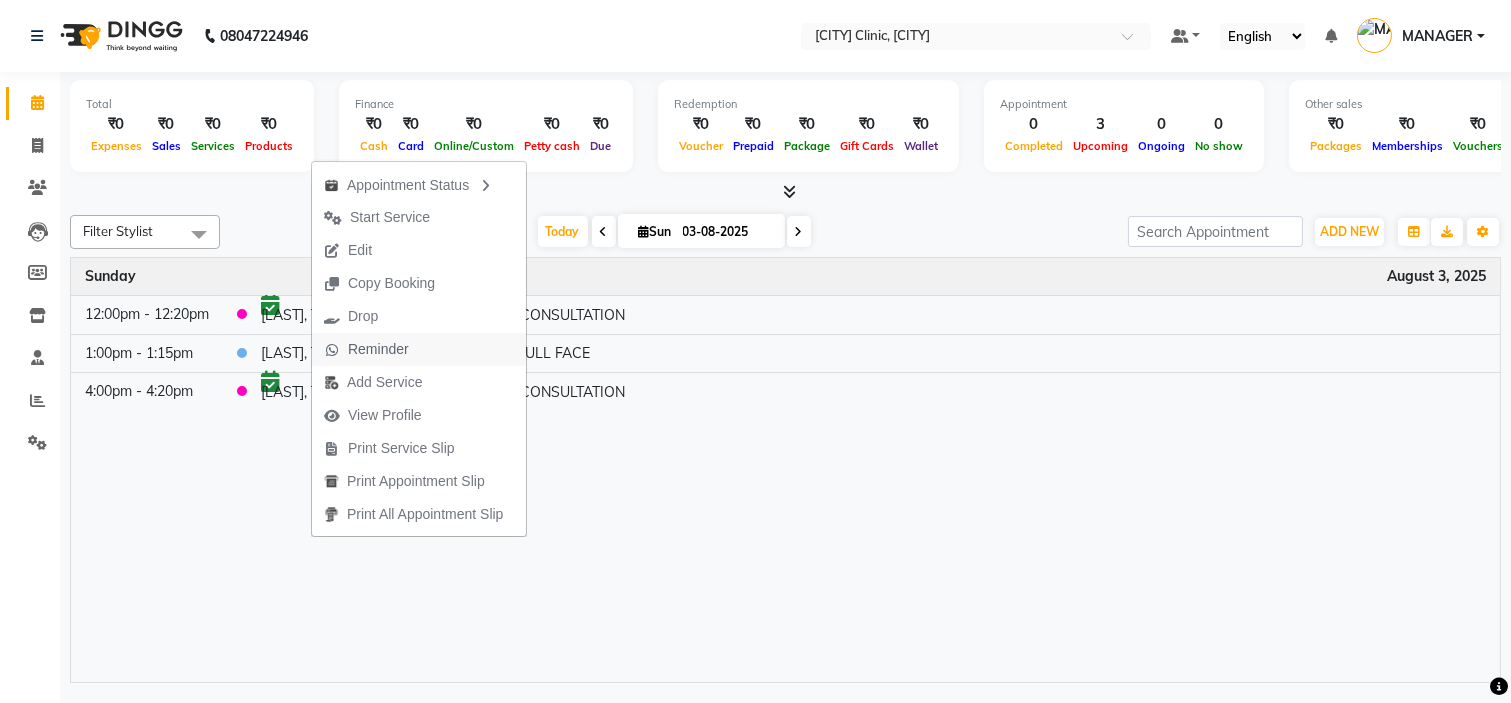click on "Reminder" at bounding box center (378, 349) 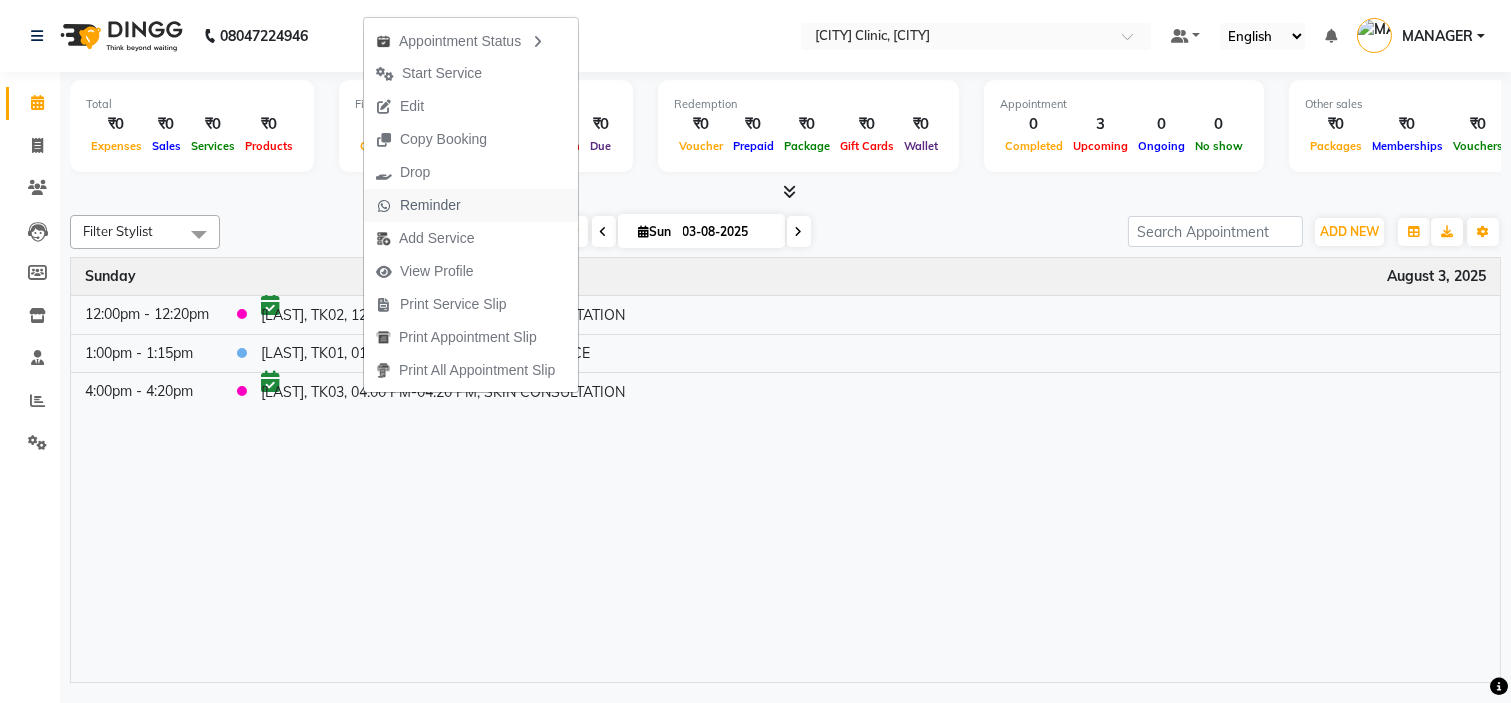 click on "Reminder" at bounding box center (430, 205) 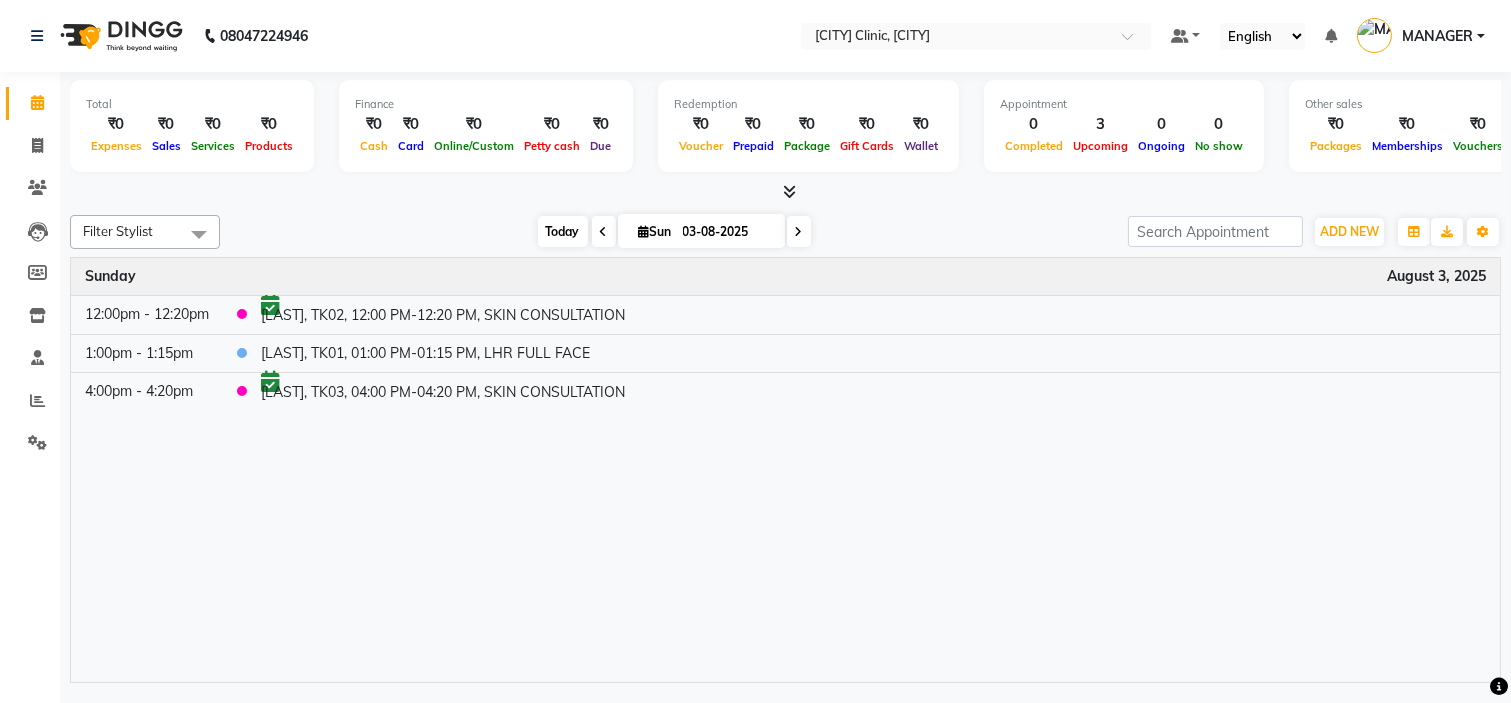 click on "Today" at bounding box center (563, 231) 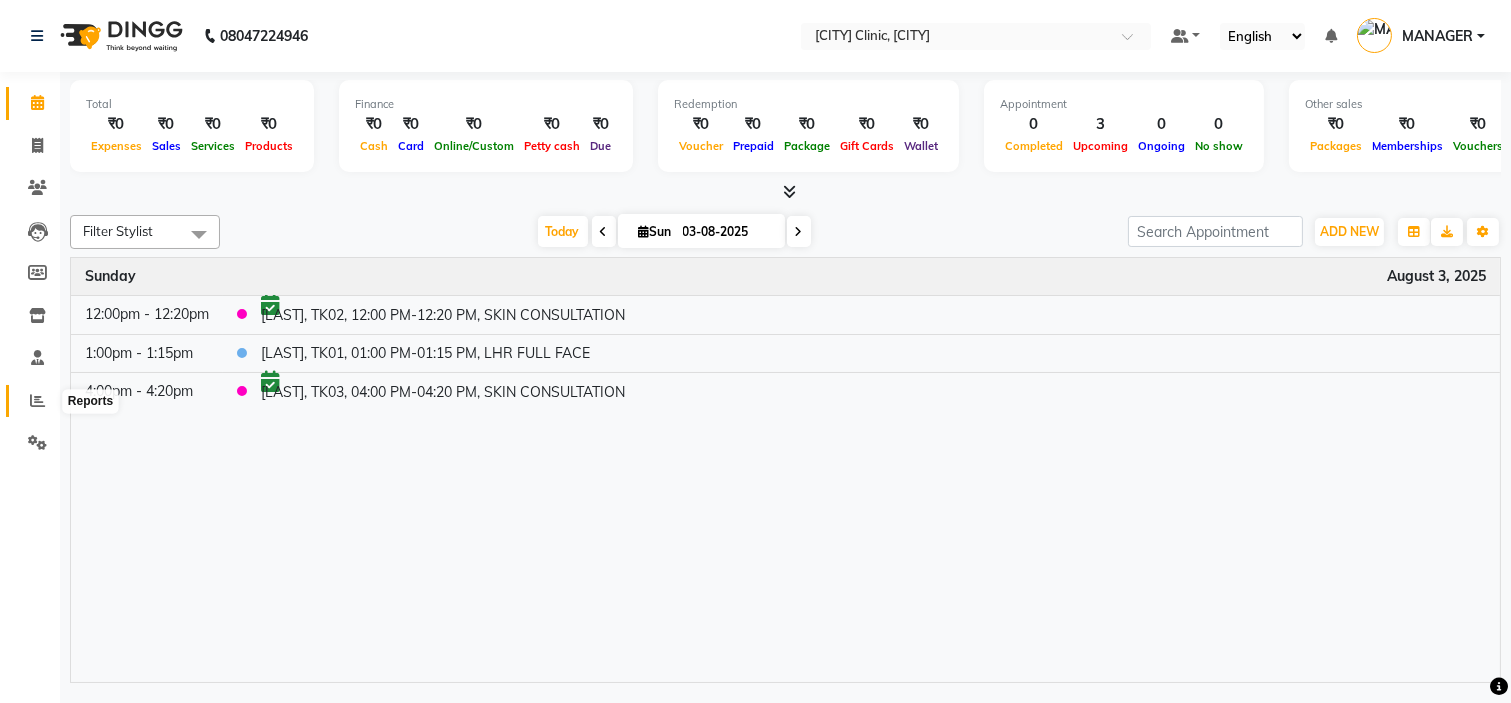 click 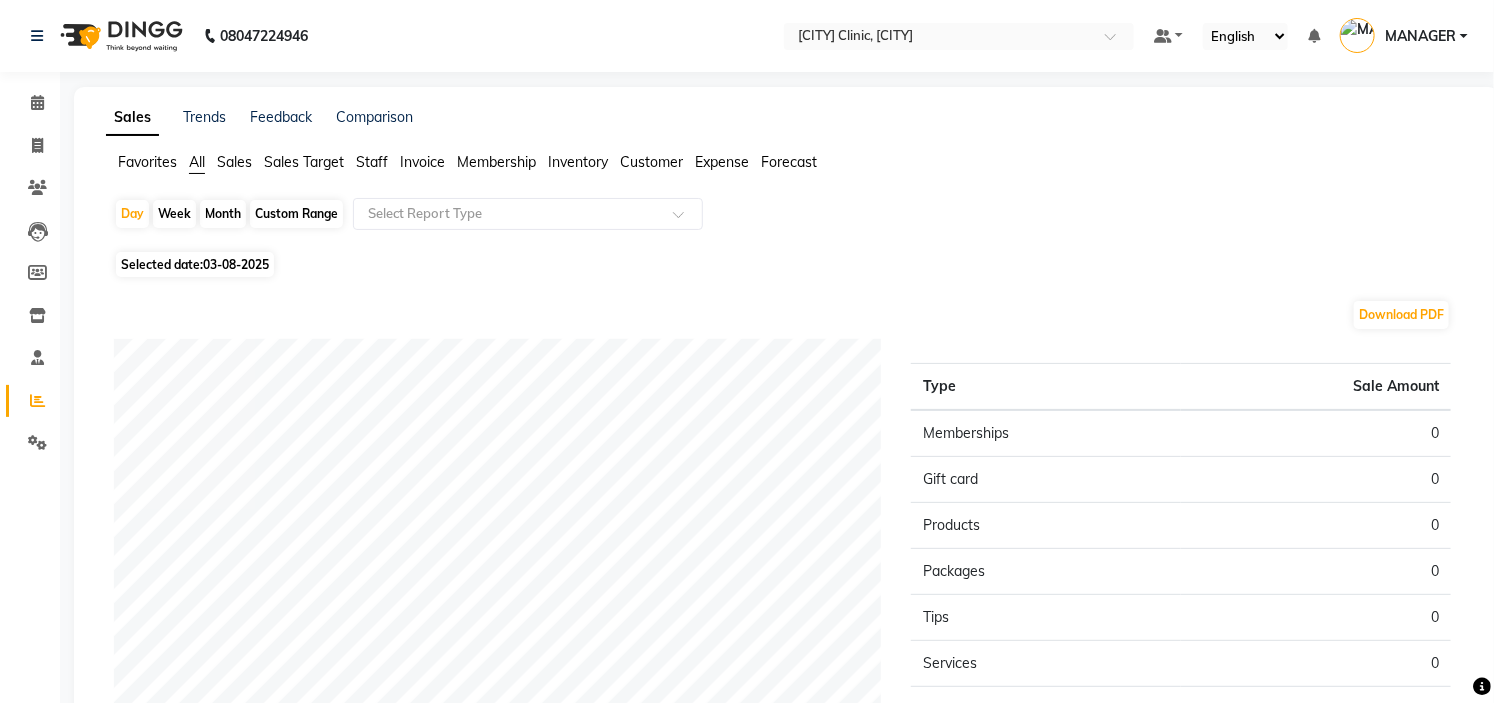 click on "03-08-2025" 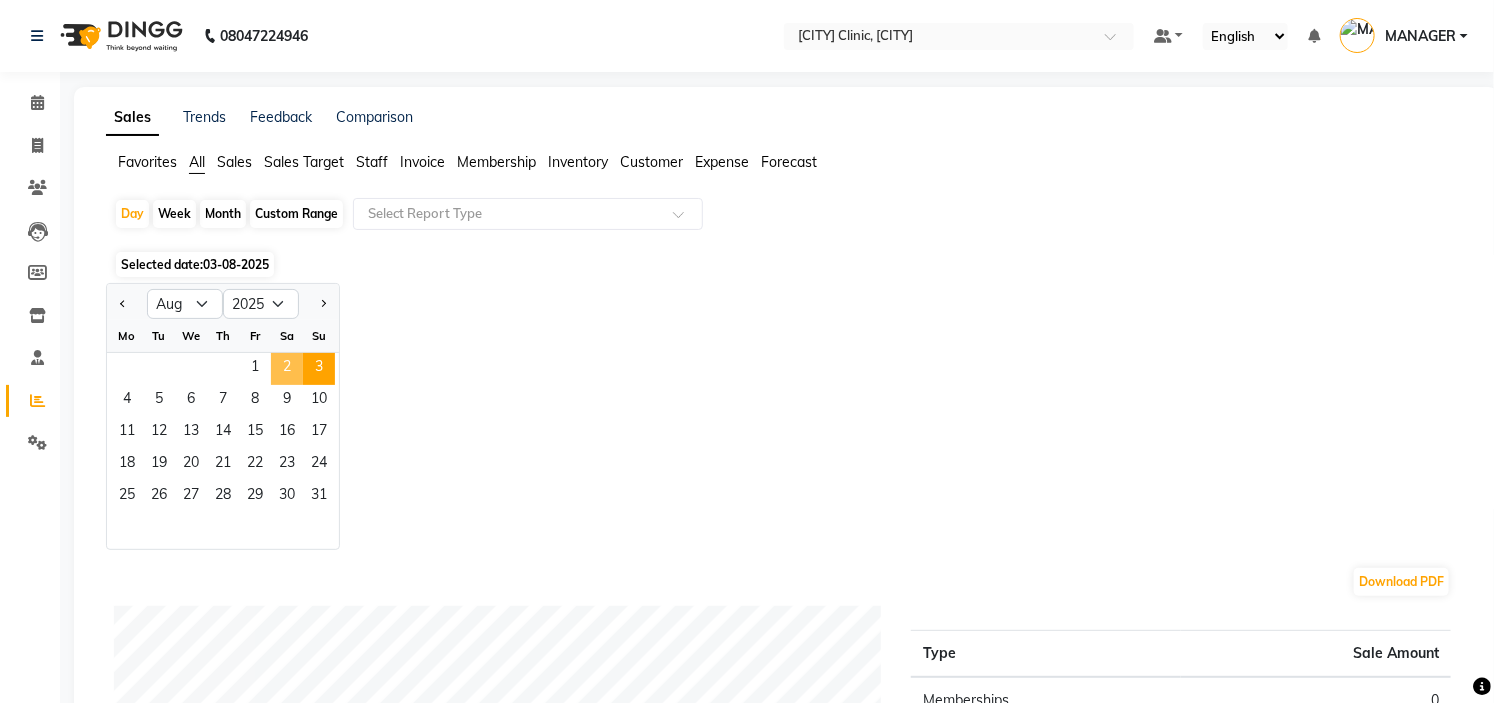 click on "2" 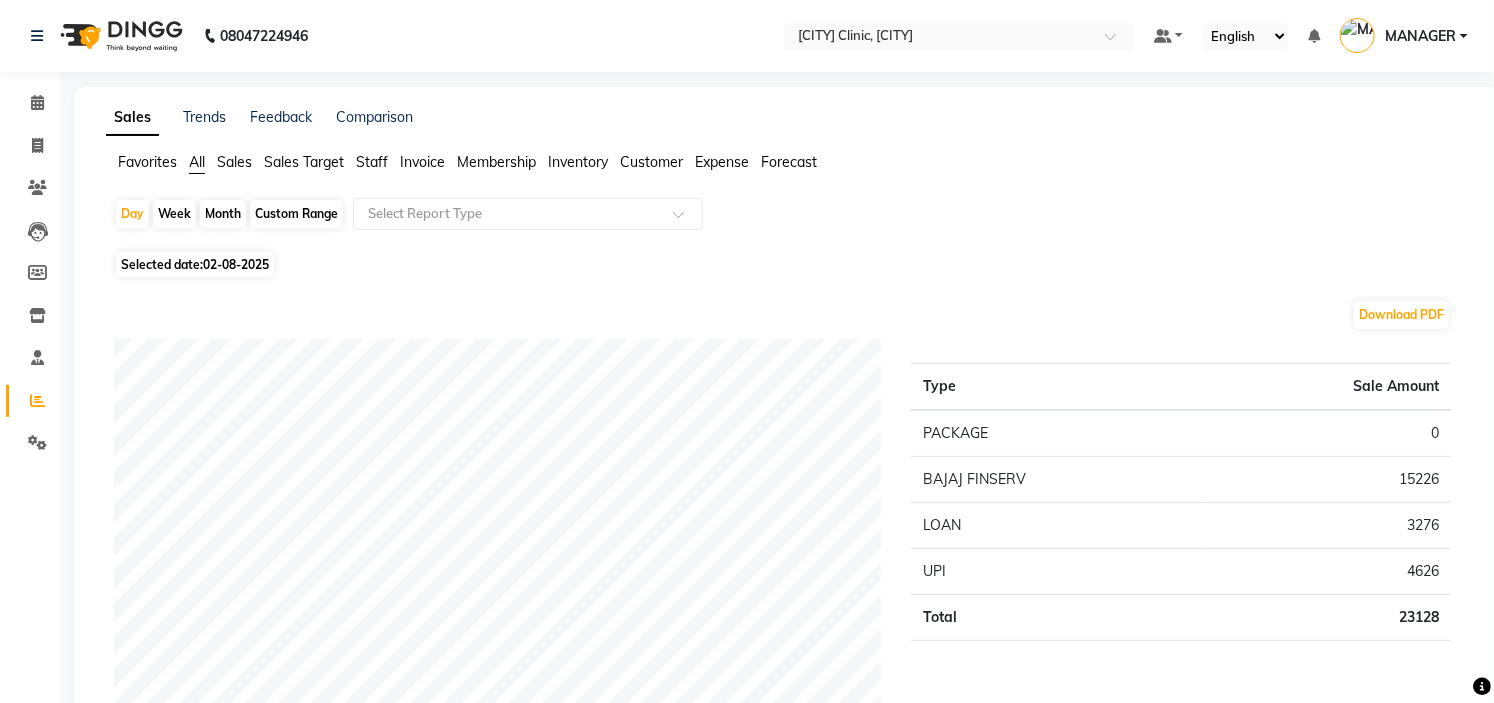 click on "Staff" 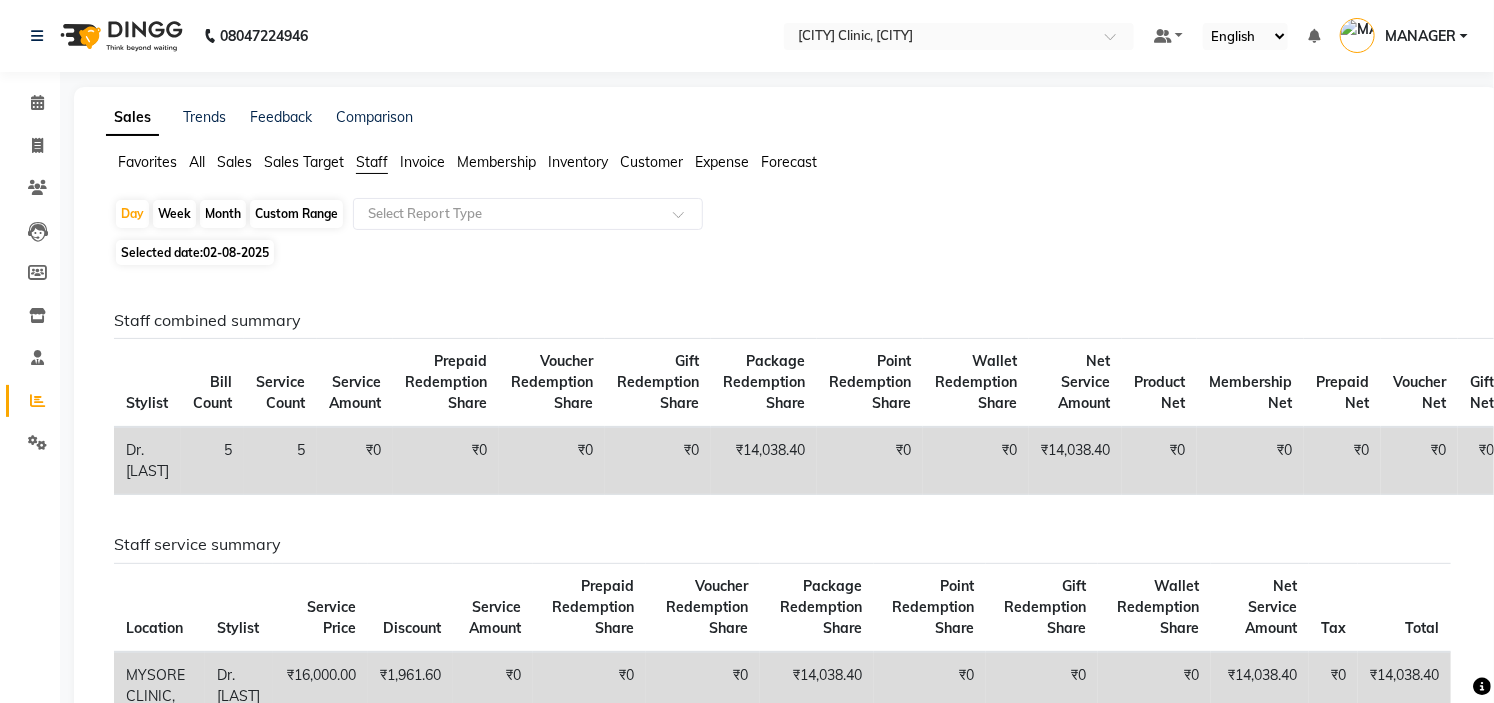 click on "₹14,038.40" 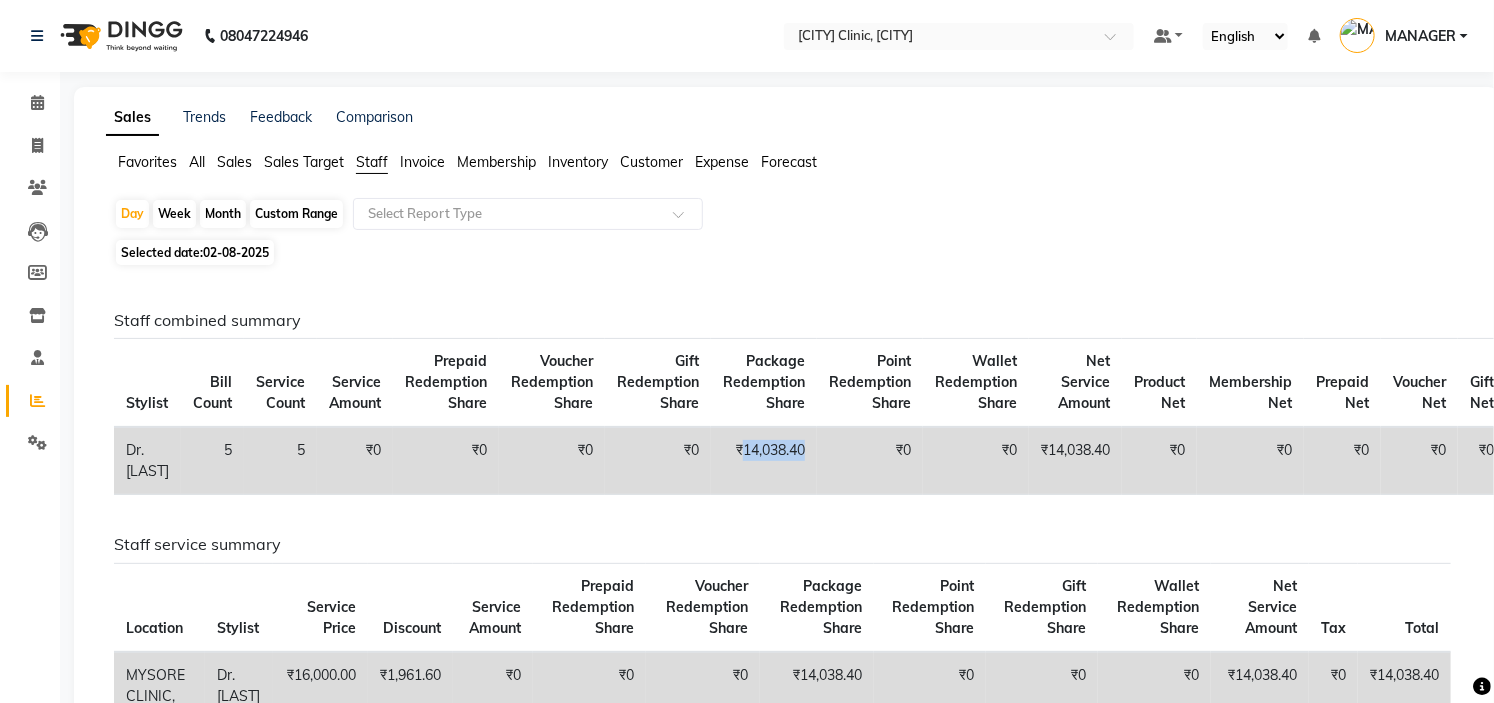 click on "₹14,038.40" 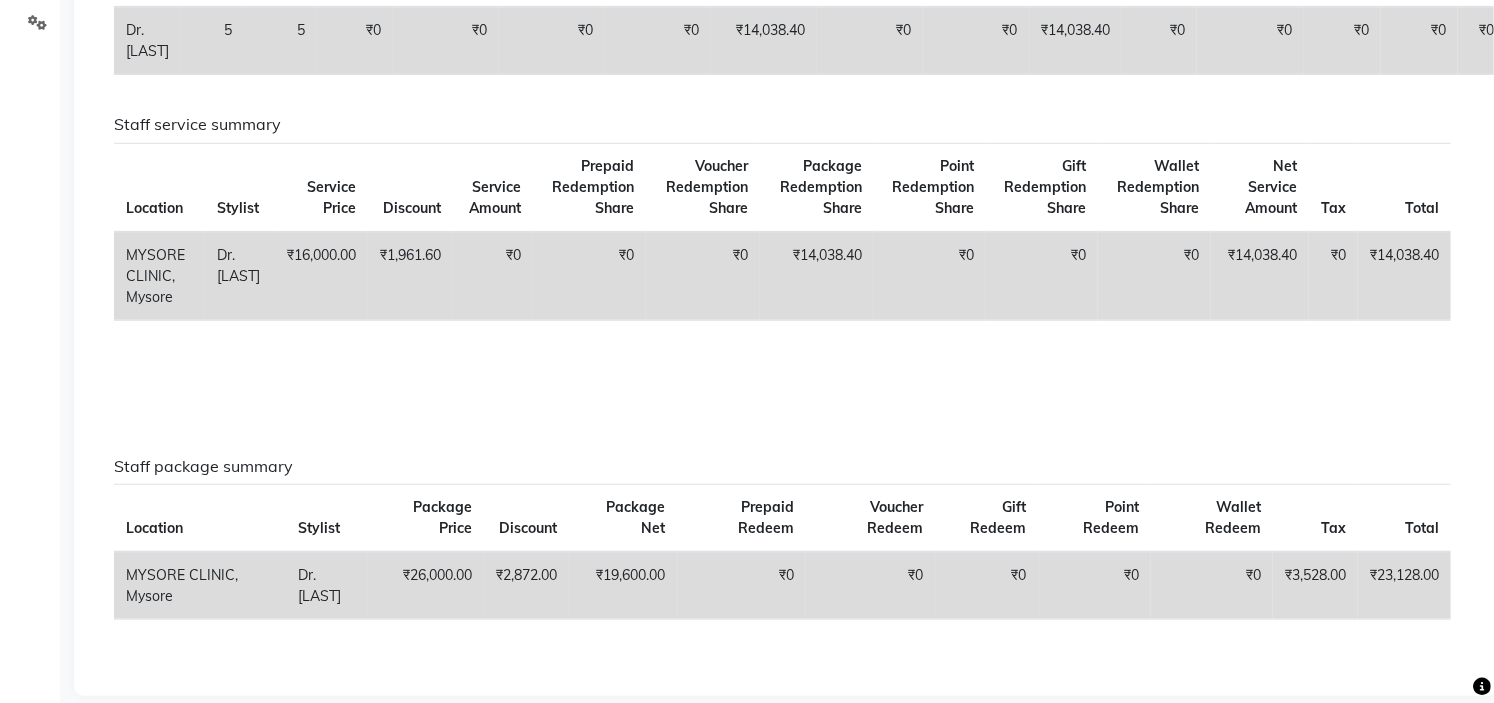 click on "₹23,128.00" 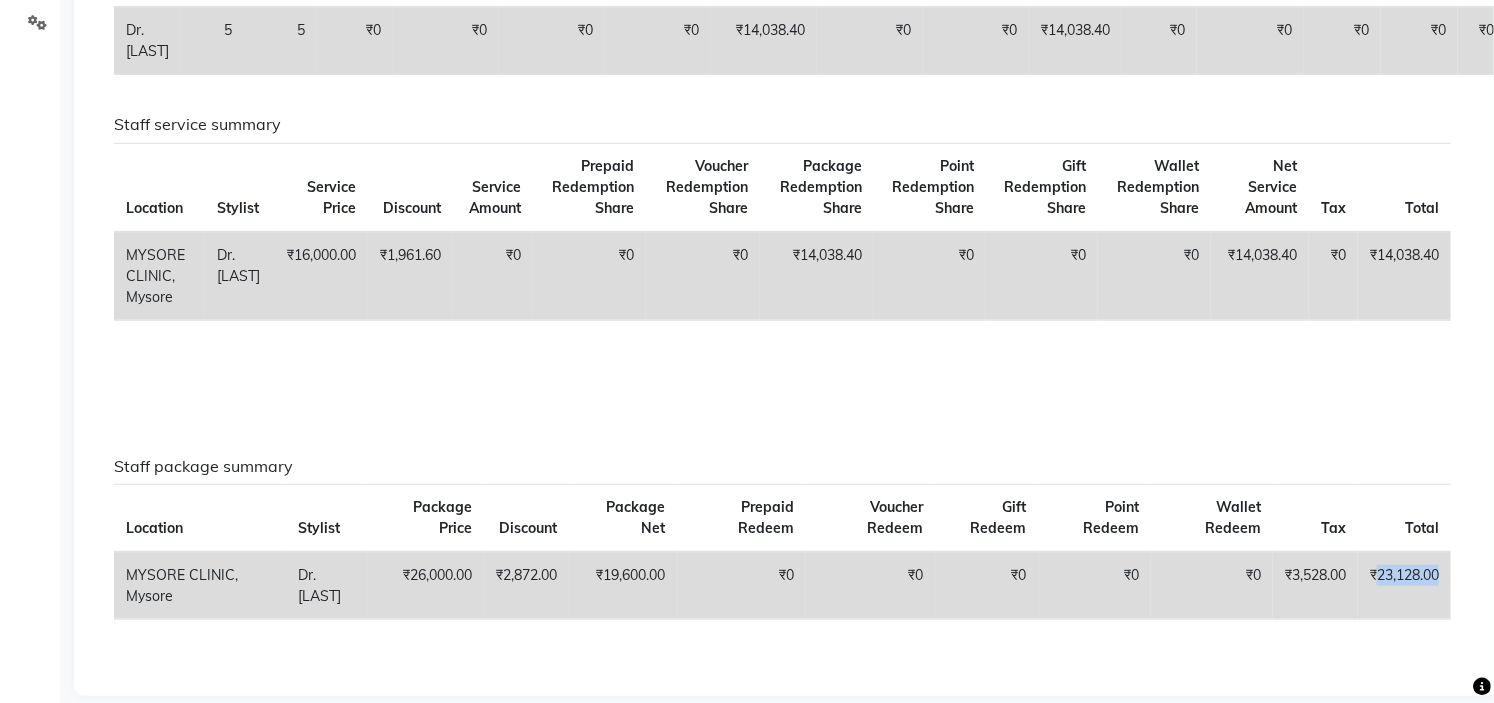 click on "₹23,128.00" 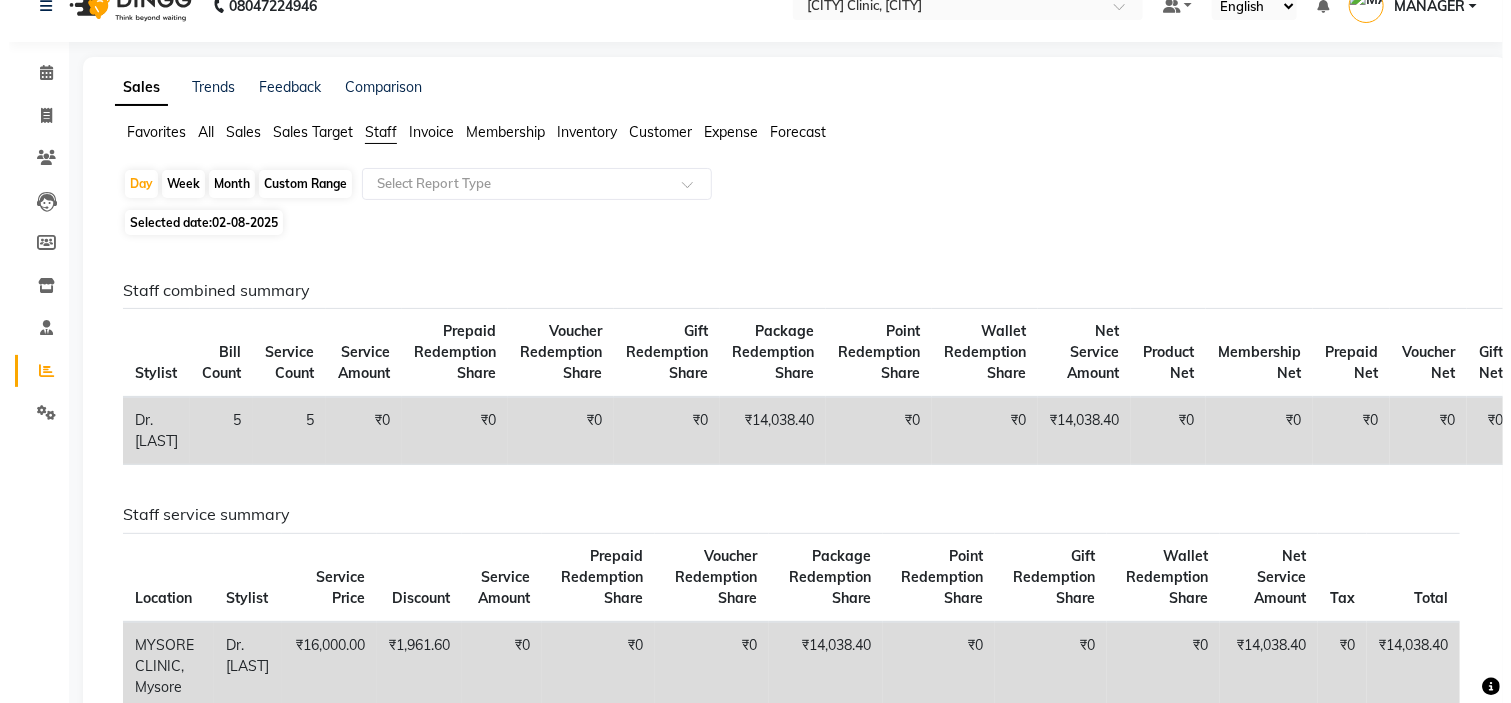 scroll, scrollTop: 0, scrollLeft: 0, axis: both 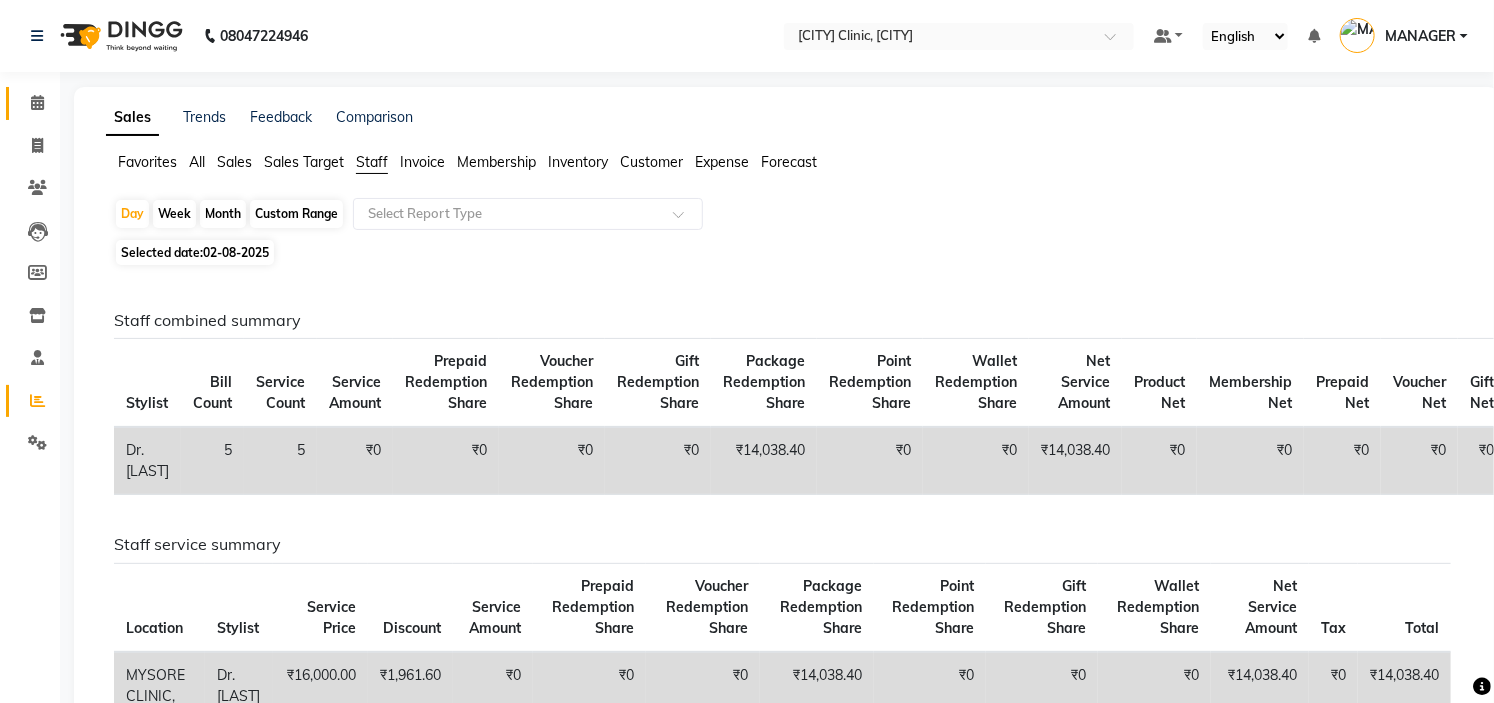 click on "Calendar" 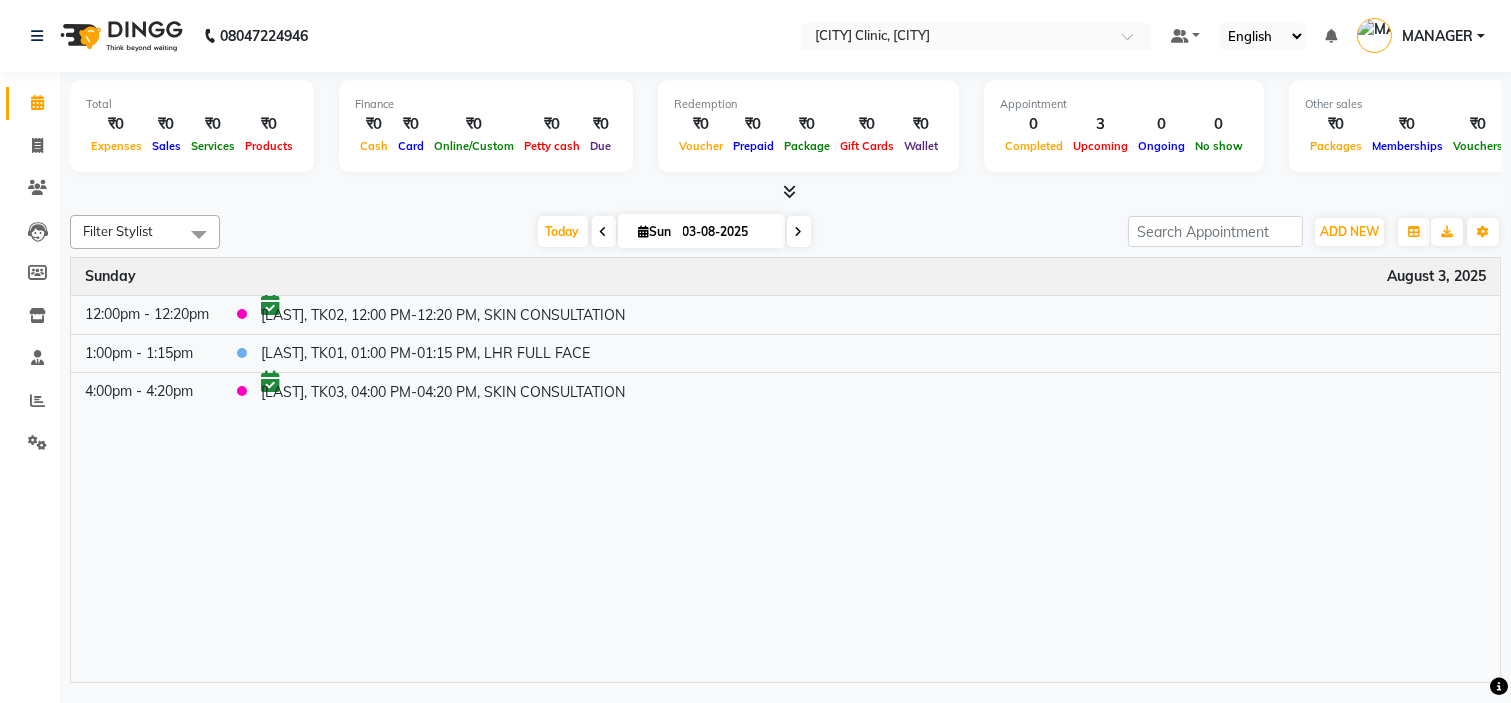 click on "Total  ₹0  Expenses ₹0  Sales ₹0  Services ₹0  Products Finance  ₹0  Cash ₹0  Card ₹0  Online/Custom ₹0 Petty cash ₹0 Due  Redemption  ₹0 Voucher ₹0 Prepaid ₹0 Package ₹0  Gift Cards ₹0  Wallet  Appointment  0 Completed 3 Upcoming 0 Ongoing 0 No show  Other sales  ₹0  Packages ₹0  Memberships ₹0  Vouchers ₹0  Prepaids ₹0  Gift Cards" at bounding box center (785, 137) 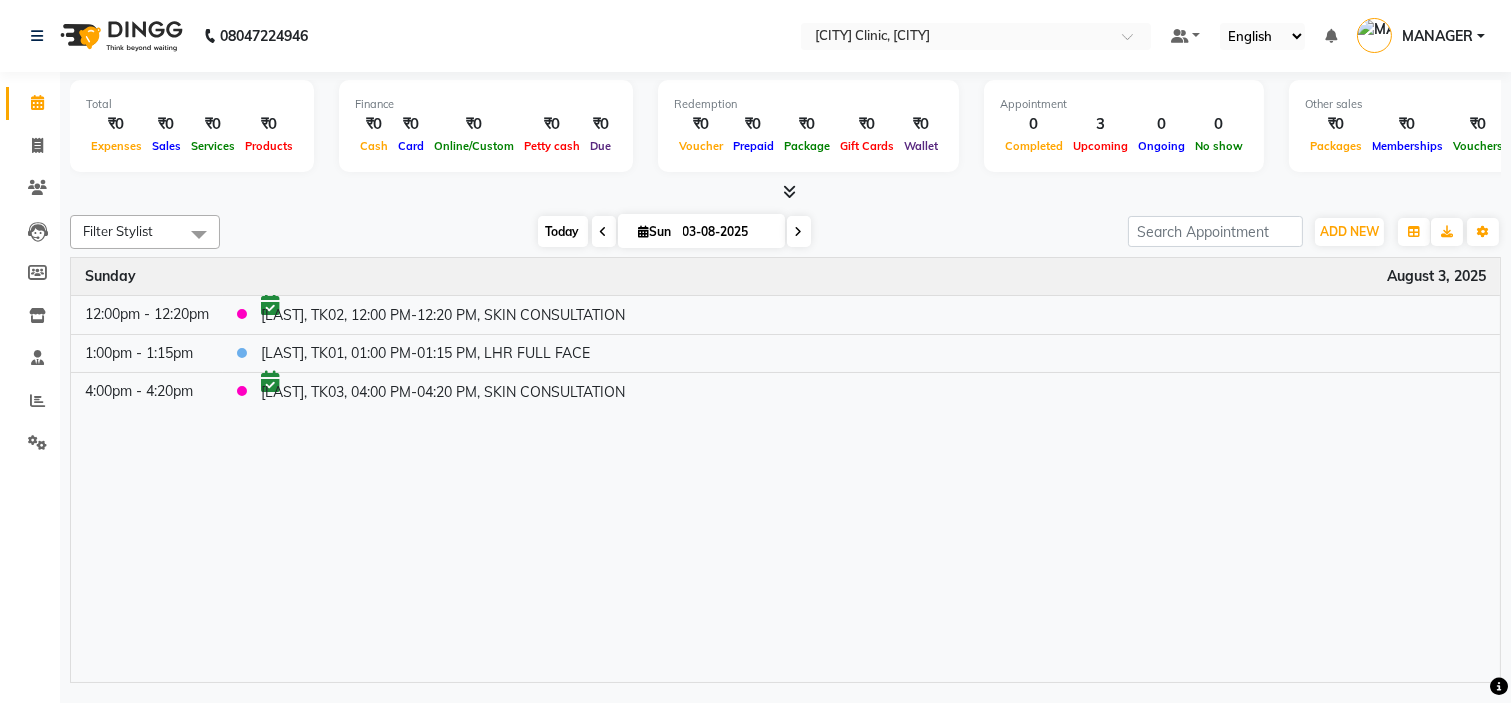 click on "Today" at bounding box center [563, 231] 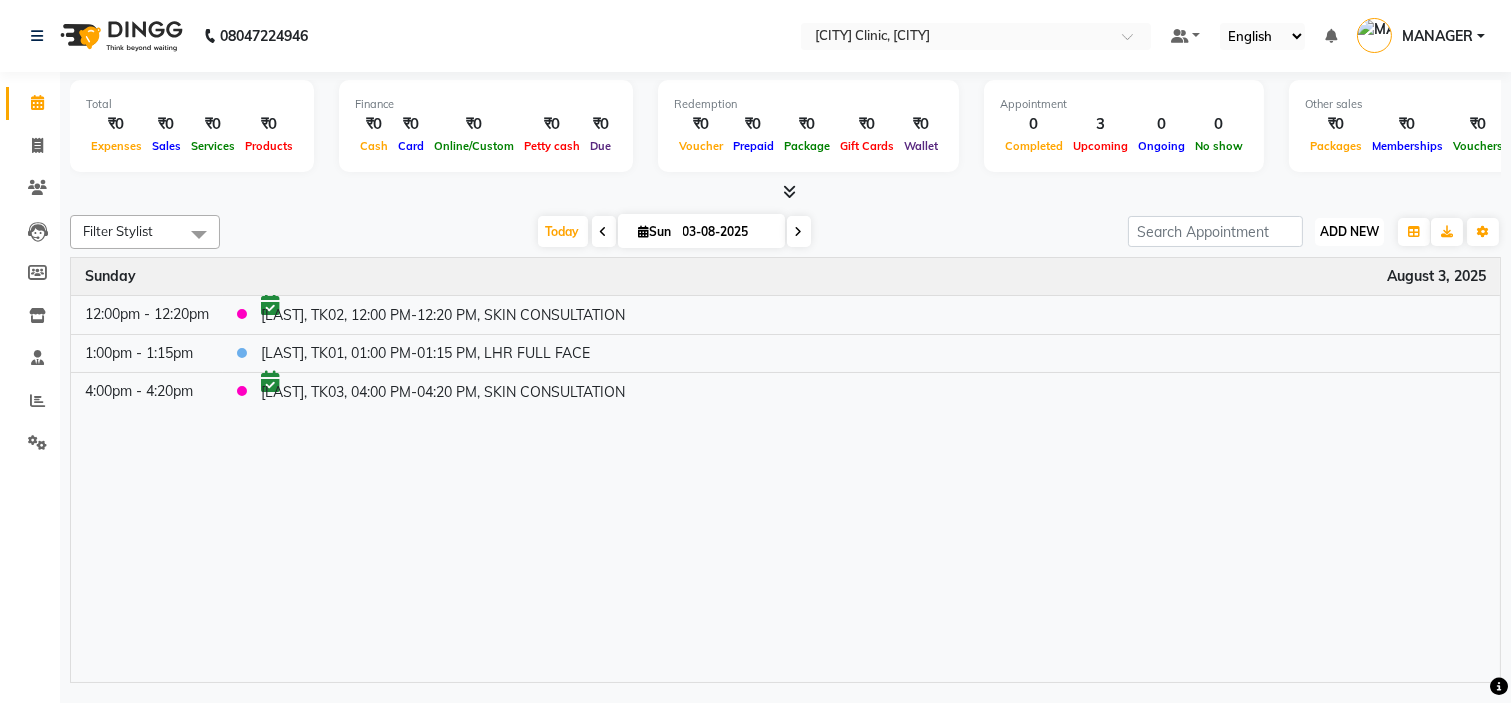 click on "ADD NEW" at bounding box center [1349, 231] 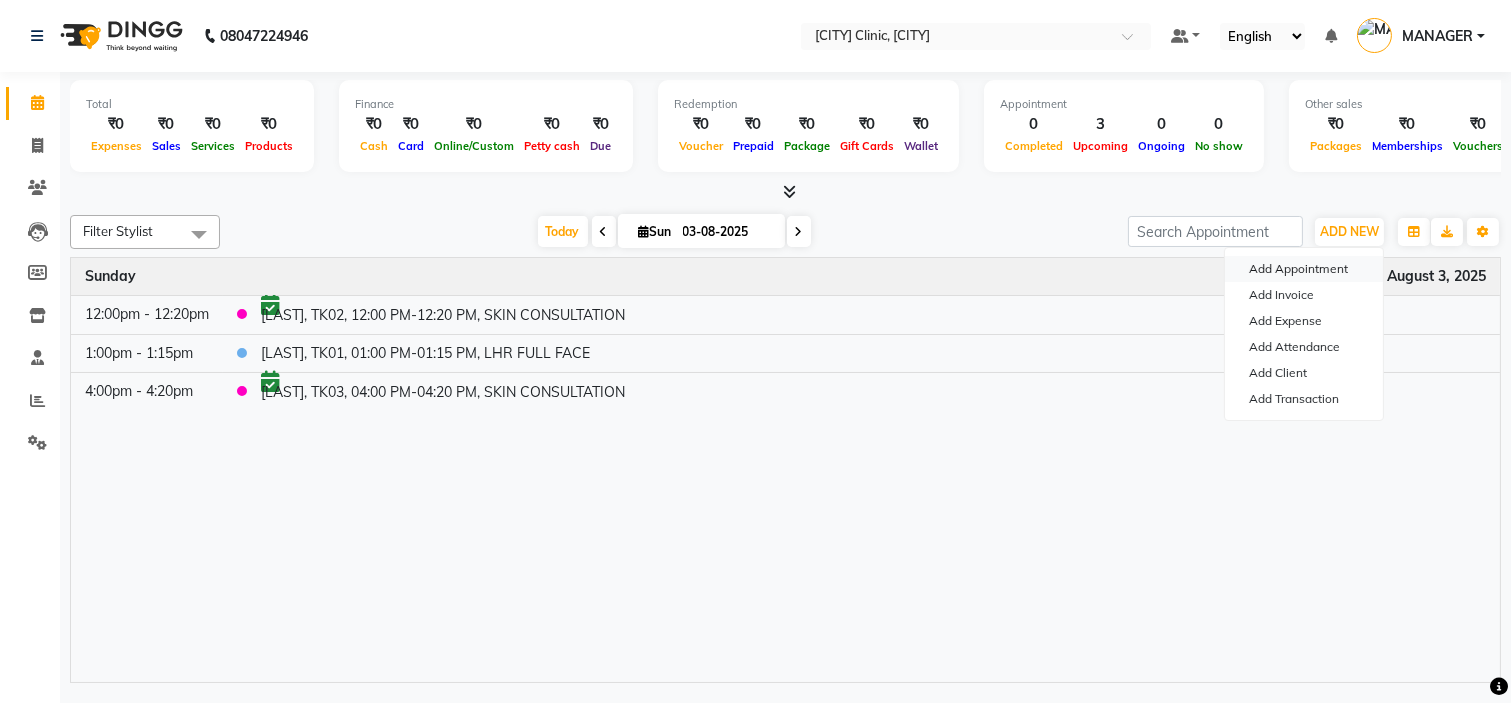 click on "Add Appointment" at bounding box center [1304, 269] 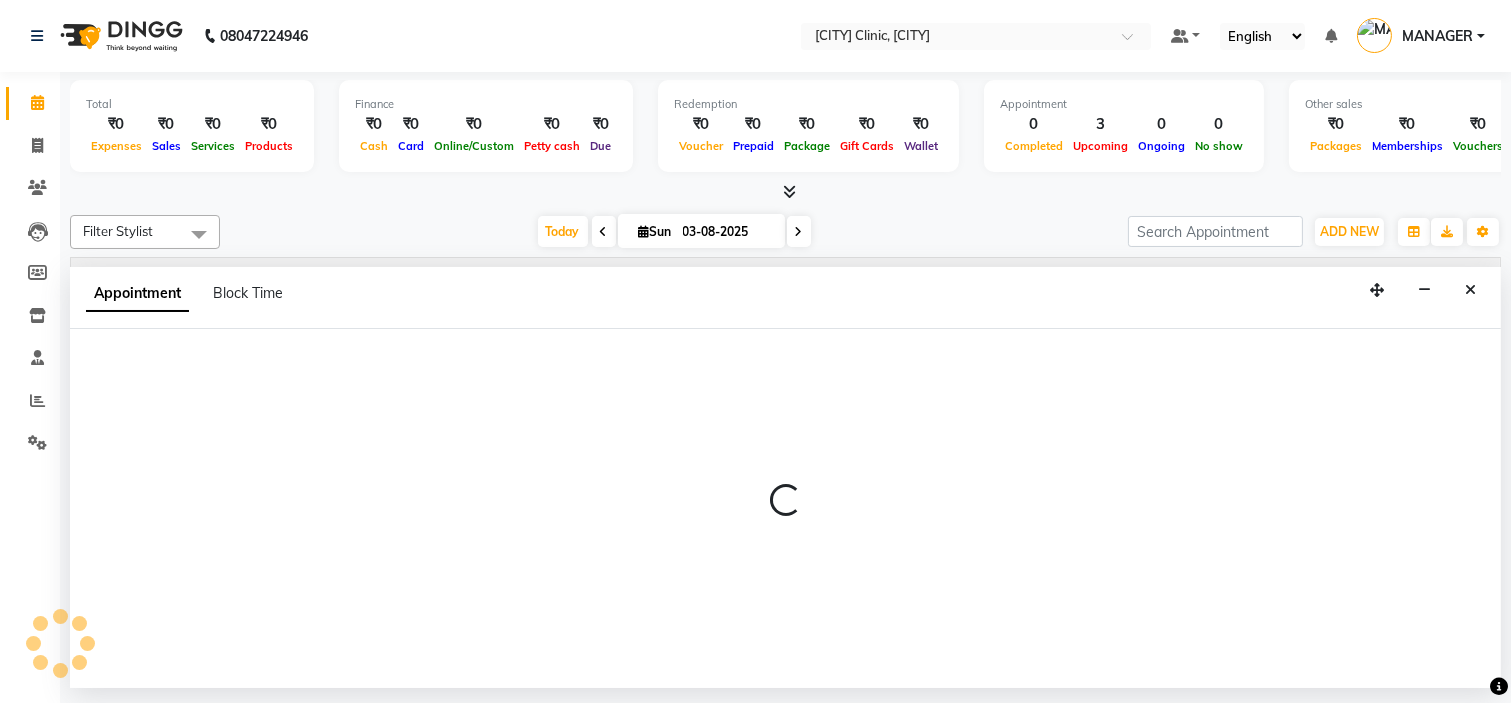 select on "tentative" 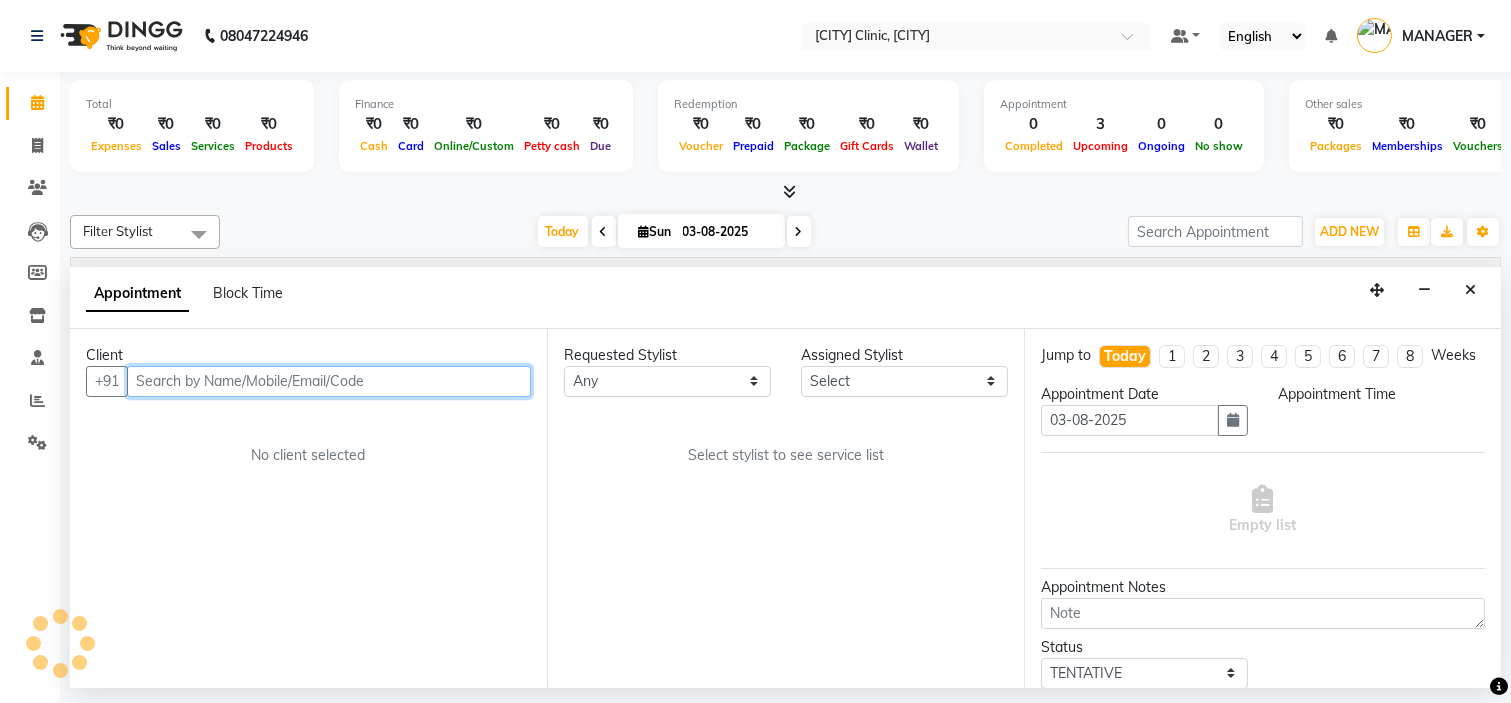 select on "540" 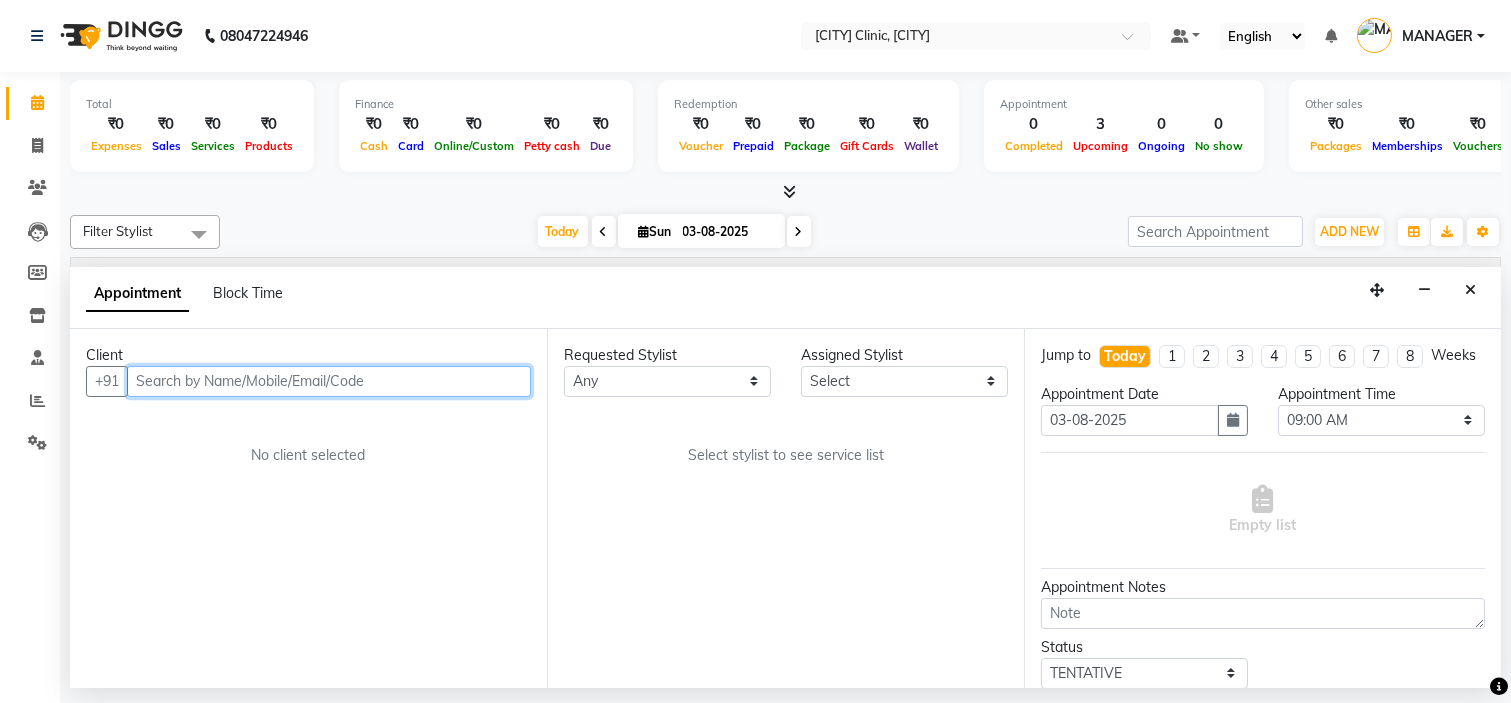 click at bounding box center [329, 381] 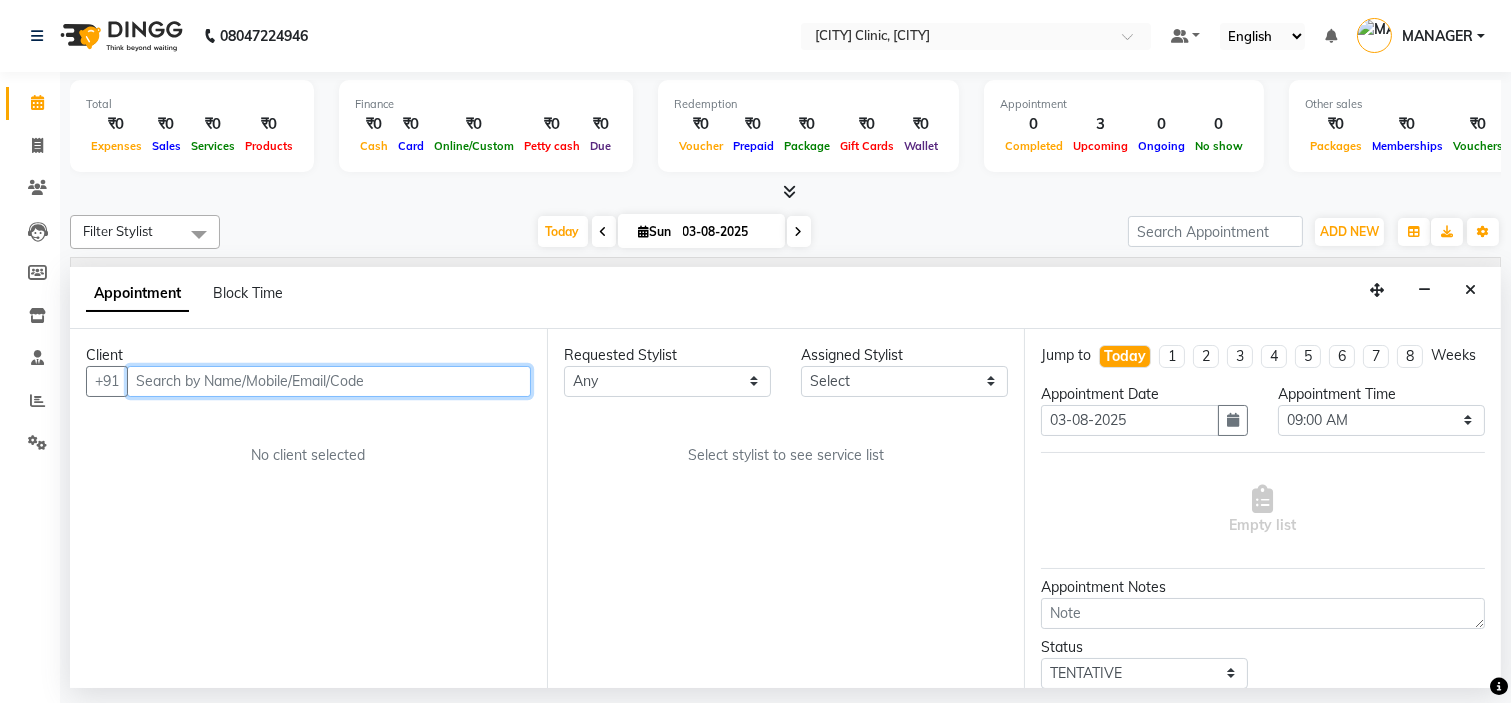 click at bounding box center (329, 381) 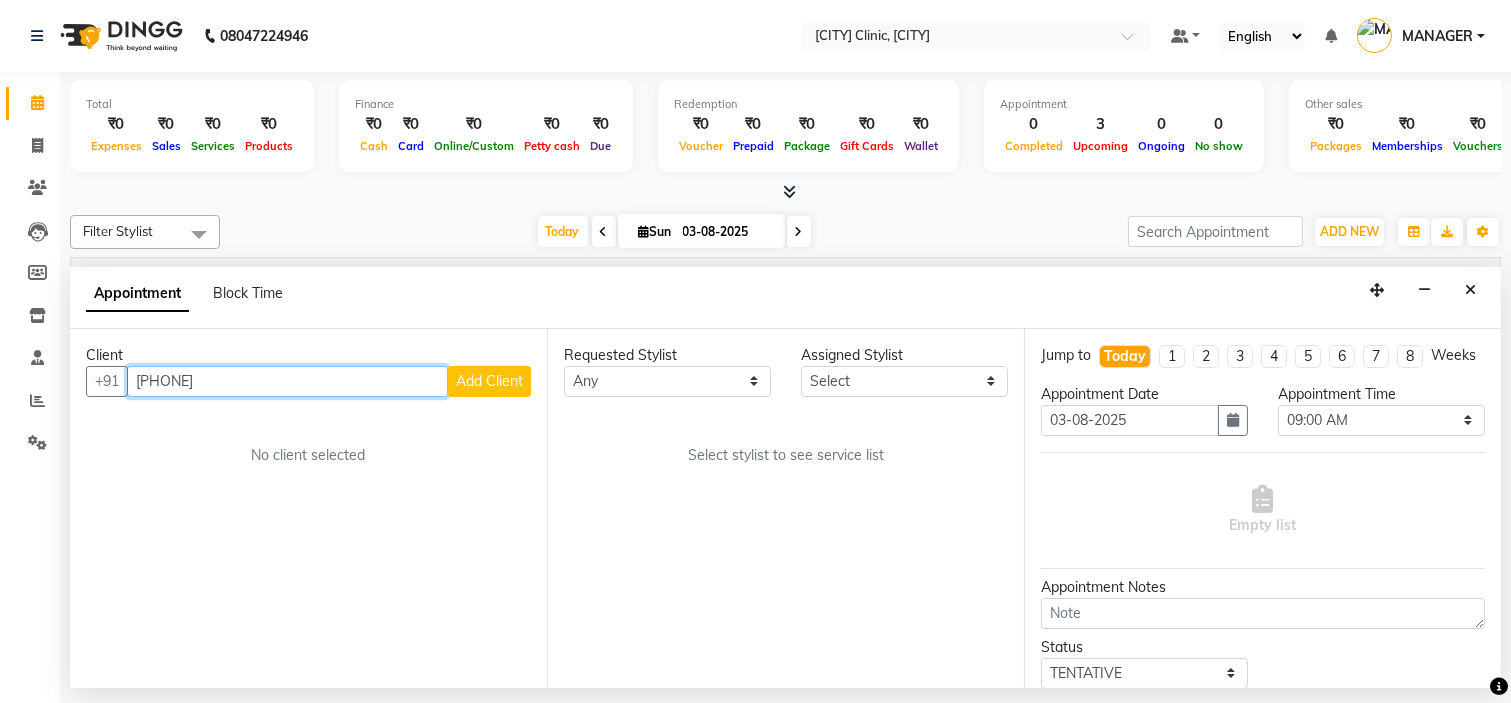 type on "[PHONE]" 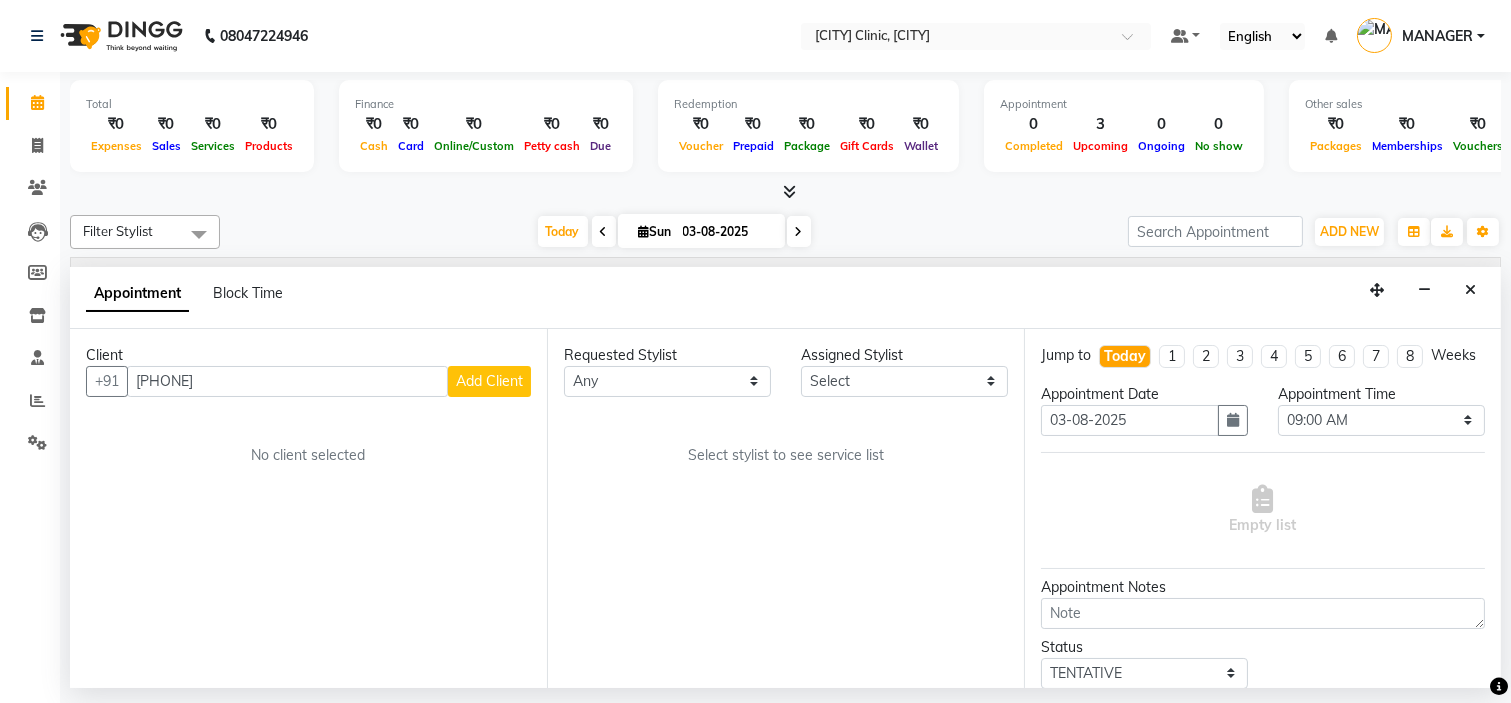 click on "Add Client" at bounding box center (489, 381) 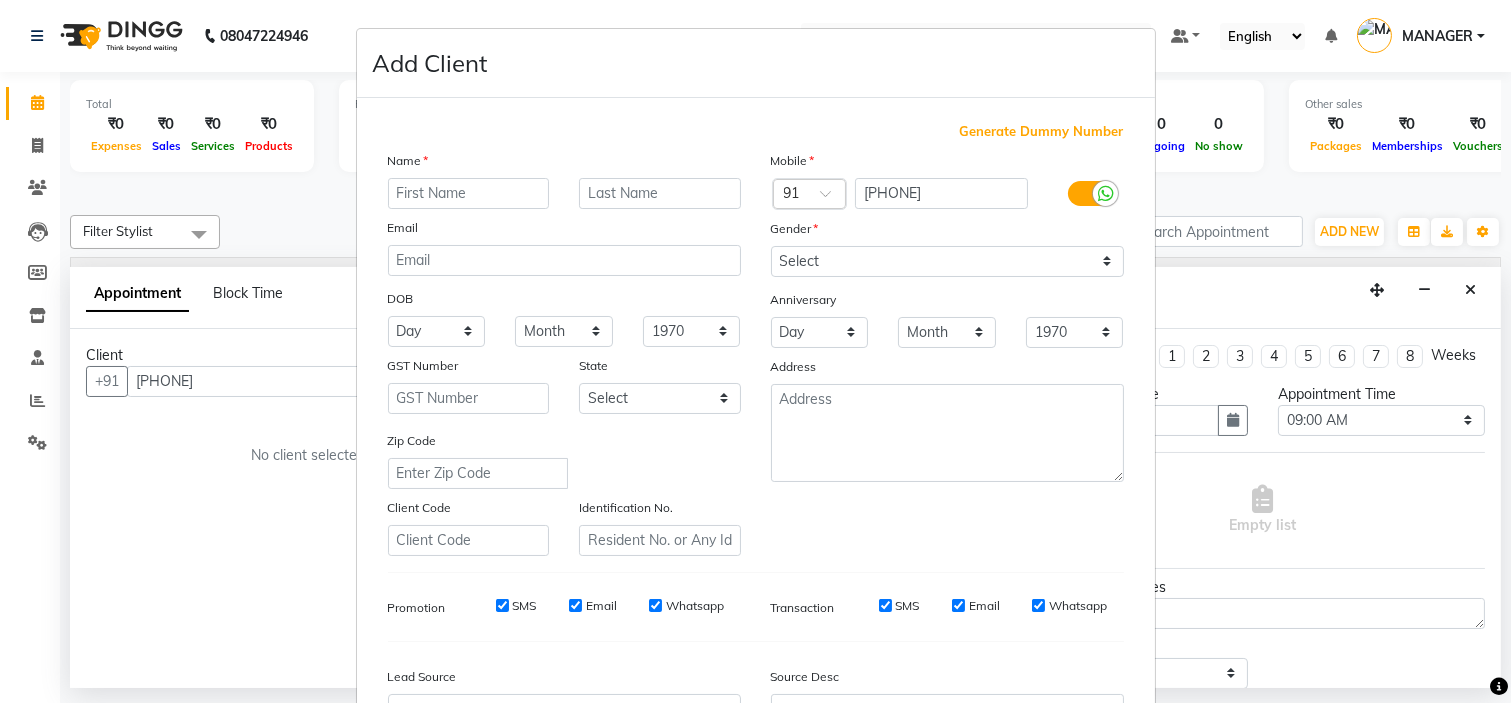 click at bounding box center [469, 193] 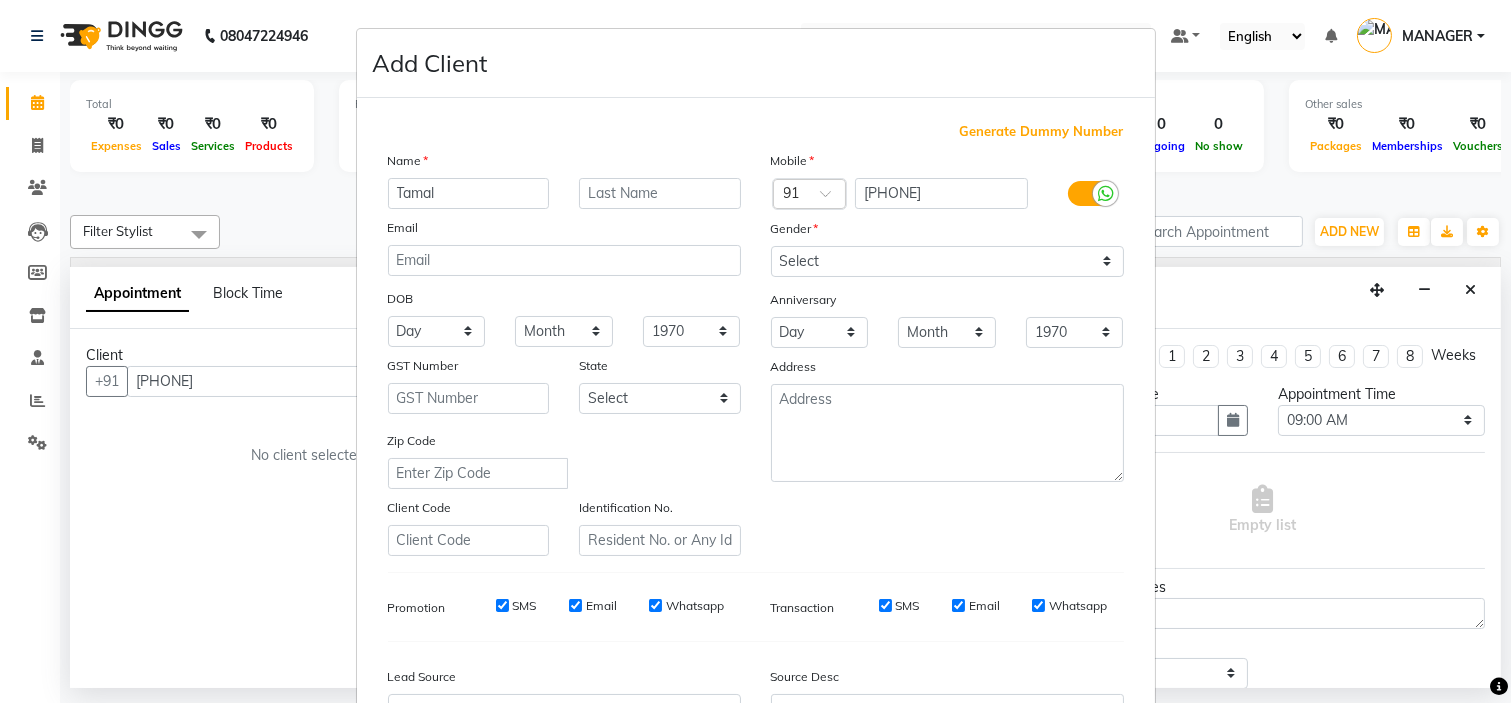 type on "Tamal" 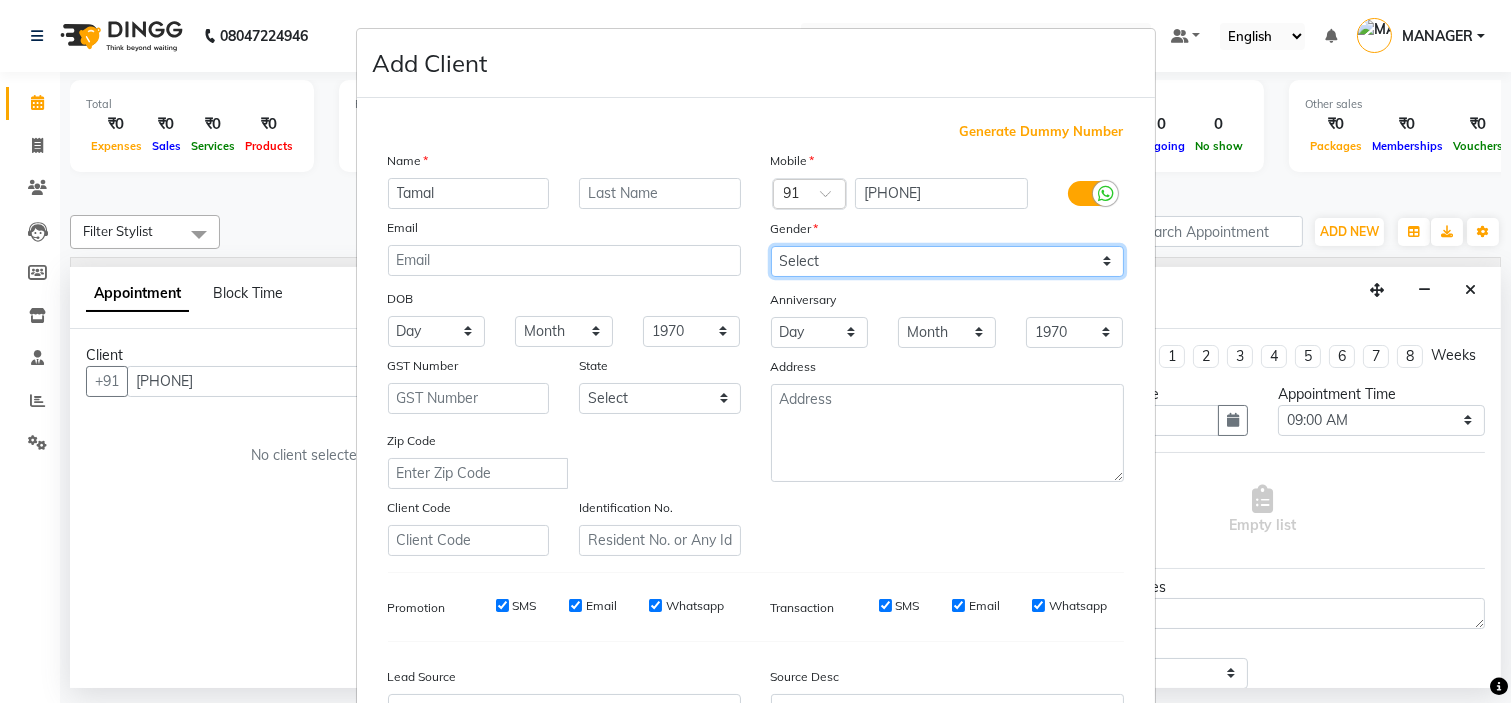 drag, startPoint x: 812, startPoint y: 253, endPoint x: 823, endPoint y: 350, distance: 97.62172 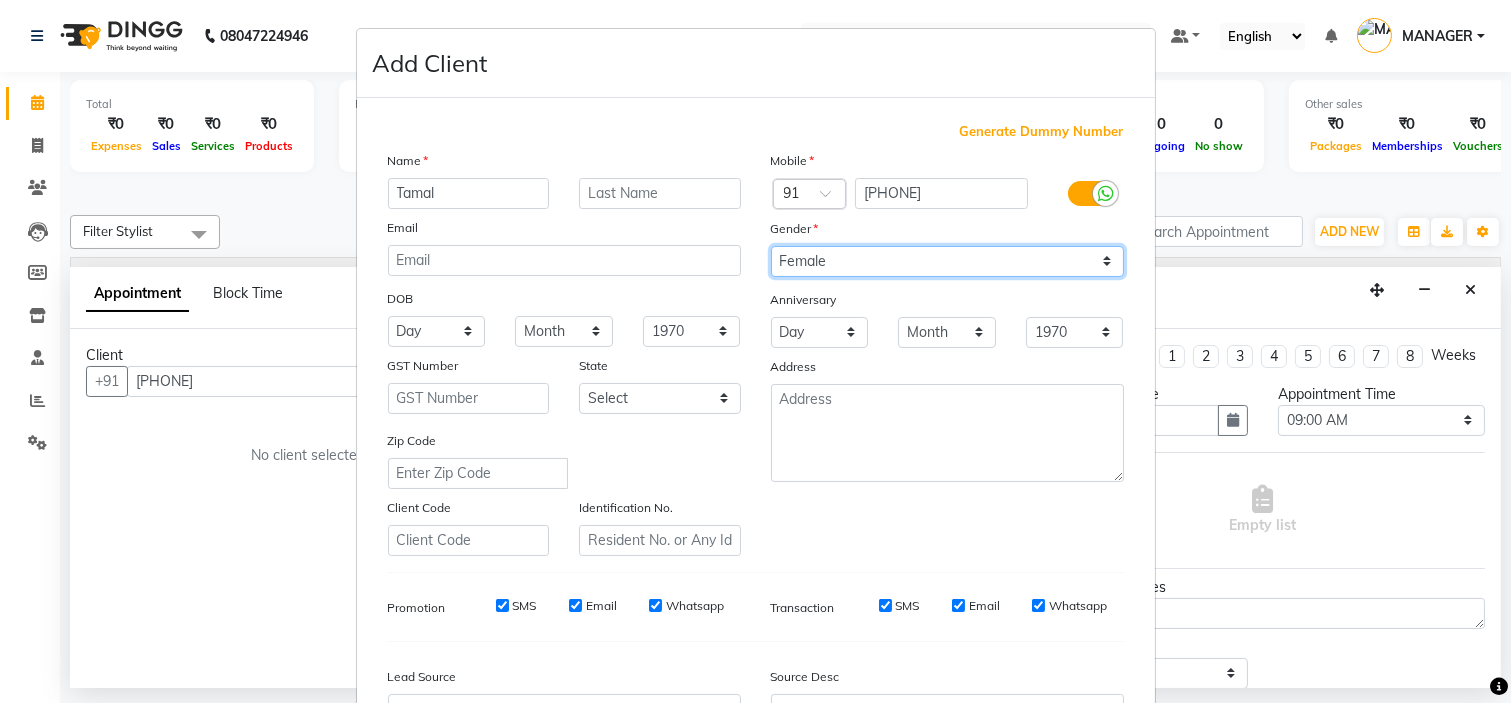 click on "Select Male Female Other Prefer Not To Say" at bounding box center (947, 261) 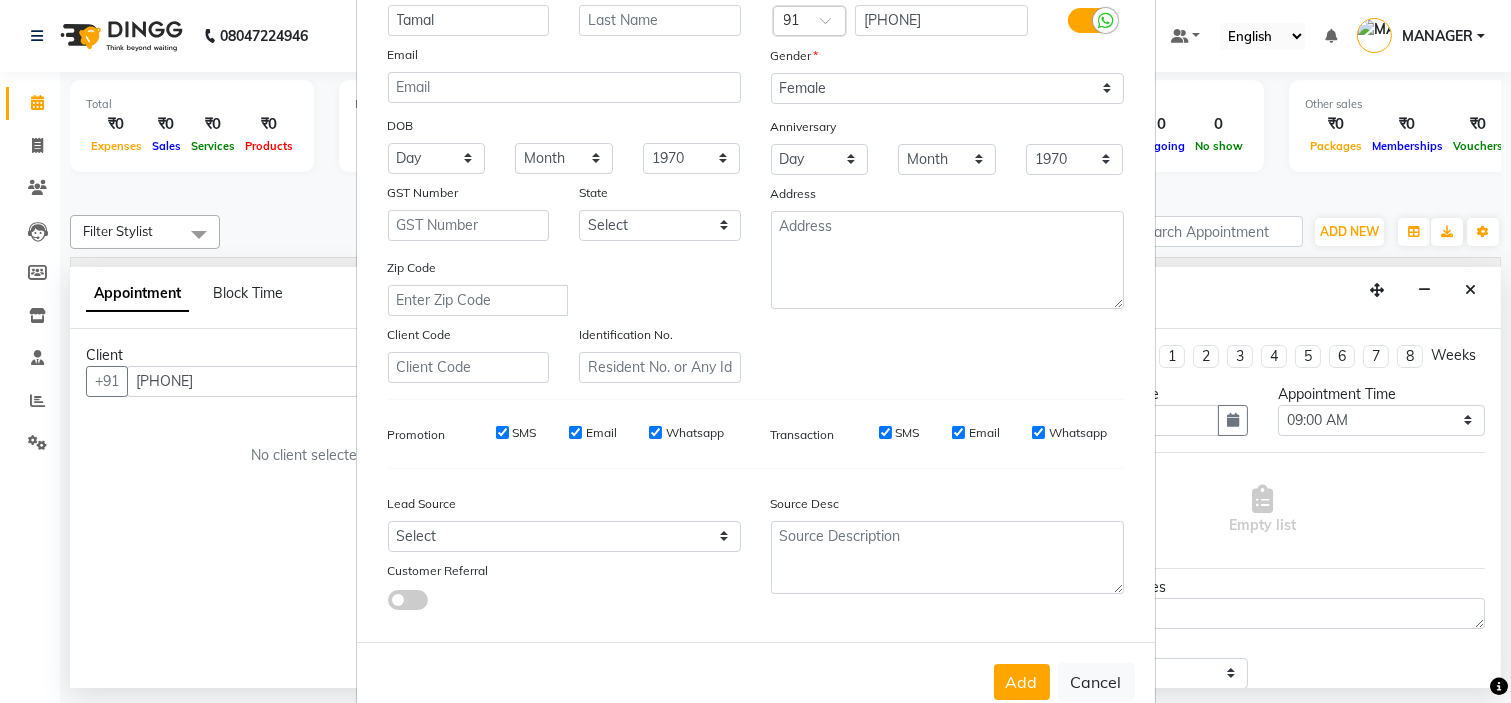 scroll, scrollTop: 221, scrollLeft: 0, axis: vertical 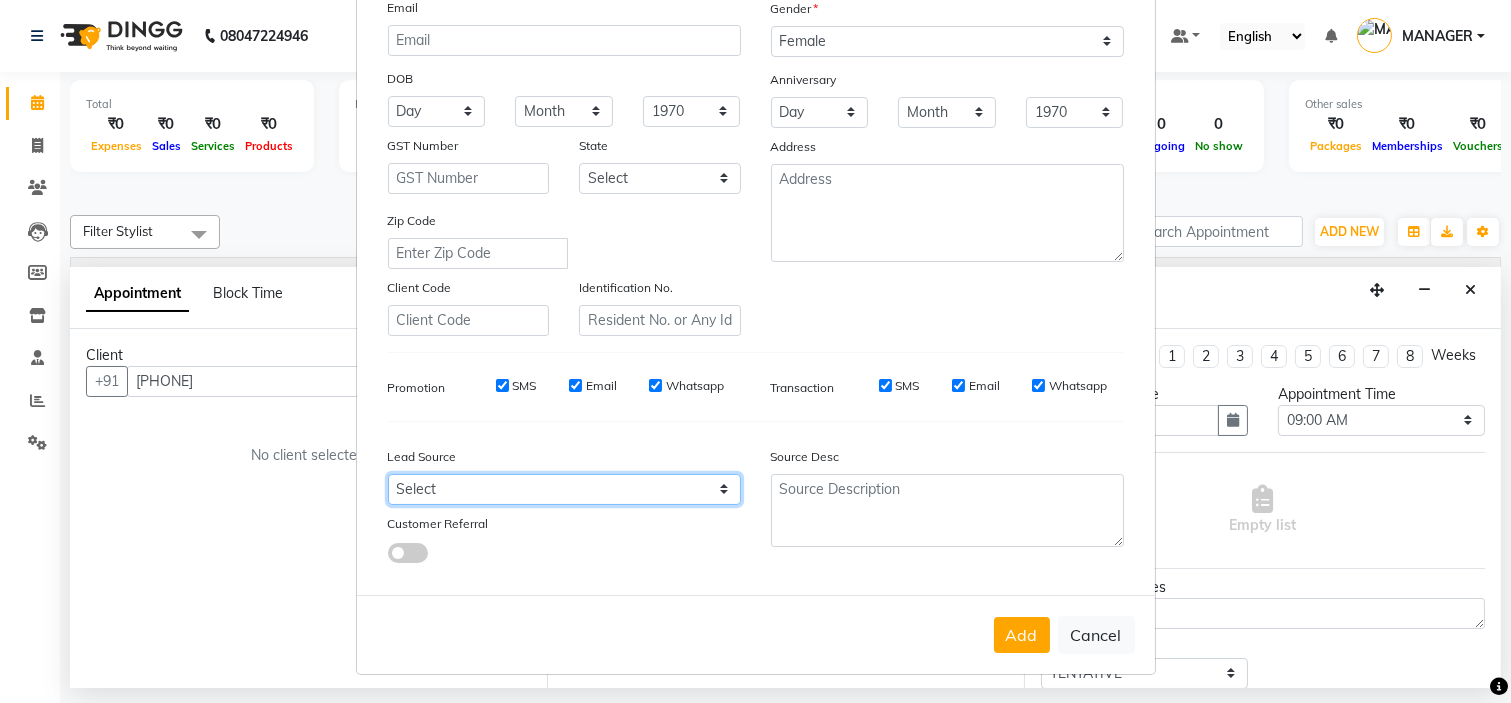 click on "Select Walk-in Referral Internet Friend Word of Mouth Advertisement Facebook JustDial Google Other" at bounding box center (564, 489) 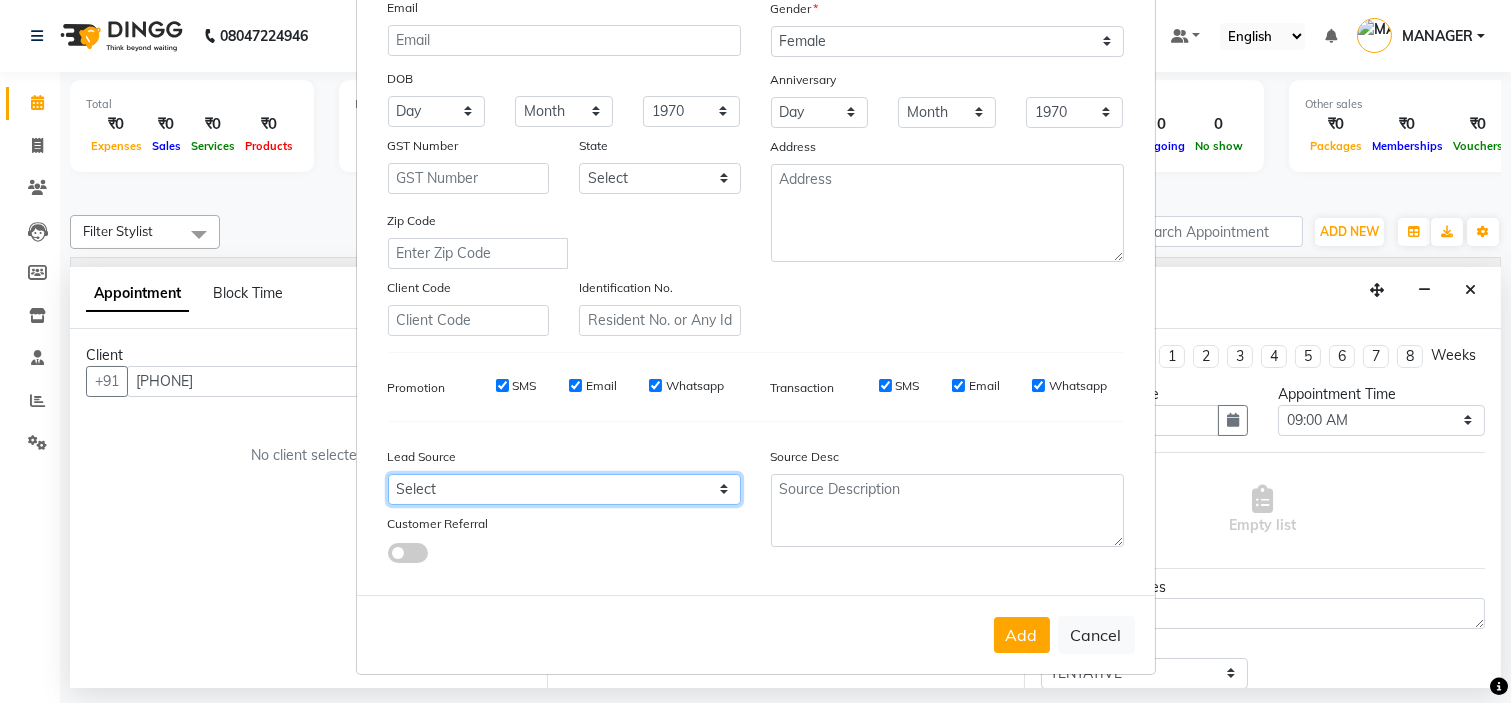 select on "50742" 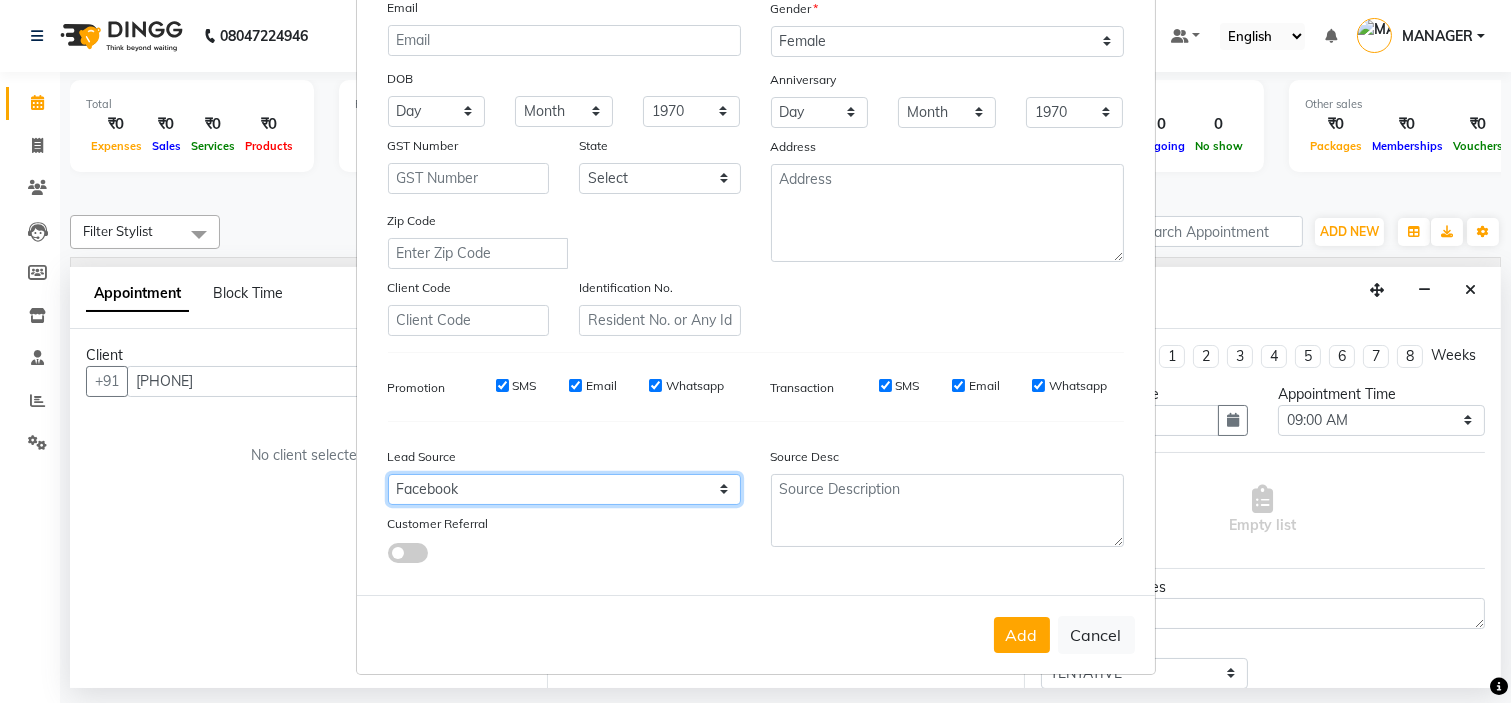 click on "Select Walk-in Referral Internet Friend Word of Mouth Advertisement Facebook JustDial Google Other" at bounding box center (564, 489) 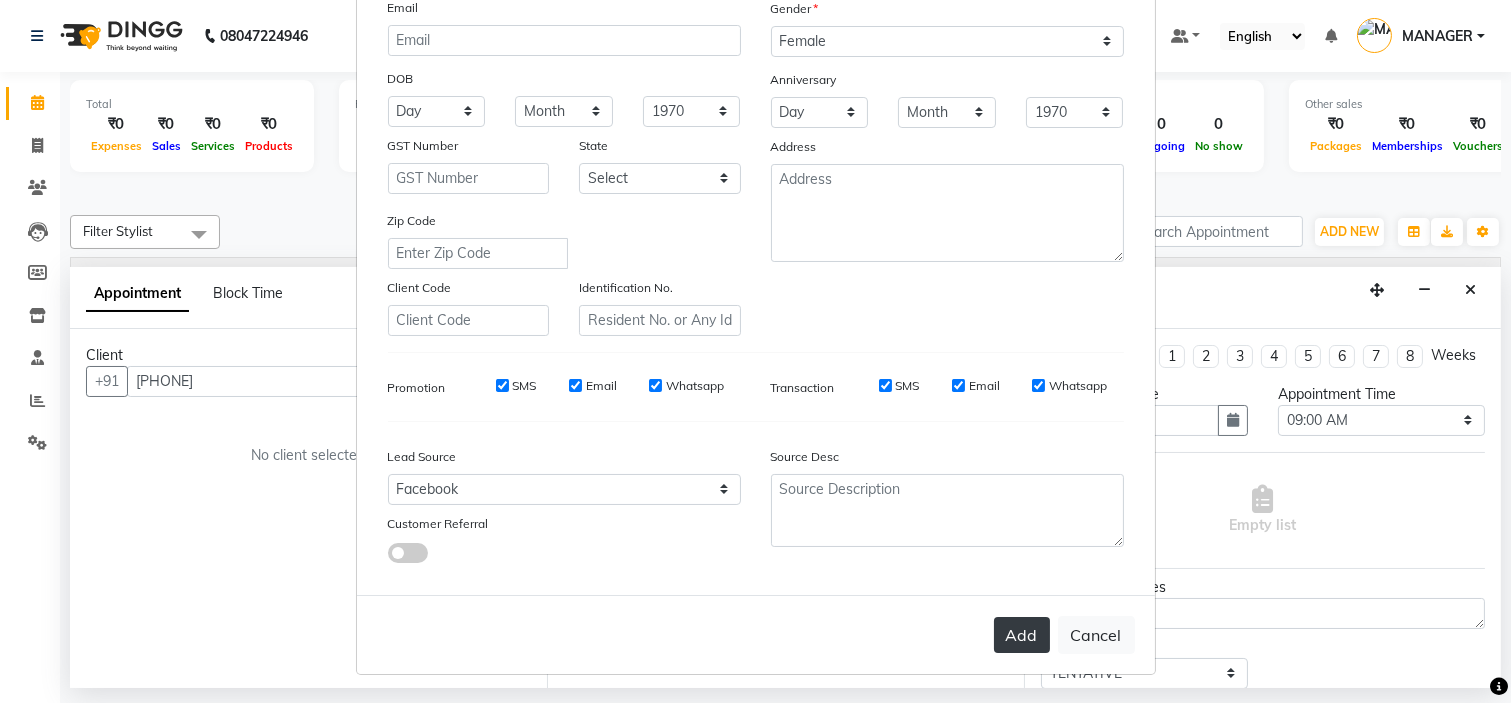 click on "Add" at bounding box center (1022, 635) 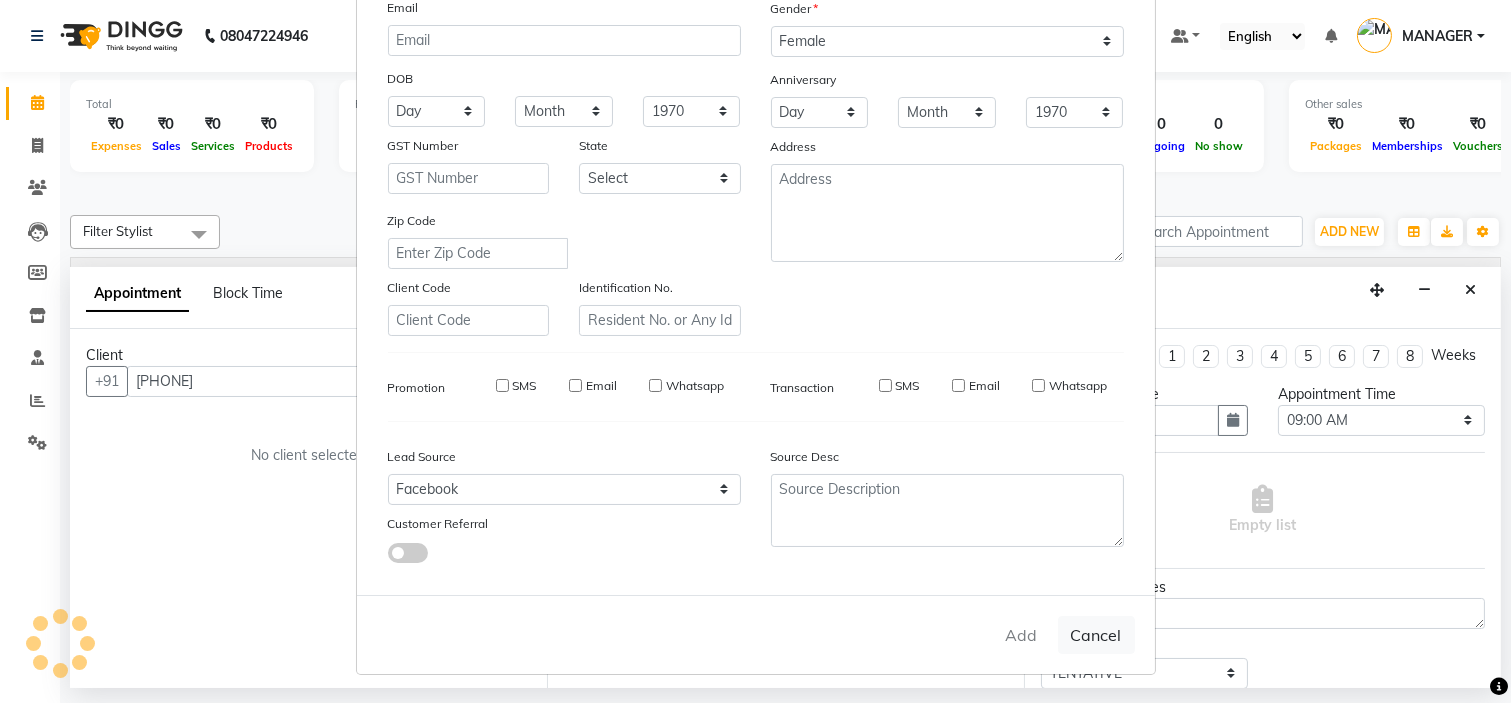 type 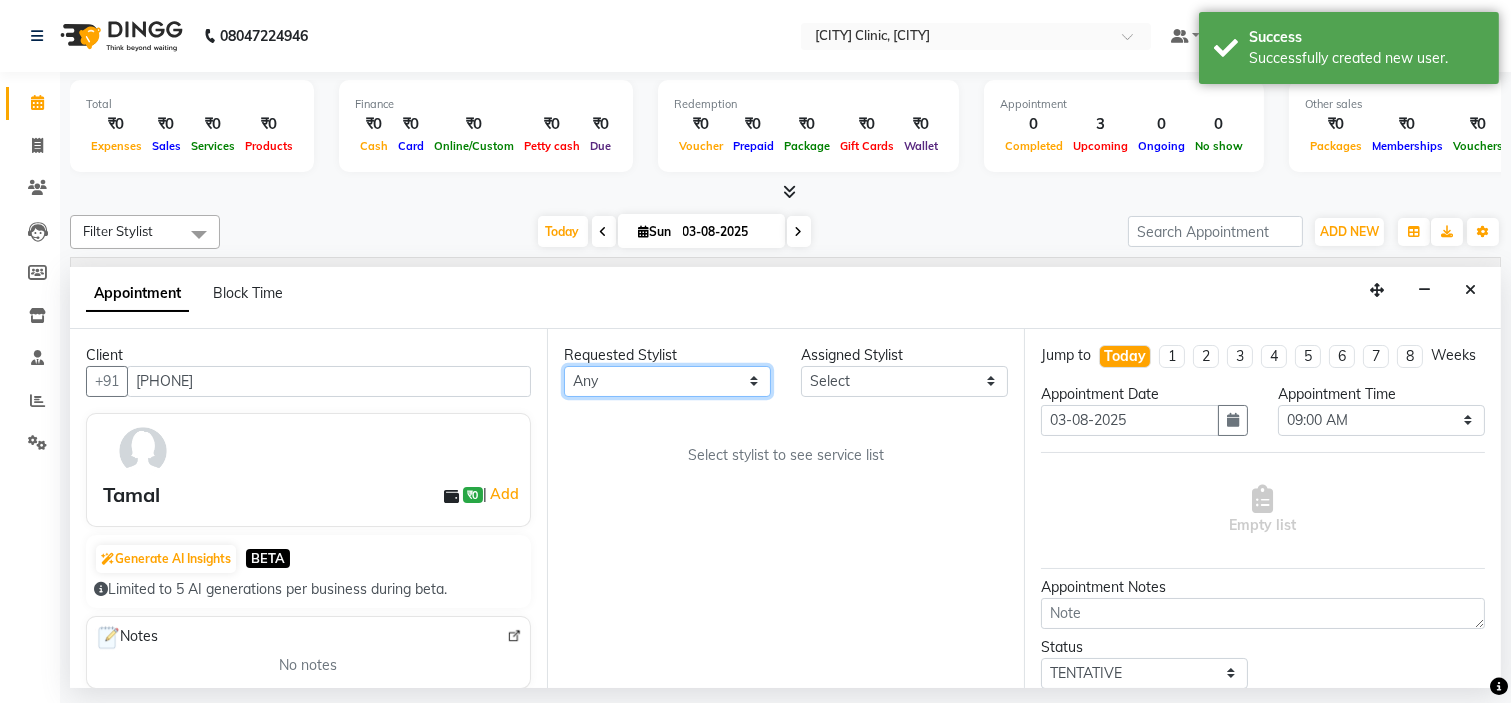 click on "Any [LAST] [LAST] [LAST] Dr.[LAST] [LAST] [LAST] [LAST] [LAST] [LAST] [LAST]" at bounding box center (667, 381) 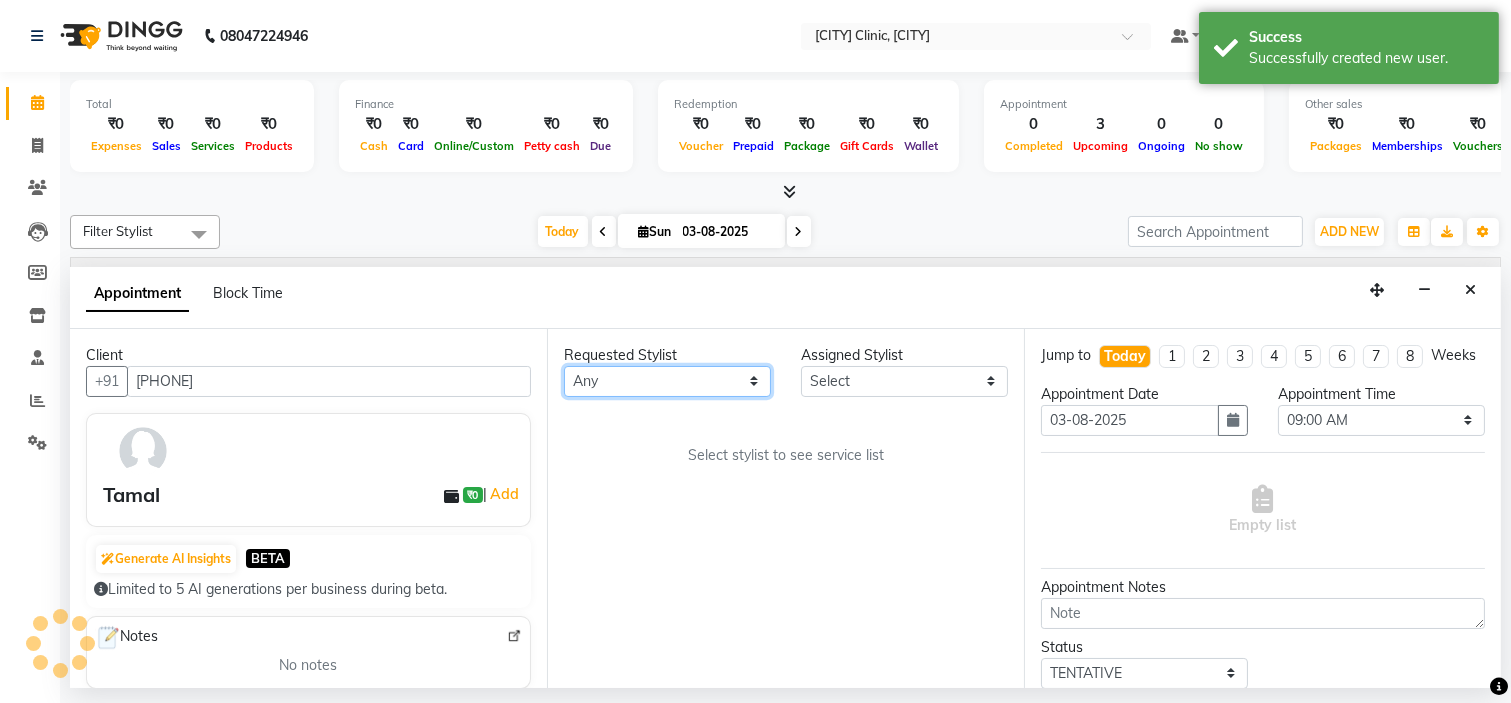 select on "[PHONE]" 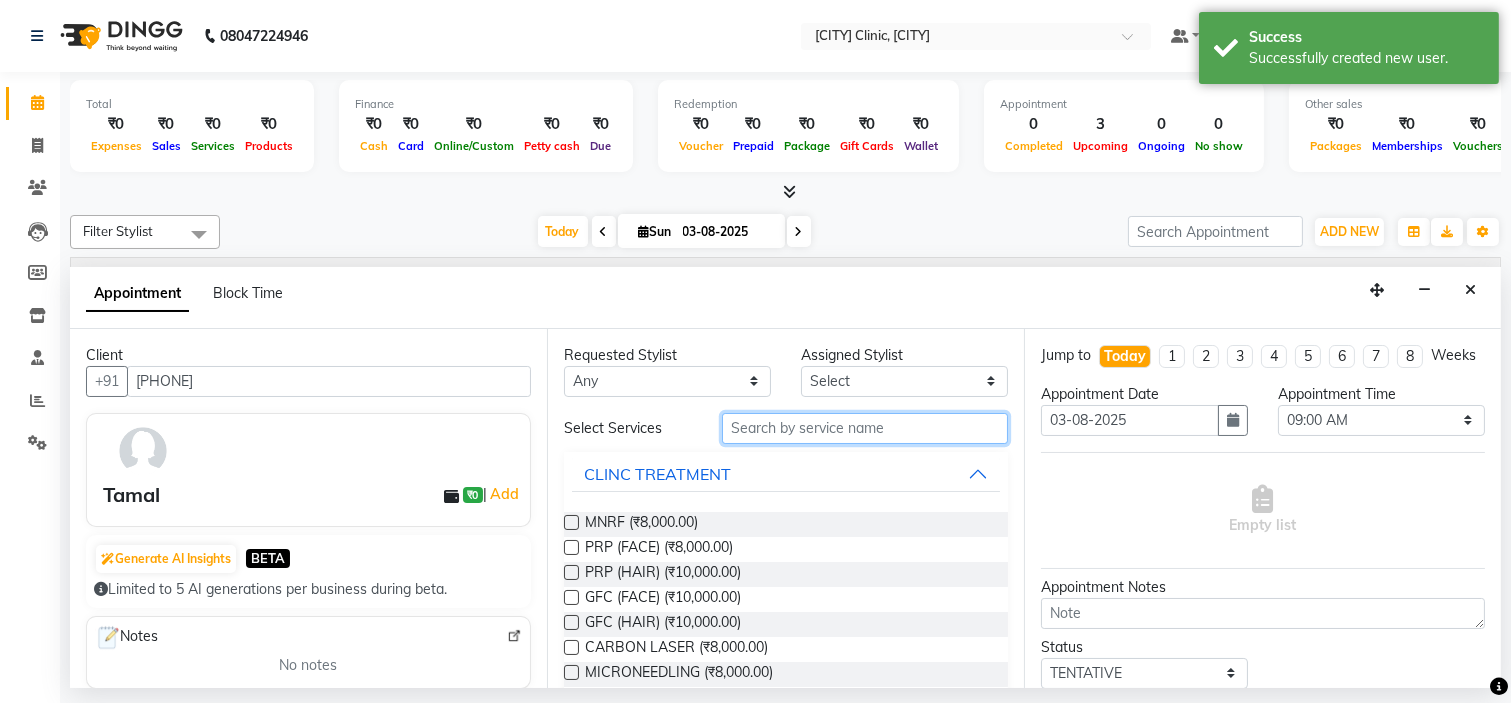 click at bounding box center [865, 428] 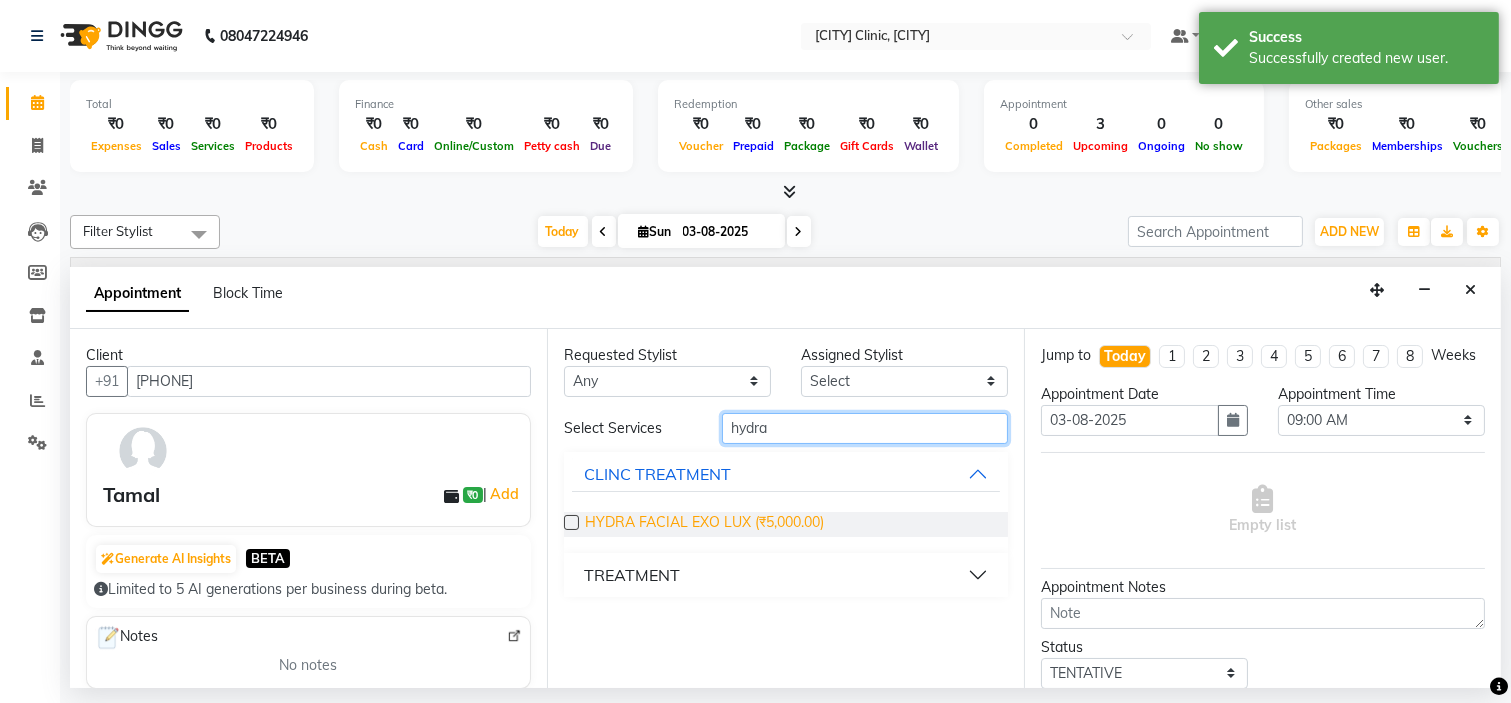 type on "hydra" 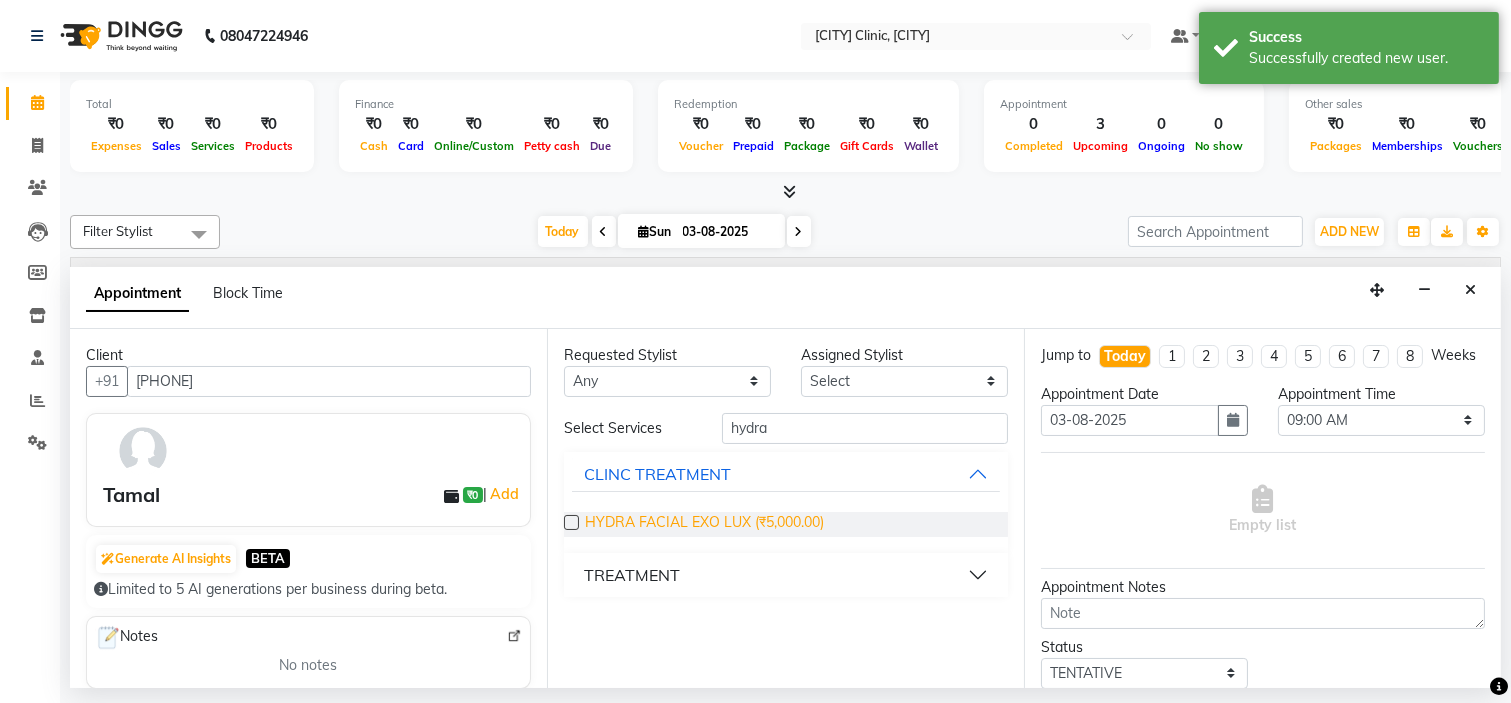 click on "HYDRA FACIAL EXO LUX (₹5,000.00)" at bounding box center [704, 524] 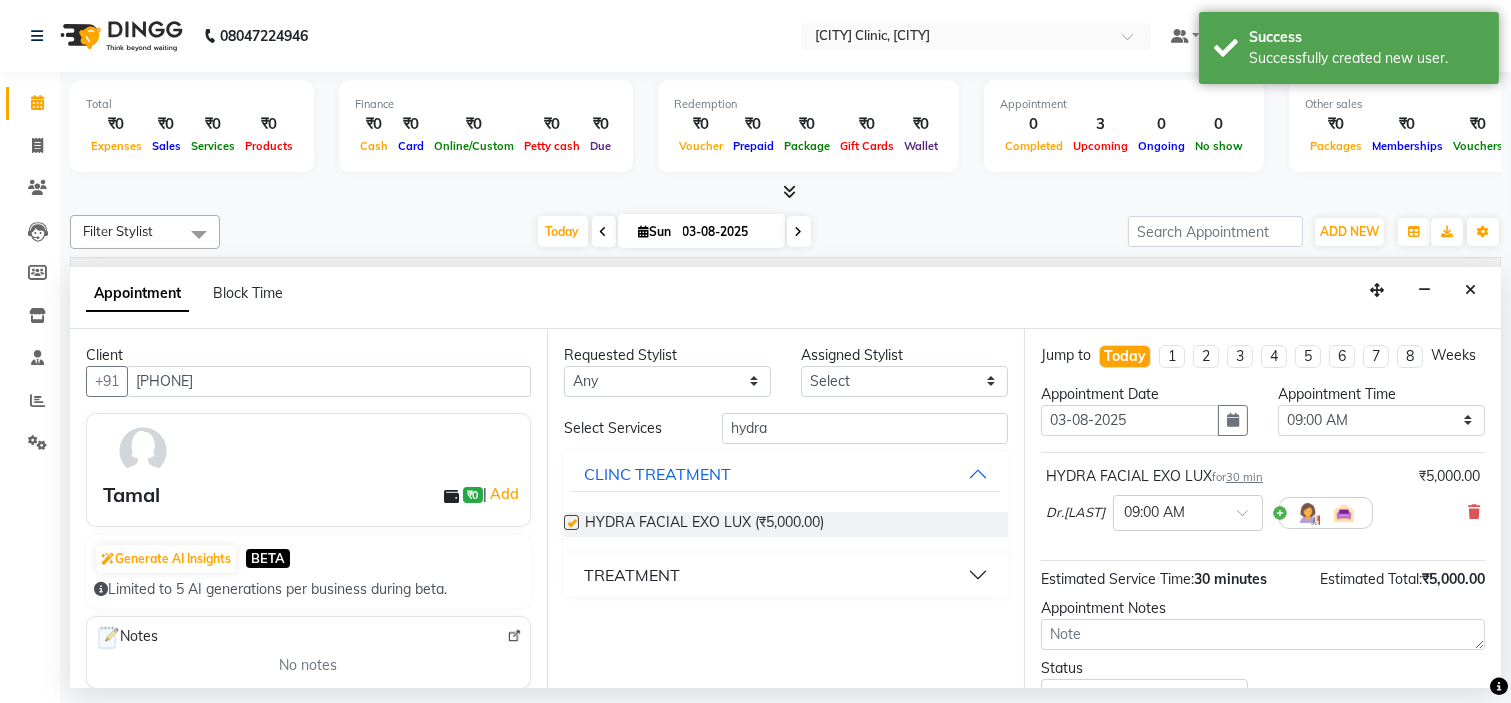 checkbox on "false" 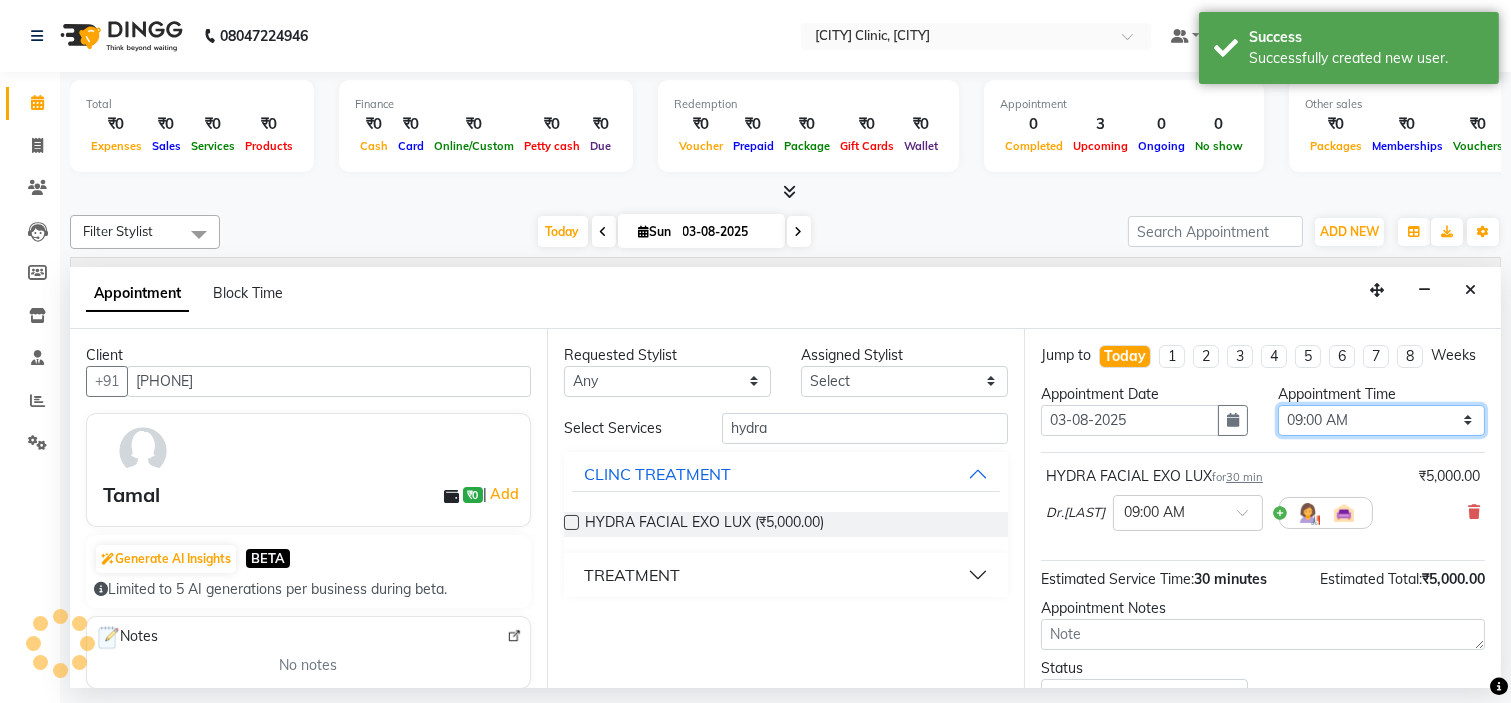 click on "Select 09:00 AM 09:15 AM 09:30 AM 09:45 AM 10:00 AM 10:15 AM 10:30 AM 10:45 AM 11:00 AM 11:15 AM 11:30 AM 11:45 AM 12:00 PM 12:15 PM 12:30 PM 12:45 PM 01:00 PM 01:15 PM 01:30 PM 01:45 PM 02:00 PM 02:15 PM 02:30 PM 02:45 PM 03:00 PM 03:15 PM 03:30 PM 03:45 PM 04:00 PM 04:15 PM 04:30 PM 04:45 PM 05:00 PM 05:15 PM 05:30 PM 05:45 PM 06:00 PM 06:15 PM 06:30 PM 06:45 PM 07:00 PM 07:15 PM 07:30 PM 07:45 PM 08:00 PM" at bounding box center [1381, 420] 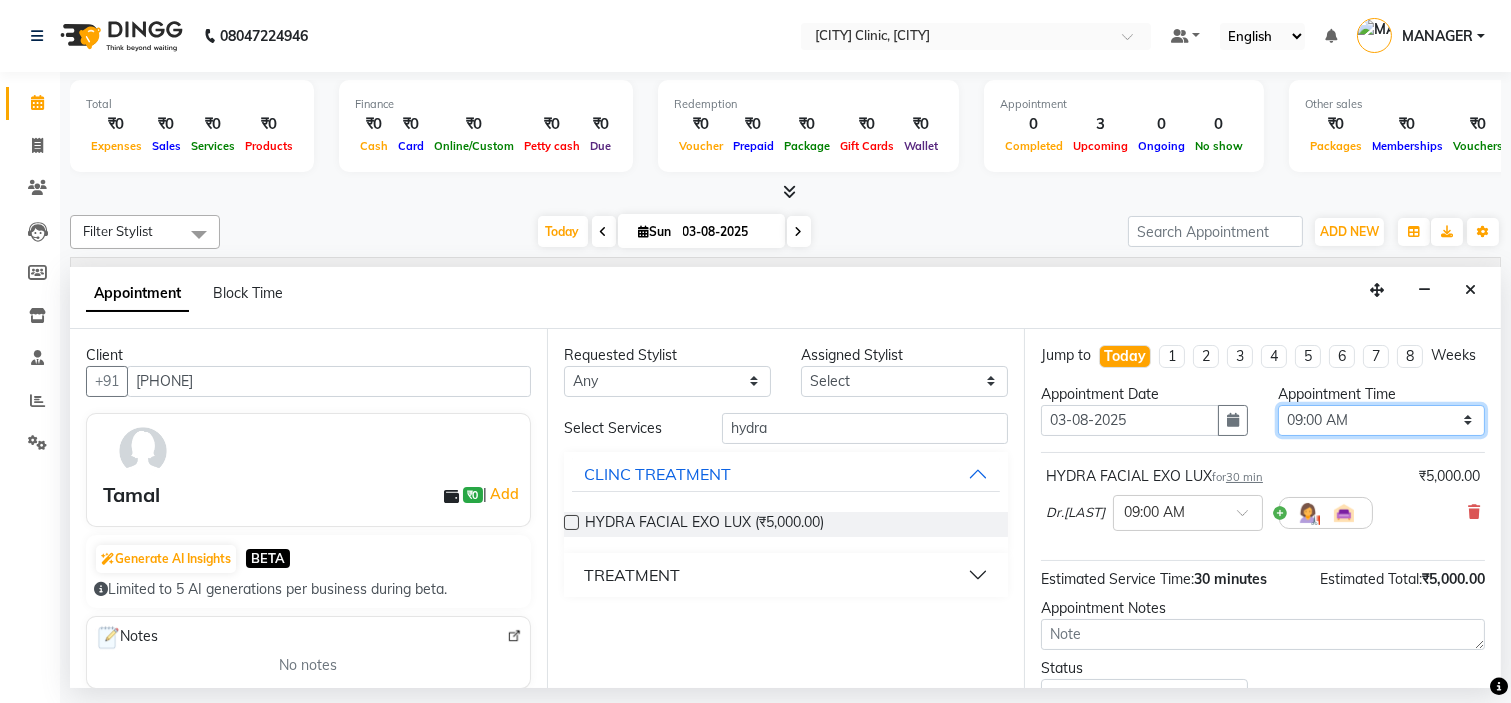select on "960" 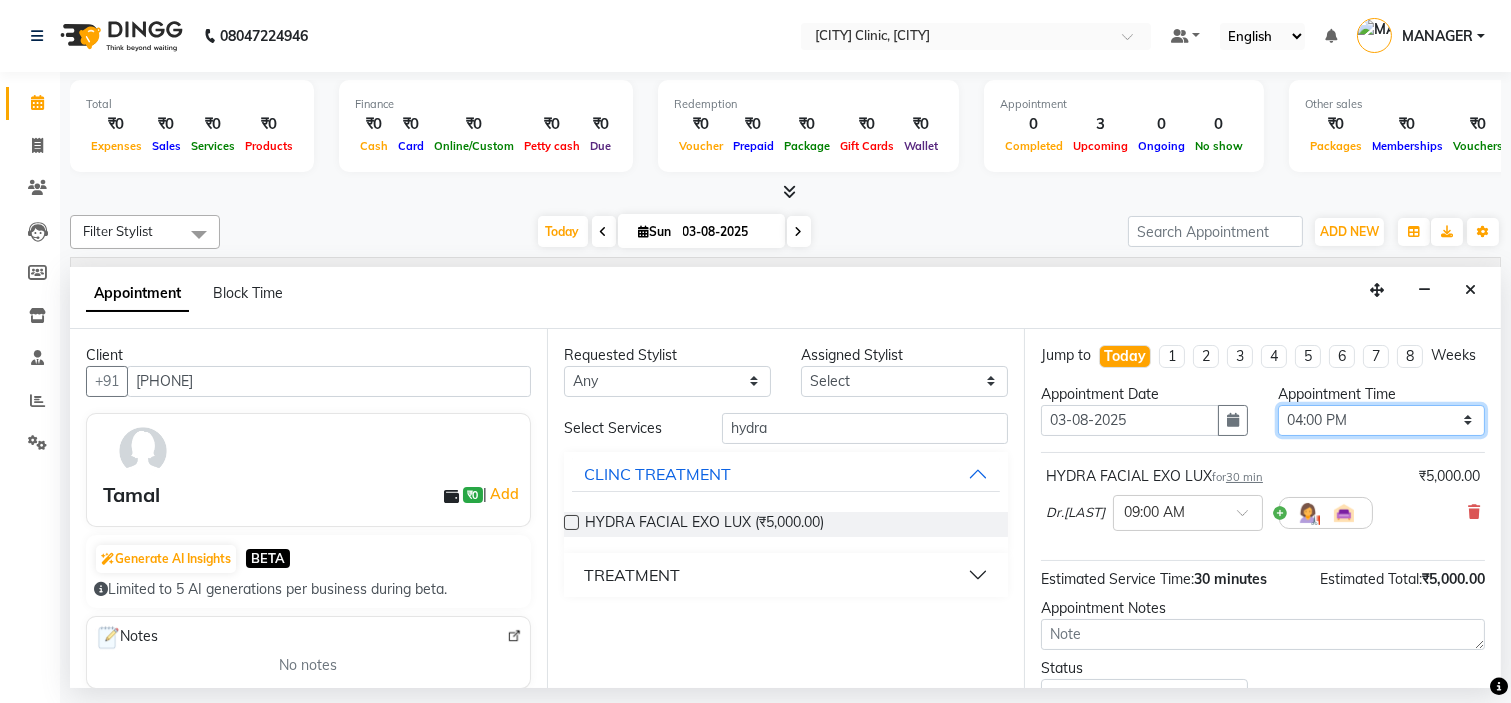 click on "Select 09:00 AM 09:15 AM 09:30 AM 09:45 AM 10:00 AM 10:15 AM 10:30 AM 10:45 AM 11:00 AM 11:15 AM 11:30 AM 11:45 AM 12:00 PM 12:15 PM 12:30 PM 12:45 PM 01:00 PM 01:15 PM 01:30 PM 01:45 PM 02:00 PM 02:15 PM 02:30 PM 02:45 PM 03:00 PM 03:15 PM 03:30 PM 03:45 PM 04:00 PM 04:15 PM 04:30 PM 04:45 PM 05:00 PM 05:15 PM 05:30 PM 05:45 PM 06:00 PM 06:15 PM 06:30 PM 06:45 PM 07:00 PM 07:15 PM 07:30 PM 07:45 PM 08:00 PM" at bounding box center [1381, 420] 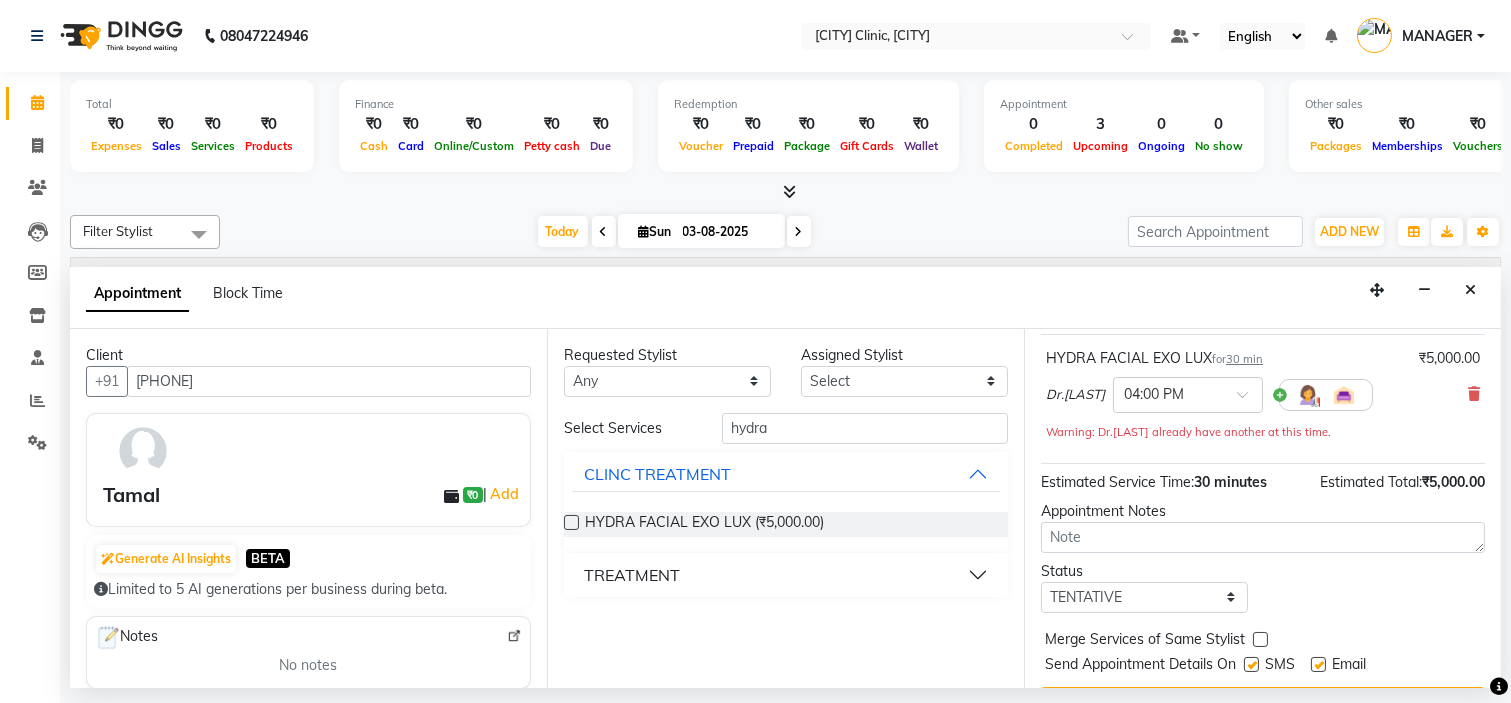 scroll, scrollTop: 187, scrollLeft: 0, axis: vertical 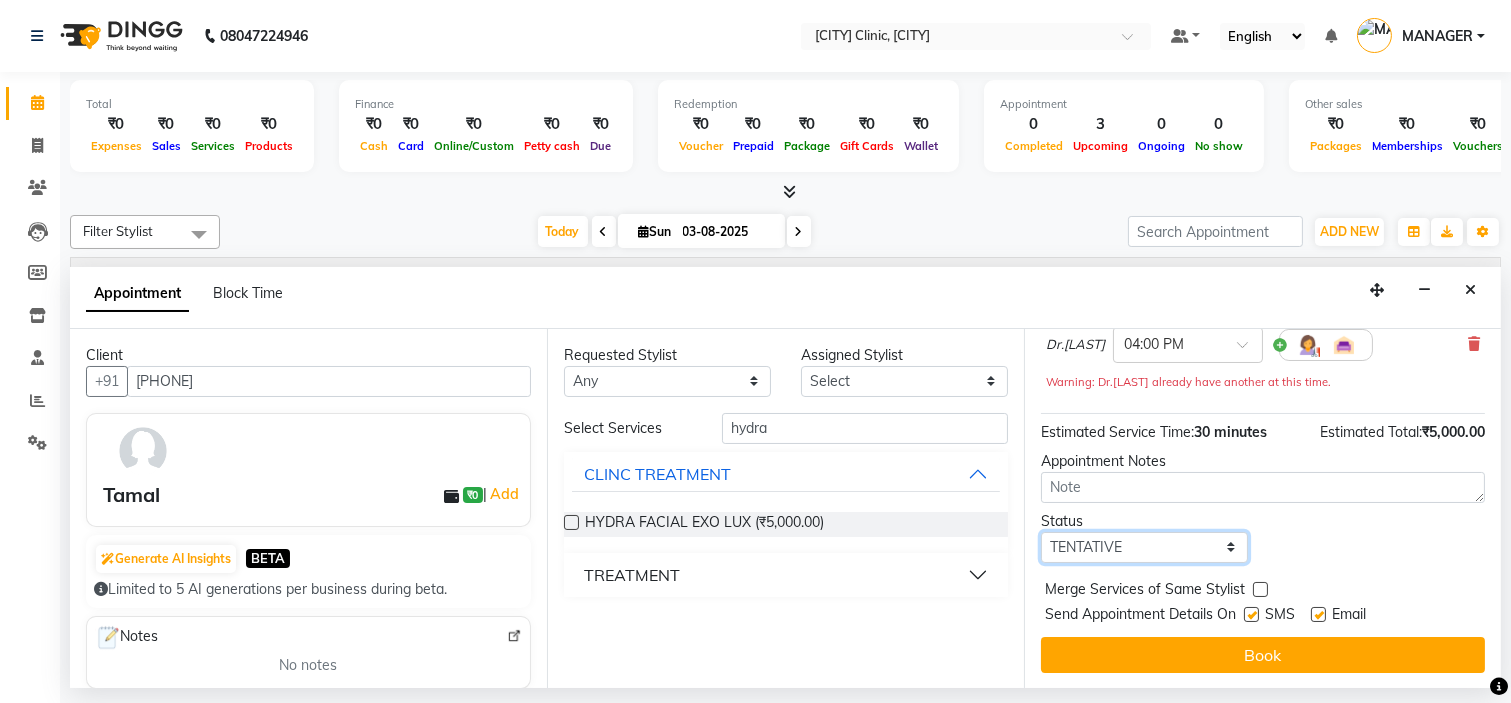 click on "Select TENTATIVE CONFIRM CHECK-IN UPCOMING" at bounding box center [1144, 547] 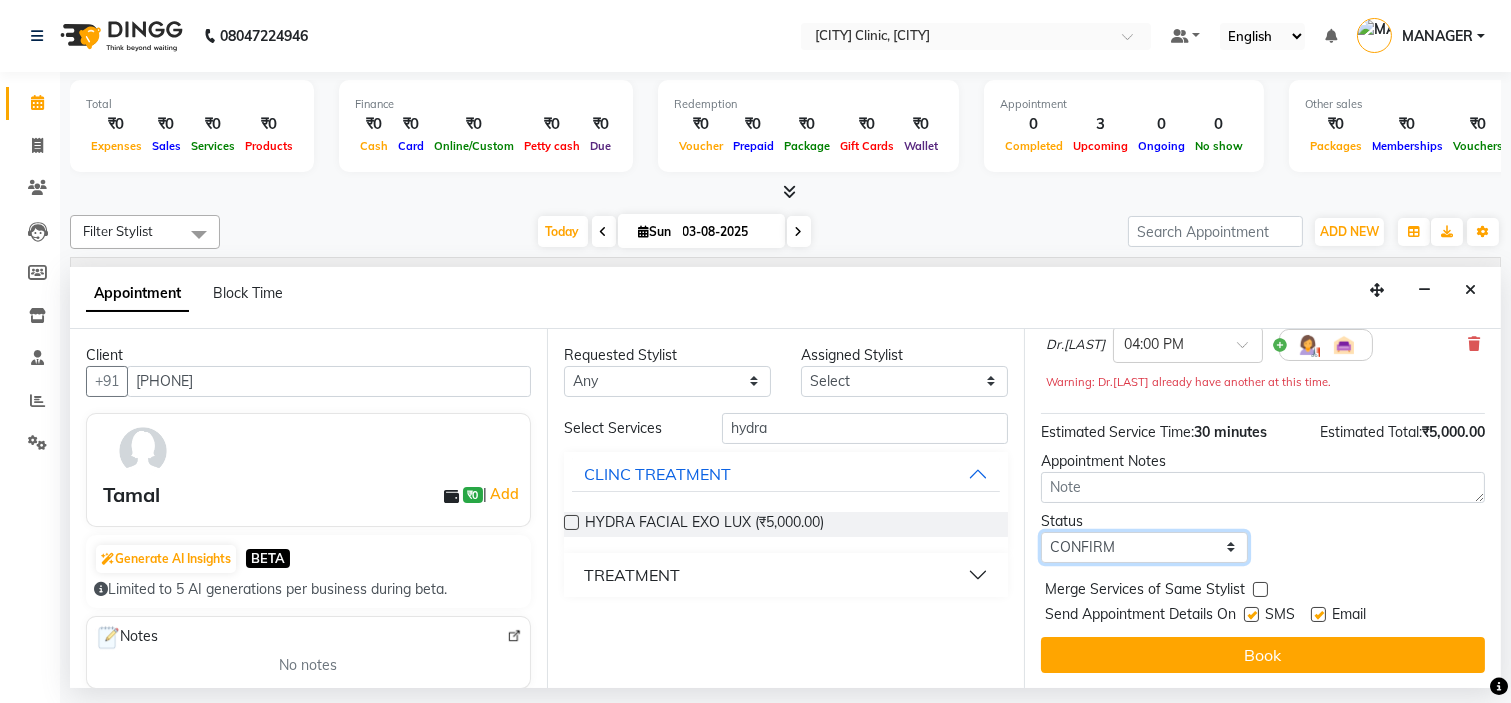 click on "Select TENTATIVE CONFIRM CHECK-IN UPCOMING" at bounding box center [1144, 547] 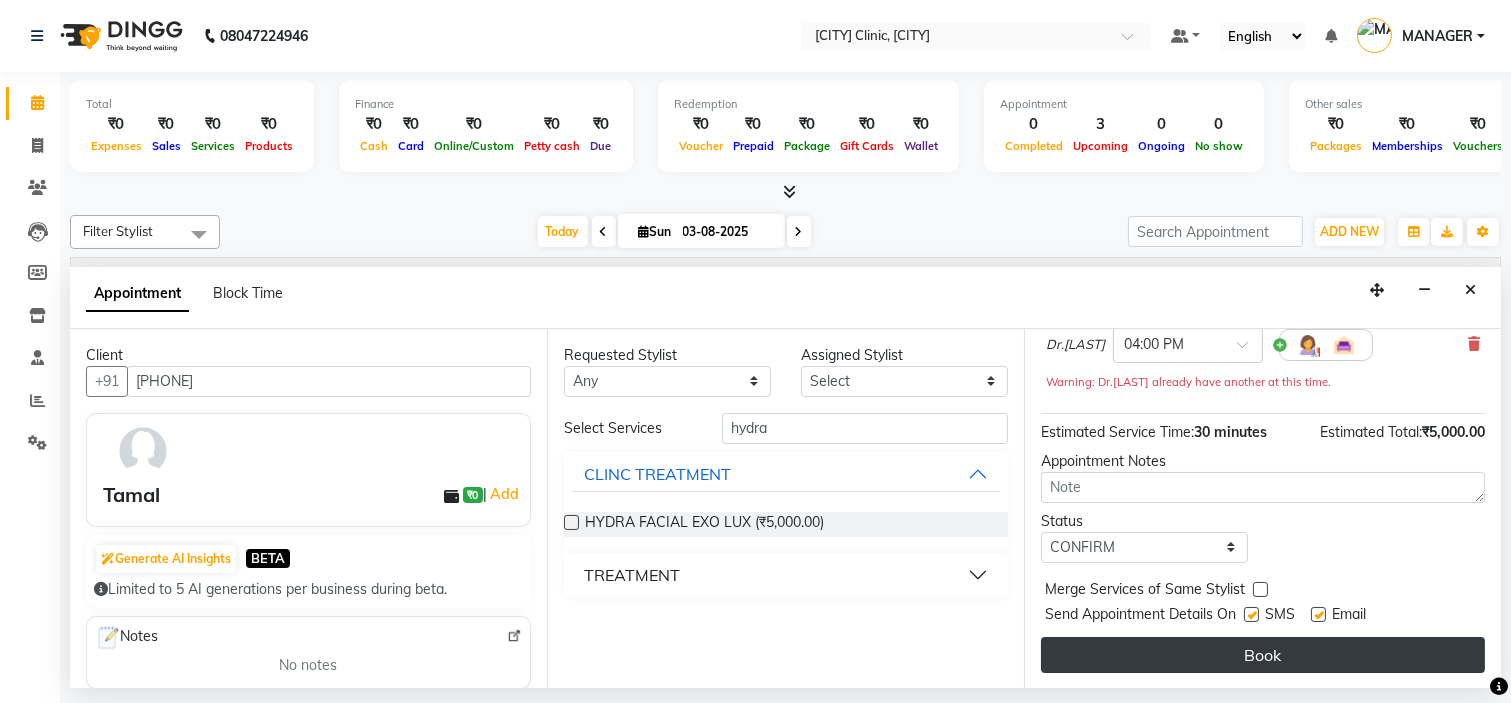 click on "Book" at bounding box center [1263, 655] 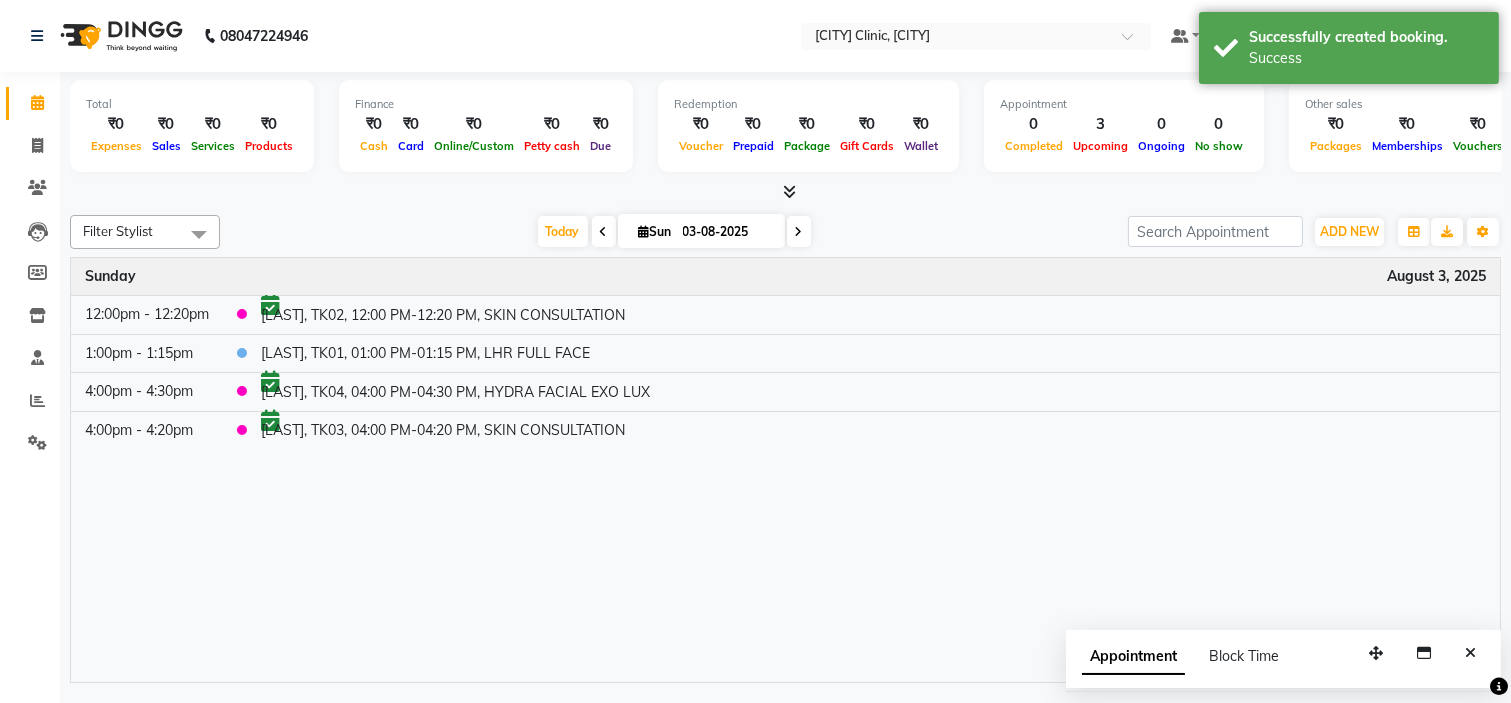 drag, startPoint x: 1461, startPoint y: 638, endPoint x: 1473, endPoint y: 652, distance: 18.439089 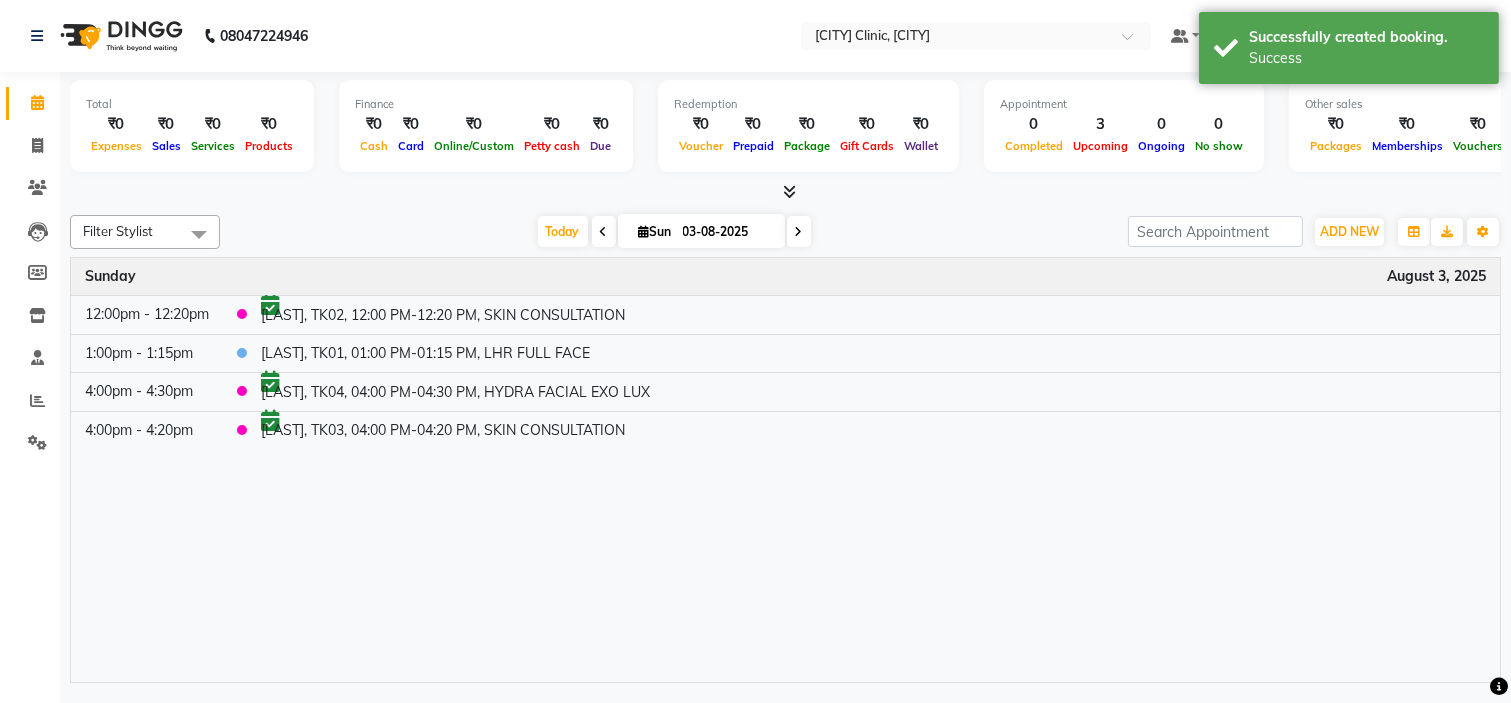 click on "Time Event Sunday August 3, 2025 12:00pm - 12:20pm     [LAST], TK02, 12:00 PM-12:20 PM, SKIN CONSULTATION 1:00pm - 1:30pm     [LAST], TK06, 01:00 PM-01:30 PM, CARBON LASER 1:00pm - 1:15pm    [LAST], TK01, 01:00 PM-01:15 PM, LHR FULL FACE 4:00pm - 4:30pm     [LAST], TK04, 04:00 PM-04:30 PM, HYDRA FACIAL EXO LUX 4:00pm - 4:20pm     [LAST], TK03, 04:00 PM-04:20 PM, SKIN CONSULTATION" at bounding box center (785, 470) 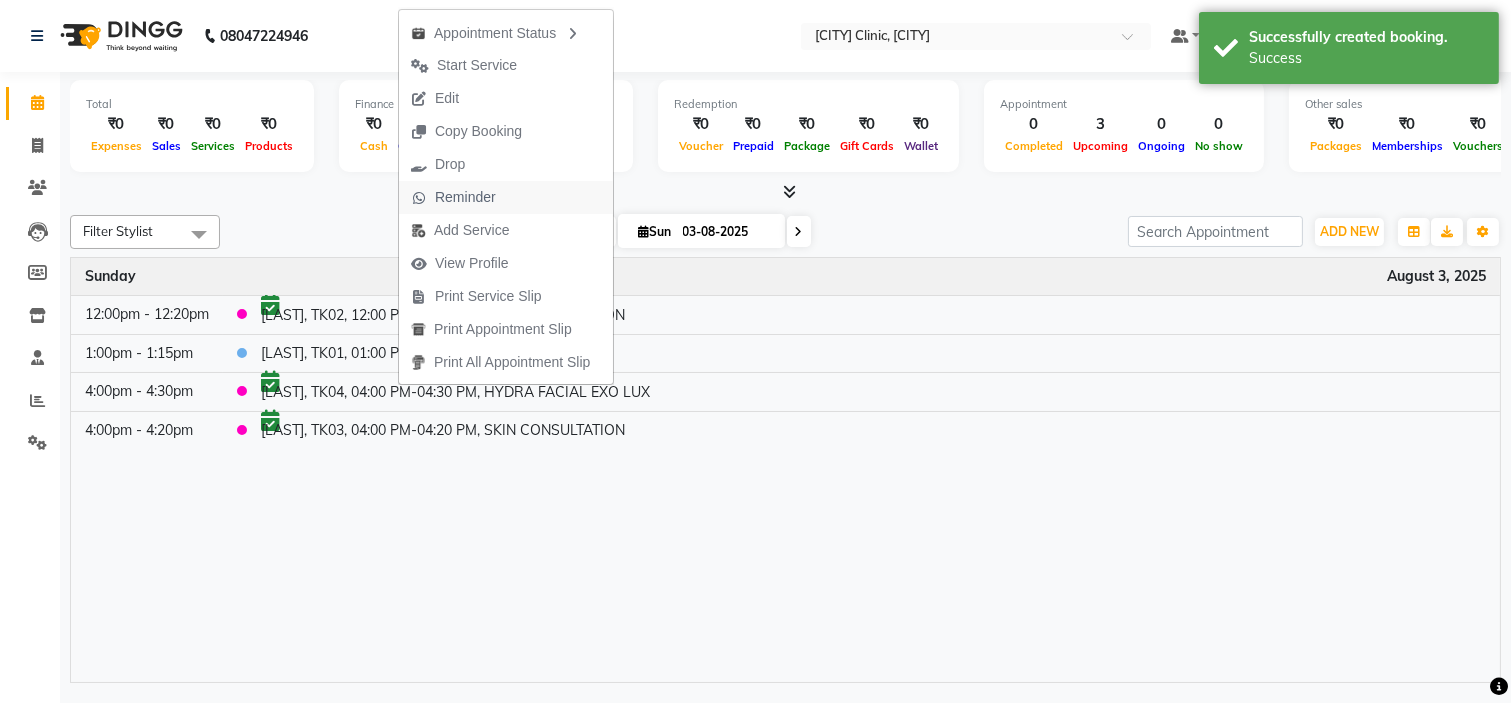 click on "Reminder" at bounding box center [465, 197] 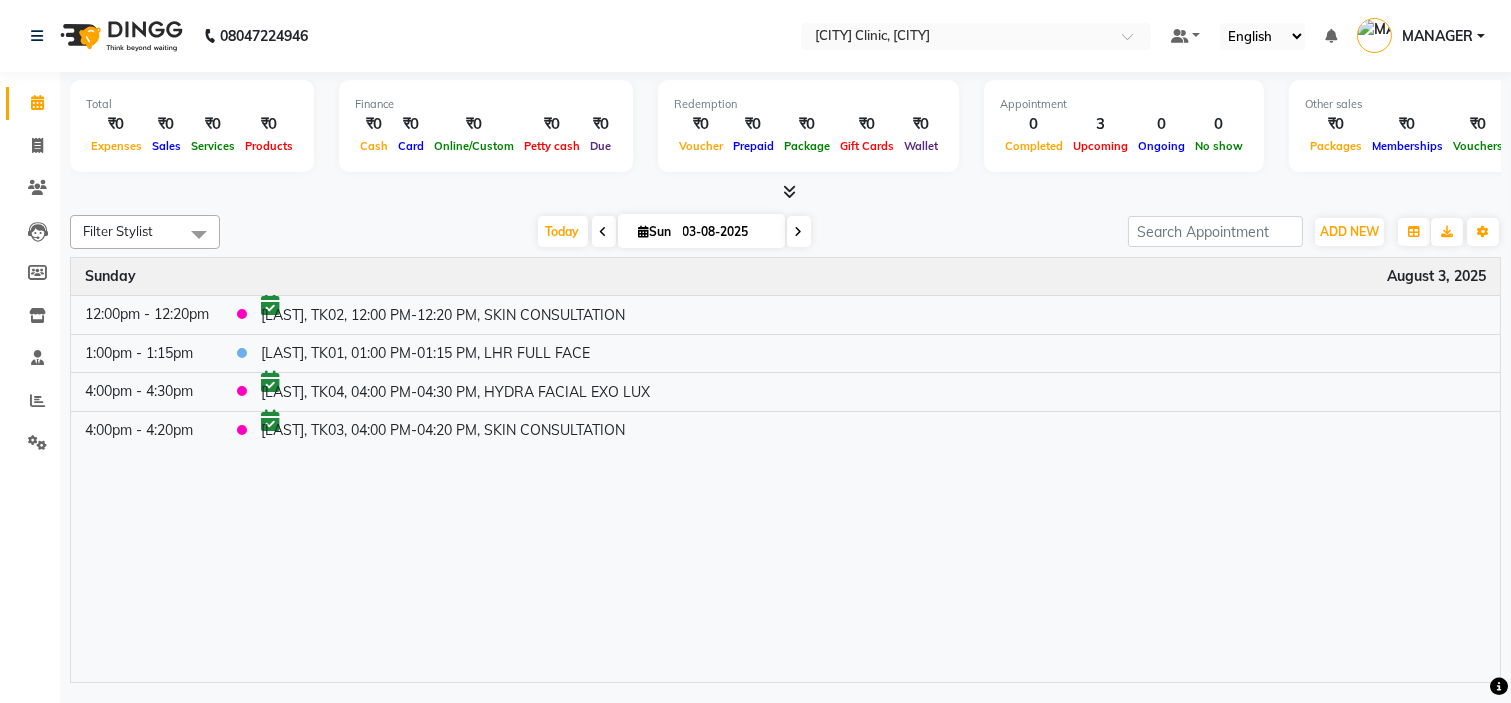 click on "Time Event Sunday August 3, 2025 12:00pm - 12:20pm     [LAST], TK02, 12:00 PM-12:20 PM, SKIN CONSULTATION 1:00pm - 1:30pm     [LAST], TK06, 01:00 PM-01:30 PM, CARBON LASER 1:00pm - 1:15pm    [LAST], TK01, 01:00 PM-01:15 PM, LHR FULL FACE 4:00pm - 4:30pm     [LAST], TK04, 04:00 PM-04:30 PM, HYDRA FACIAL EXO LUX 4:00pm - 4:20pm     [LAST], TK03, 04:00 PM-04:20 PM, SKIN CONSULTATION" at bounding box center (785, 470) 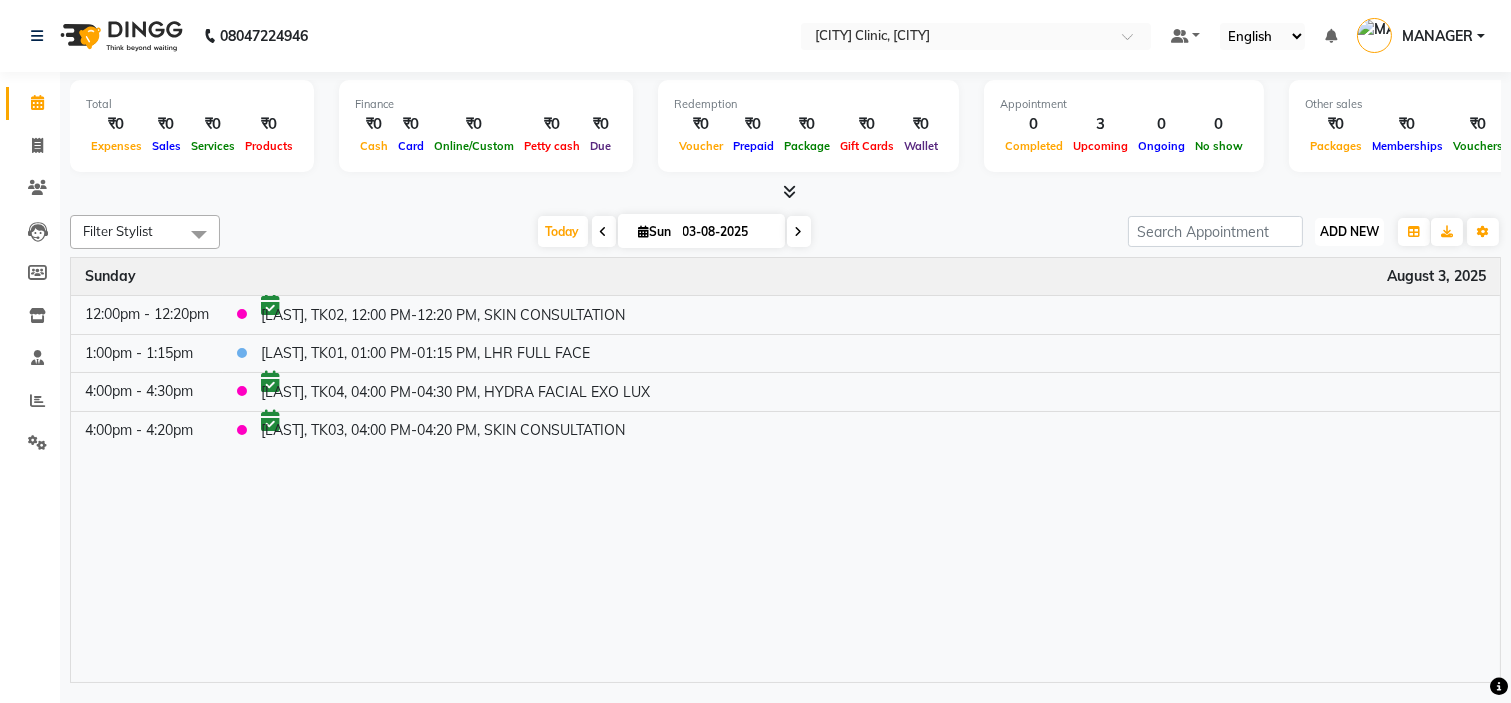 click on "ADD NEW" at bounding box center (1349, 231) 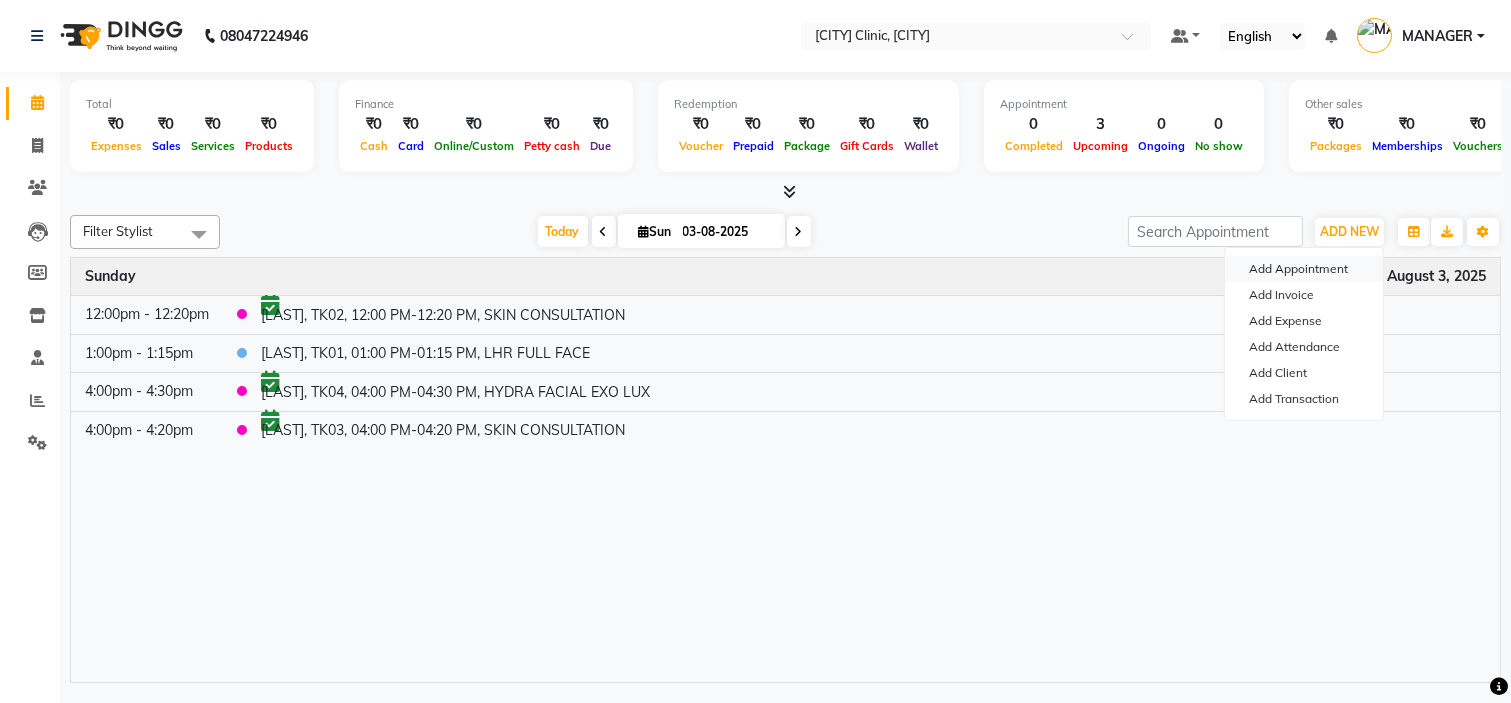 click on "Add Appointment" at bounding box center (1304, 269) 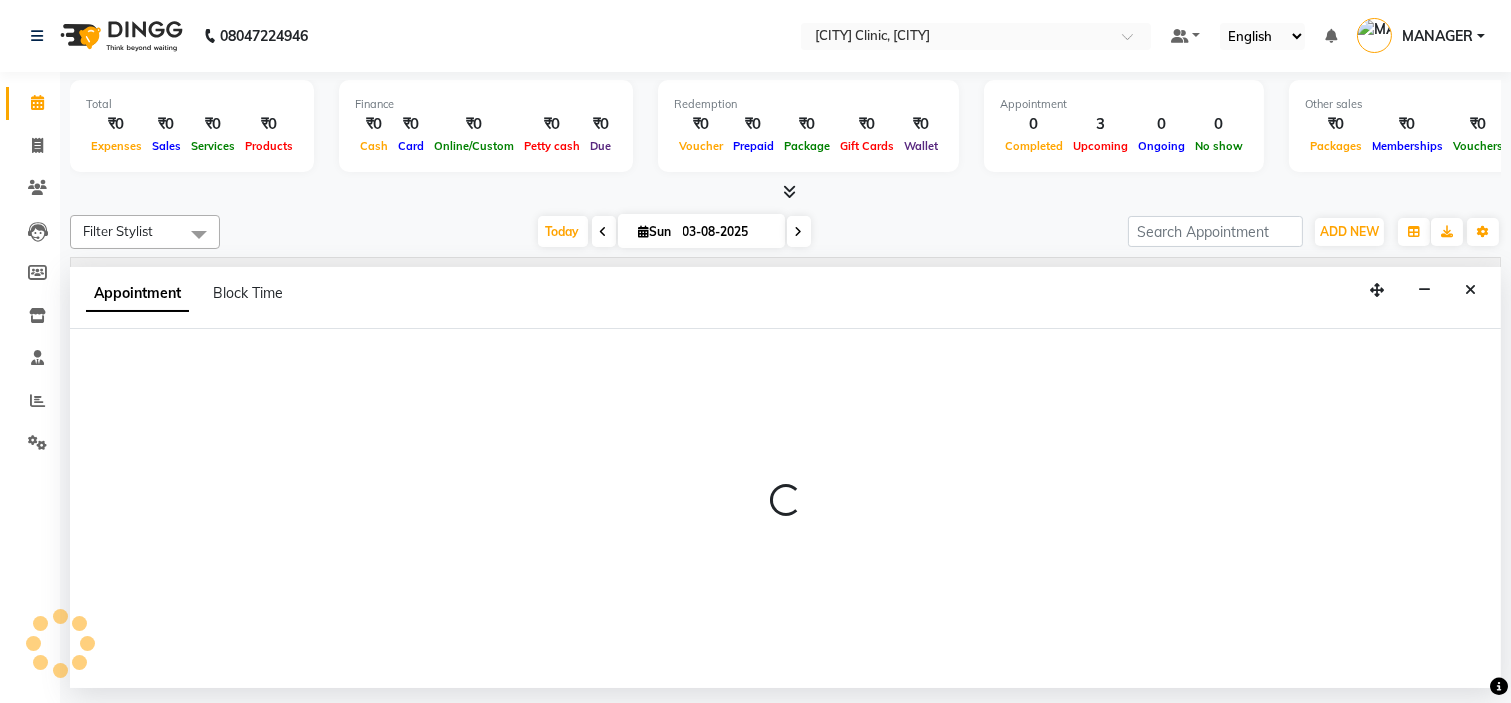 select on "540" 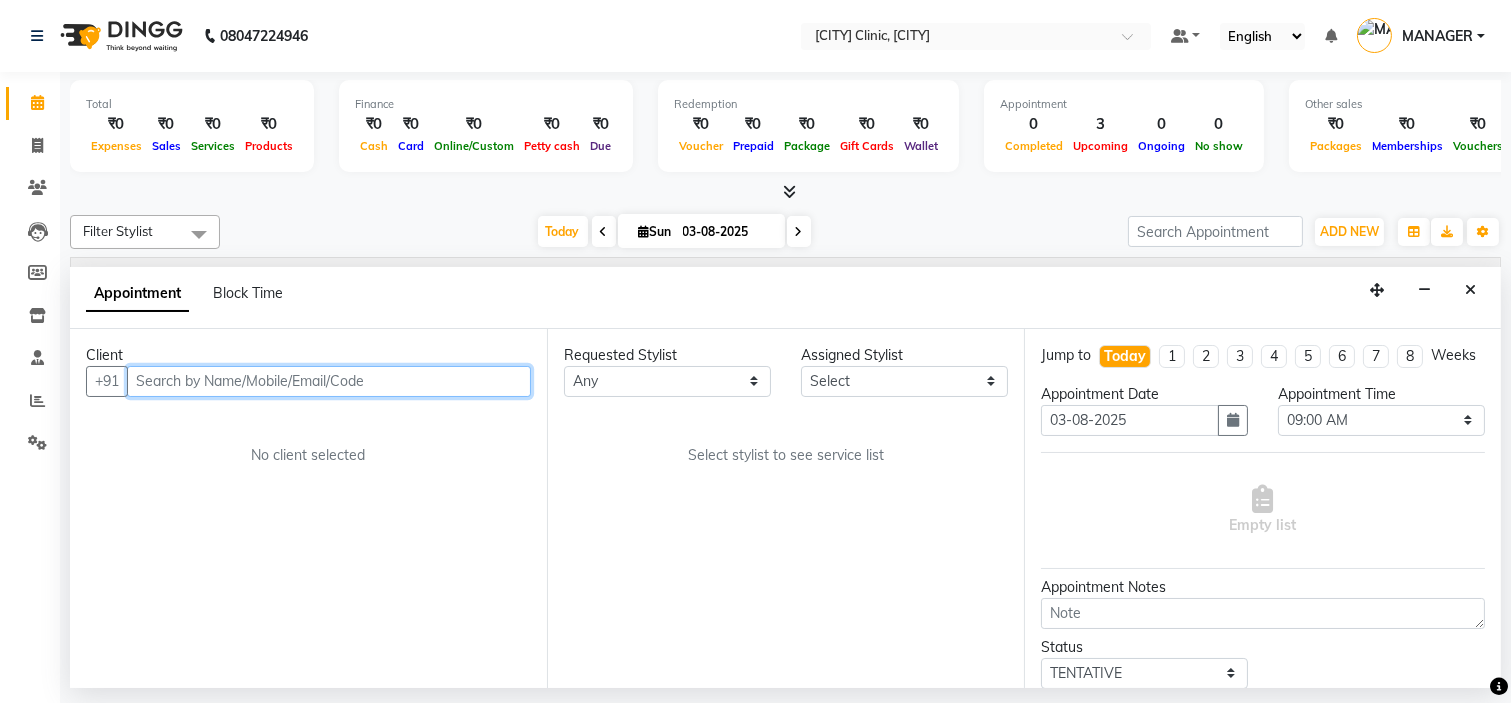 click at bounding box center (329, 381) 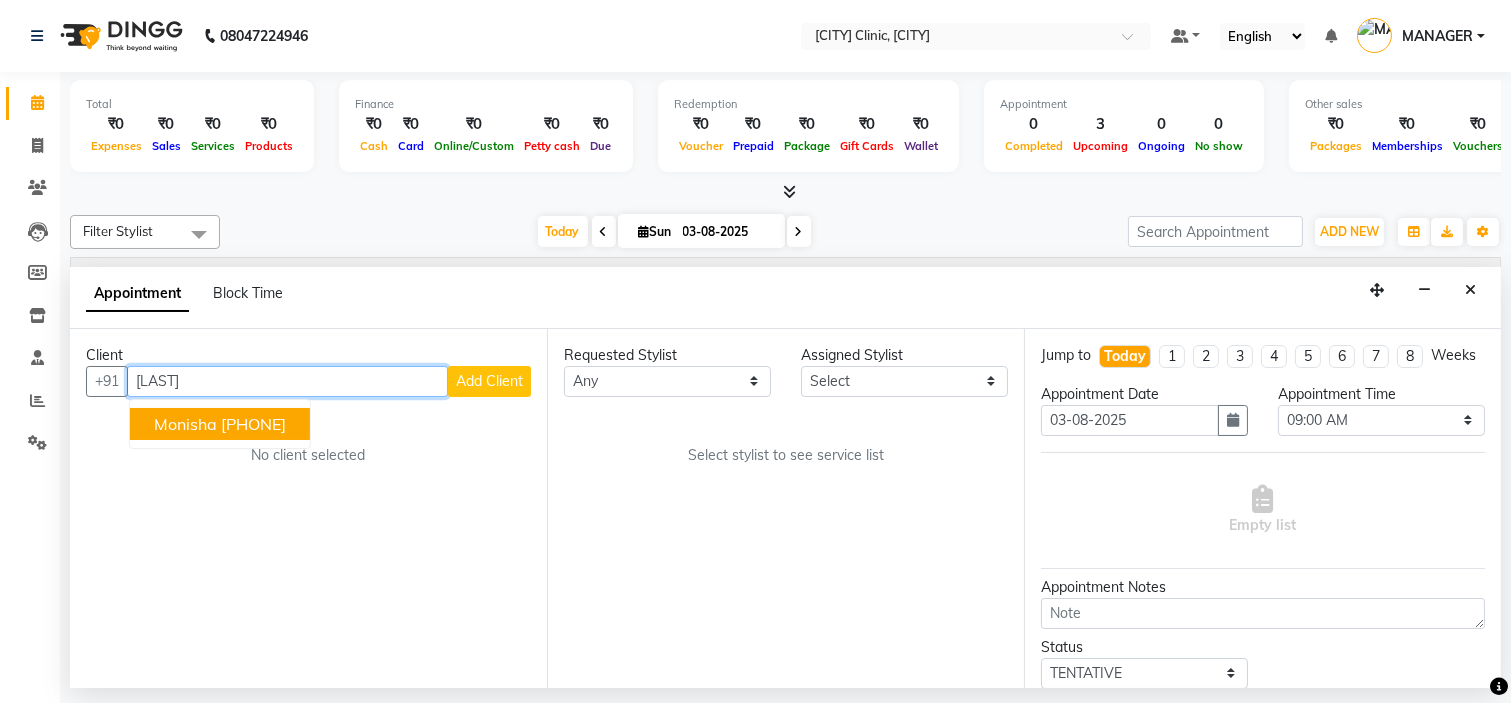 click on "[PHONE]" at bounding box center (253, 424) 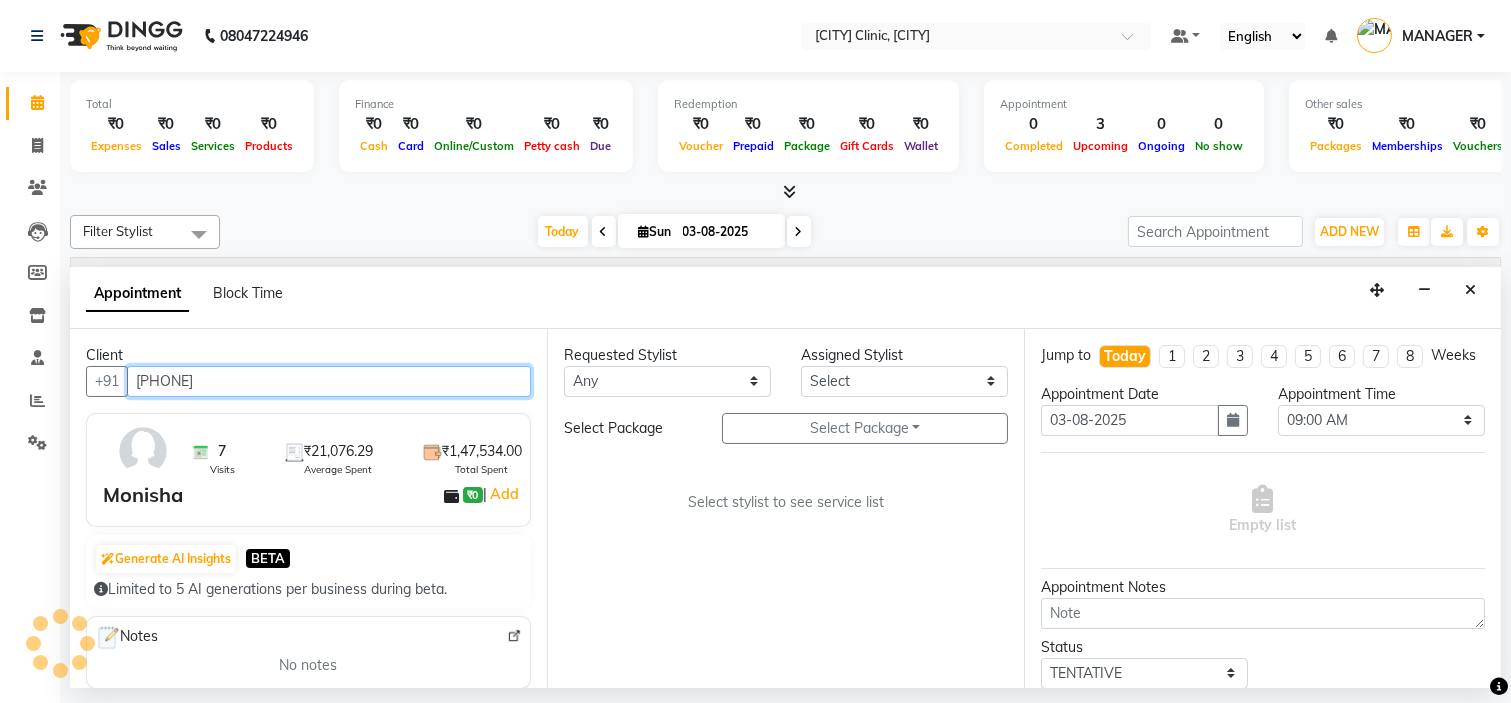 type on "[PHONE]" 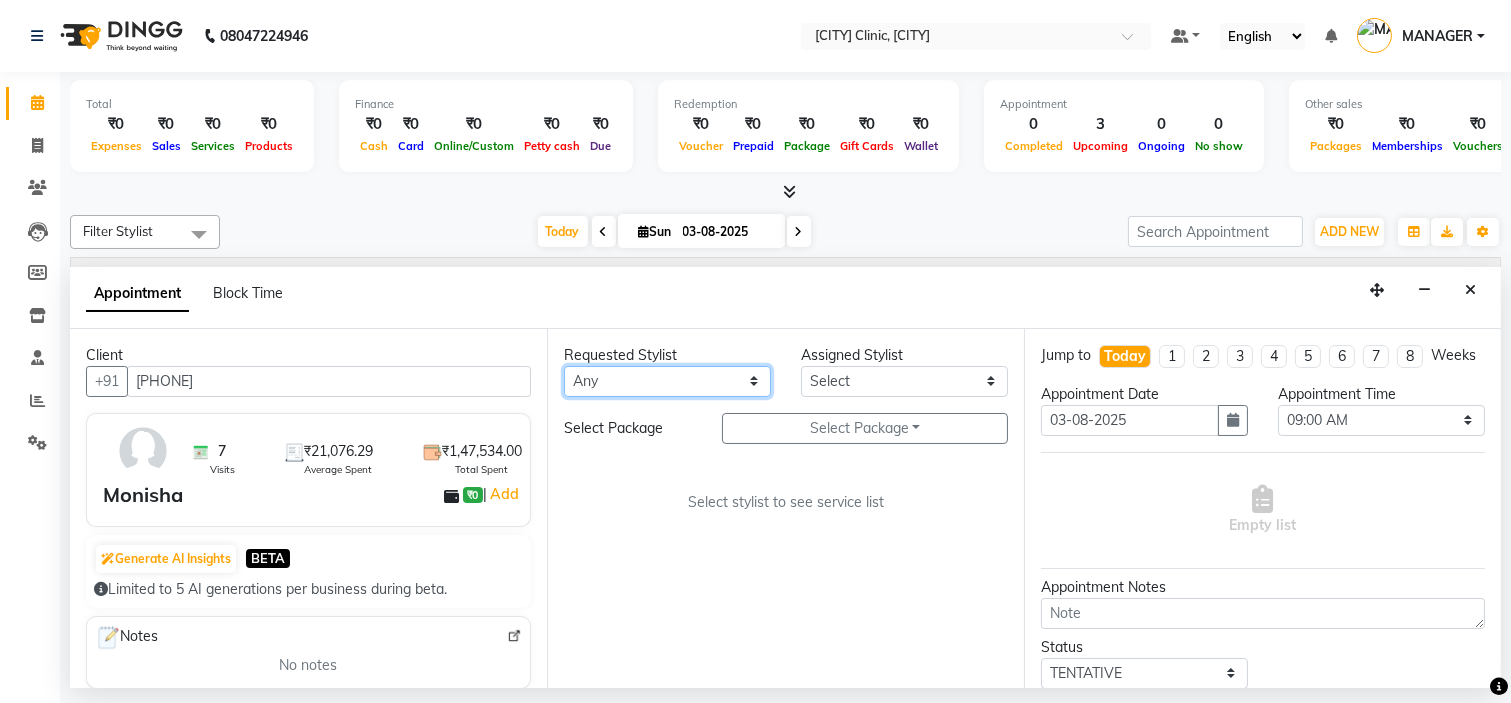 click on "Any [LAST] [LAST] [LAST] Dr.[LAST] [LAST] [LAST] [LAST] [LAST] [LAST] [LAST]" at bounding box center [667, 381] 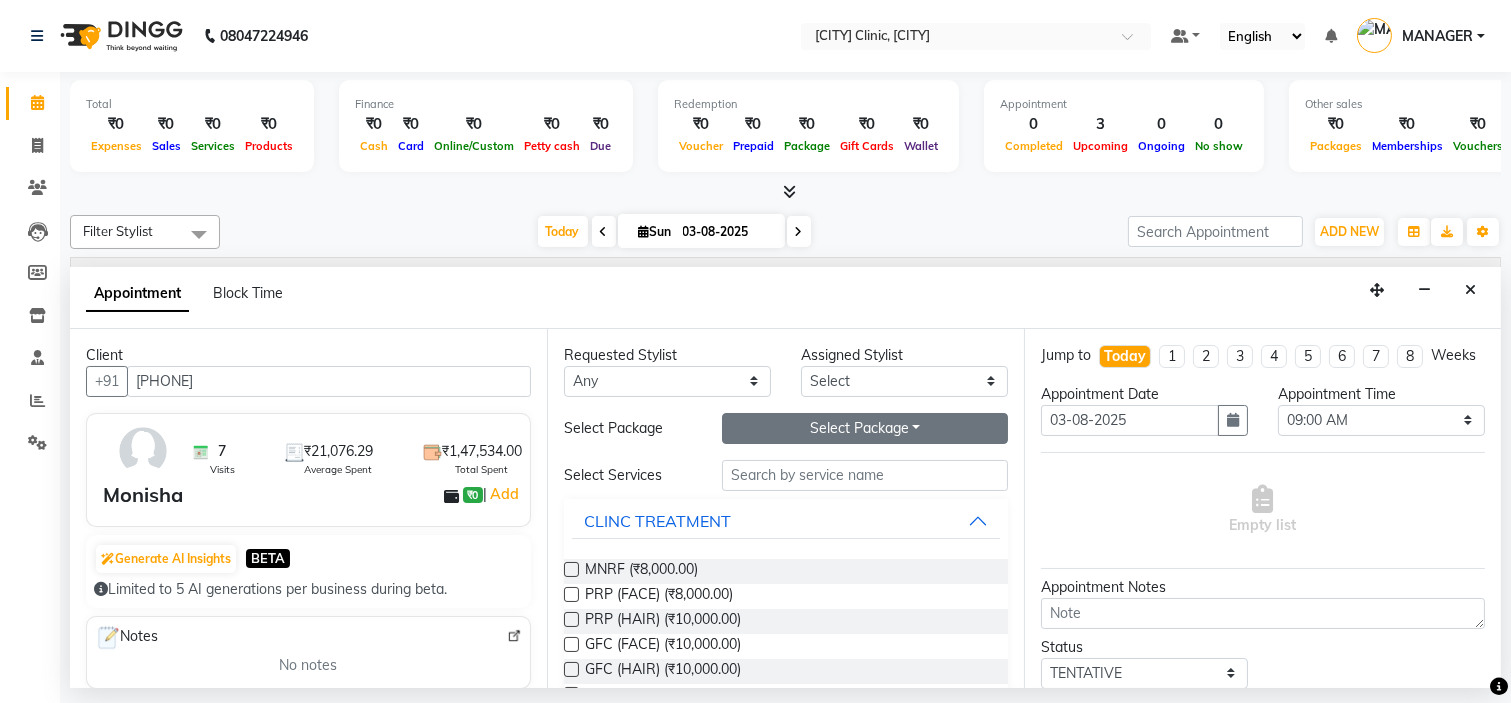 click on "Select Package  Toggle Dropdown" at bounding box center [865, 428] 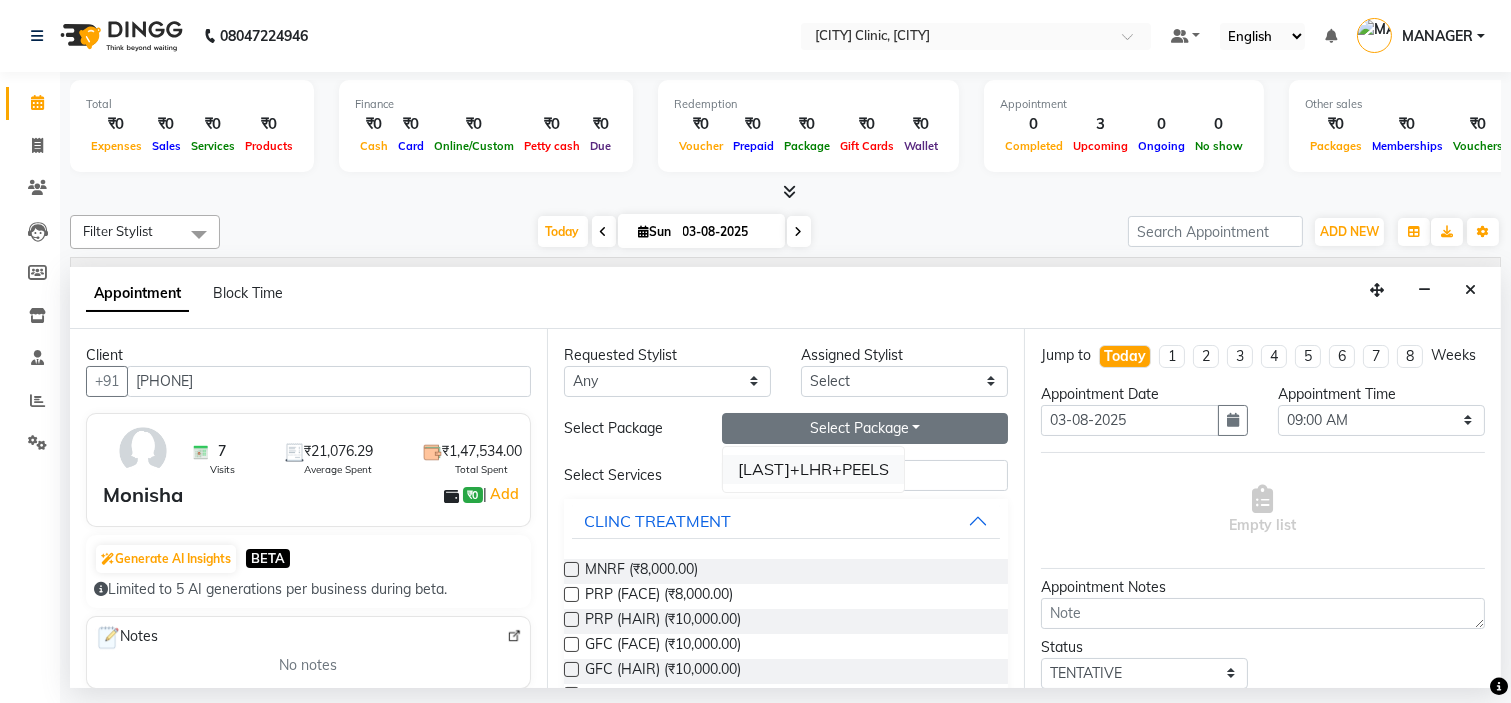 click on "[LAST]+LHR+PEELS" at bounding box center [813, 469] 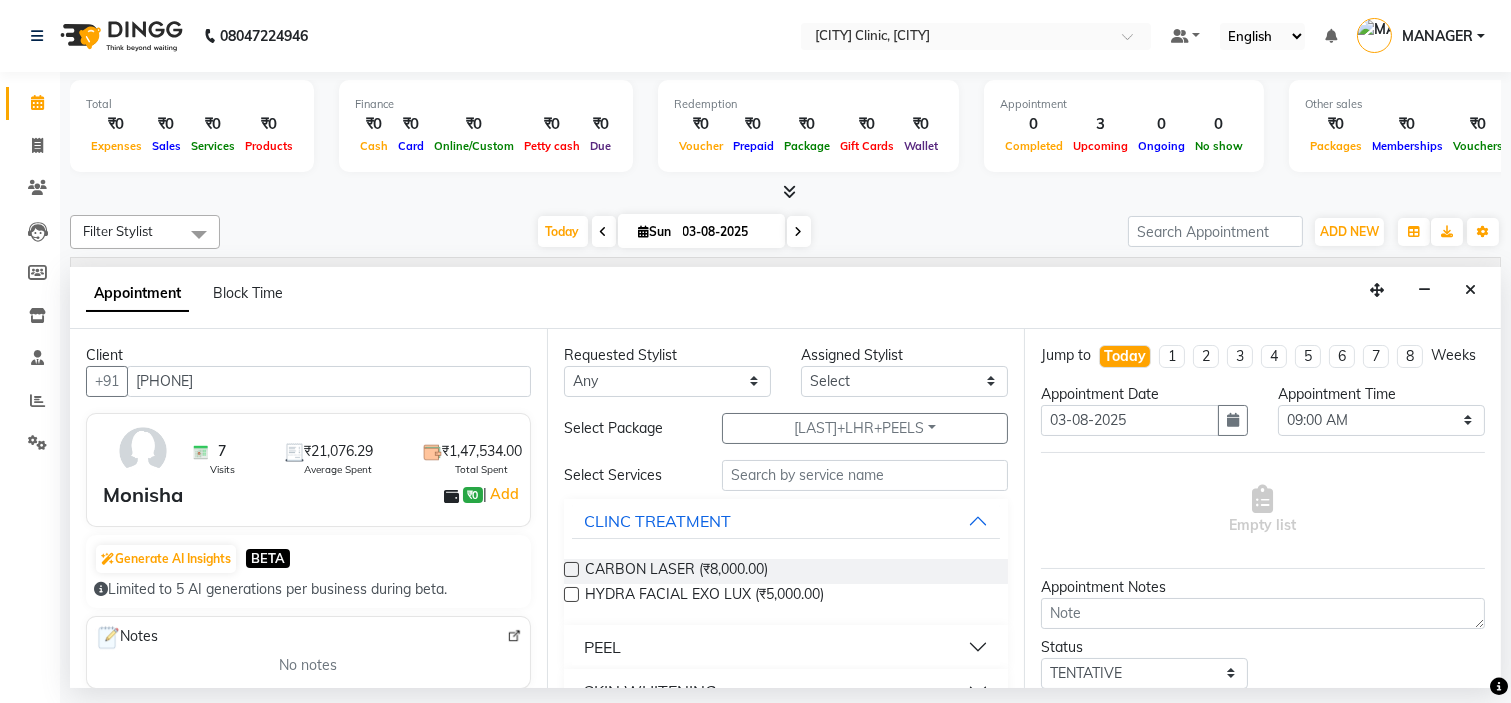 click on "PEEL" at bounding box center [786, 647] 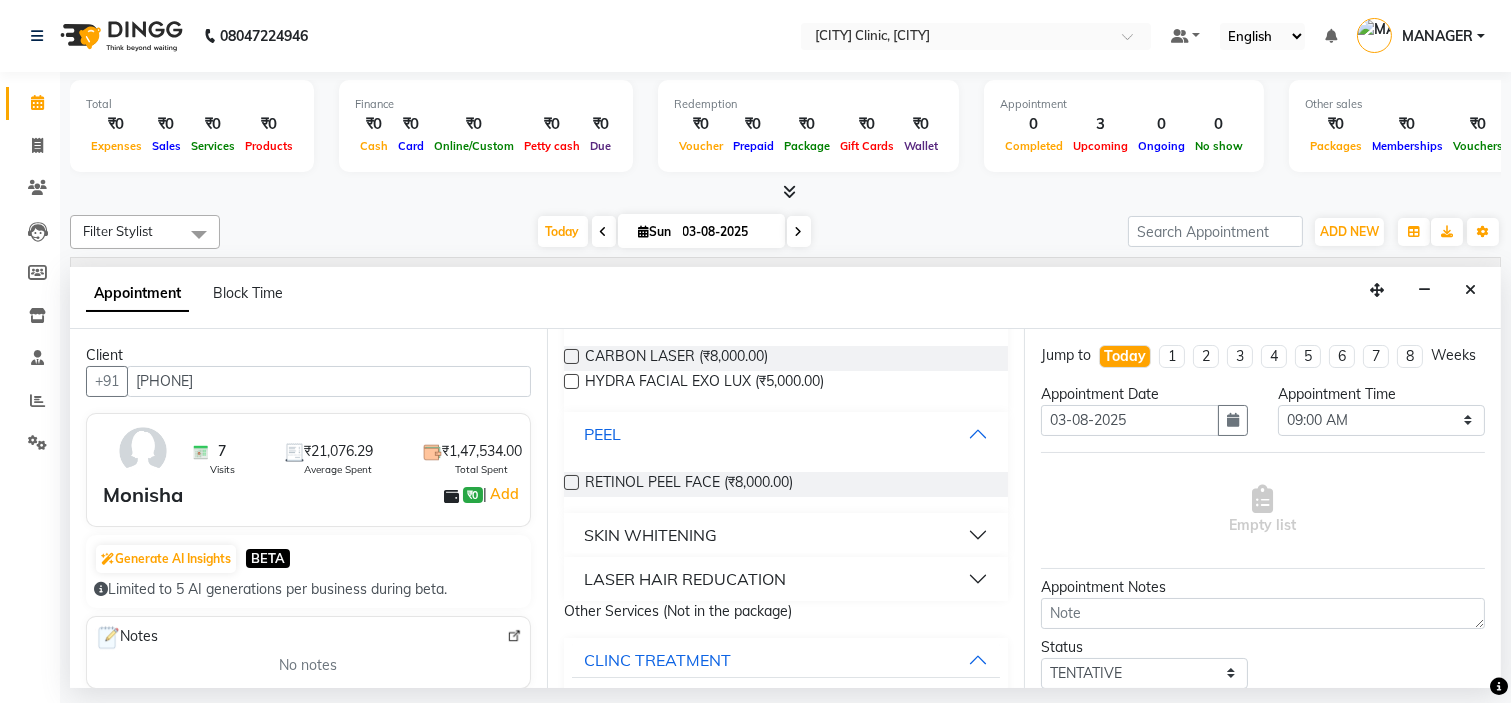 scroll, scrollTop: 222, scrollLeft: 0, axis: vertical 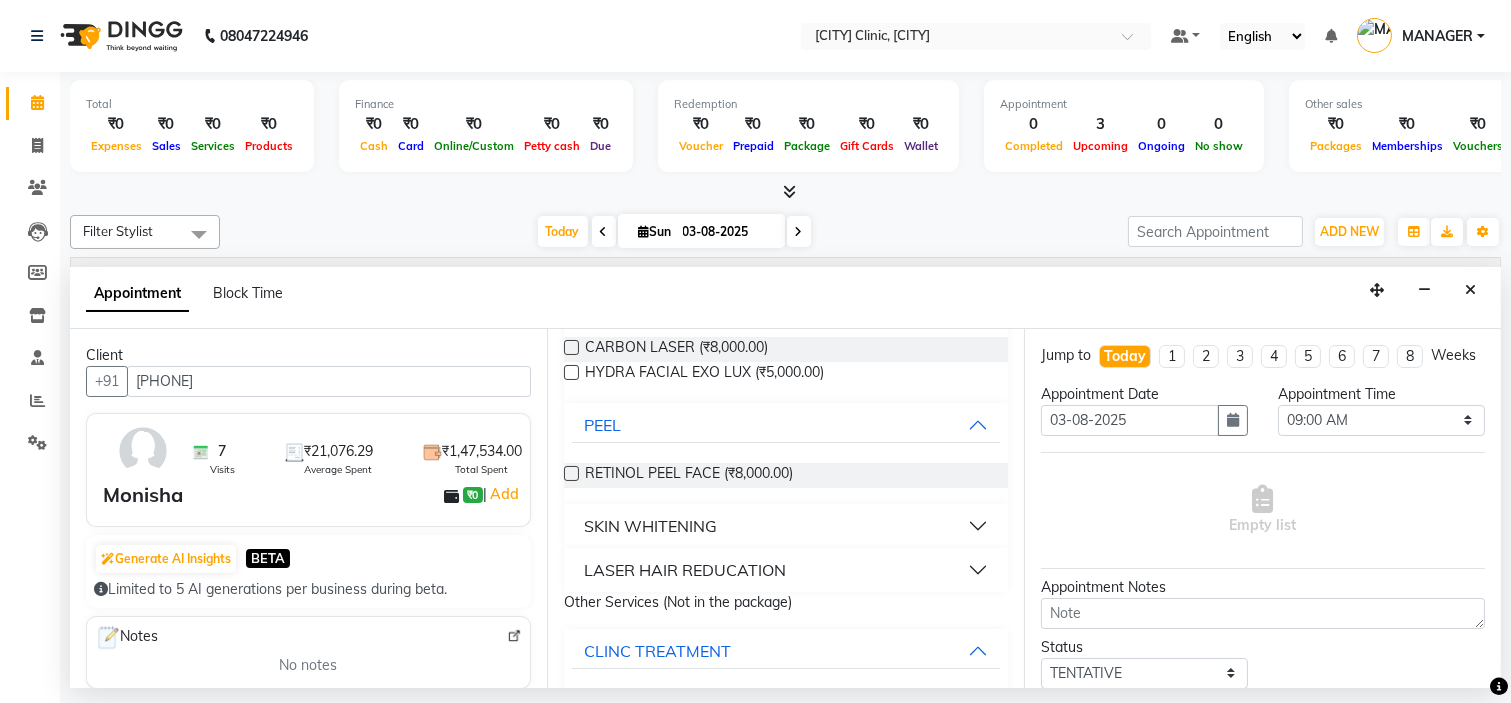 click on "SKIN WHITENING" at bounding box center (786, 526) 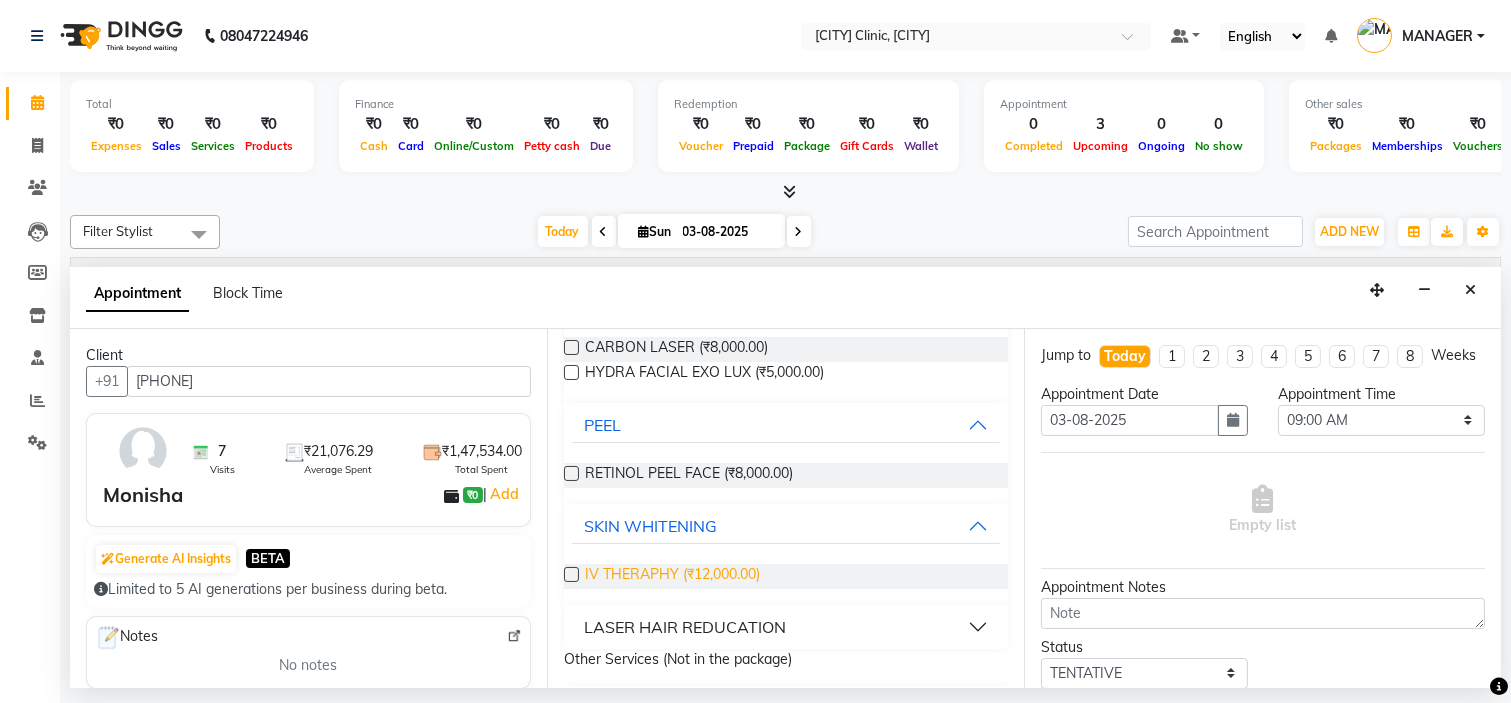 click on "IV THERAPHY (₹12,000.00)" at bounding box center [672, 576] 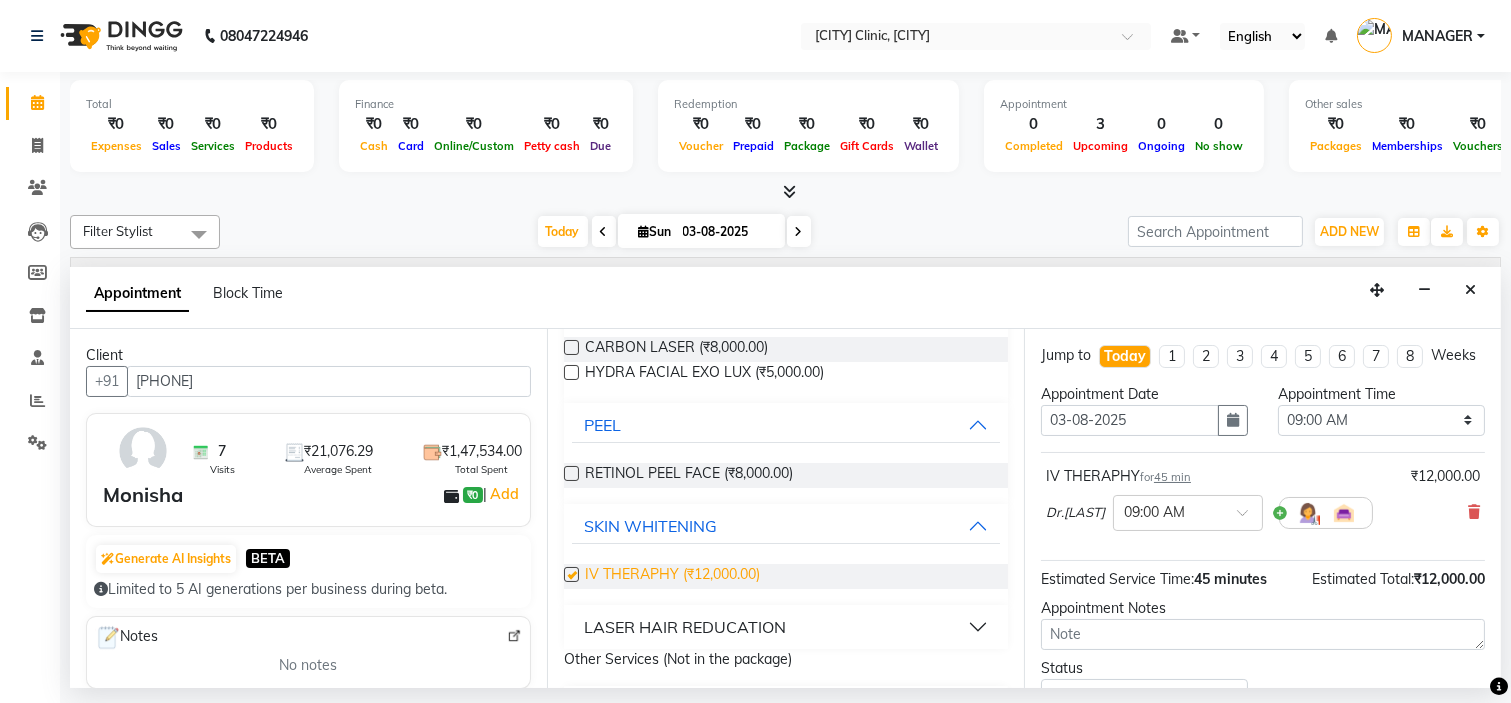 checkbox on "false" 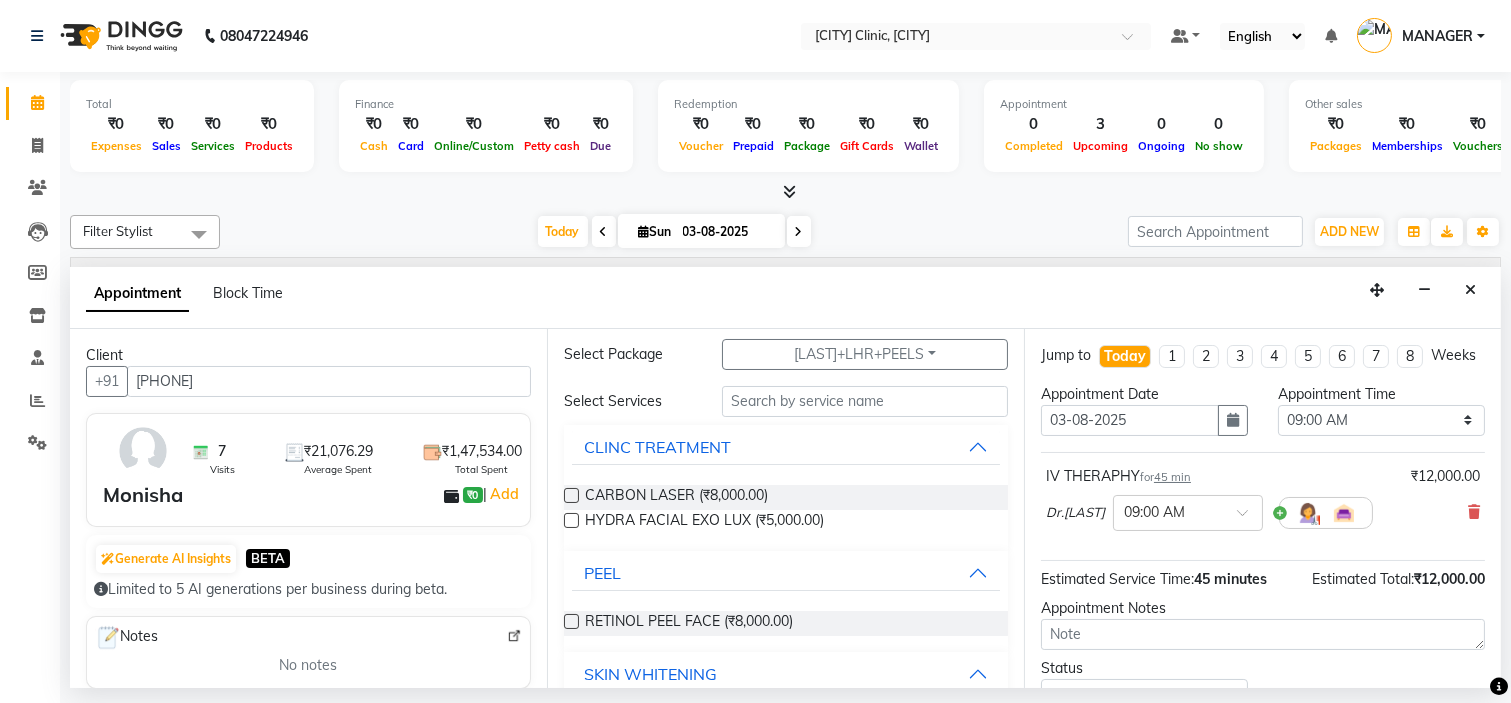 scroll, scrollTop: 0, scrollLeft: 0, axis: both 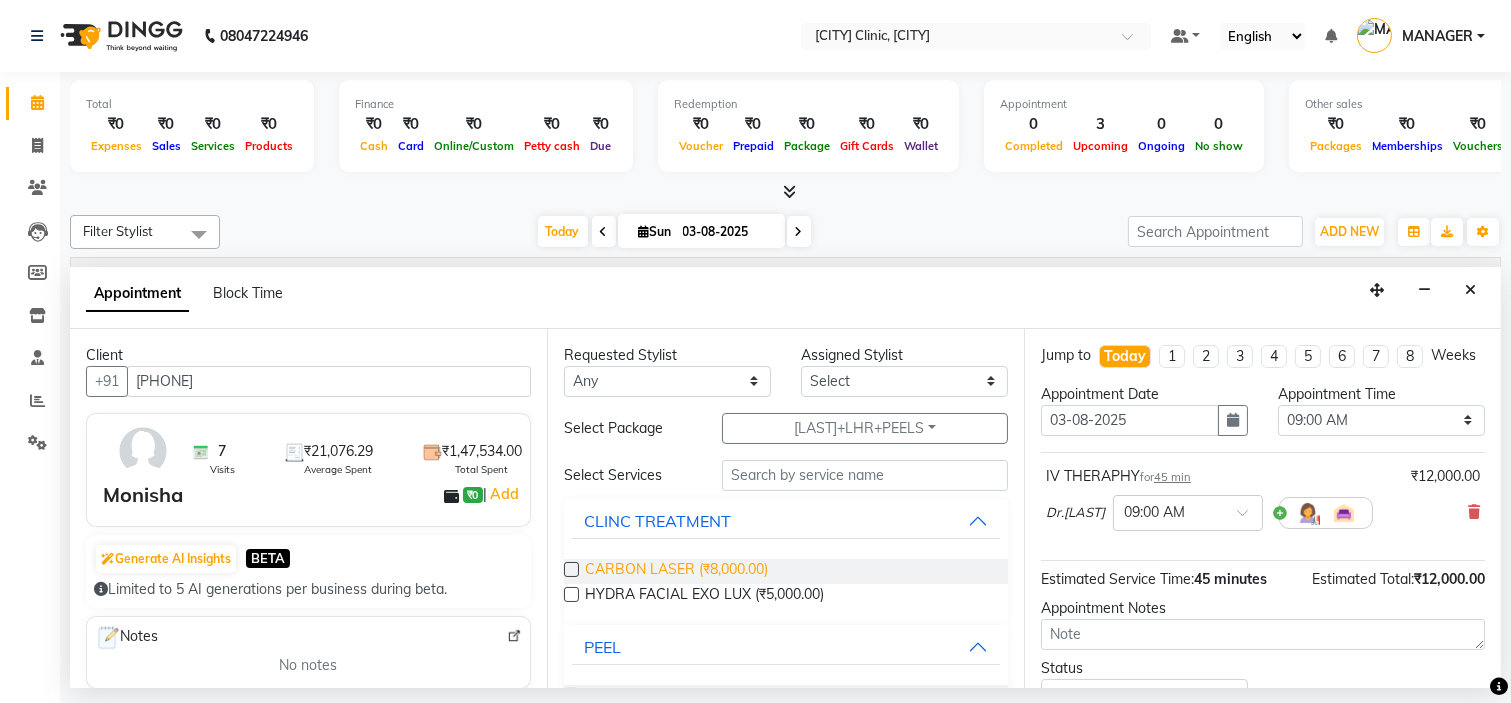 click on "CARBON LASER (₹8,000.00)" at bounding box center [676, 571] 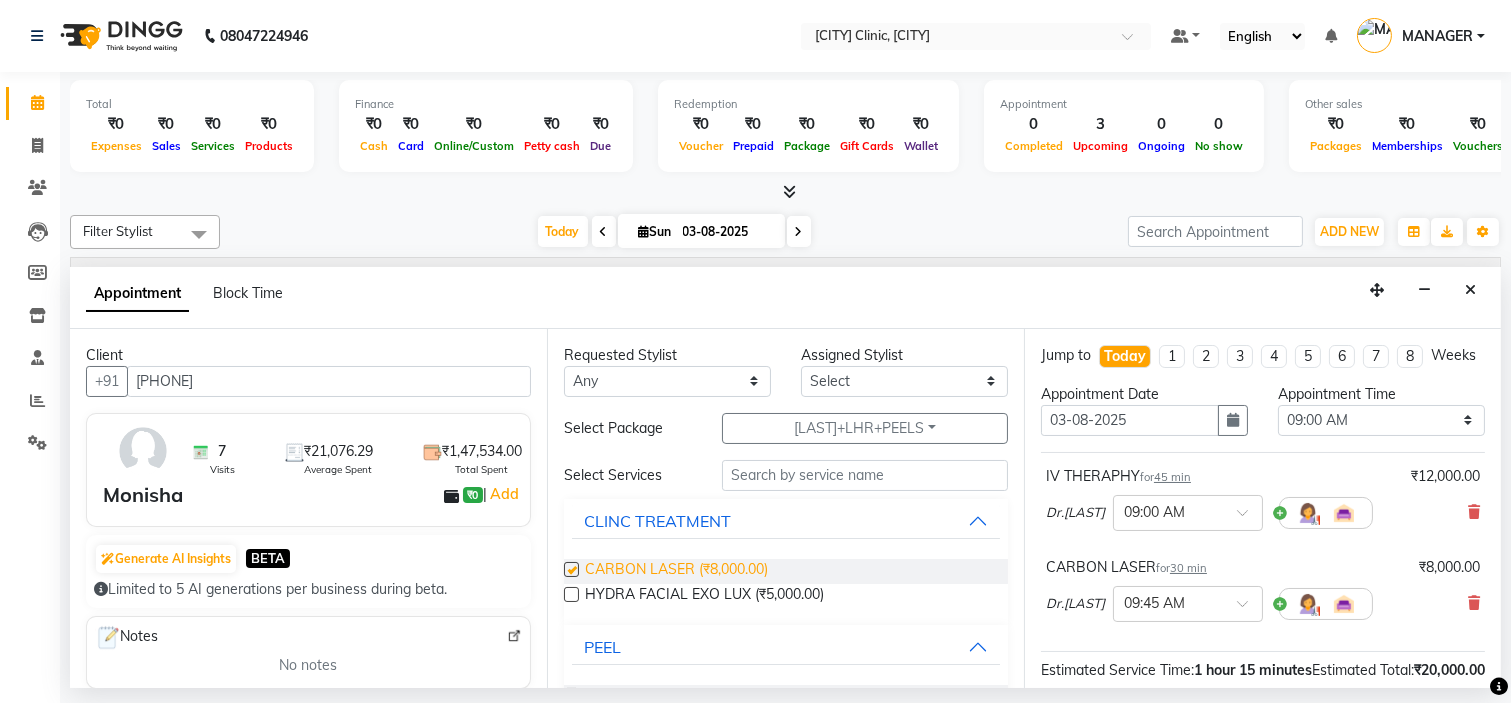 checkbox on "false" 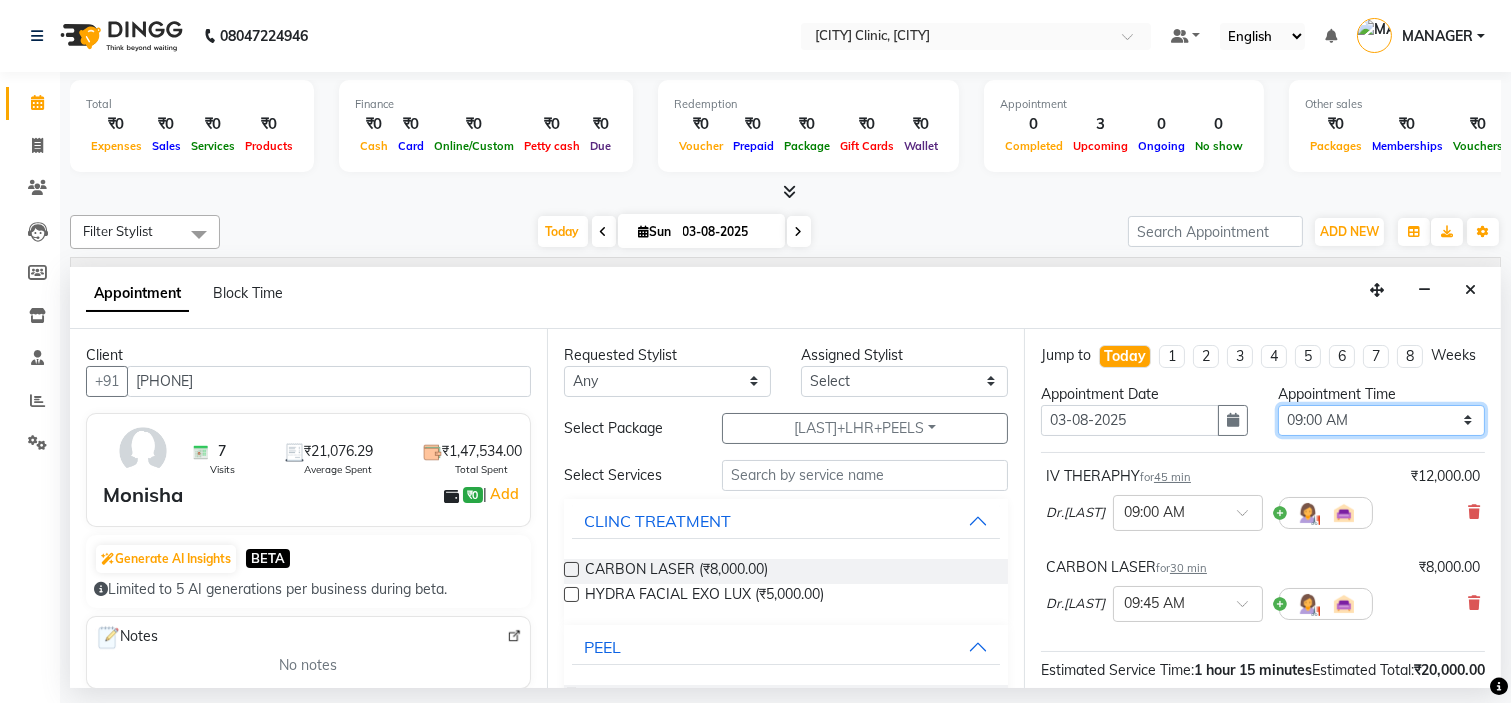 click on "Select 09:00 AM 09:15 AM 09:30 AM 09:45 AM 10:00 AM 10:15 AM 10:30 AM 10:45 AM 11:00 AM 11:15 AM 11:30 AM 11:45 AM 12:00 PM 12:15 PM 12:30 PM 12:45 PM 01:00 PM 01:15 PM 01:30 PM 01:45 PM 02:00 PM 02:15 PM 02:30 PM 02:45 PM 03:00 PM 03:15 PM 03:30 PM 03:45 PM 04:00 PM 04:15 PM 04:30 PM 04:45 PM 05:00 PM 05:15 PM 05:30 PM 05:45 PM 06:00 PM 06:15 PM 06:30 PM 06:45 PM 07:00 PM 07:15 PM 07:30 PM 07:45 PM 08:00 PM" at bounding box center [1381, 420] 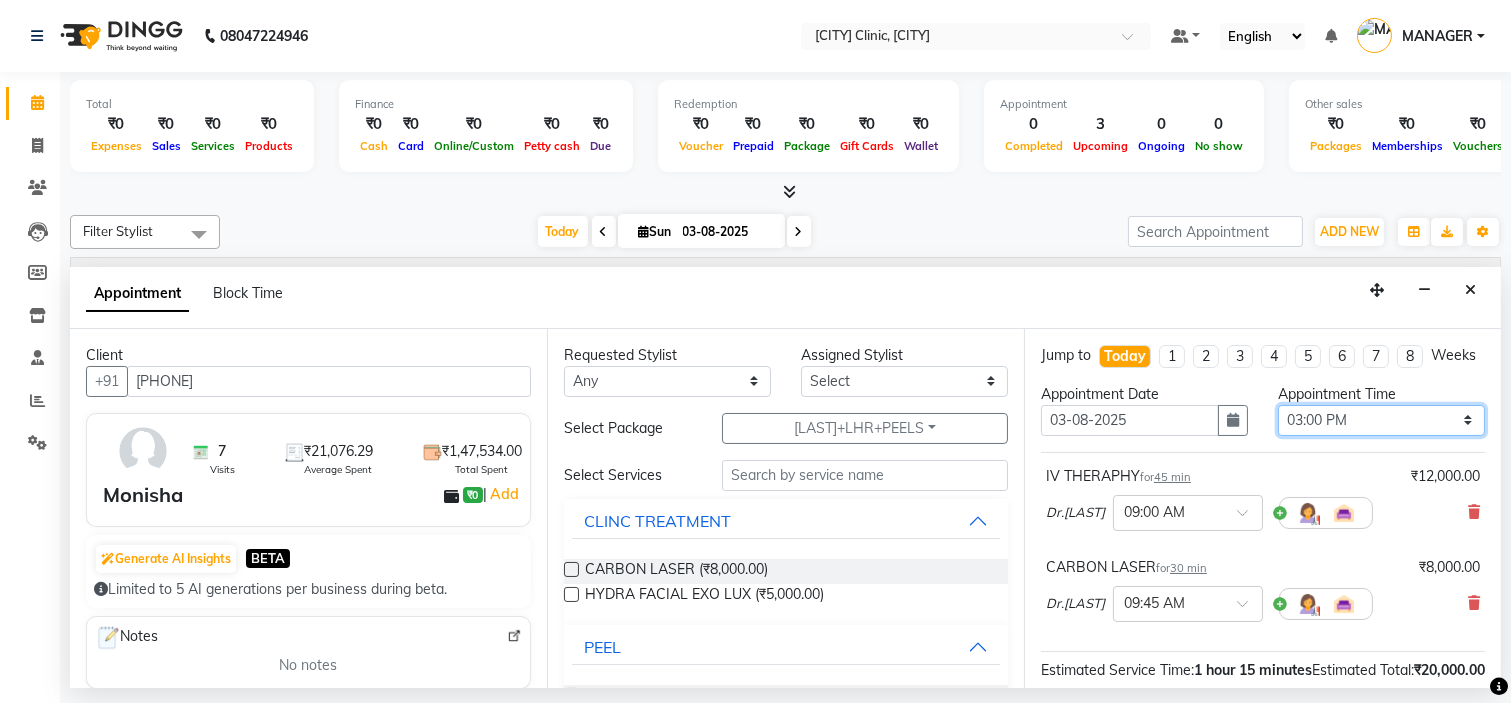 click on "Select 09:00 AM 09:15 AM 09:30 AM 09:45 AM 10:00 AM 10:15 AM 10:30 AM 10:45 AM 11:00 AM 11:15 AM 11:30 AM 11:45 AM 12:00 PM 12:15 PM 12:30 PM 12:45 PM 01:00 PM 01:15 PM 01:30 PM 01:45 PM 02:00 PM 02:15 PM 02:30 PM 02:45 PM 03:00 PM 03:15 PM 03:30 PM 03:45 PM 04:00 PM 04:15 PM 04:30 PM 04:45 PM 05:00 PM 05:15 PM 05:30 PM 05:45 PM 06:00 PM 06:15 PM 06:30 PM 06:45 PM 07:00 PM 07:15 PM 07:30 PM 07:45 PM 08:00 PM" at bounding box center (1381, 420) 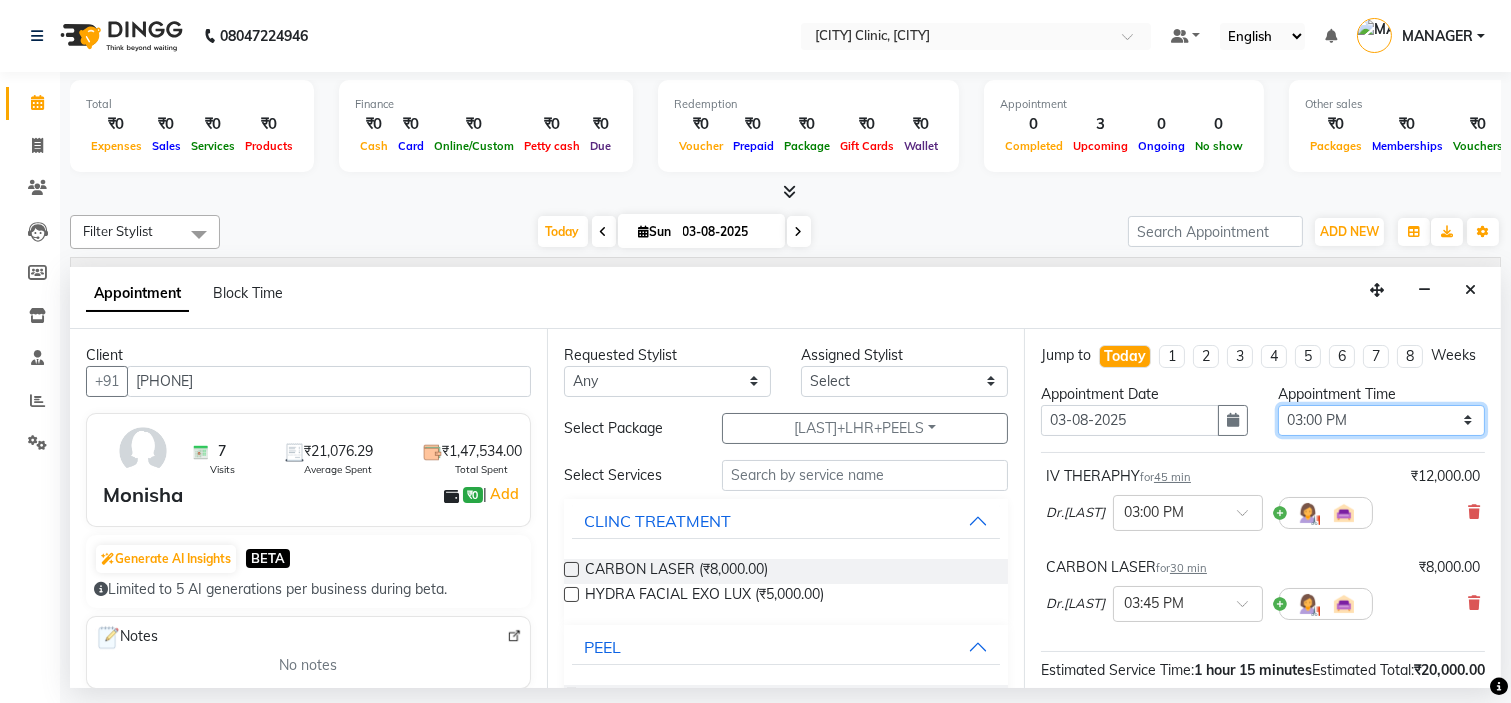 scroll, scrollTop: 277, scrollLeft: 0, axis: vertical 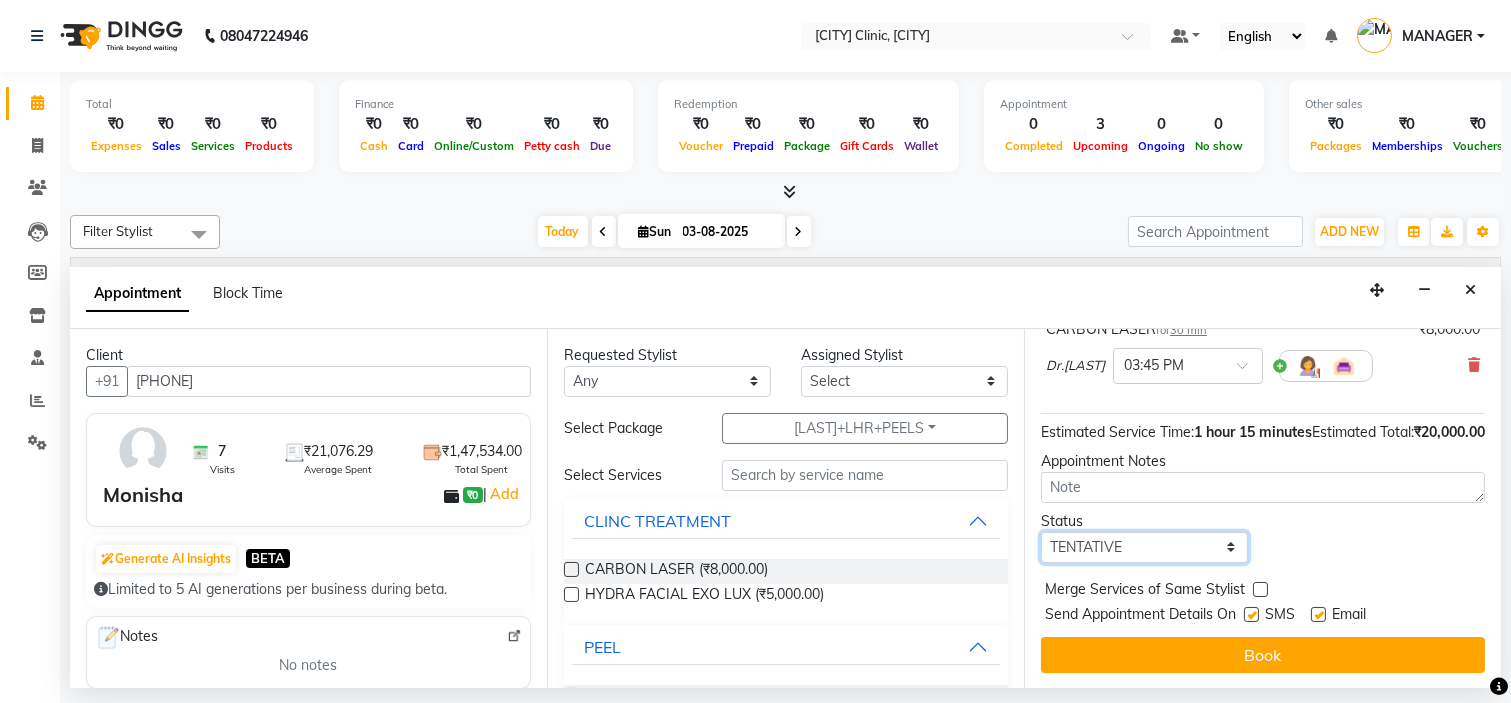 click on "Select TENTATIVE CONFIRM CHECK-IN UPCOMING" at bounding box center (1144, 547) 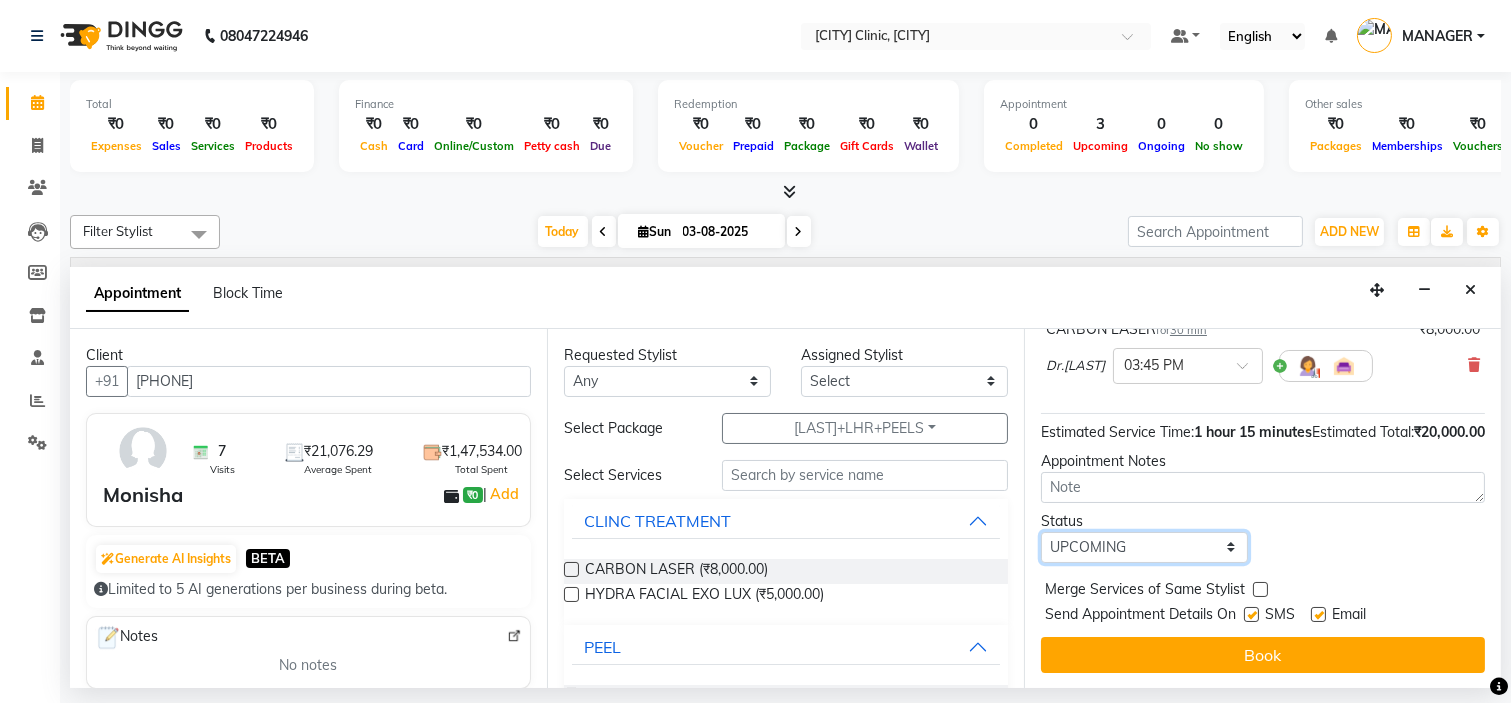 click on "Select TENTATIVE CONFIRM CHECK-IN UPCOMING" at bounding box center [1144, 547] 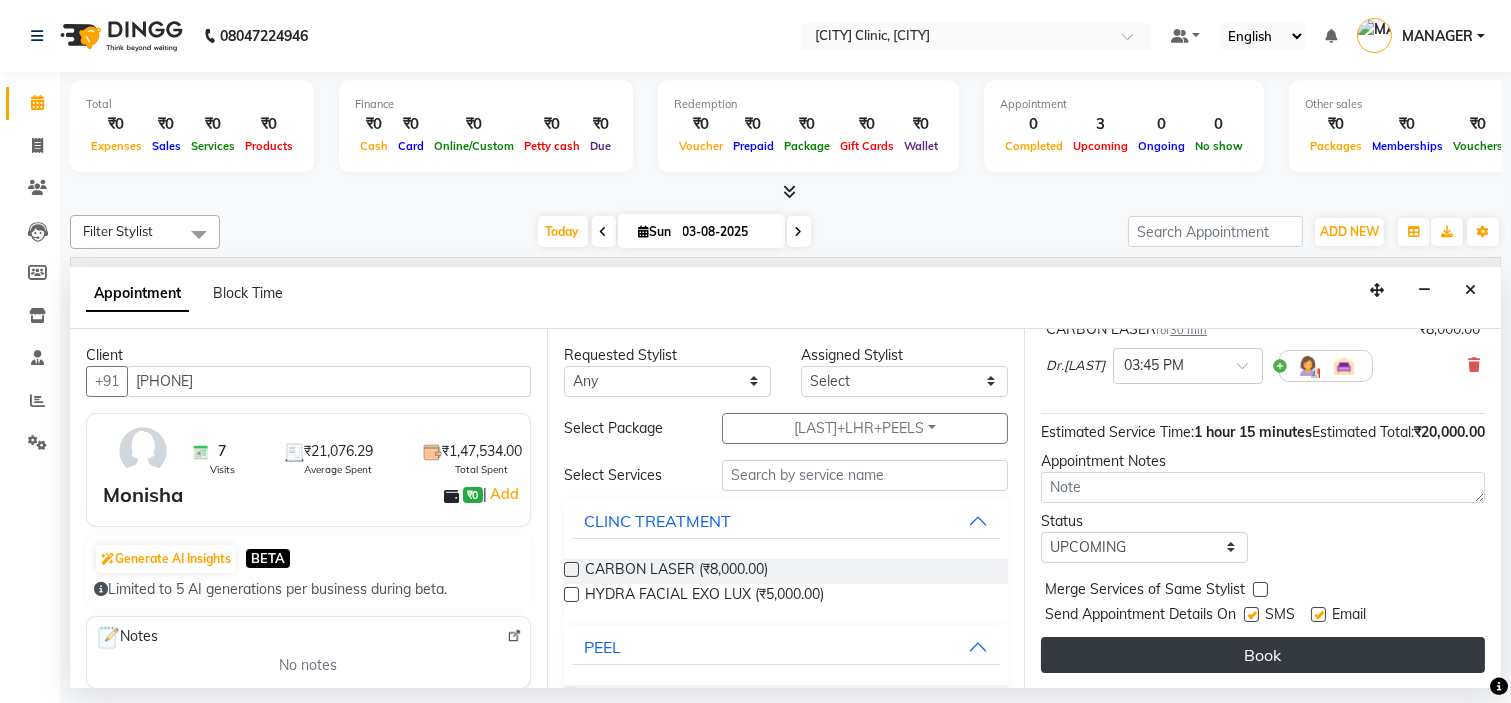click on "Book" at bounding box center [1263, 655] 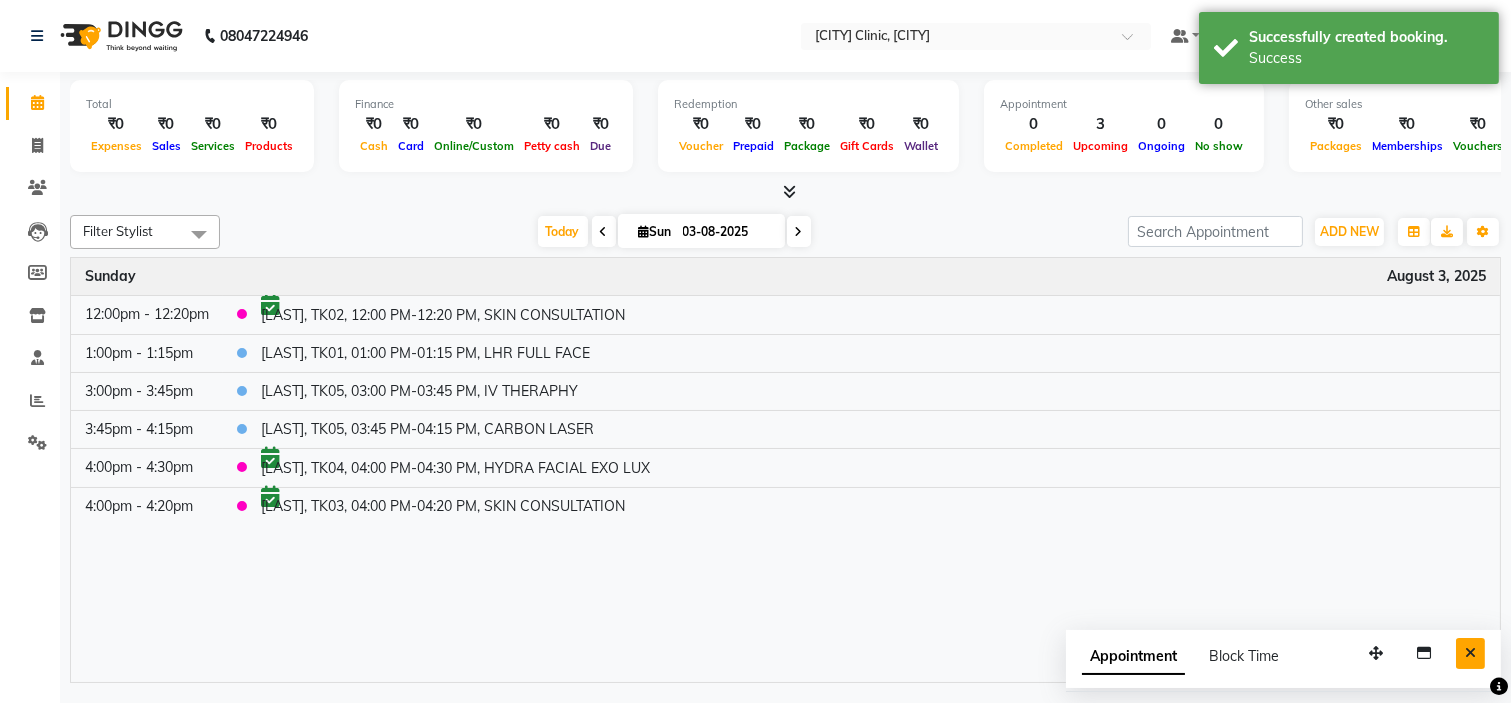 click at bounding box center (1470, 653) 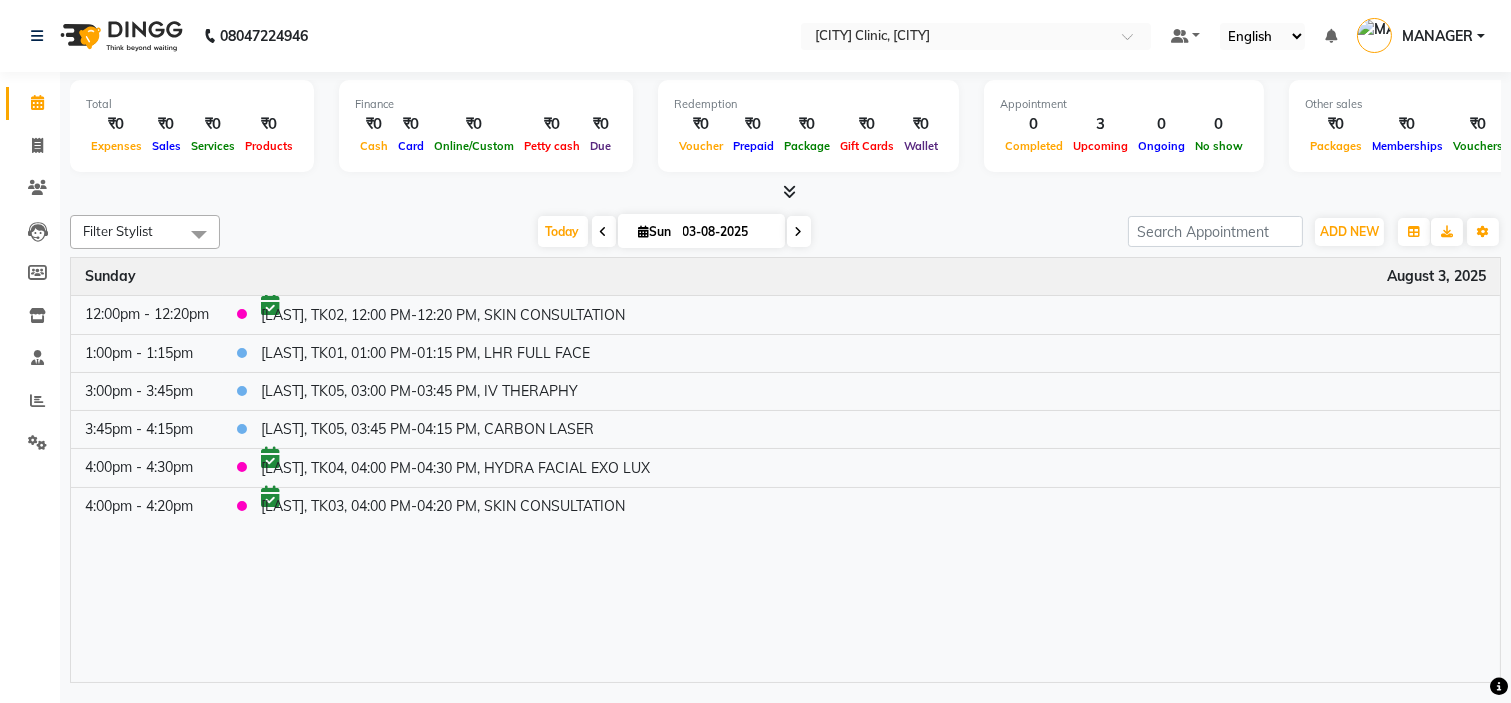 click on "Time Event Sunday August 3, 2025 12:00pm - 12:20pm     [LAST], TK02, 12:00 PM-12:20 PM, SKIN CONSULTATION 1:00pm - 1:15pm    [LAST], TK01, 01:00 PM-01:15 PM, LHR FULL FACE 3:00pm - 3:45pm    [LAST], TK05, 03:00 PM-03:45 PM, IV THERAPHY 3:45pm - 4:15pm    [LAST], TK05, 03:45 PM-04:15 PM, CARBON LASER 4:00pm - 4:30pm     [LAST], TK04, 04:00 PM-04:30 PM, HYDRA FACIAL EXO LUX 4:00pm - 4:20pm     [LAST], TK03, 04:00 PM-04:20 PM, SKIN CONSULTATION" at bounding box center [785, 470] 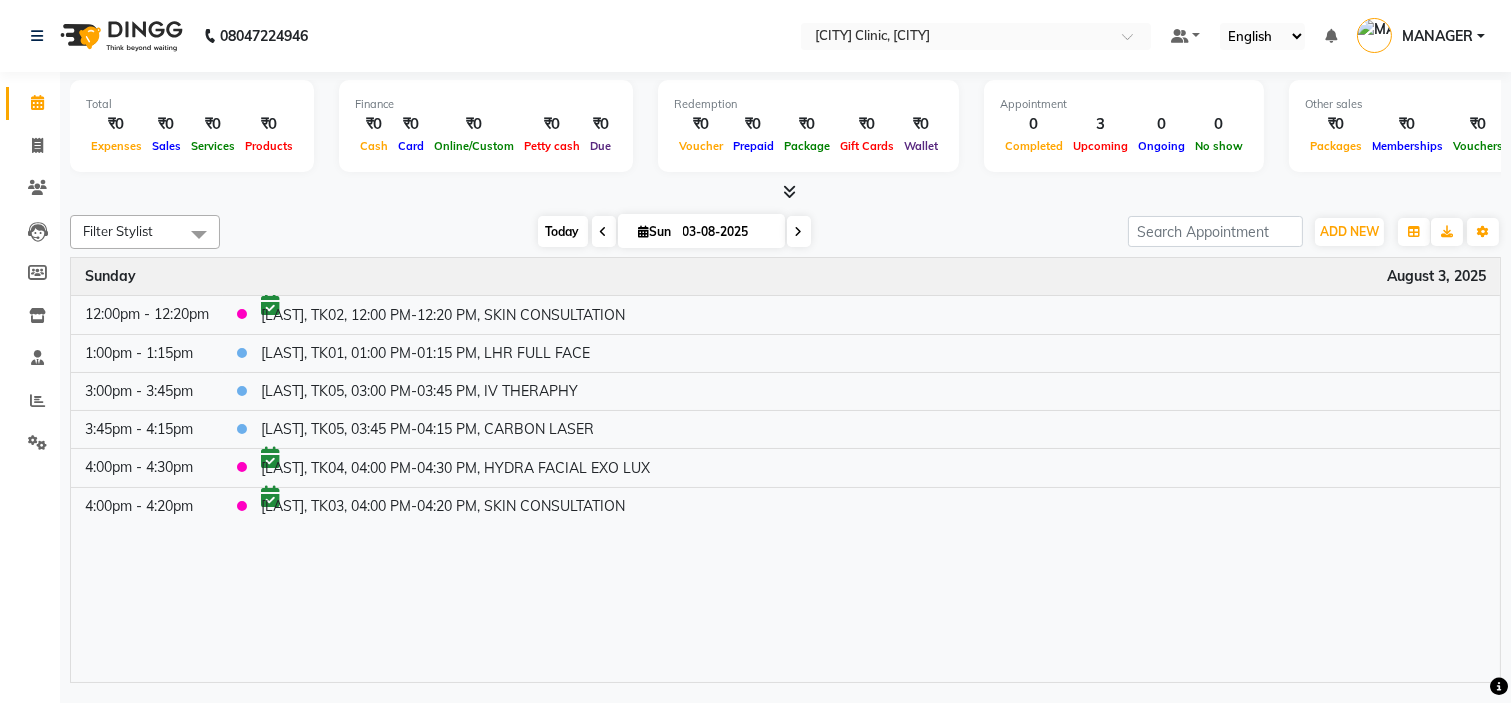 click on "Today" at bounding box center (563, 231) 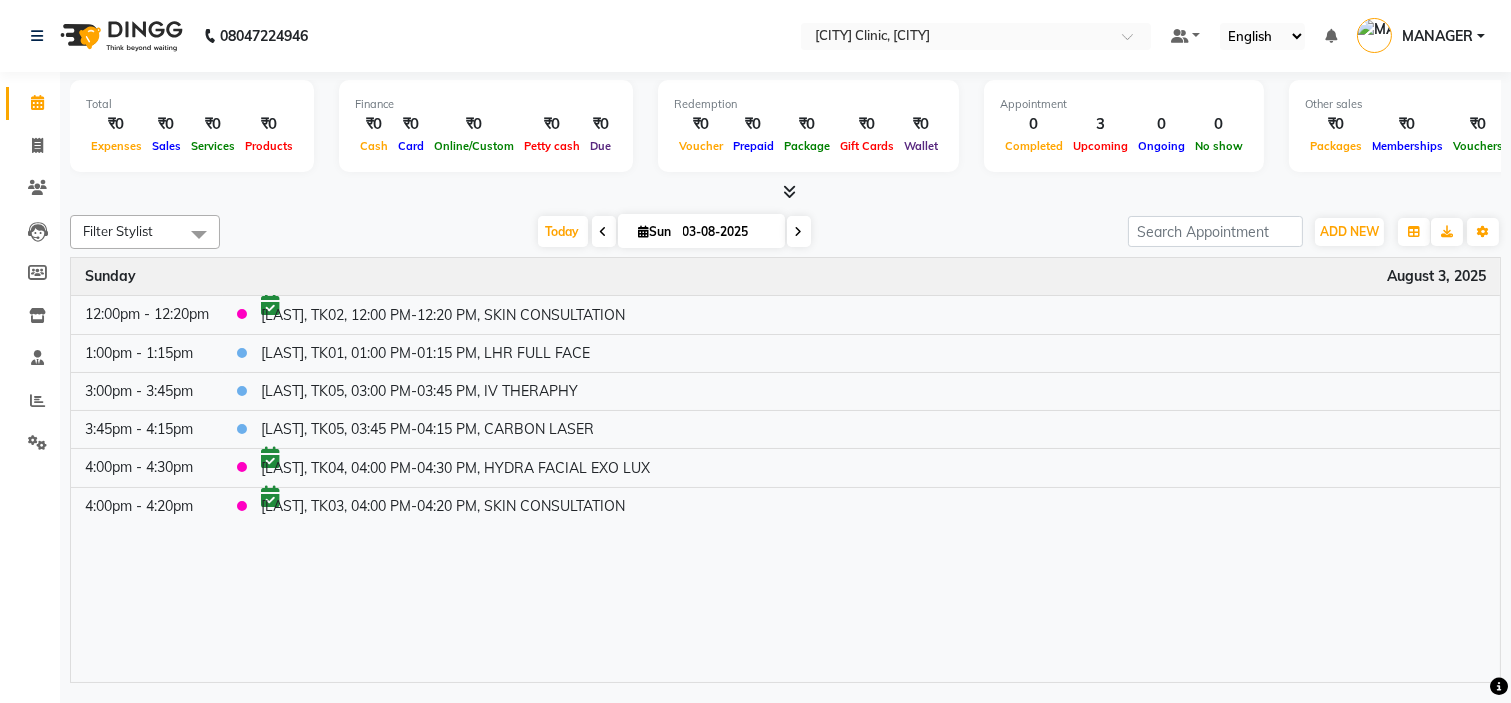 click on "Filter Stylist Select All [LAST] [LAST] [LAST] Dr.[LAST] [LAST] [LAST] [LAST] [LAST] [LAST] [LAST] Today  Sun 03-08-2025 Toggle Dropdown Add Appointment Add Invoice Add Expense Add Attendance Add Client Add Transaction Toggle Dropdown Add Appointment Add Invoice Add Expense Add Attendance Add Client ADD NEW Toggle Dropdown Add Appointment Add Invoice Add Expense Add Attendance Add Client Add Transaction Filter Stylist Select All [LAST] [LAST] [LAST] Dr.[LAST] [LAST] [LAST] [LAST] [LAST] [LAST] [LAST] Group By  Staff View   Room View  View as Vertical  Vertical - Week View  Horizontal  Horizontal - Week View  List  Toggle Dropdown Calendar Settings Manage Tags   Arrange Stylists   Reset Stylists  Full Screen  Show Available Stylist  Appointment Form Zoom 100% Time Event Sunday August 3, 2025 12:00pm - 12:20pm     [LAST], TK02, 12:00 PM-12:20 PM, SKIN CONSULTATION 1:00pm - 1:15pm    [LAST], TK01, 01:00 PM-01:15 PM, LHR FULL FACE 3:00pm - 3:45pm    [LAST], TK05, 03:00 PM-03:45 PM, IV THERAPHY" 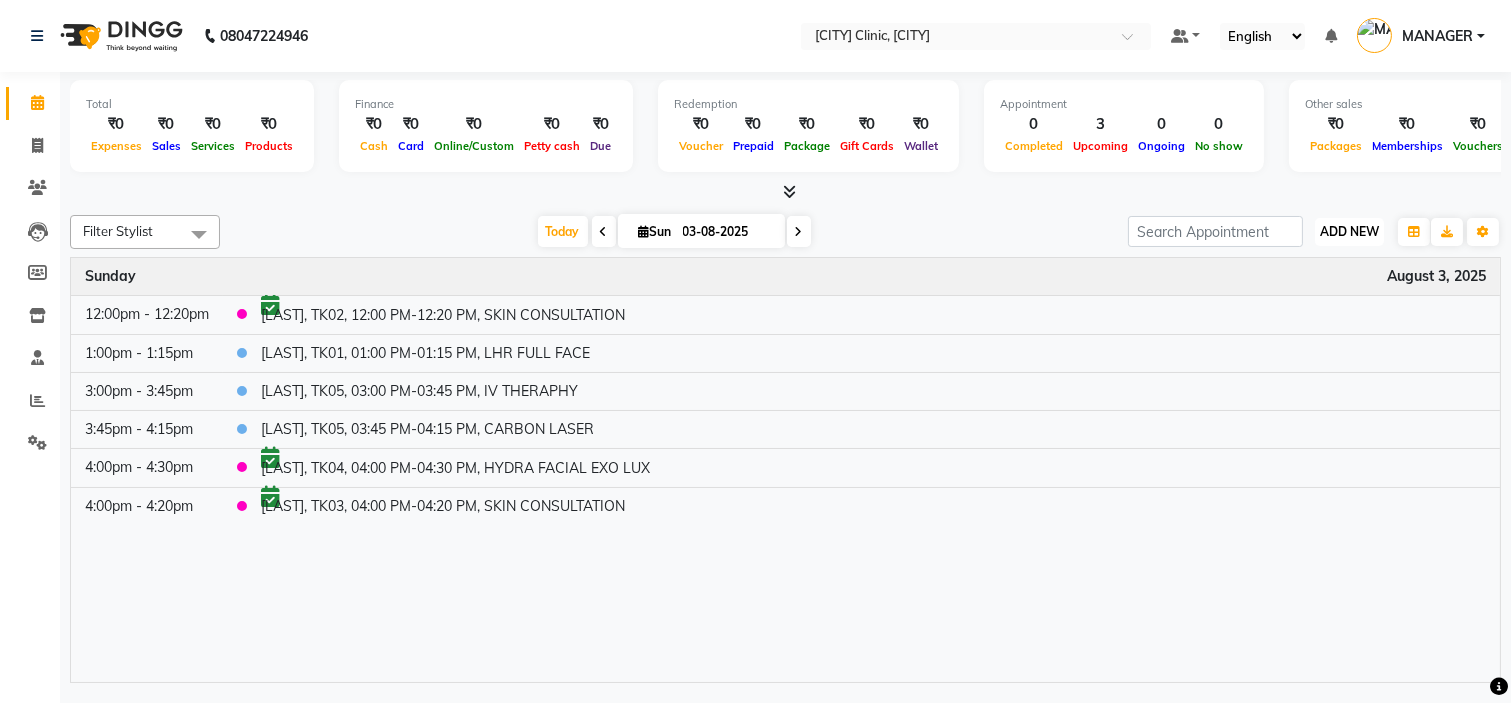 click on "ADD NEW" at bounding box center (1349, 231) 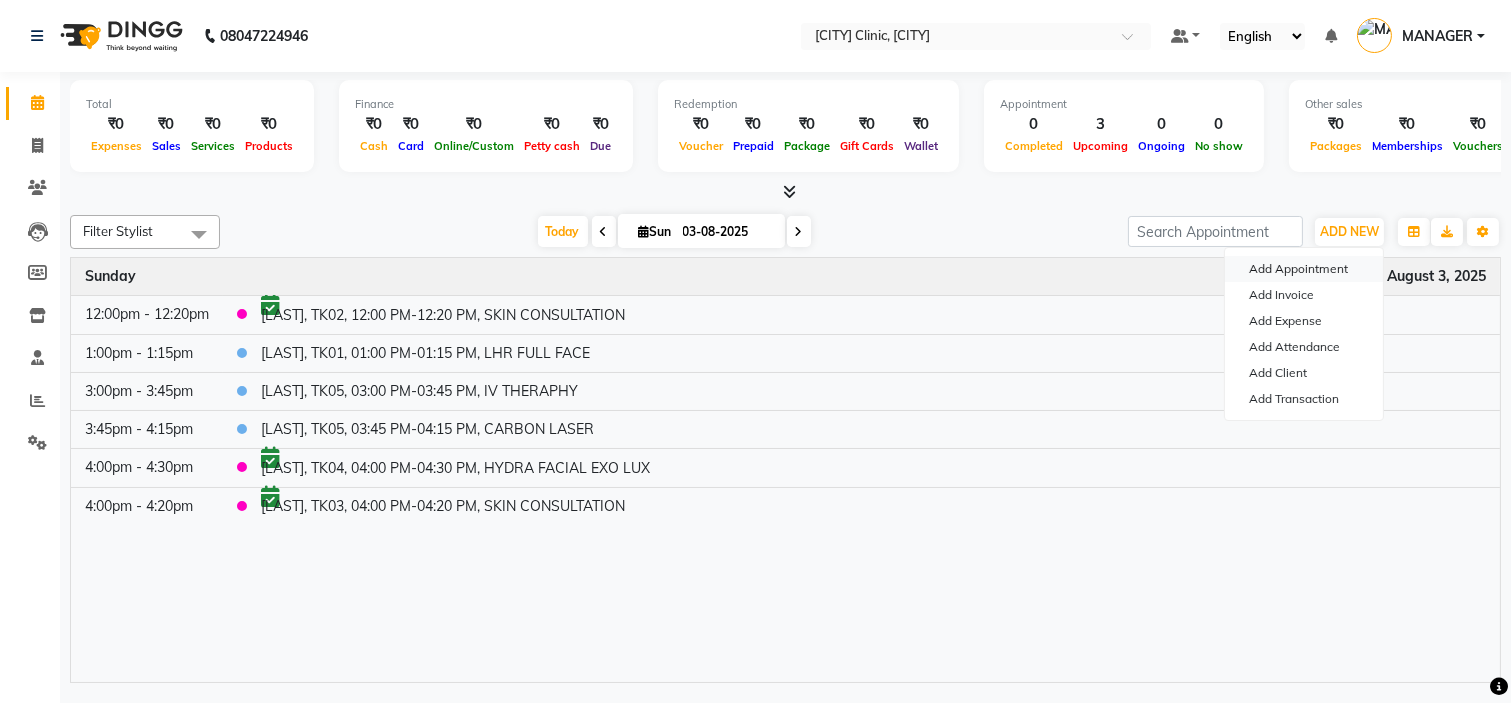 click on "Add Appointment" at bounding box center (1304, 269) 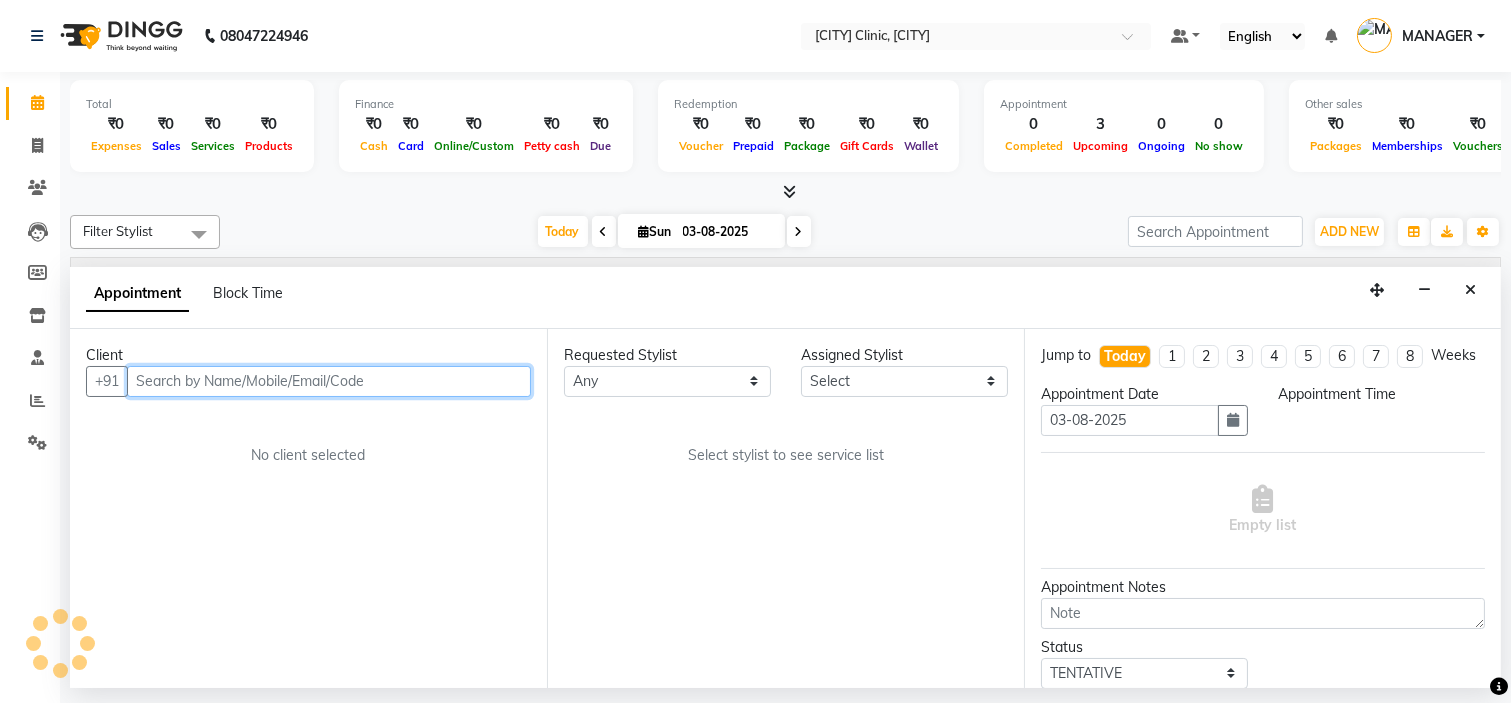 select on "540" 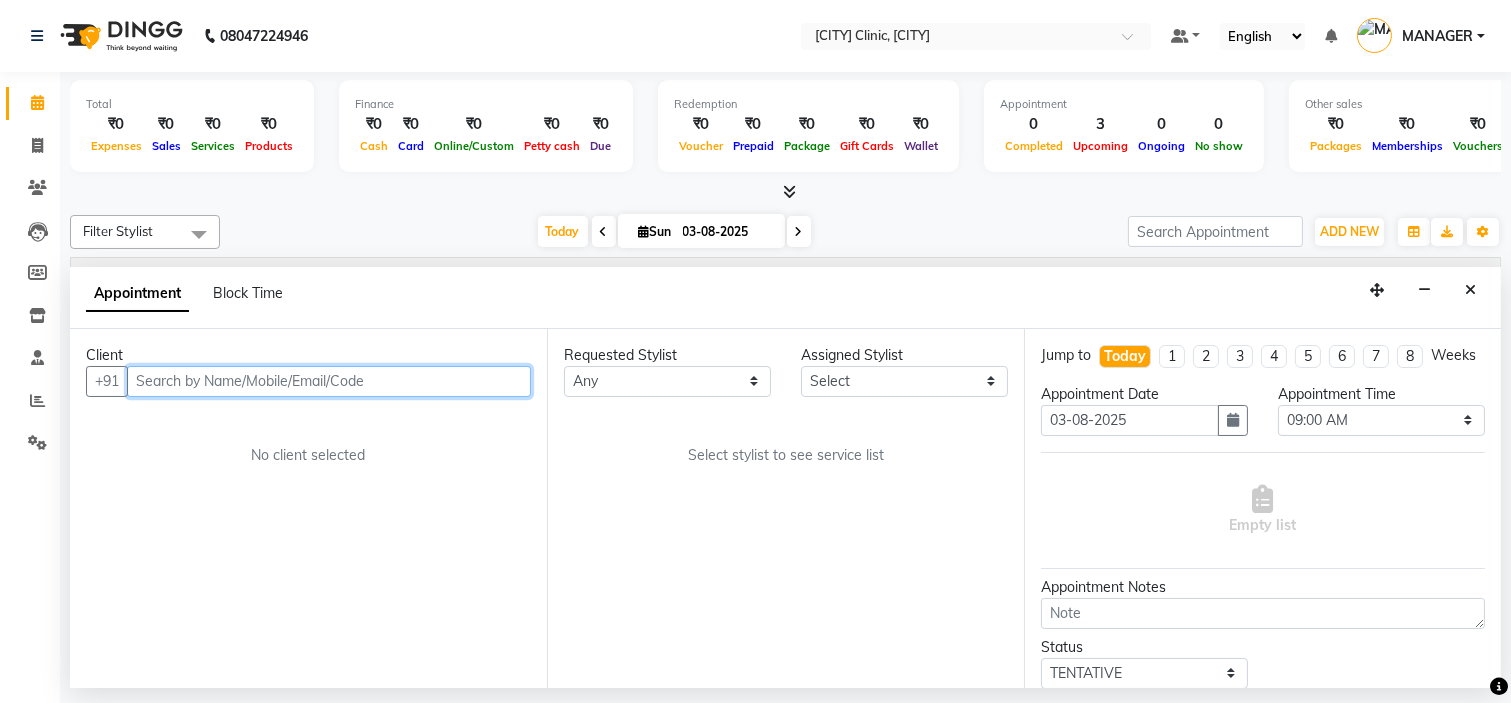click at bounding box center (329, 381) 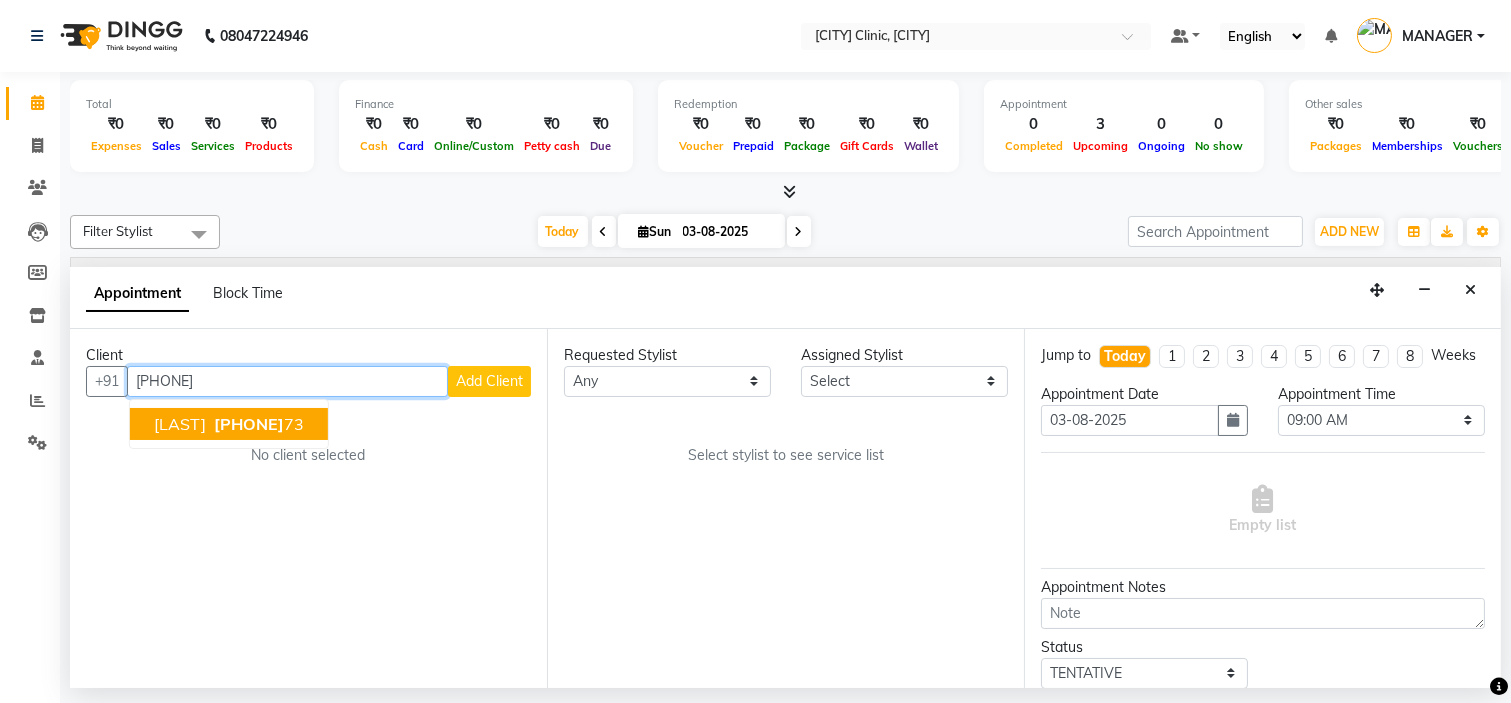 click on "[PHONE]" at bounding box center [249, 424] 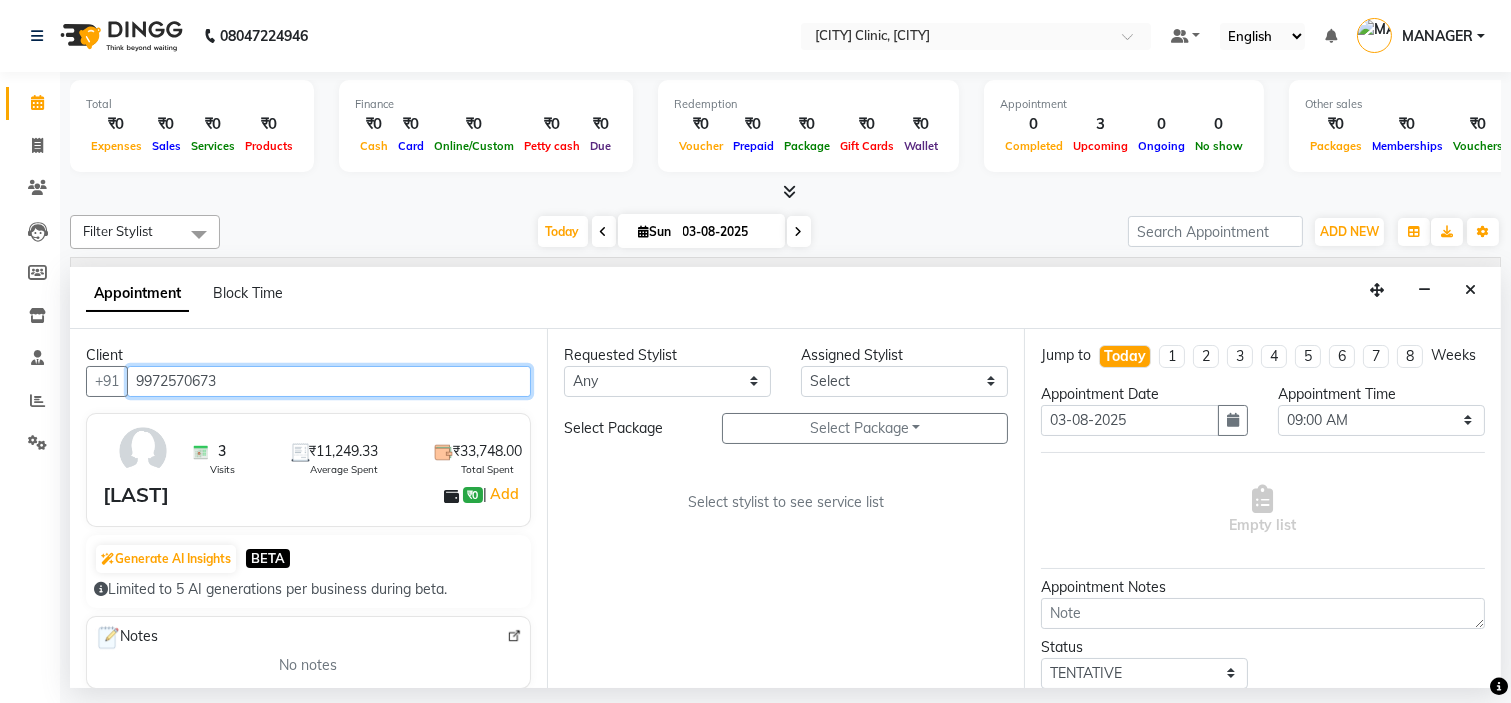 type on "9972570673" 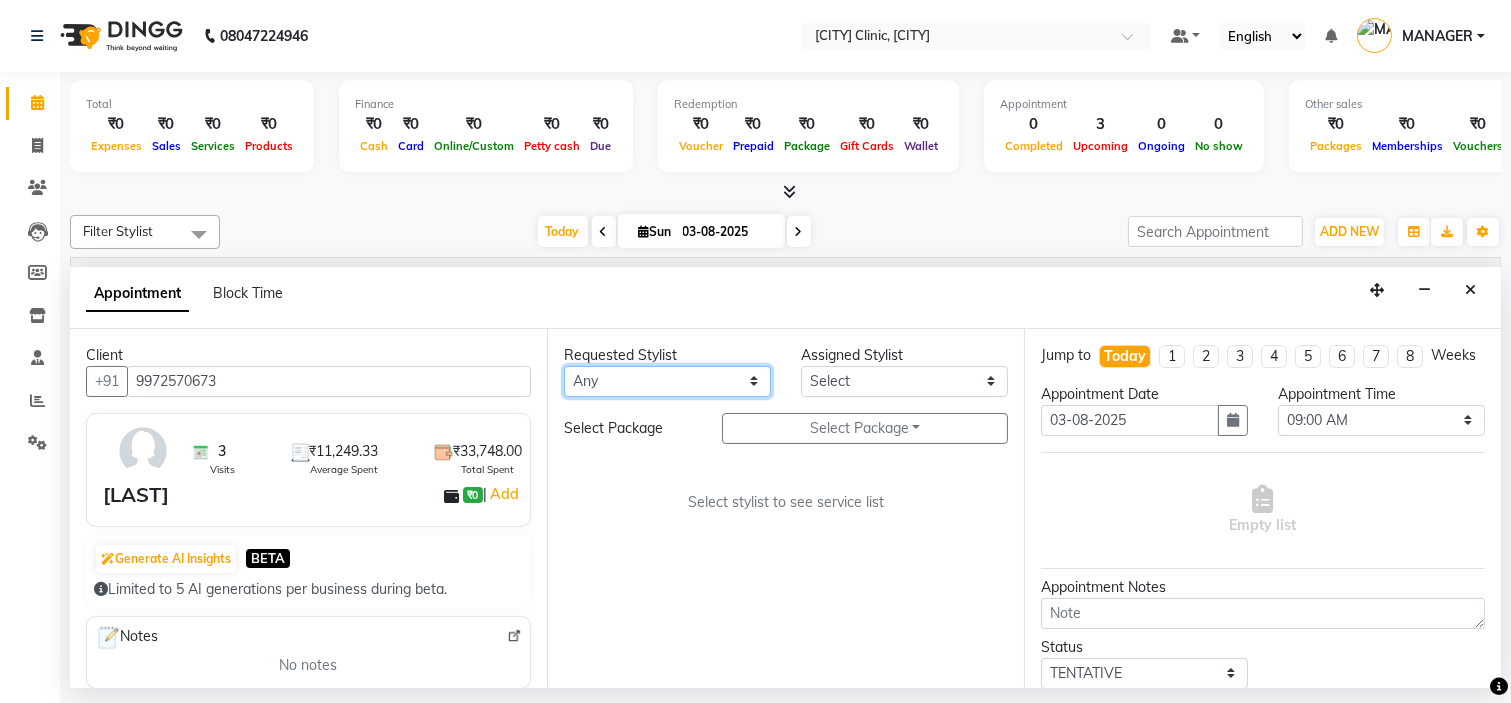 click on "Any [LAST] [LAST] [LAST] Dr.[LAST] [LAST] [LAST] [LAST] [LAST] [LAST] [LAST]" at bounding box center (667, 381) 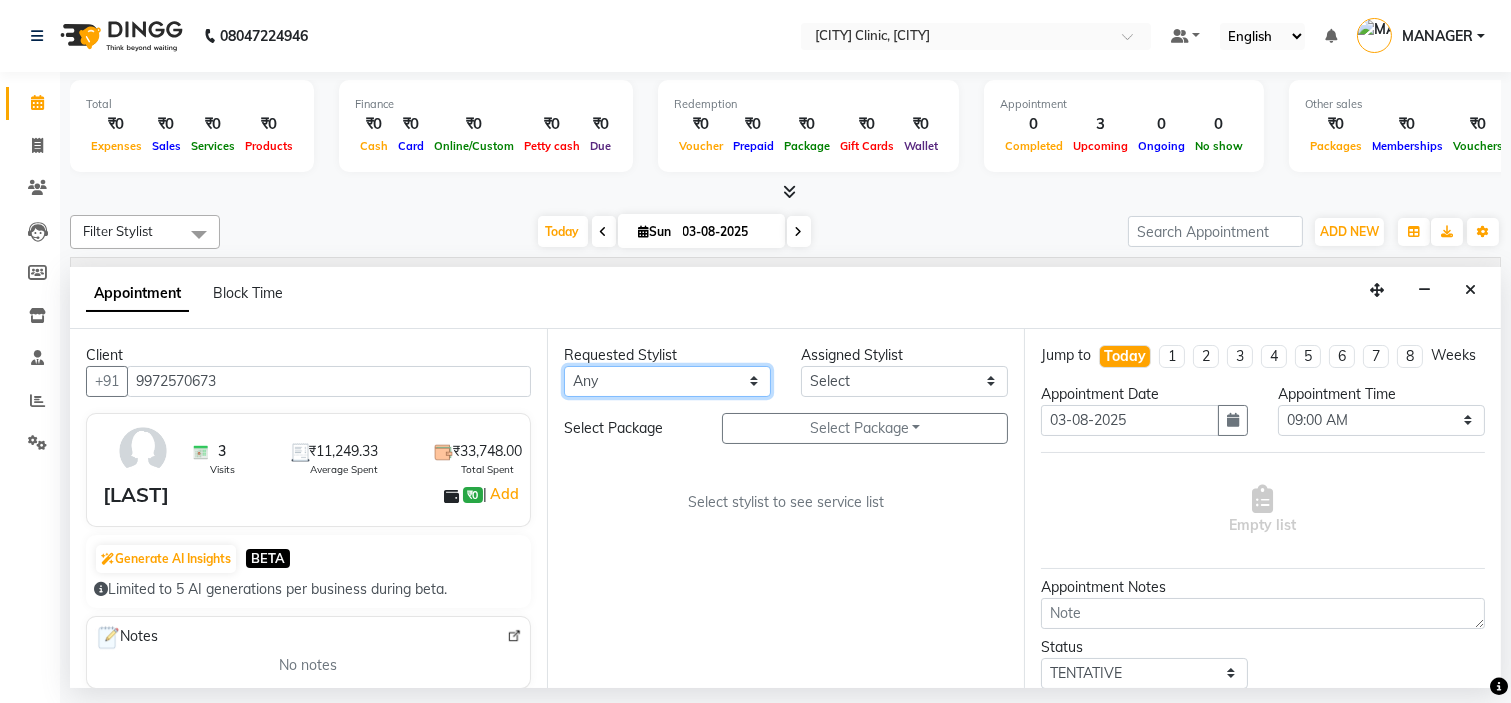 select on "[PHONE]" 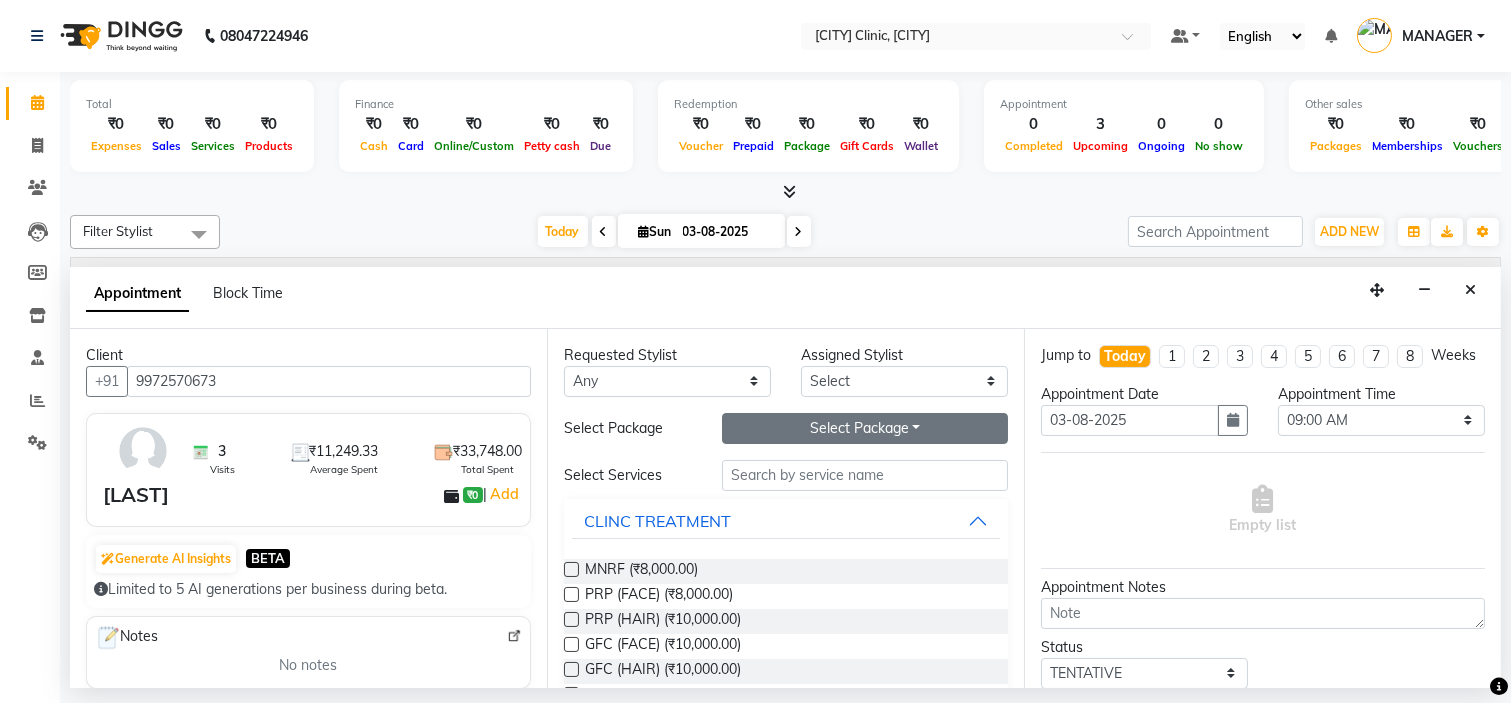 click on "Select Package  Toggle Dropdown" at bounding box center [865, 428] 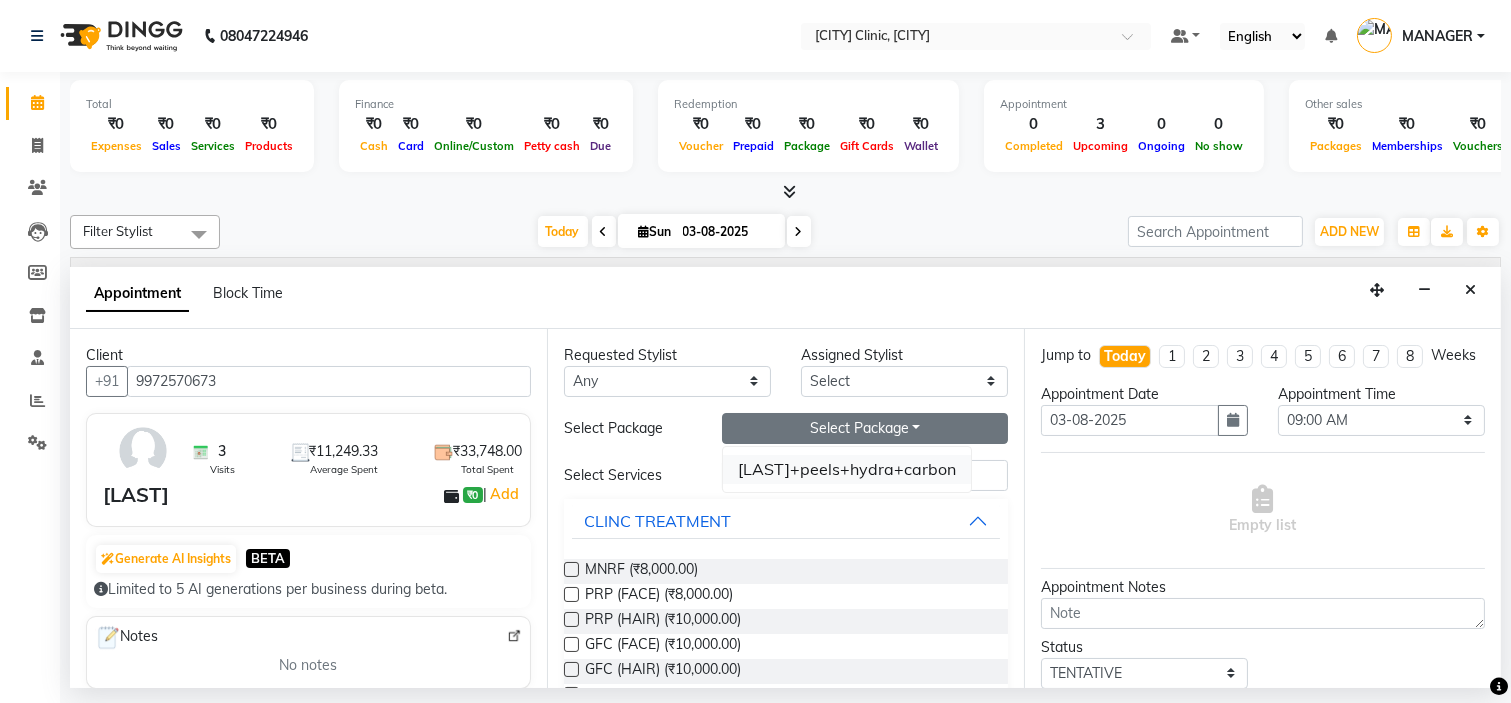 click on "[LAST]+peels+hydra+carbon" at bounding box center (847, 469) 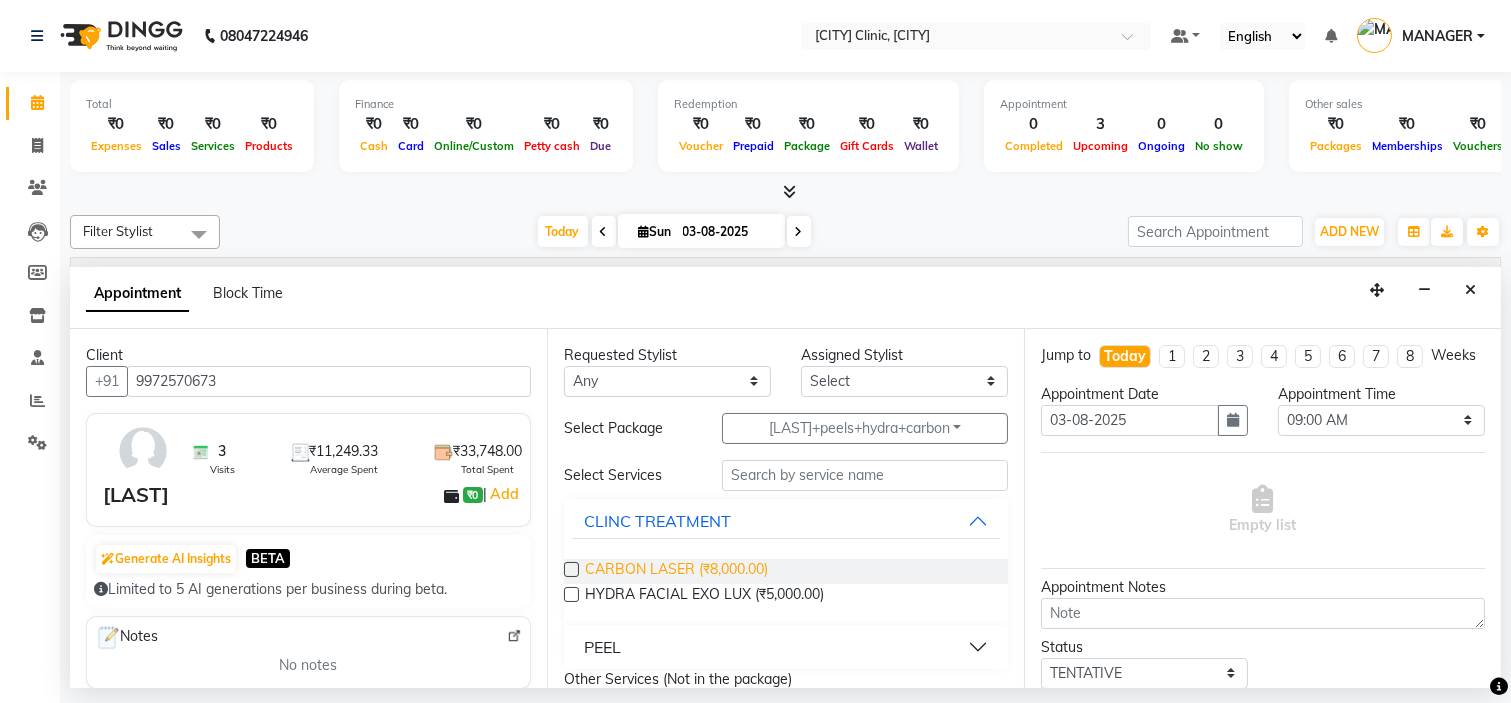 click on "CARBON LASER (₹8,000.00)" at bounding box center (676, 571) 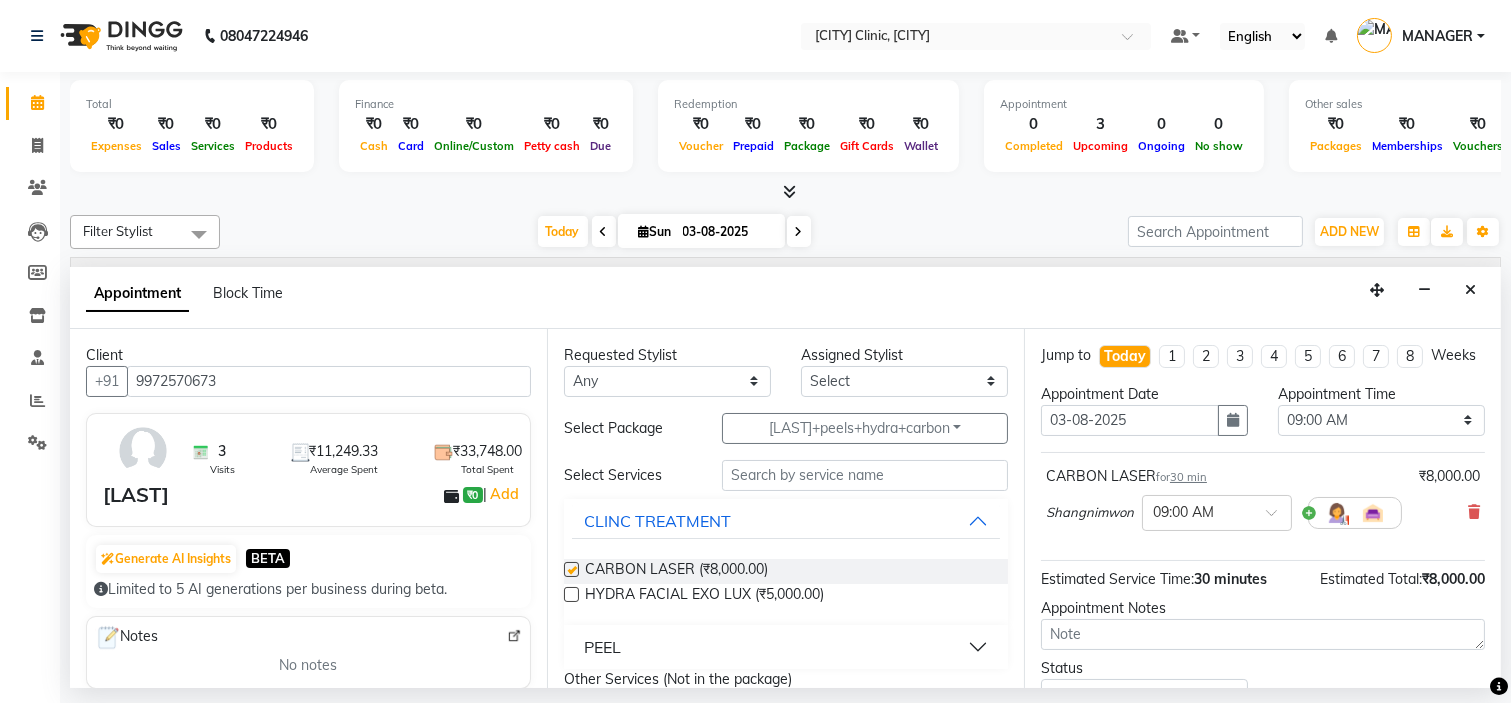 checkbox on "false" 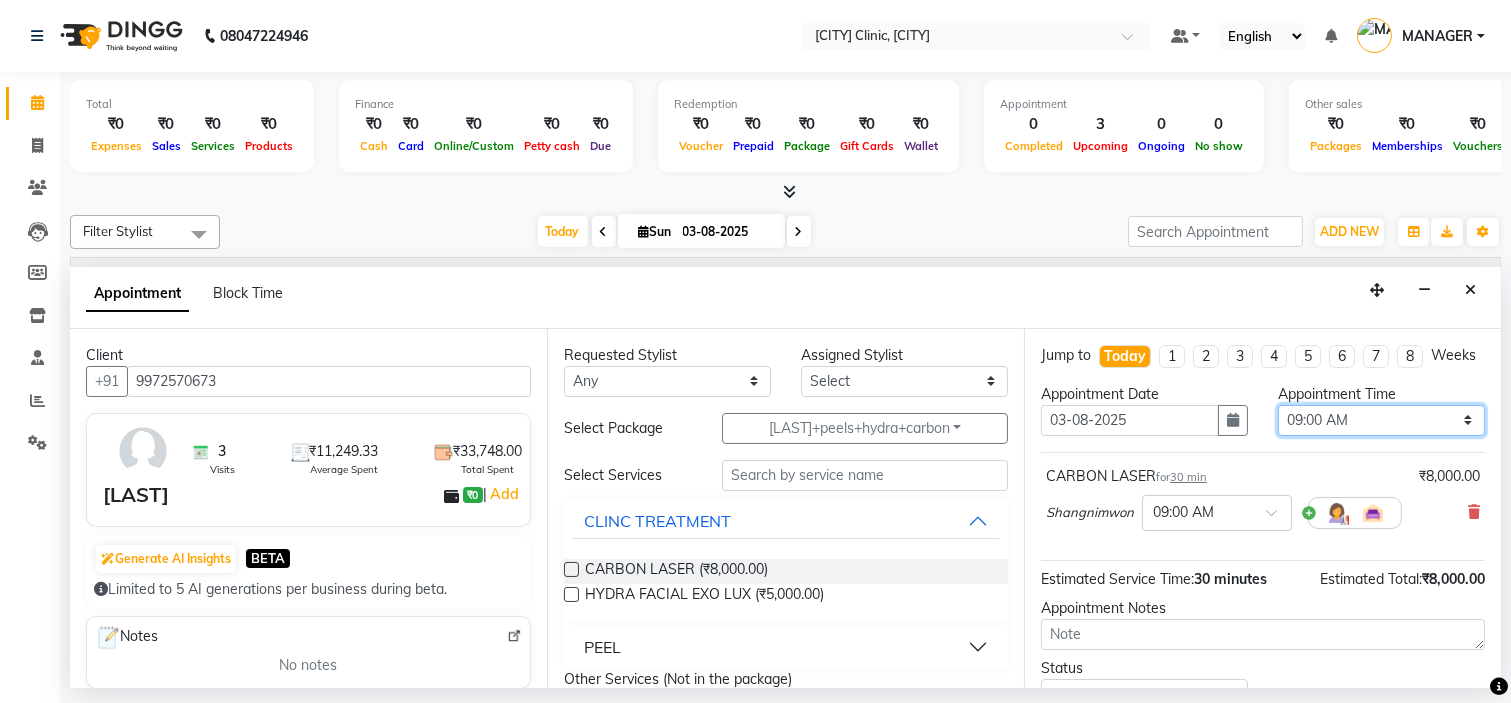 click on "Select 09:00 AM 09:15 AM 09:30 AM 09:45 AM 10:00 AM 10:15 AM 10:30 AM 10:45 AM 11:00 AM 11:15 AM 11:30 AM 11:45 AM 12:00 PM 12:15 PM 12:30 PM 12:45 PM 01:00 PM 01:15 PM 01:30 PM 01:45 PM 02:00 PM 02:15 PM 02:30 PM 02:45 PM 03:00 PM 03:15 PM 03:30 PM 03:45 PM 04:00 PM 04:15 PM 04:30 PM 04:45 PM 05:00 PM 05:15 PM 05:30 PM 05:45 PM 06:00 PM 06:15 PM 06:30 PM 06:45 PM 07:00 PM 07:15 PM 07:30 PM 07:45 PM 08:00 PM" at bounding box center [1381, 420] 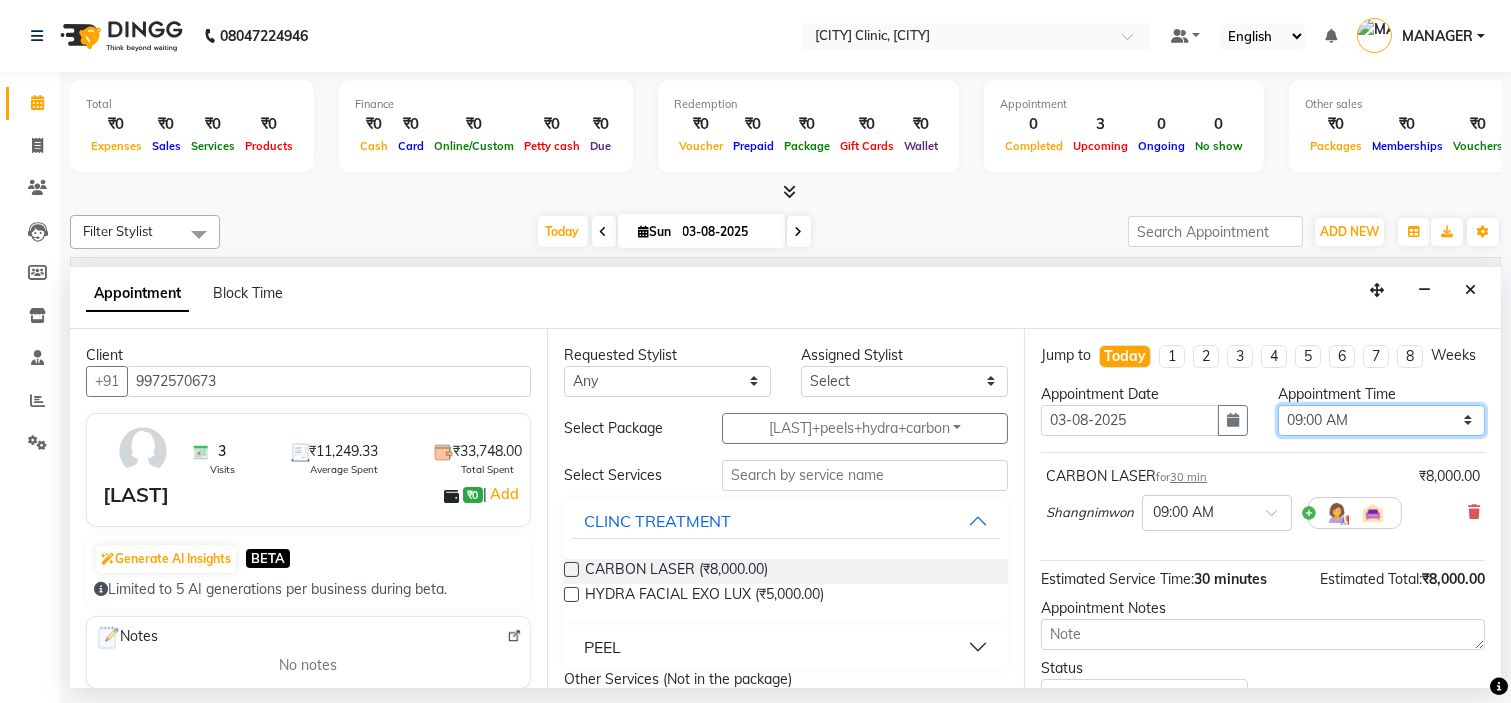 select on "780" 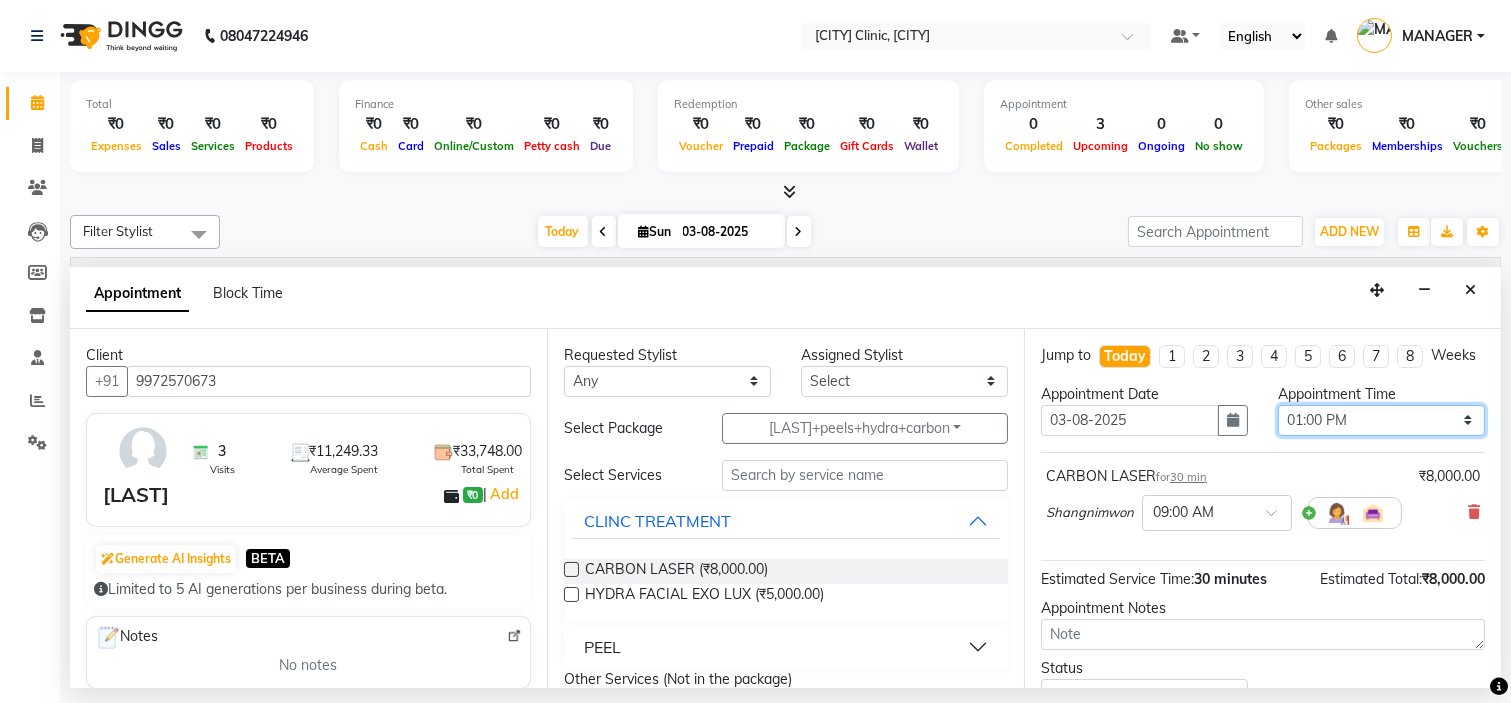 click on "Select 09:00 AM 09:15 AM 09:30 AM 09:45 AM 10:00 AM 10:15 AM 10:30 AM 10:45 AM 11:00 AM 11:15 AM 11:30 AM 11:45 AM 12:00 PM 12:15 PM 12:30 PM 12:45 PM 01:00 PM 01:15 PM 01:30 PM 01:45 PM 02:00 PM 02:15 PM 02:30 PM 02:45 PM 03:00 PM 03:15 PM 03:30 PM 03:45 PM 04:00 PM 04:15 PM 04:30 PM 04:45 PM 05:00 PM 05:15 PM 05:30 PM 05:45 PM 06:00 PM 06:15 PM 06:30 PM 06:45 PM 07:00 PM 07:15 PM 07:30 PM 07:45 PM 08:00 PM" at bounding box center [1381, 420] 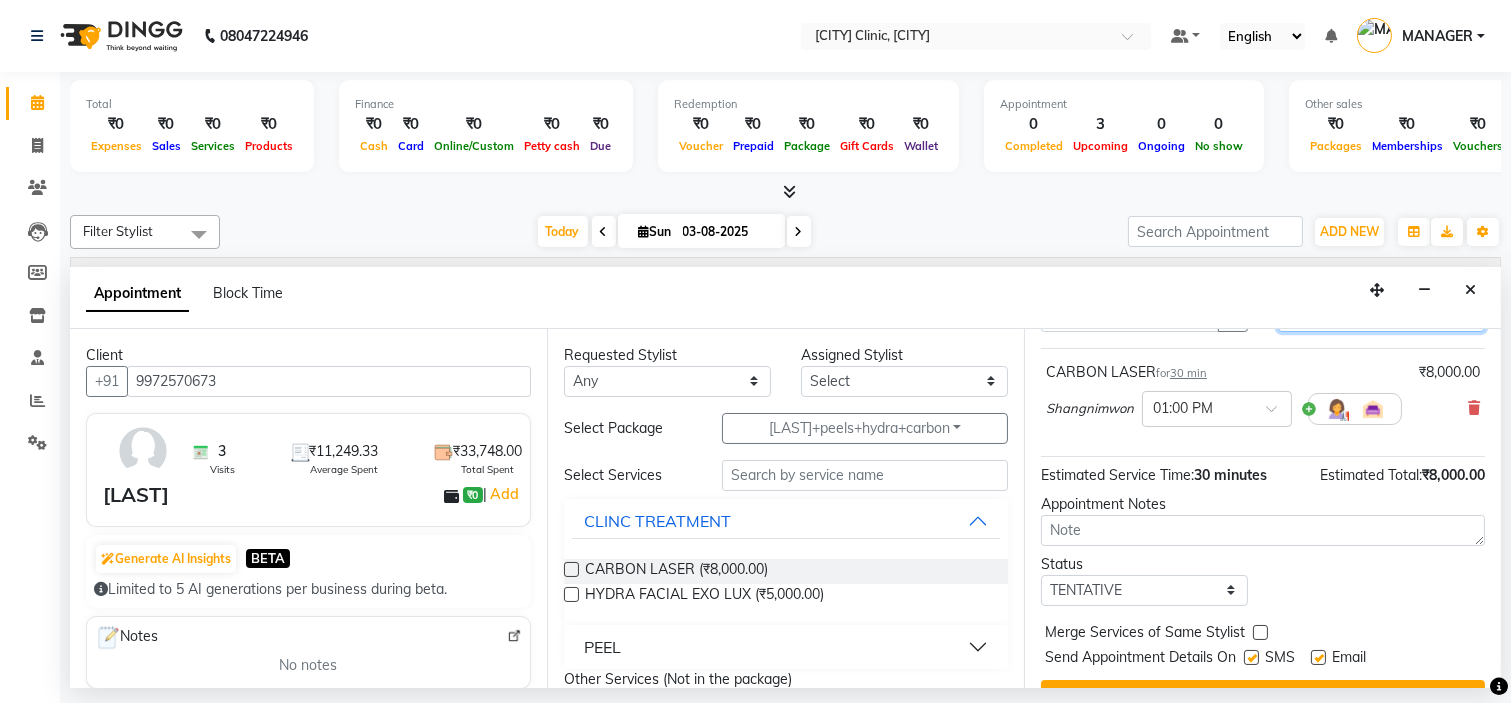 scroll, scrollTop: 166, scrollLeft: 0, axis: vertical 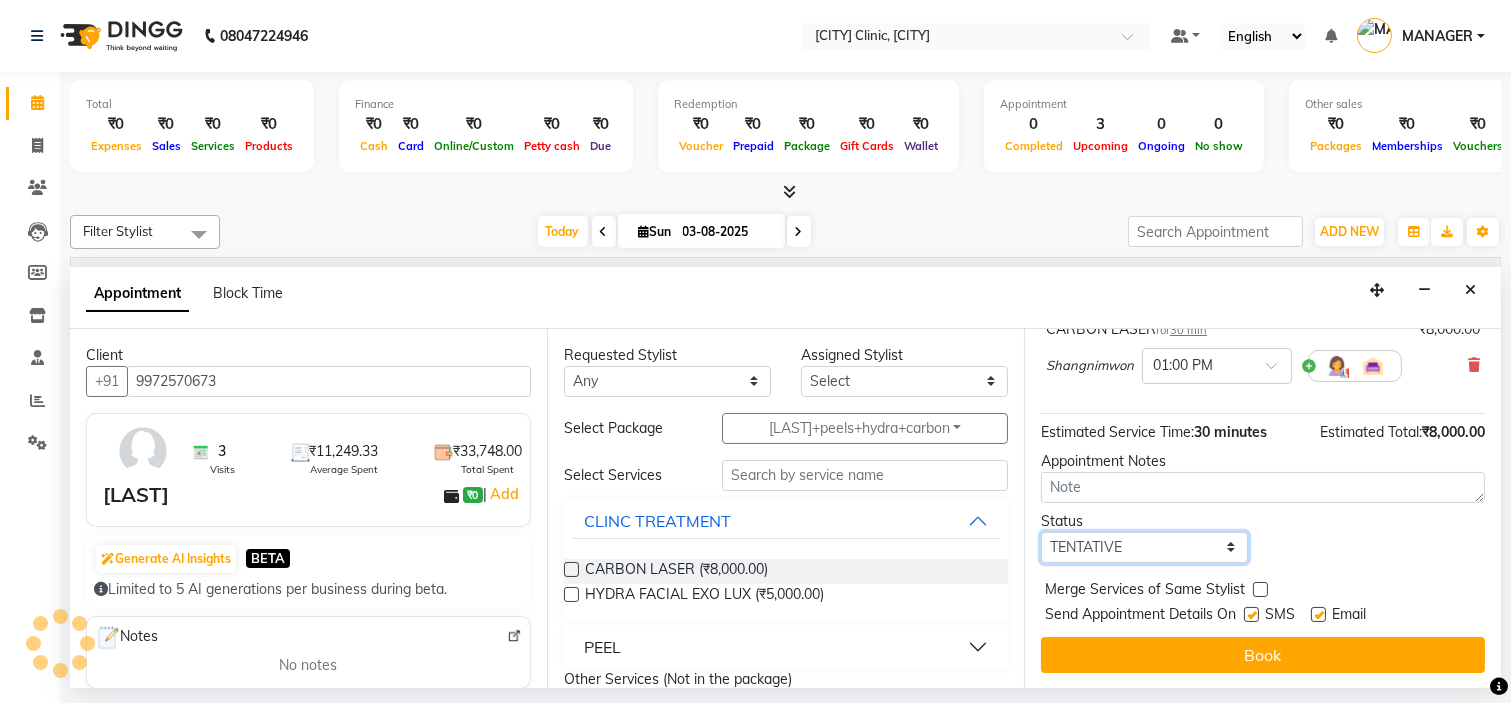 click on "Select TENTATIVE CONFIRM CHECK-IN UPCOMING" at bounding box center [1144, 547] 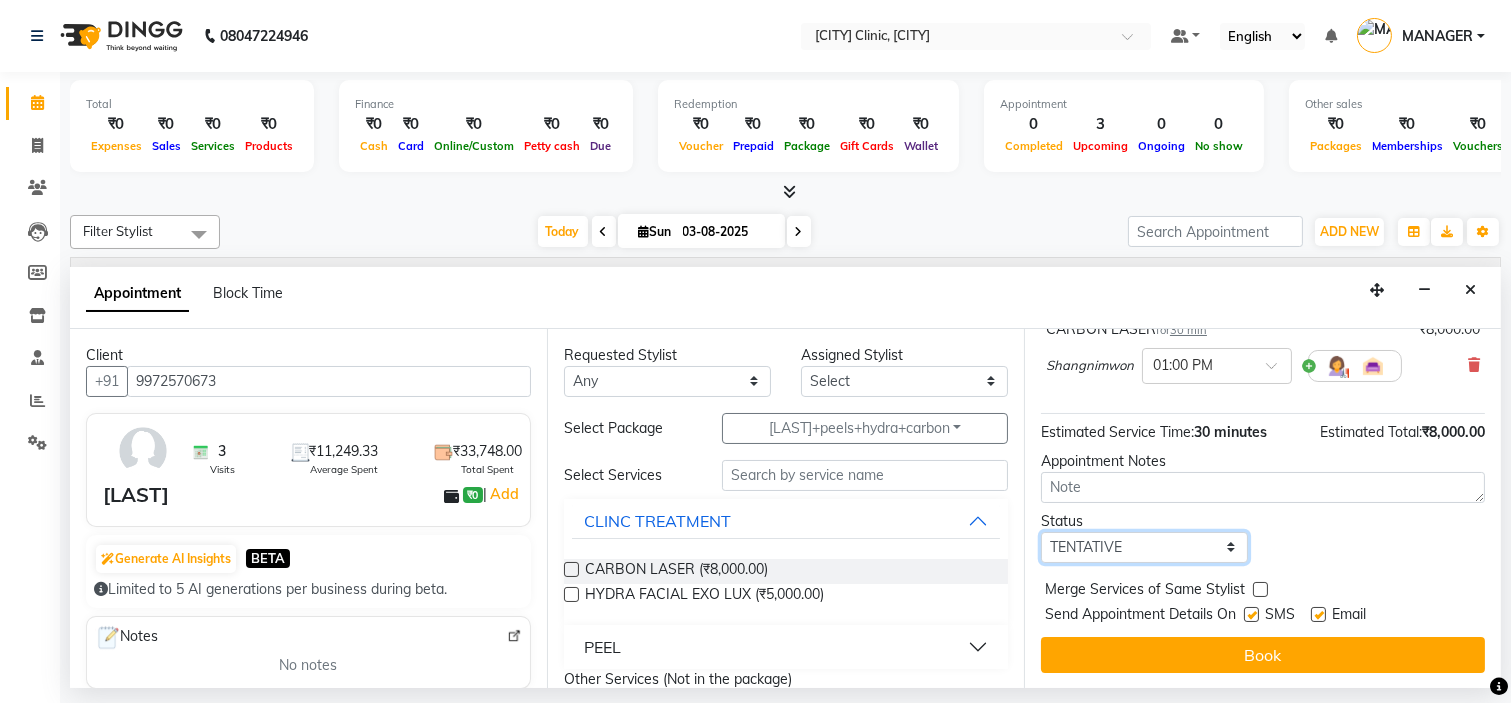 select on "upcoming" 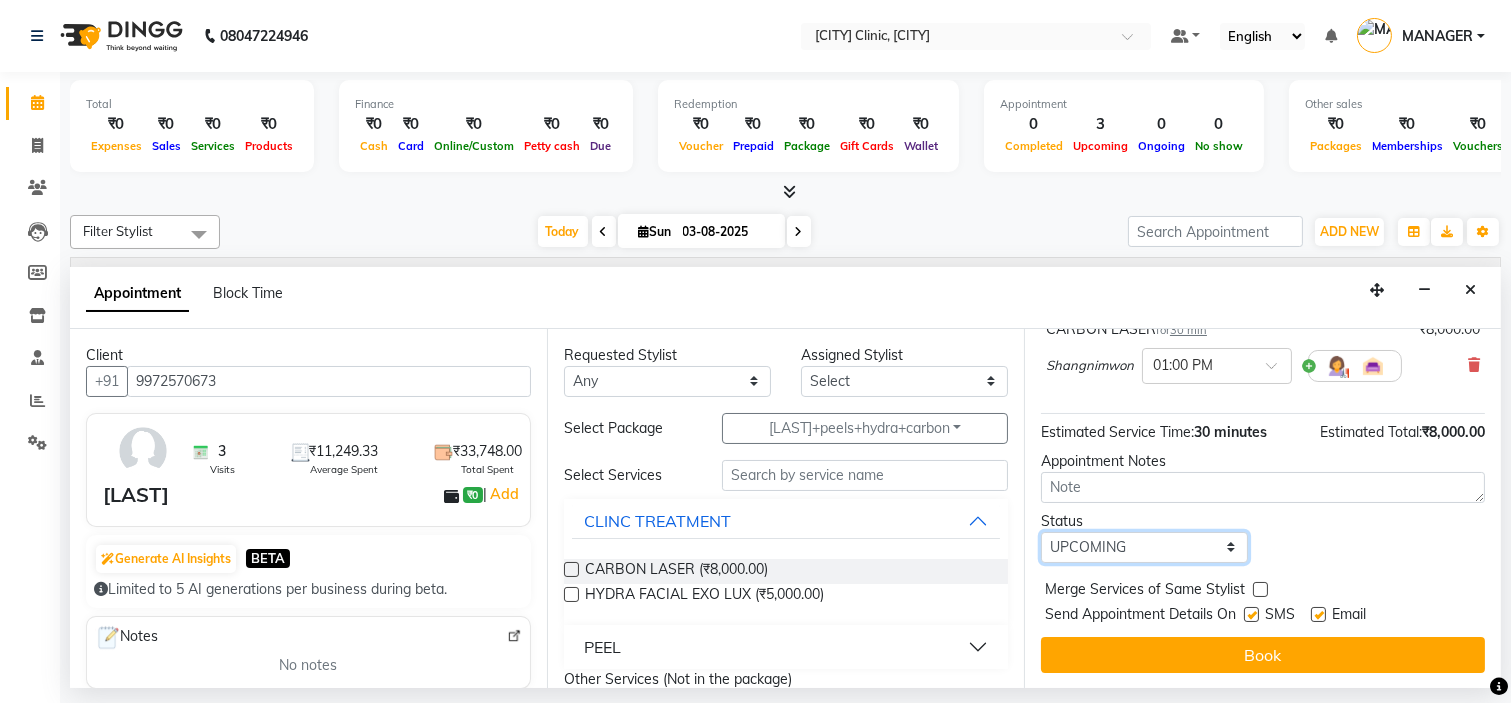 click on "Select TENTATIVE CONFIRM CHECK-IN UPCOMING" at bounding box center [1144, 547] 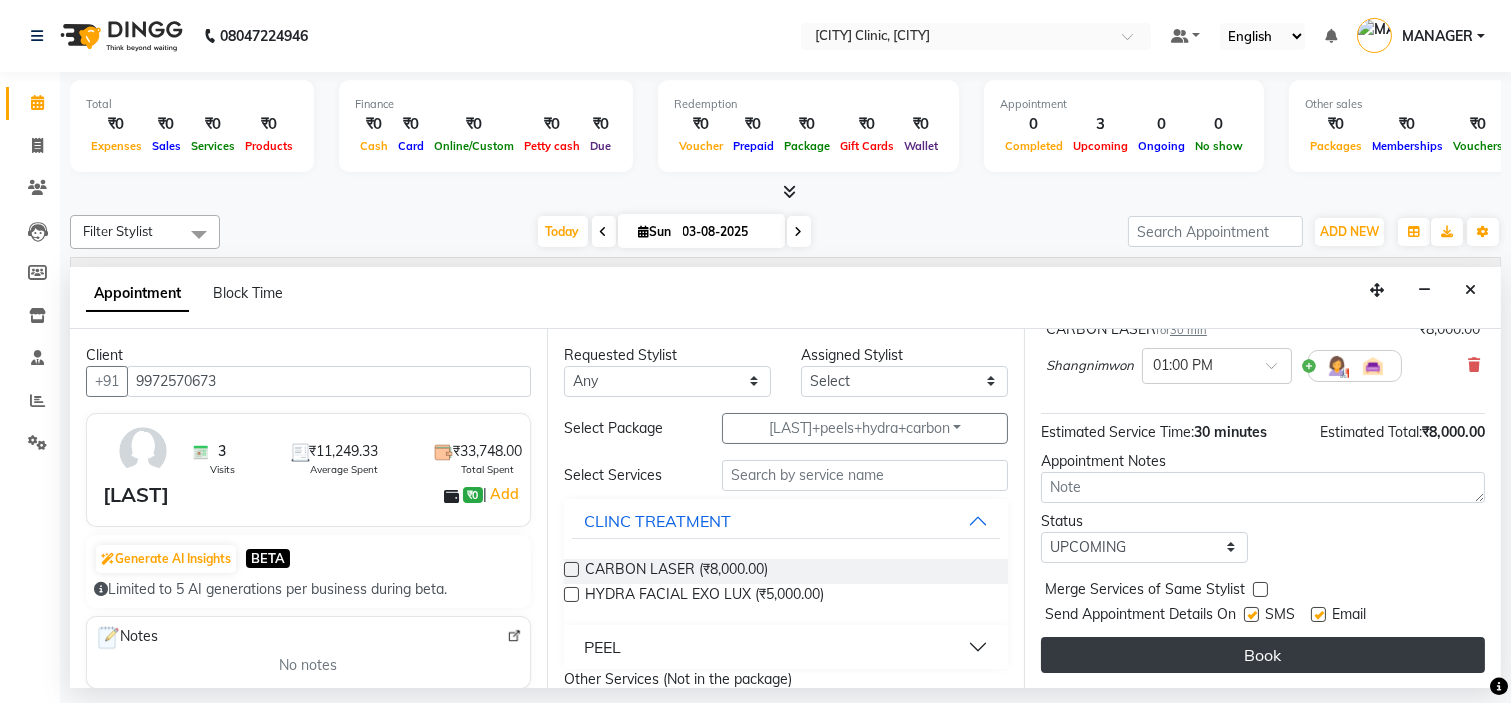 click on "Book" at bounding box center [1263, 655] 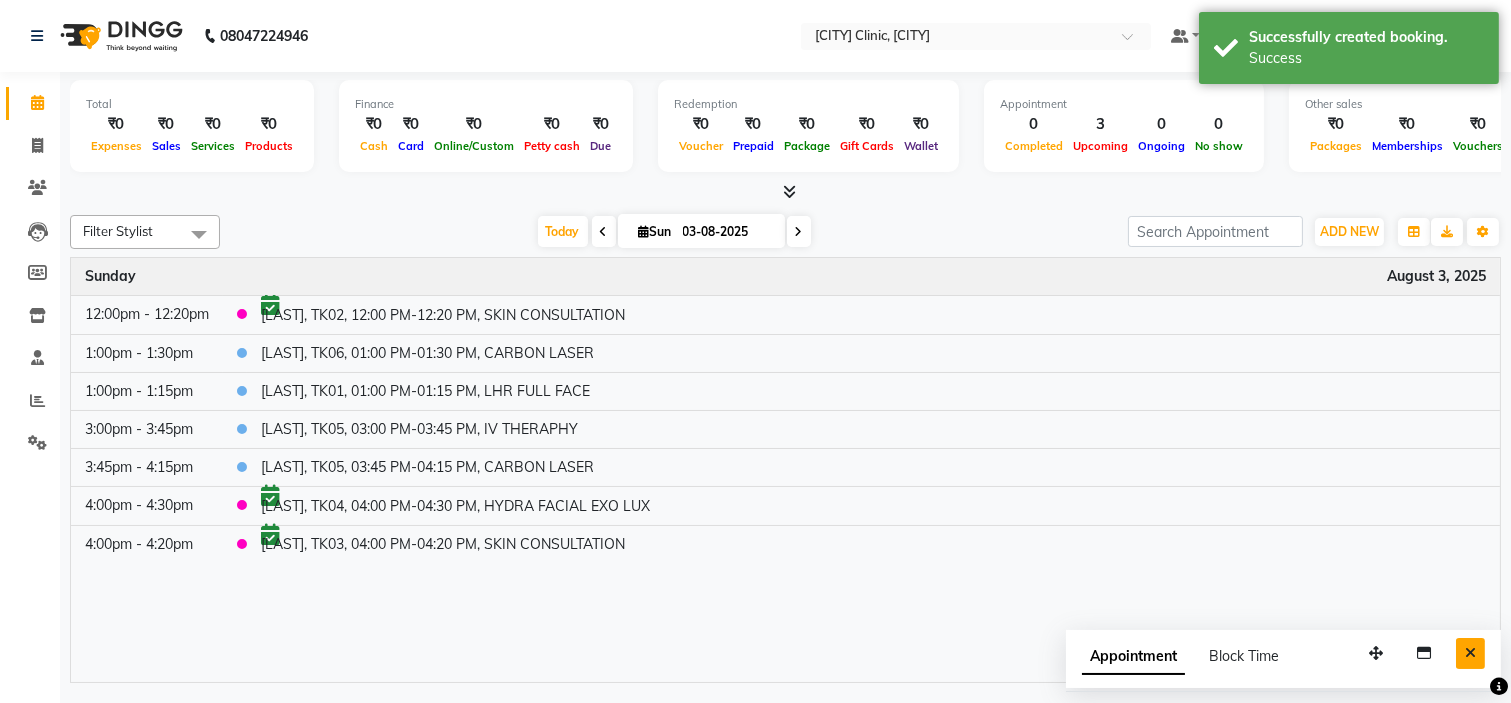 click at bounding box center (1470, 653) 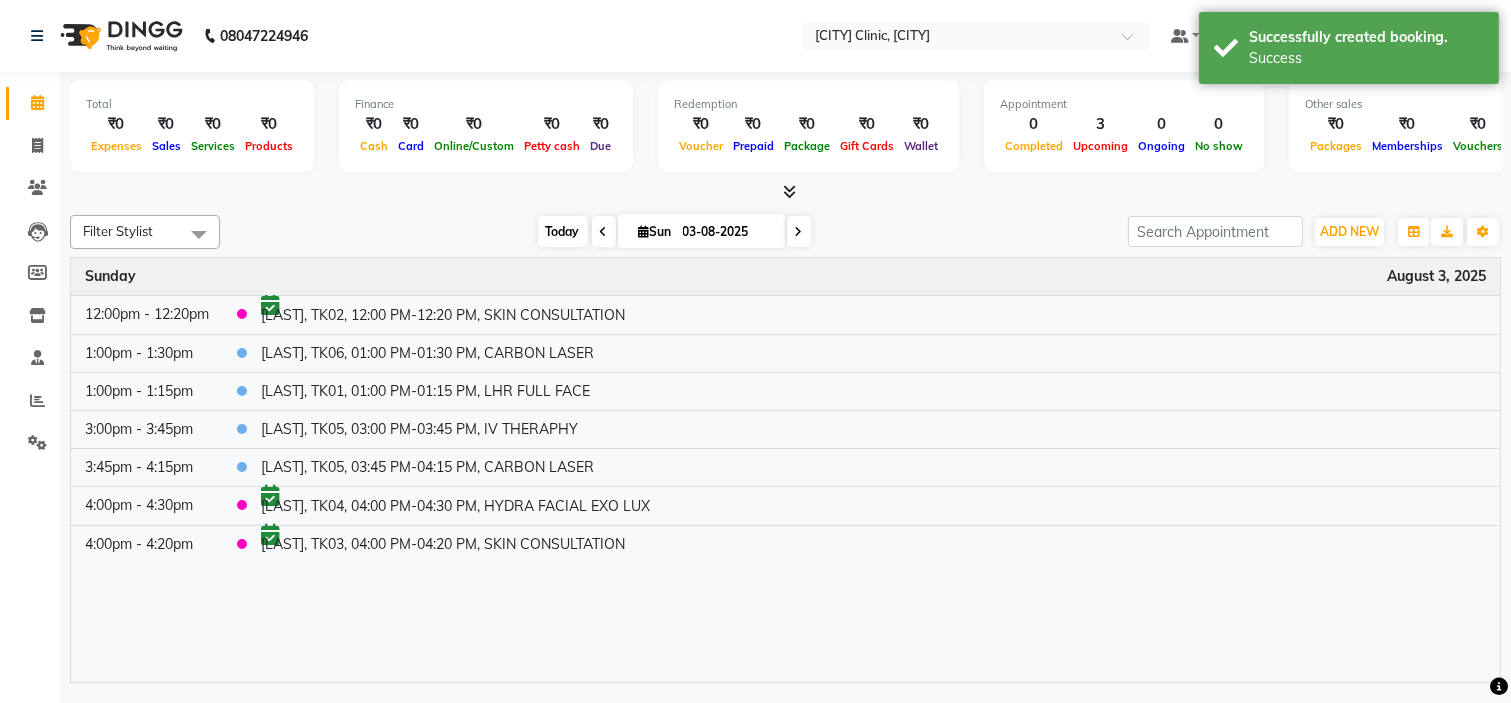 click on "Today" at bounding box center [563, 231] 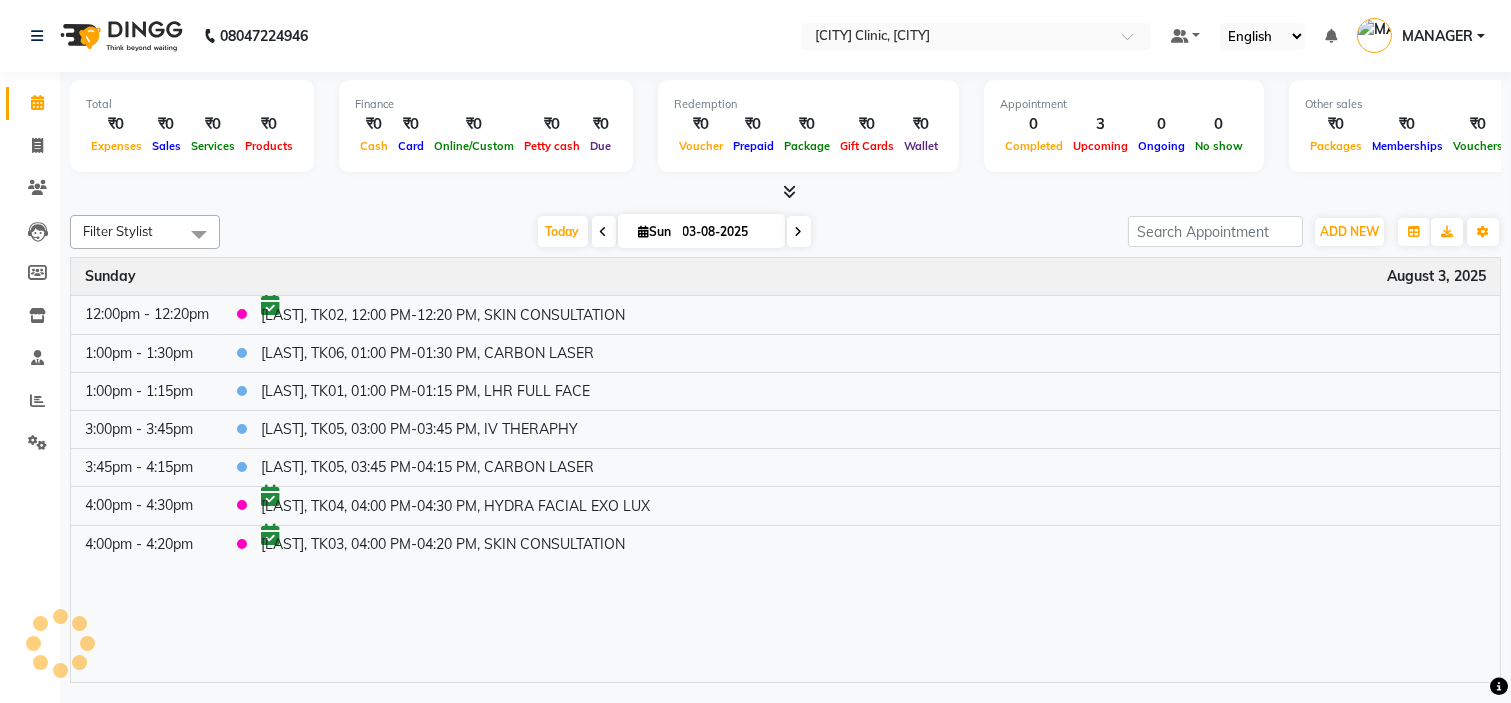 click on "Filter Stylist Select All [LAST] [LAST] [LAST] Dr.[LAST] [LAST] [LAST] [LAST] [LAST] [LAST] [LAST] Today  Sun 03-08-2025 Toggle Dropdown Add Appointment Add Invoice Add Expense Add Attendance Add Client Add Transaction Toggle Dropdown Add Appointment Add Invoice Add Expense Add Attendance Add Client ADD NEW Toggle Dropdown Add Appointment Add Invoice Add Expense Add Attendance Add Client Add Transaction Filter Stylist Select All [LAST] [LAST] [LAST] Dr.[LAST] [LAST] [LAST] [LAST] [LAST] [LAST] [LAST] Group By  Staff View   Room View  View as Vertical  Vertical - Week View  Horizontal  Horizontal - Week View  List  Toggle Dropdown Calendar Settings Manage Tags   Arrange Stylists   Reset Stylists  Full Screen  Show Available Stylist  Appointment Form Zoom 100% Time Event Sunday August 3, 2025 12:00pm - 12:20pm     [LAST], TK02, 12:00 PM-12:20 PM, SKIN CONSULTATION 1:00pm - 1:30pm    [LAST], TK06, 01:00 PM-01:30 PM, CARBON LASER 1:00pm - 1:15pm    [LAST], TK01, 01:00 PM-01:15 PM, LHR FULL FACE" 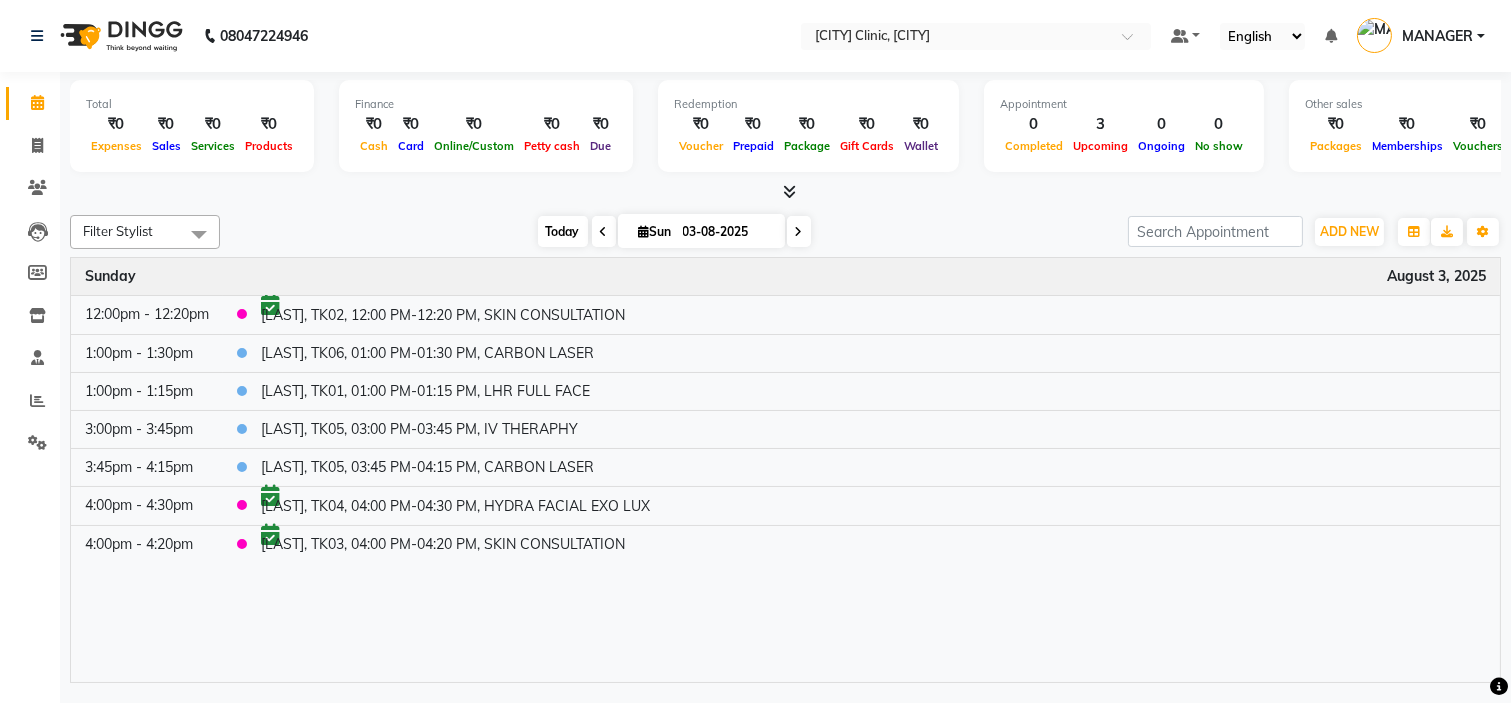 click on "Today" at bounding box center [563, 231] 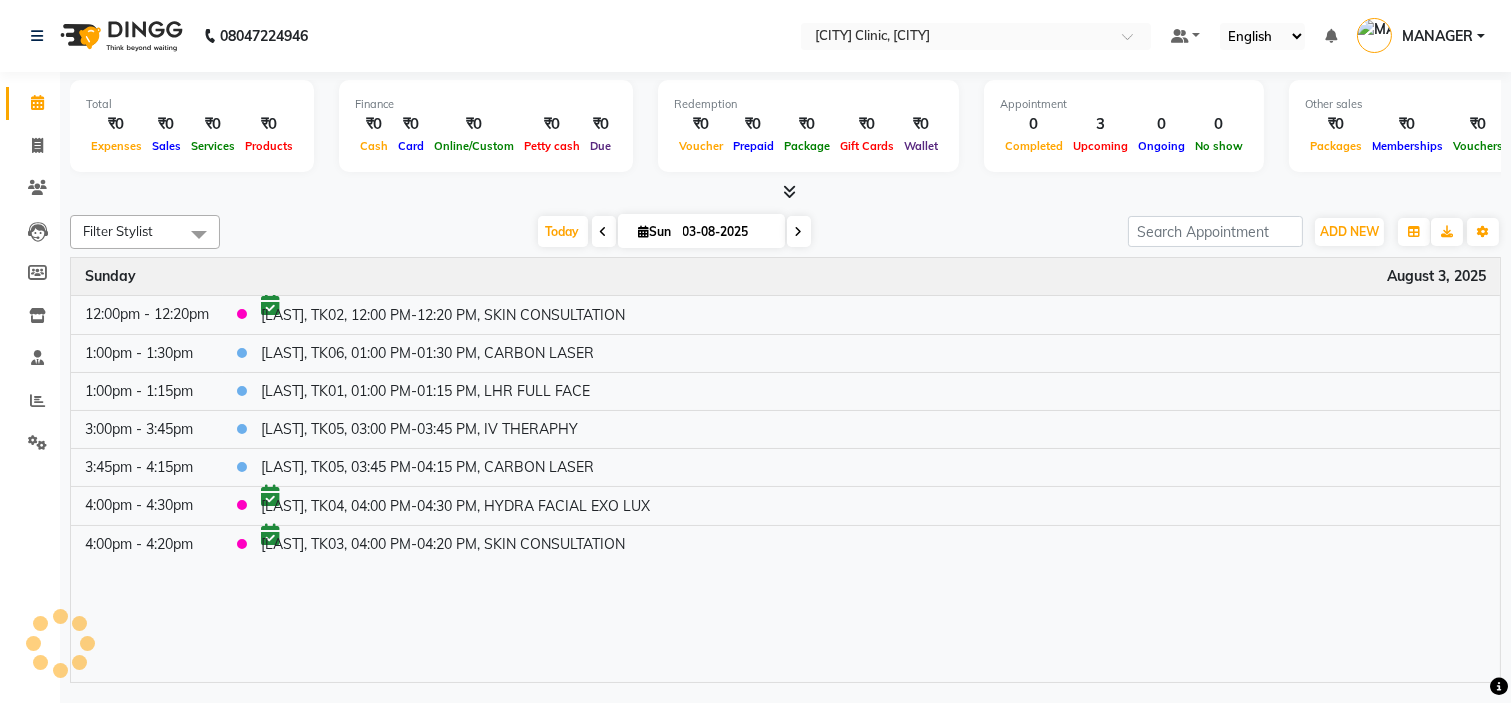 click on "Today  Sun 03-08-2025" at bounding box center (674, 232) 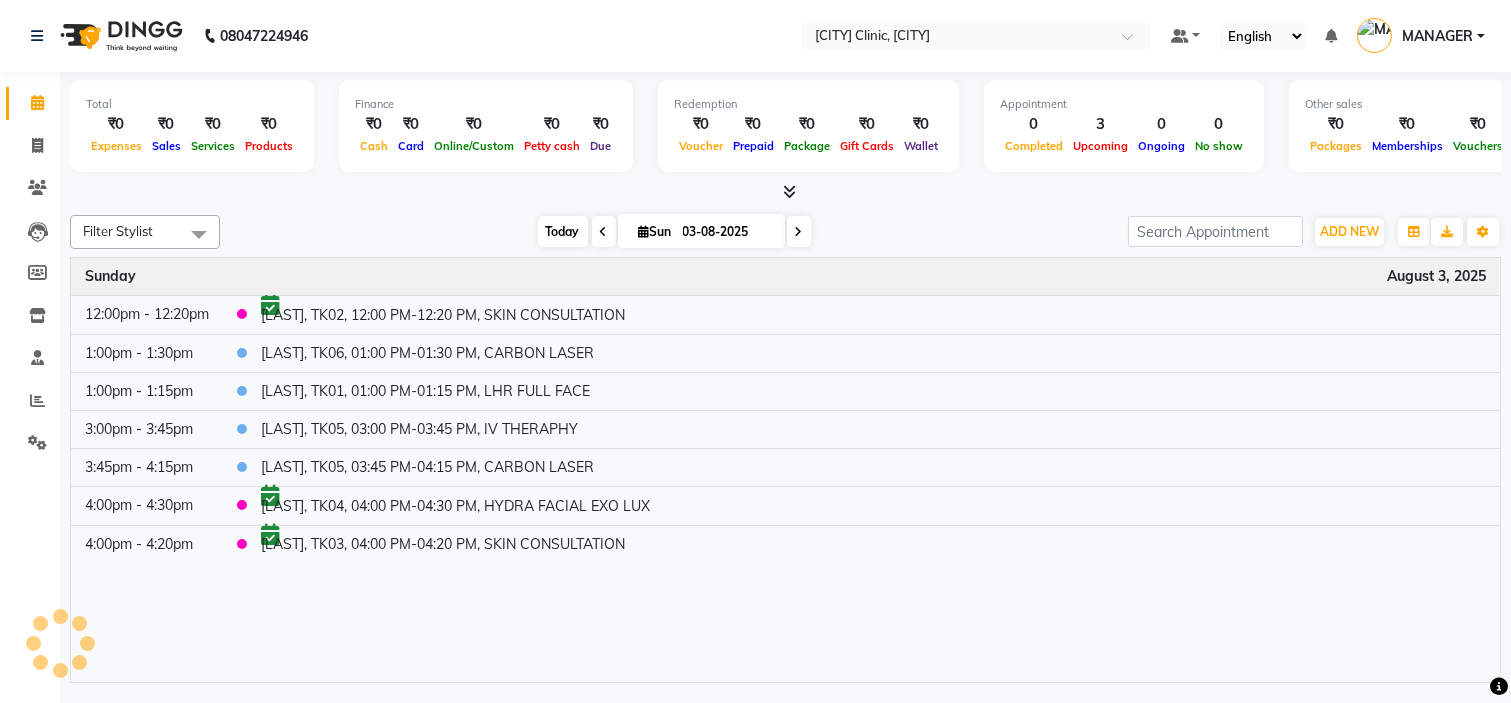 click on "Today" at bounding box center (563, 231) 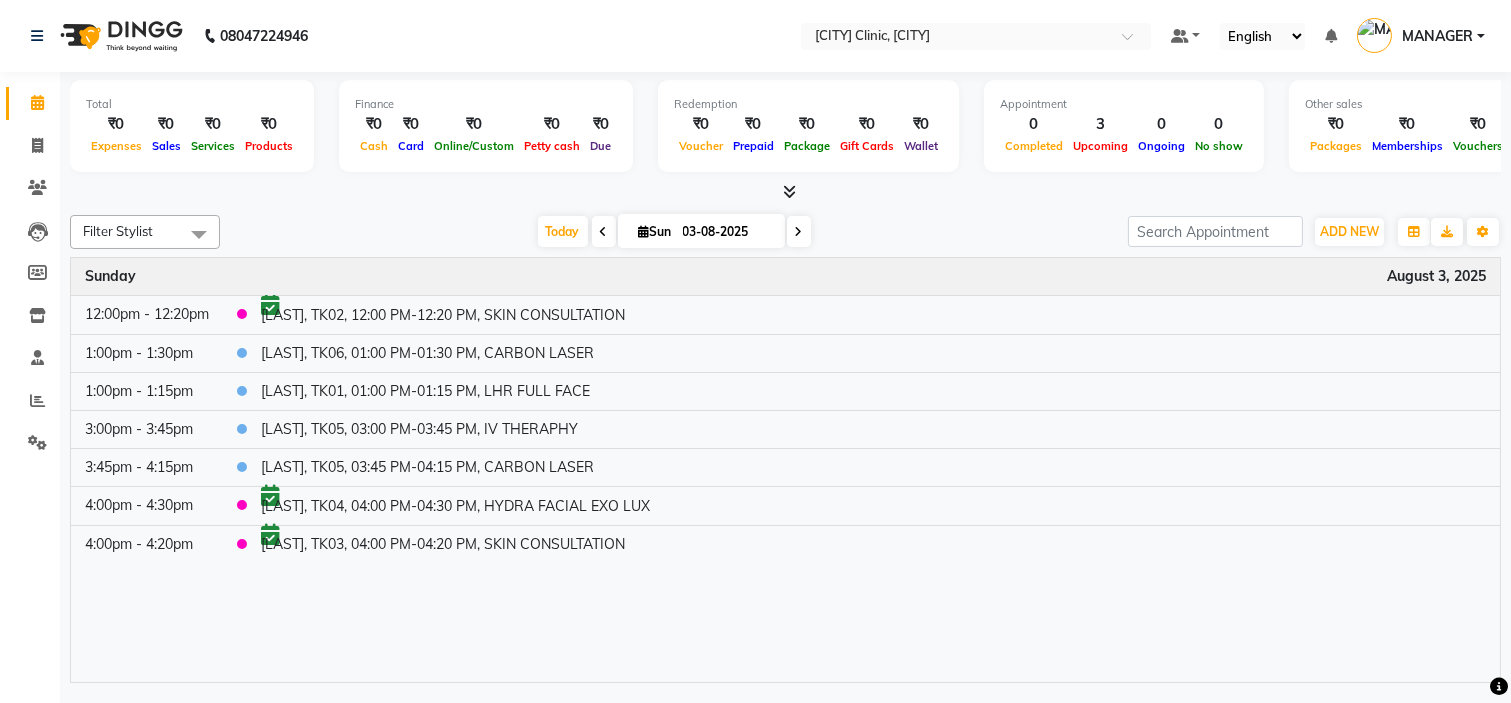 click at bounding box center (799, 232) 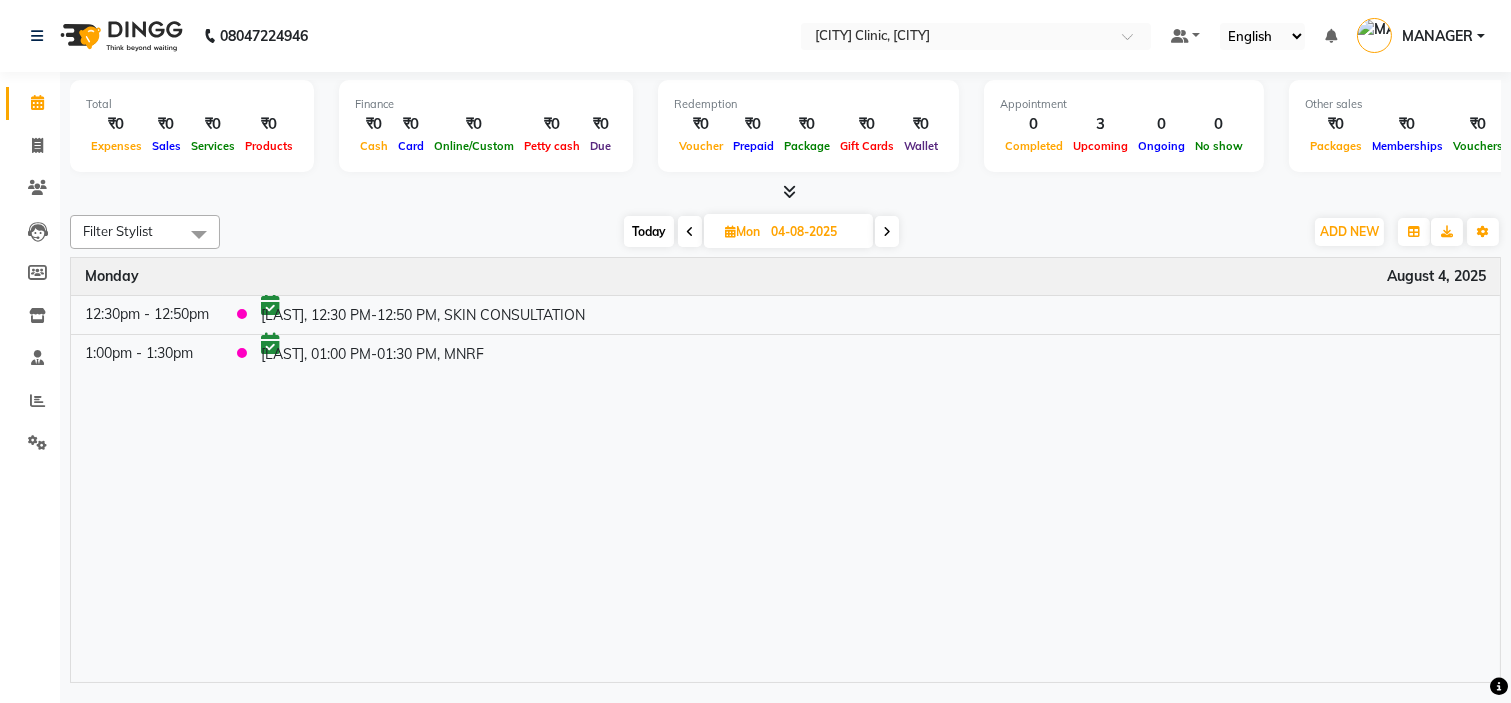click on "Today" at bounding box center (649, 231) 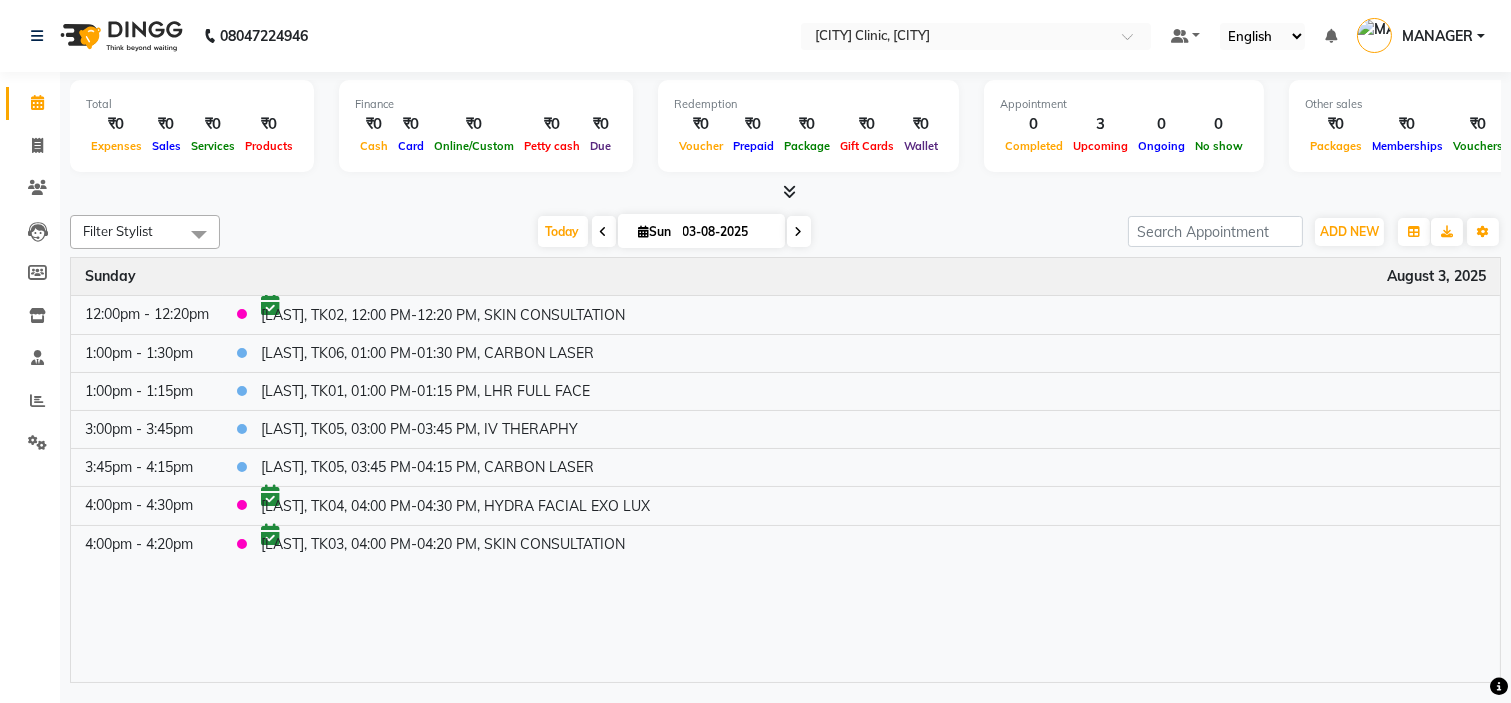 click at bounding box center (799, 231) 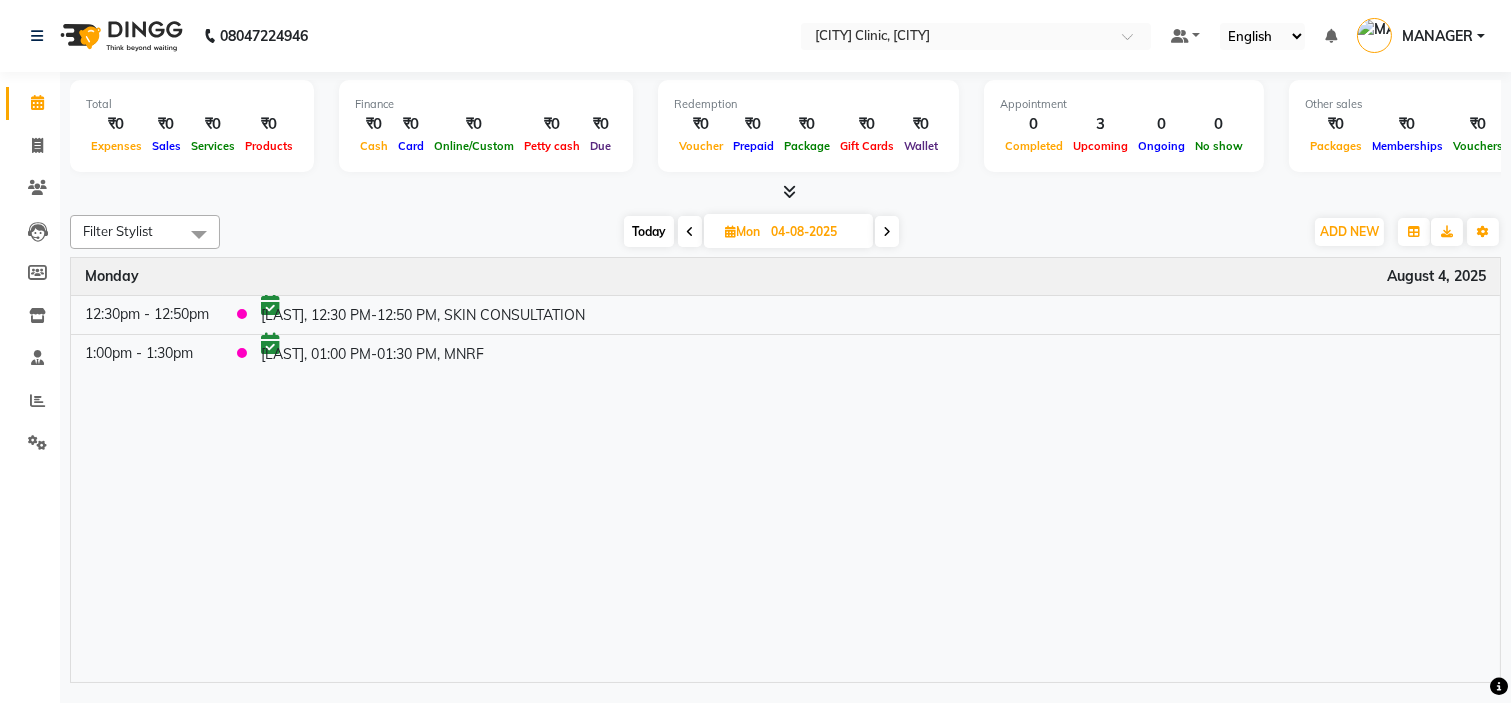 click on "Today" at bounding box center [649, 231] 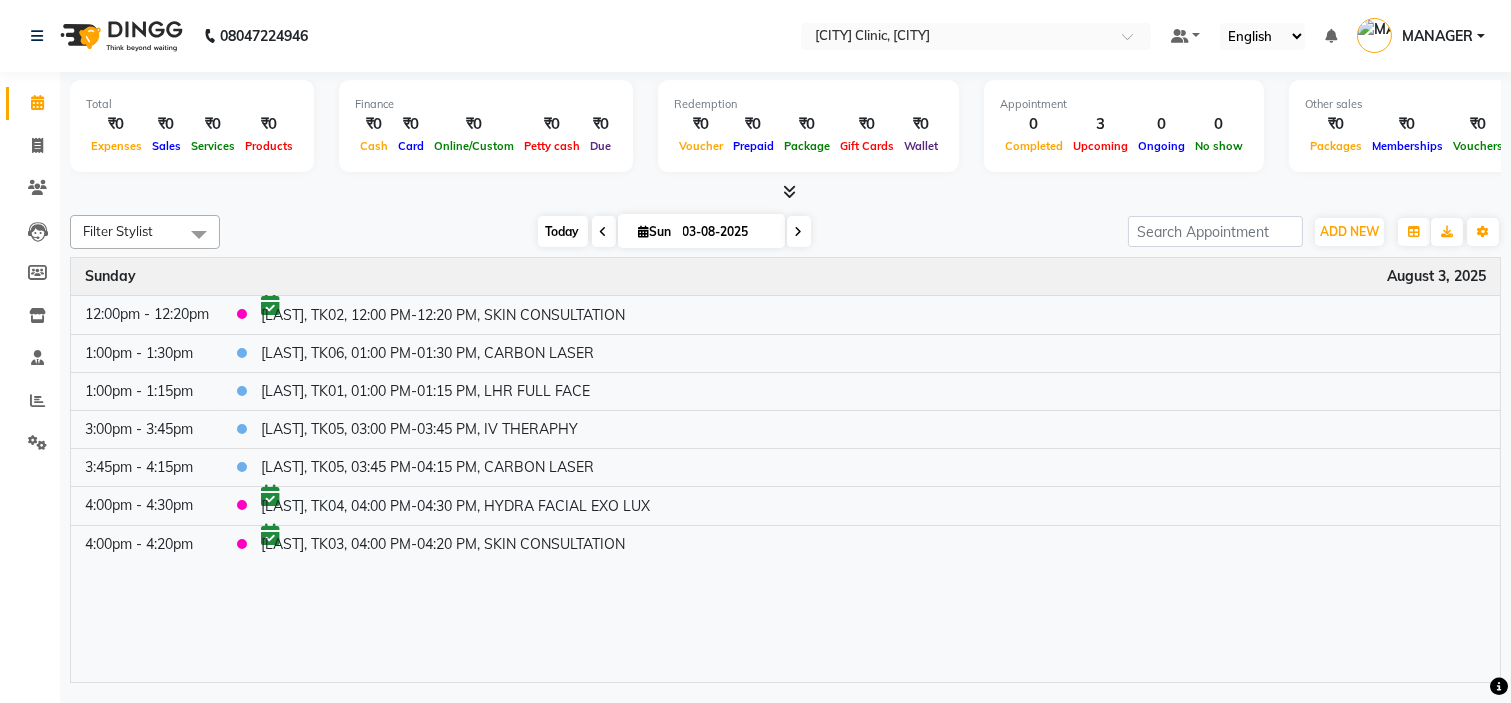 click on "Today" at bounding box center [563, 231] 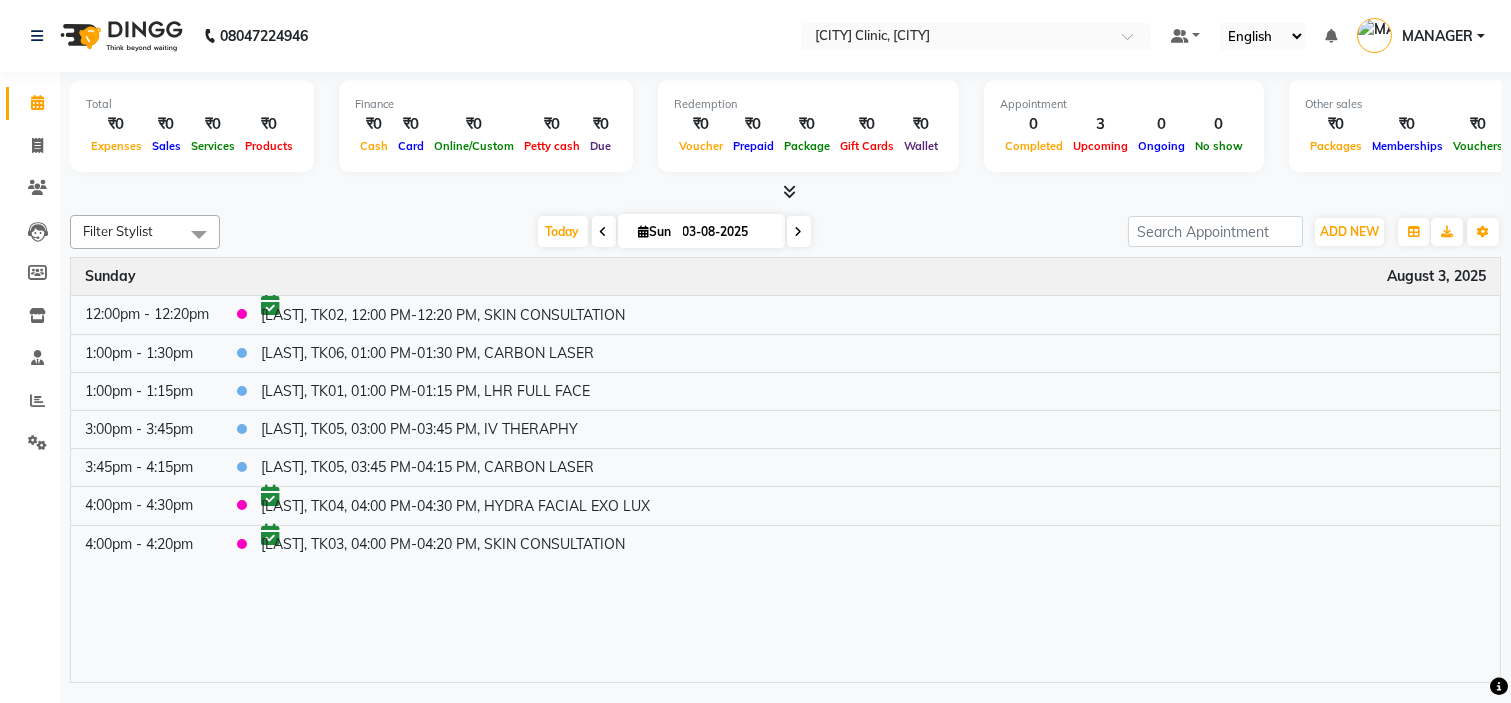 click at bounding box center (604, 231) 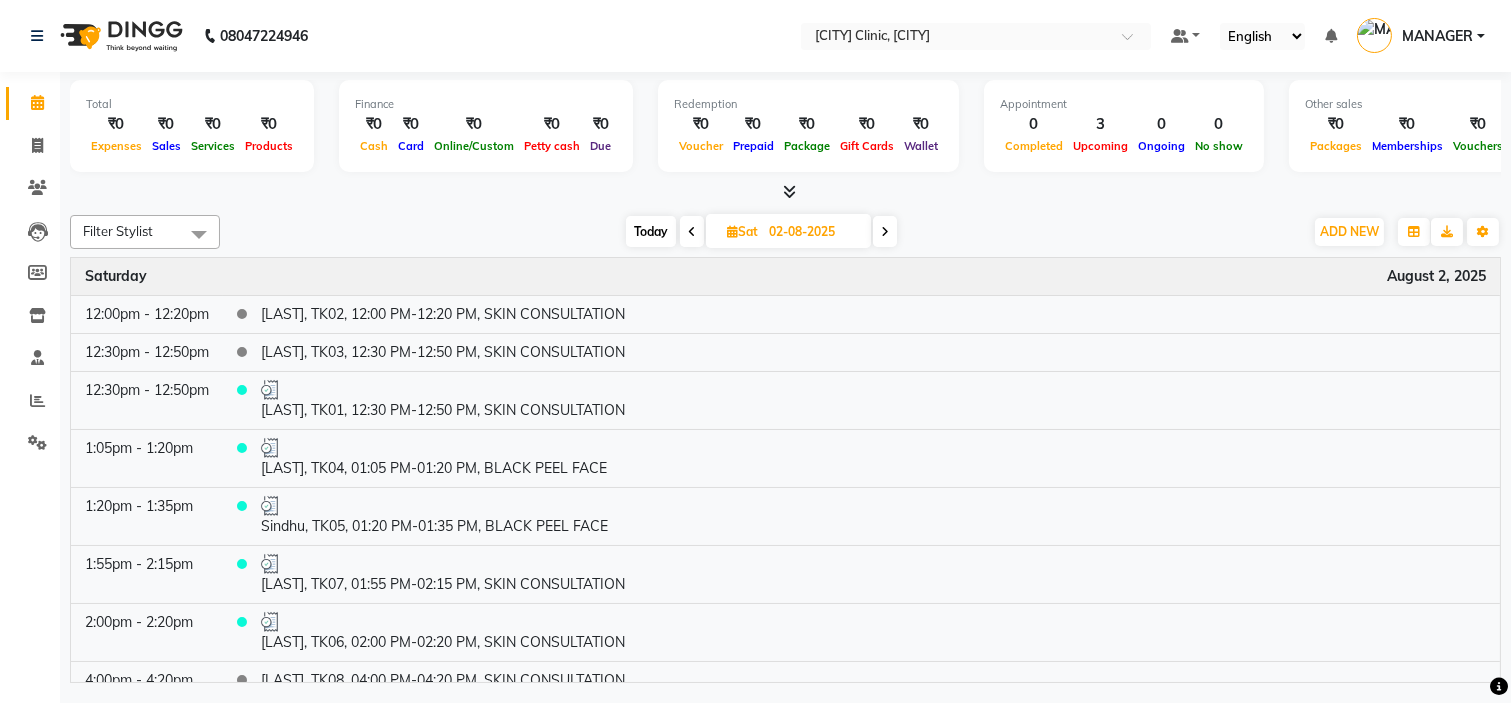 scroll, scrollTop: 16, scrollLeft: 0, axis: vertical 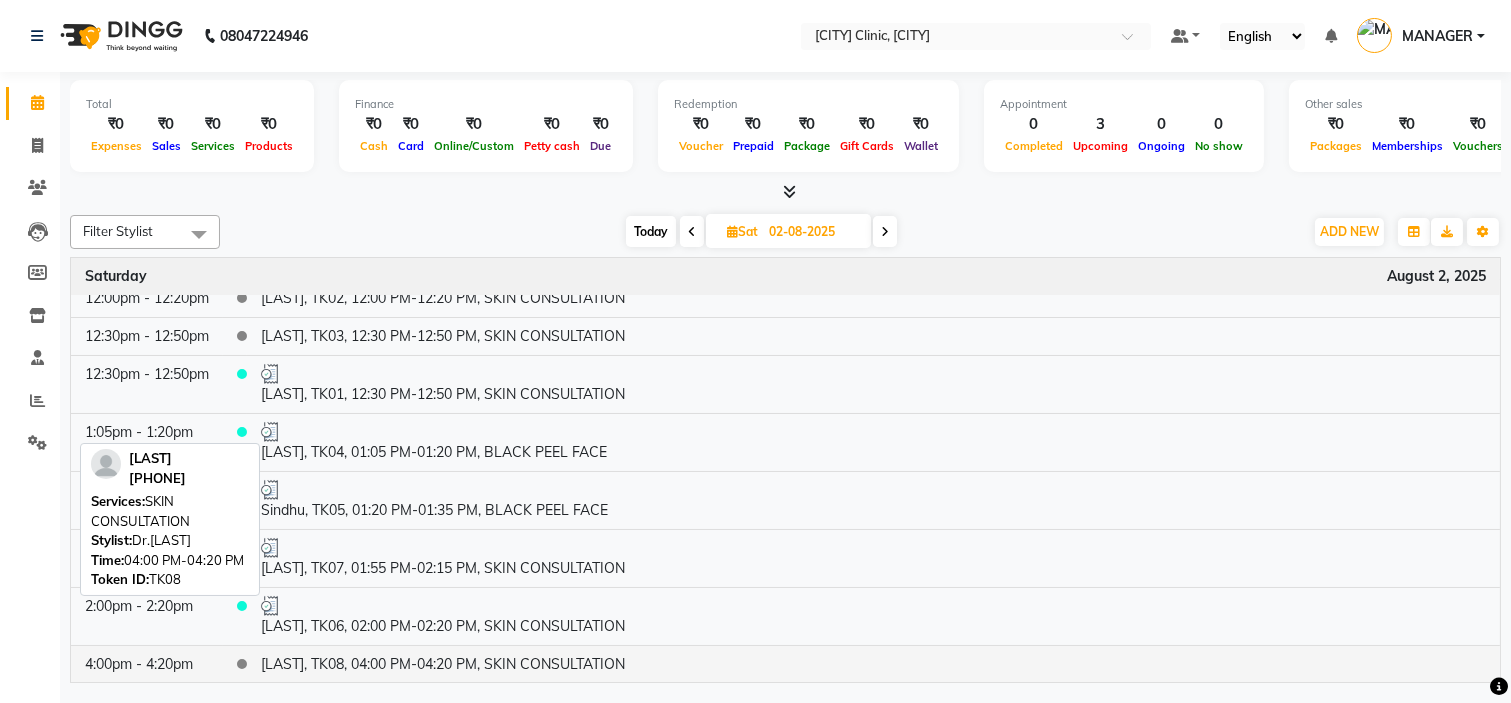 click on "[LAST], TK08, 04:00 PM-04:20 PM, SKIN CONSULTATION" at bounding box center (873, 664) 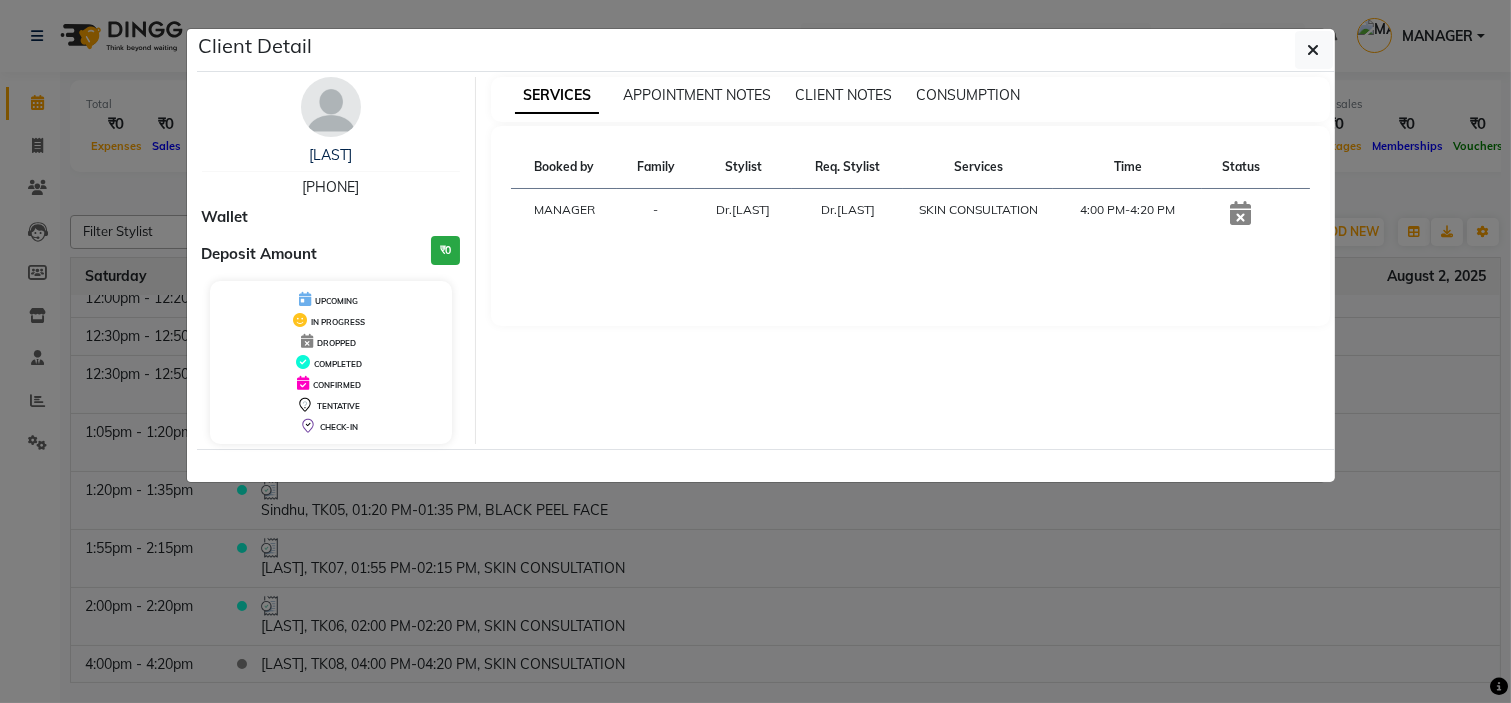 click on "[PHONE]" at bounding box center (330, 187) 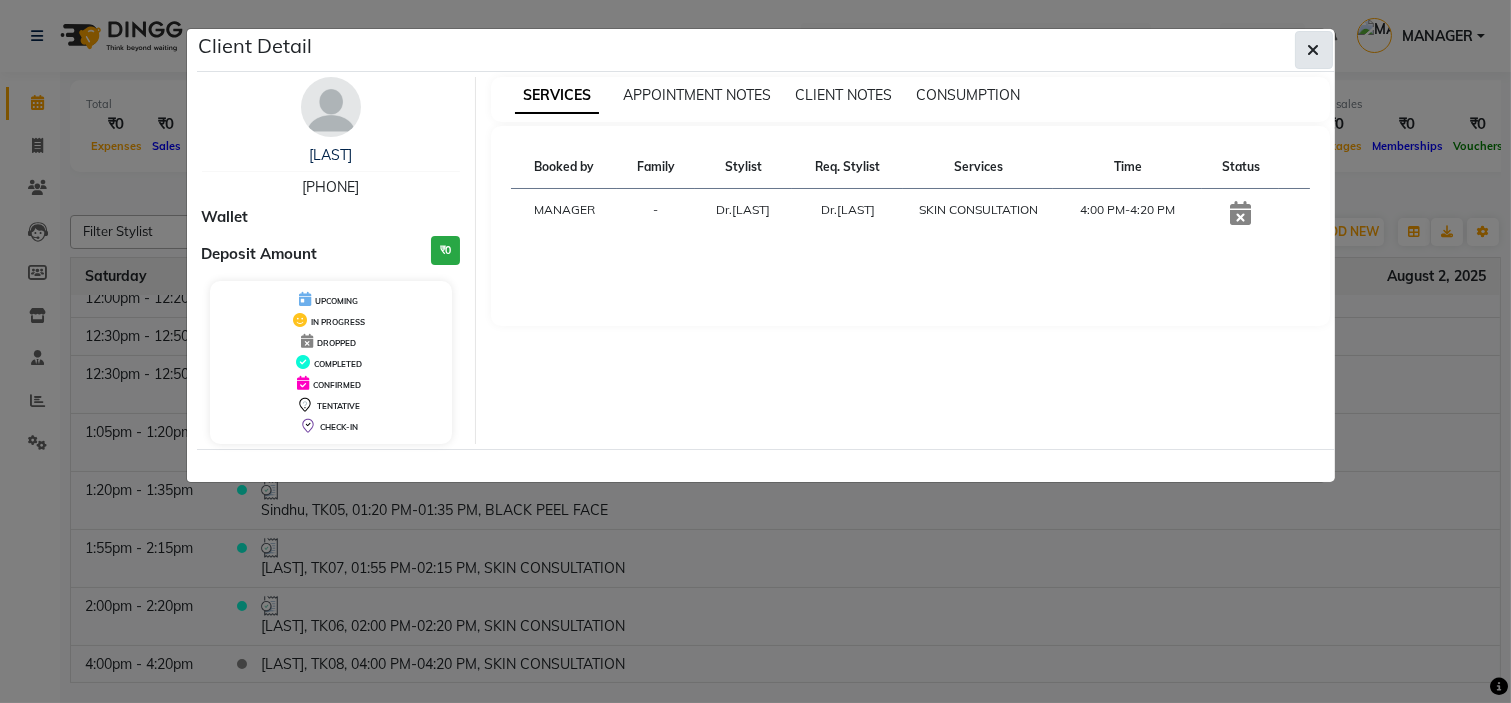 click 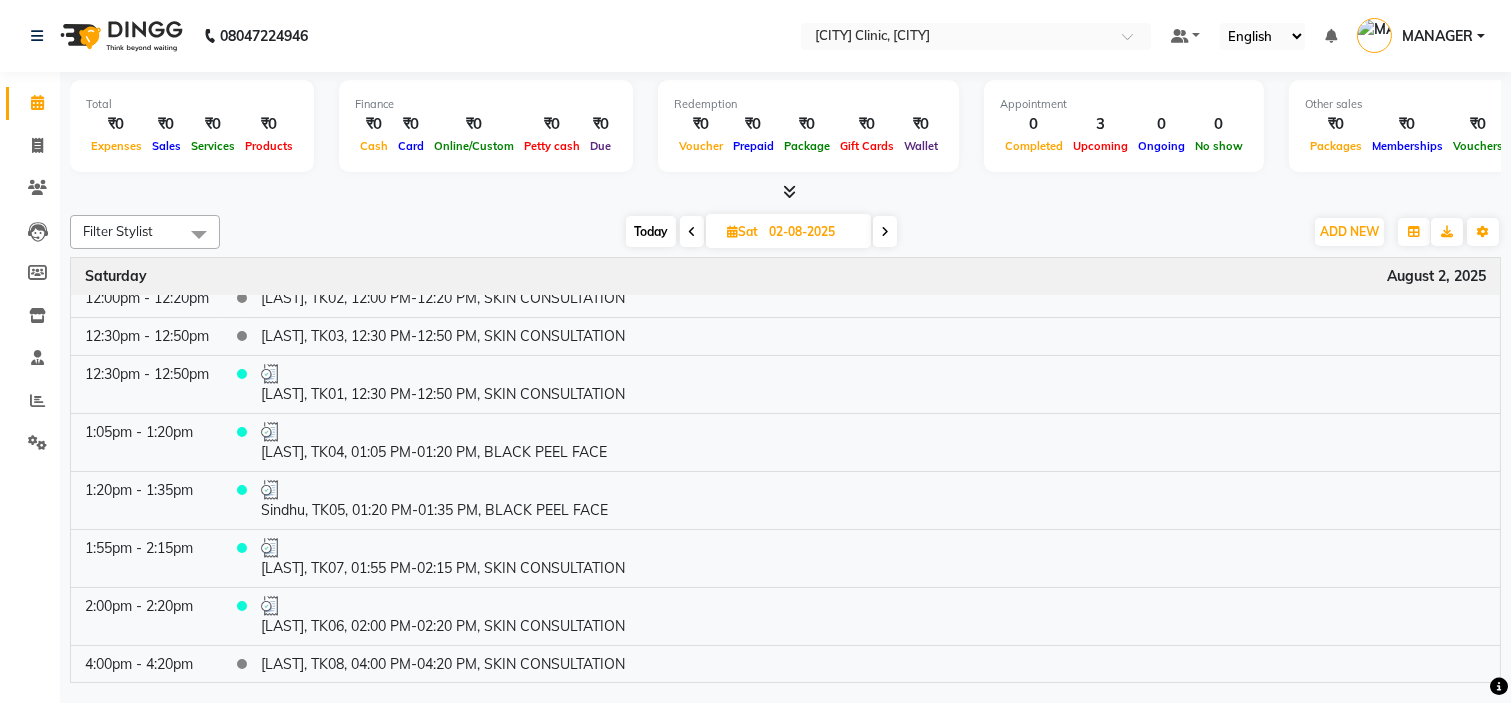 click on "Today" at bounding box center (651, 231) 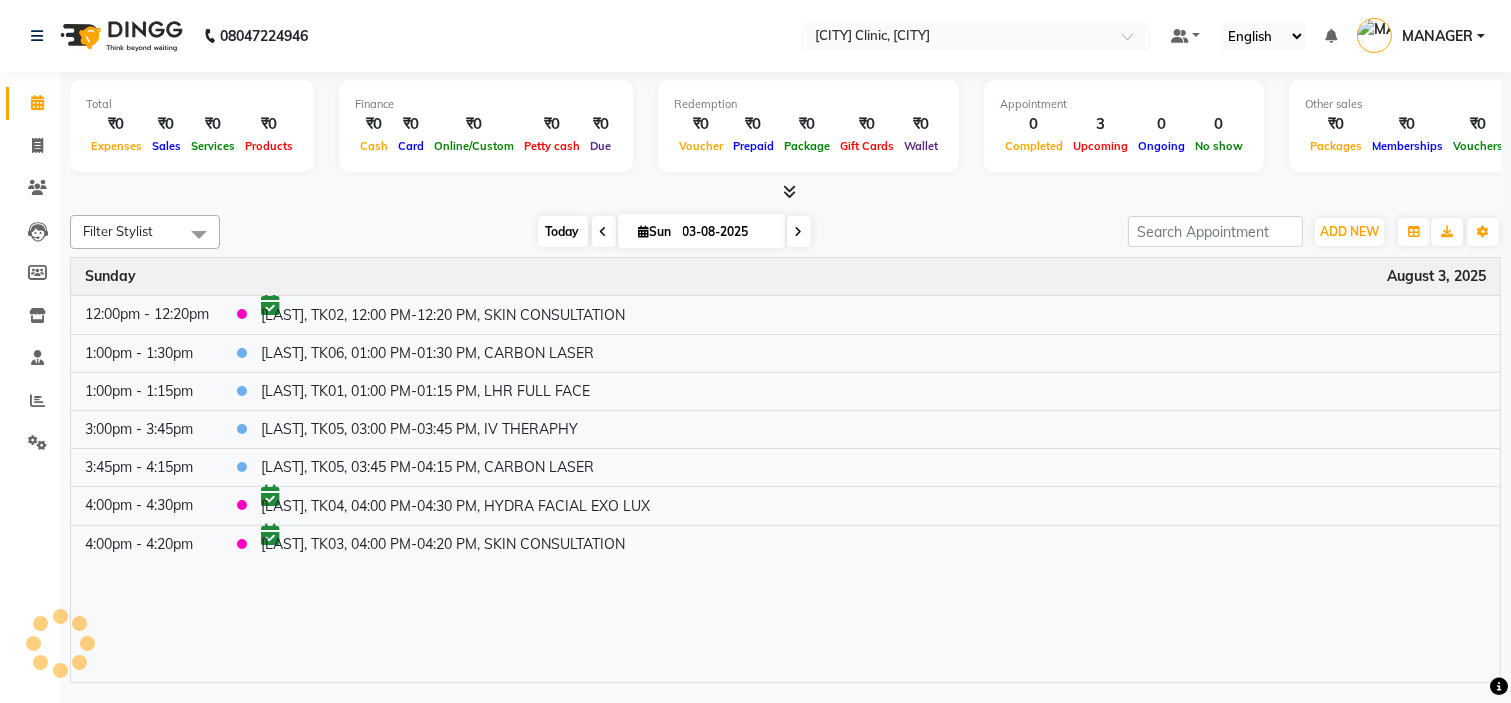 scroll, scrollTop: 0, scrollLeft: 0, axis: both 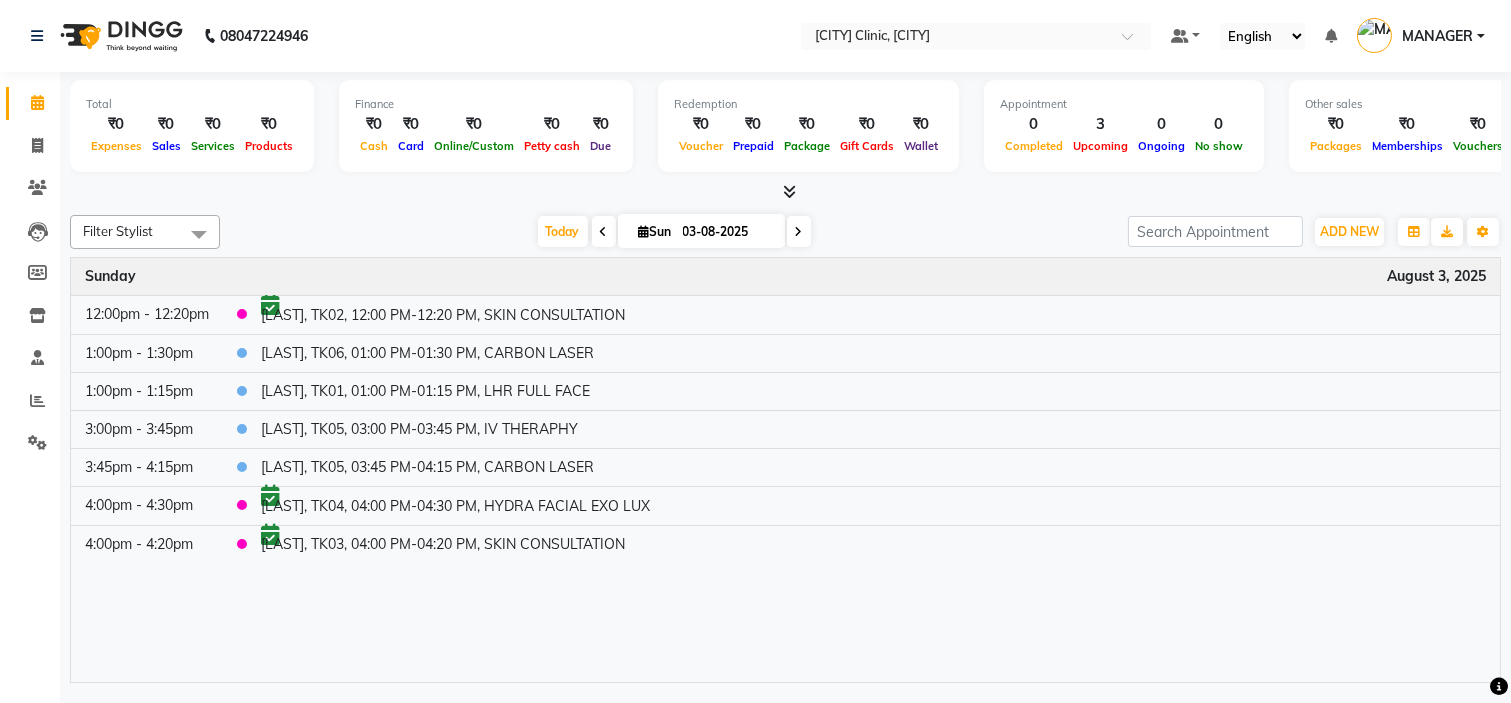 click at bounding box center [799, 231] 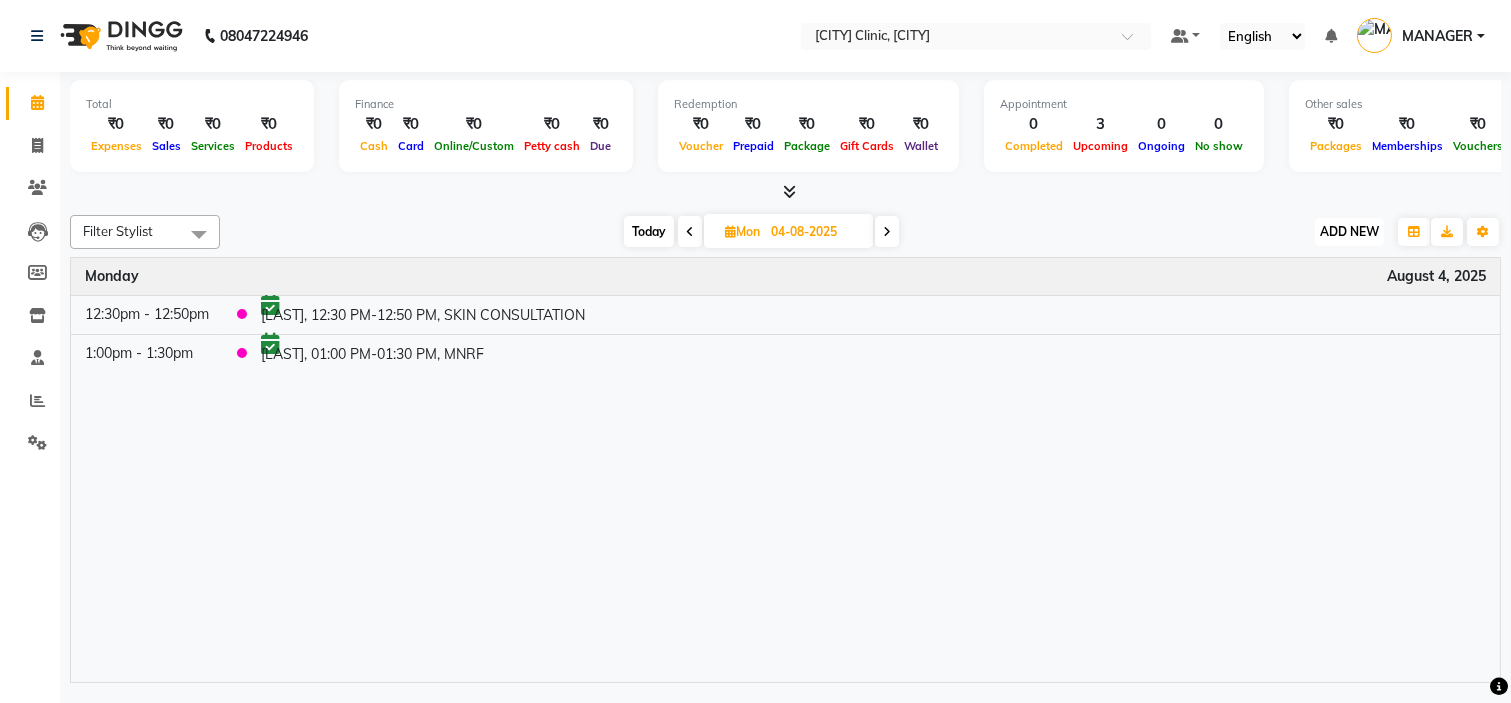 click on "ADD NEW" at bounding box center [1349, 231] 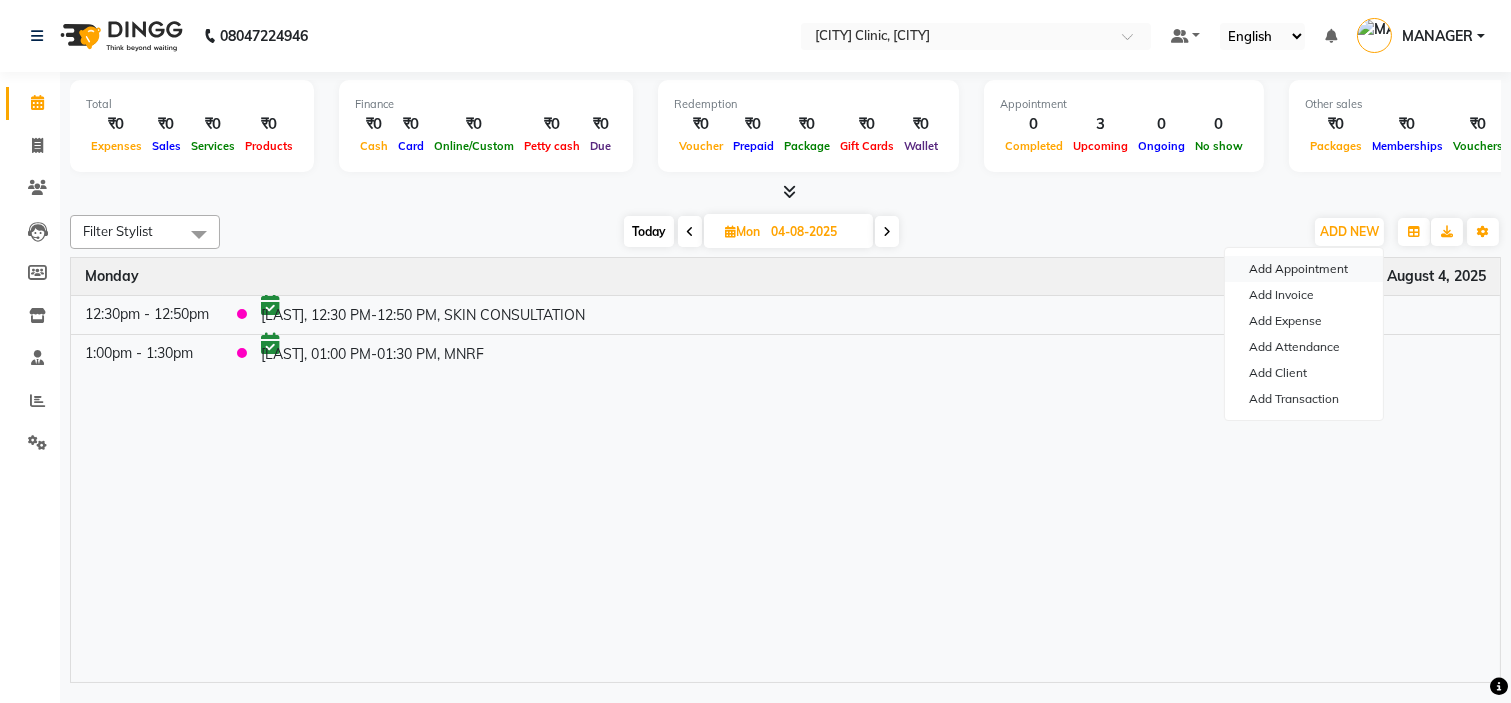 click on "Add Appointment" at bounding box center [1304, 269] 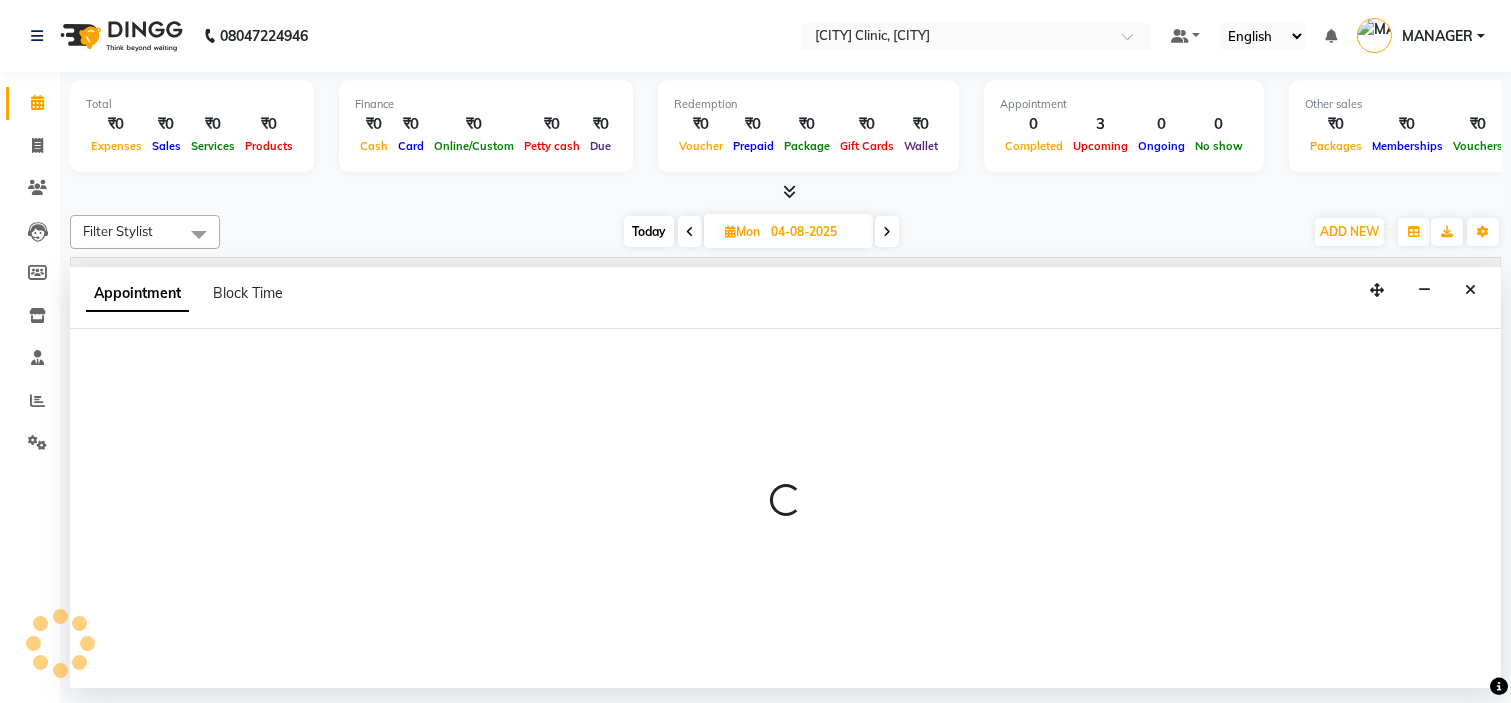 select on "tentative" 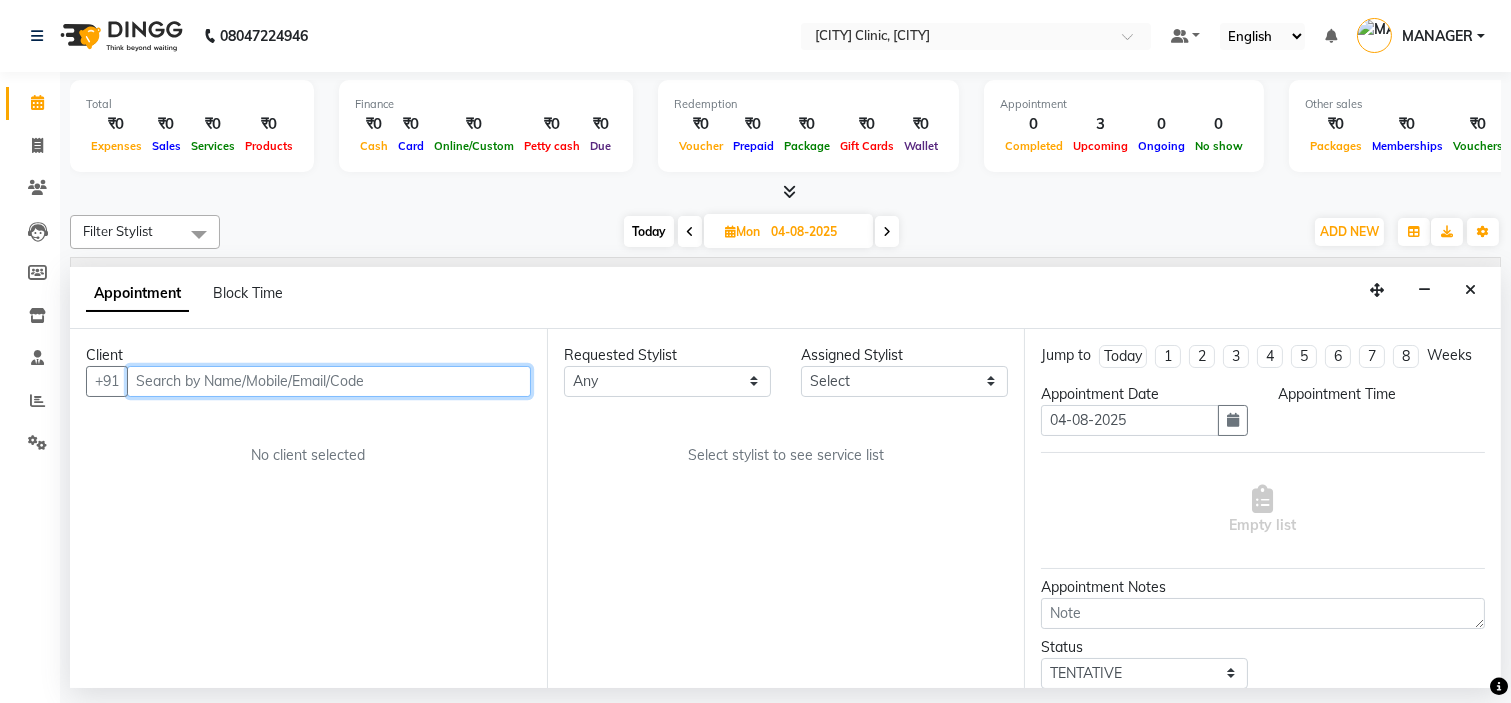select on "540" 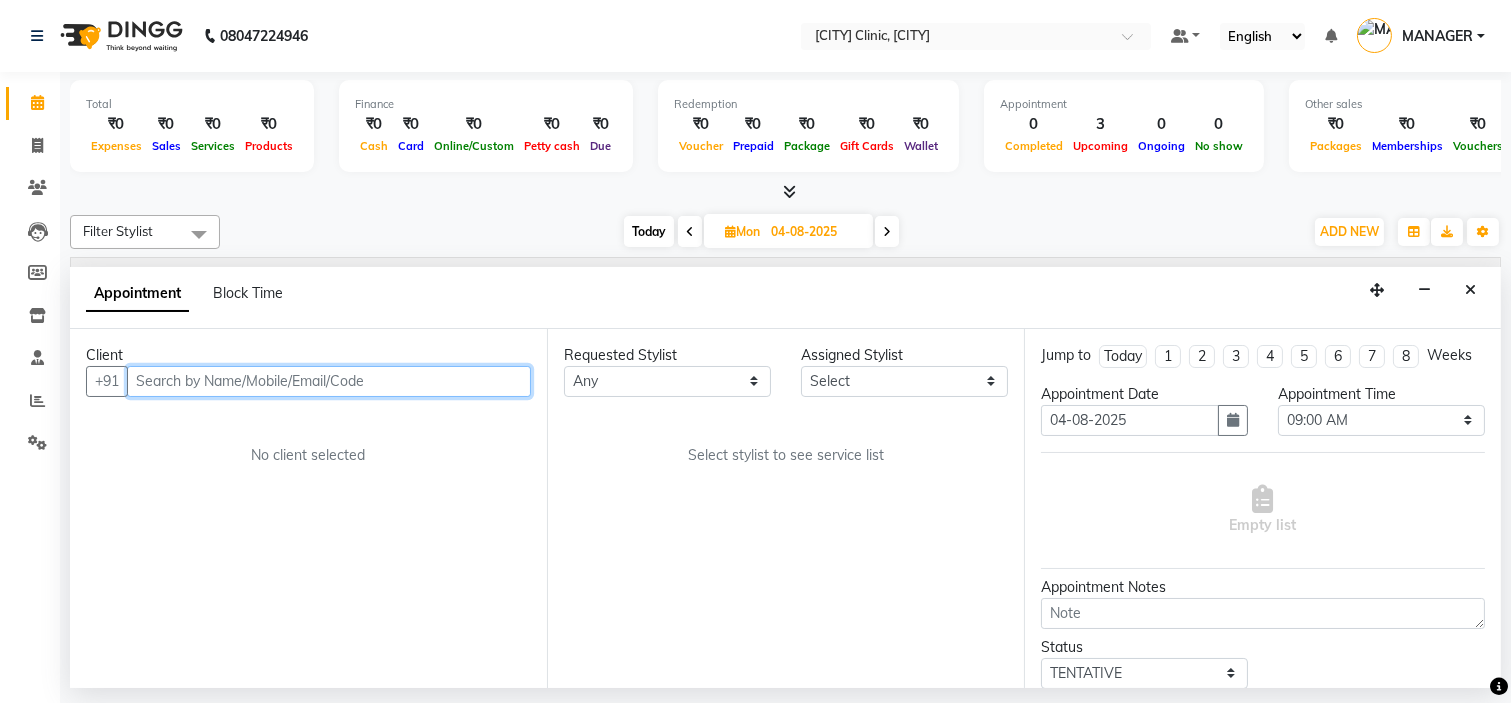 click at bounding box center (329, 381) 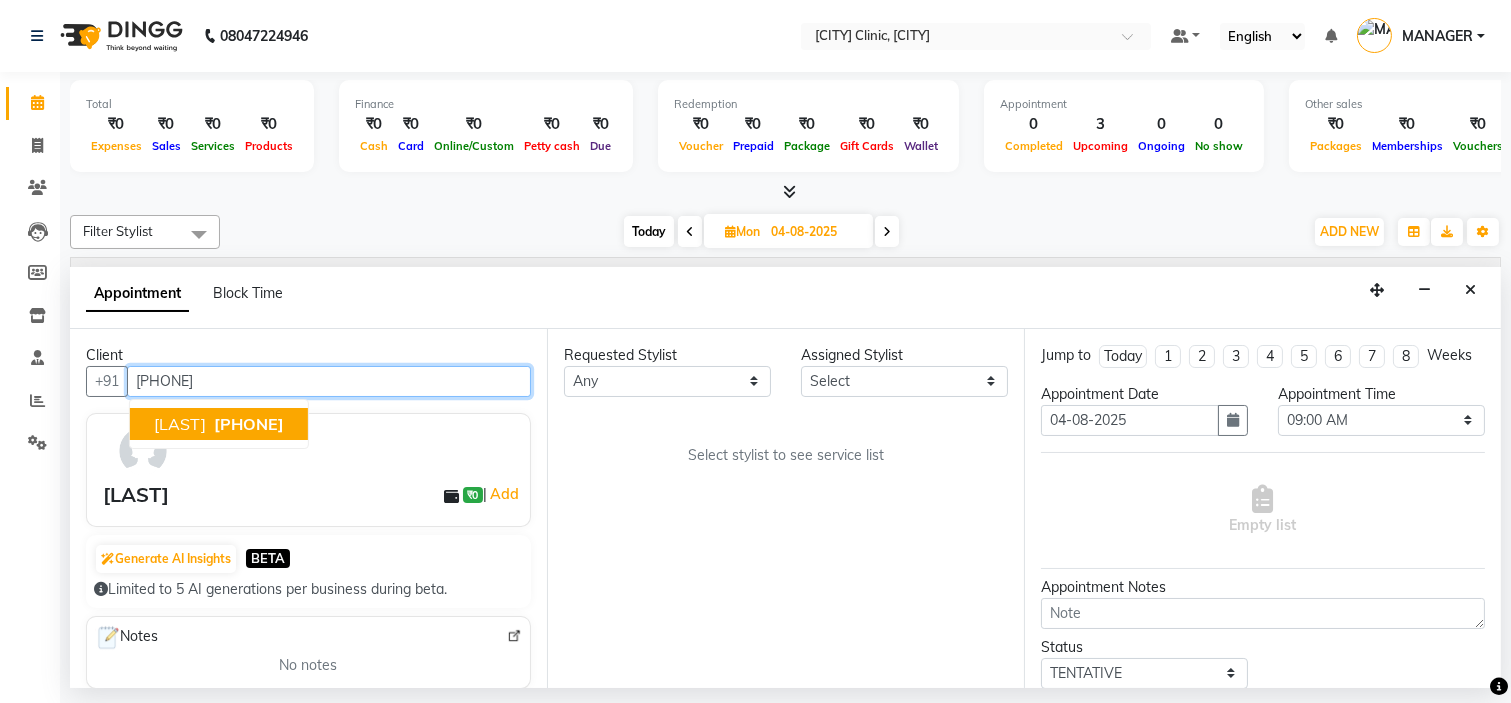 click on "[PHONE]" at bounding box center [249, 424] 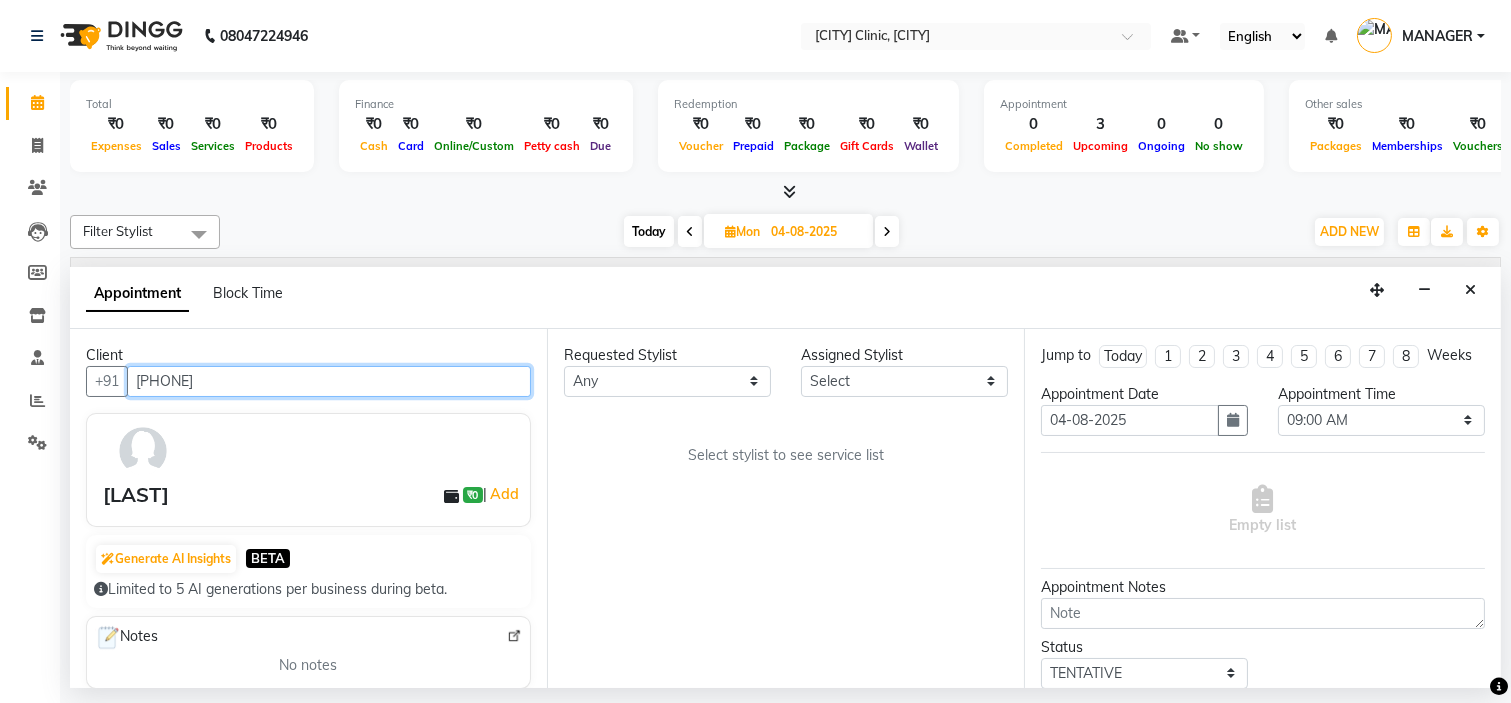 type on "[PHONE]" 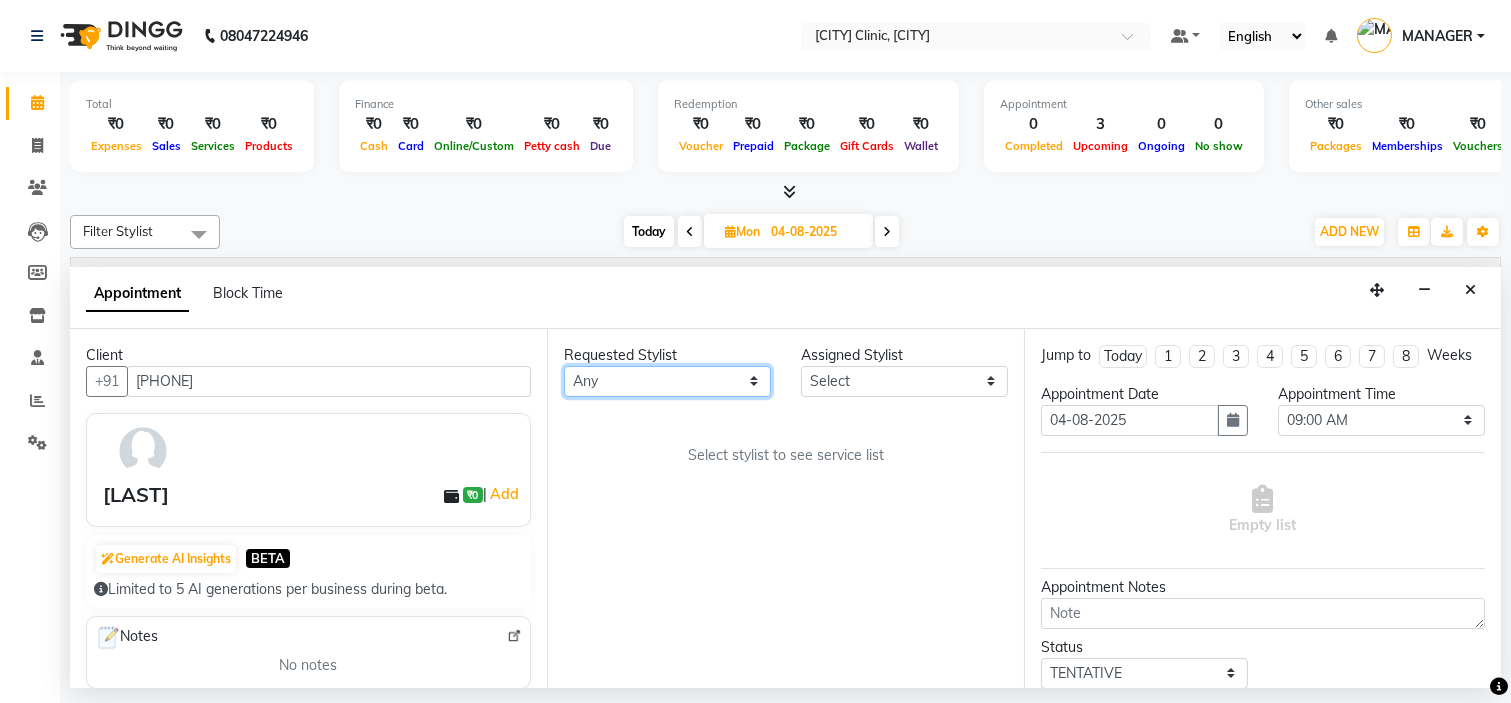 click on "Any [LAST] [LAST] [LAST] Dr.[LAST] [LAST] [LAST] [LAST] [LAST] [LAST] [LAST]" at bounding box center [667, 381] 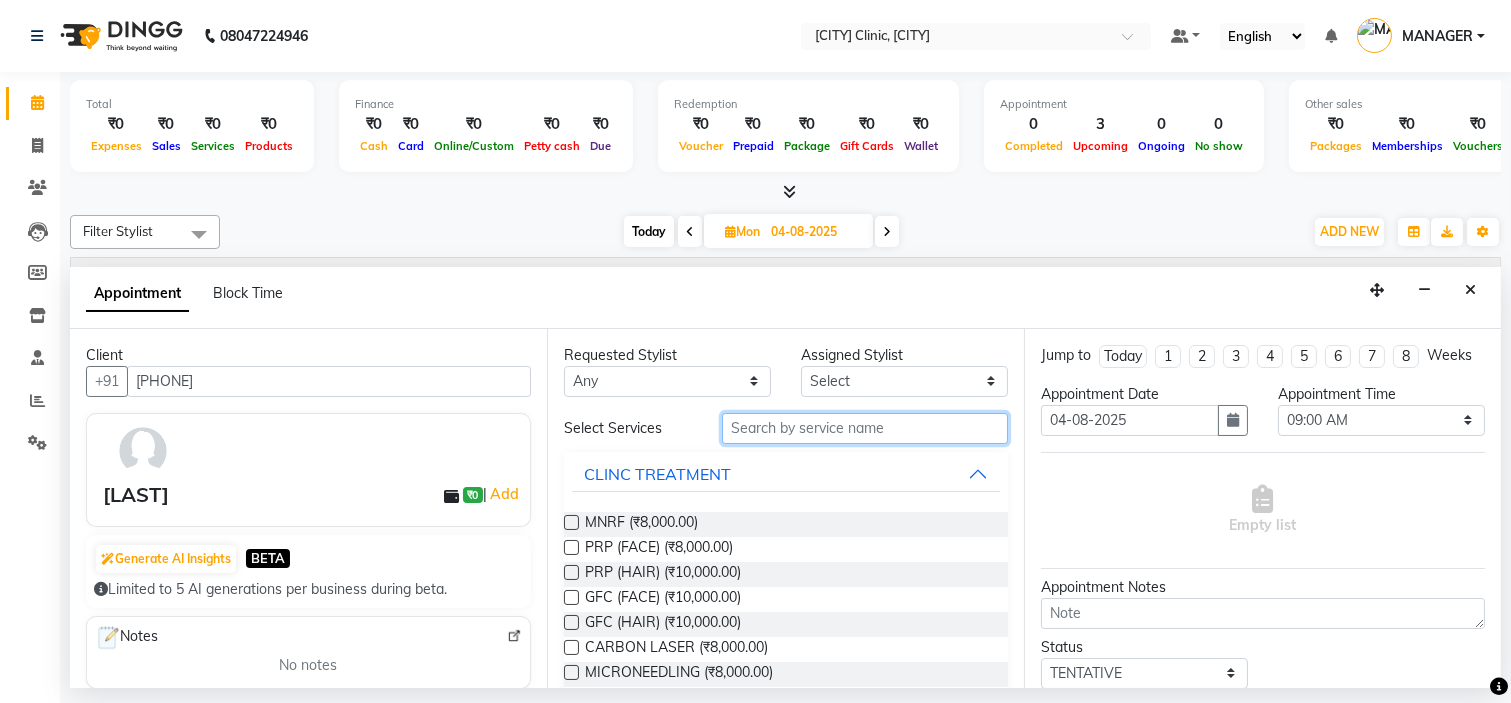 click at bounding box center [865, 428] 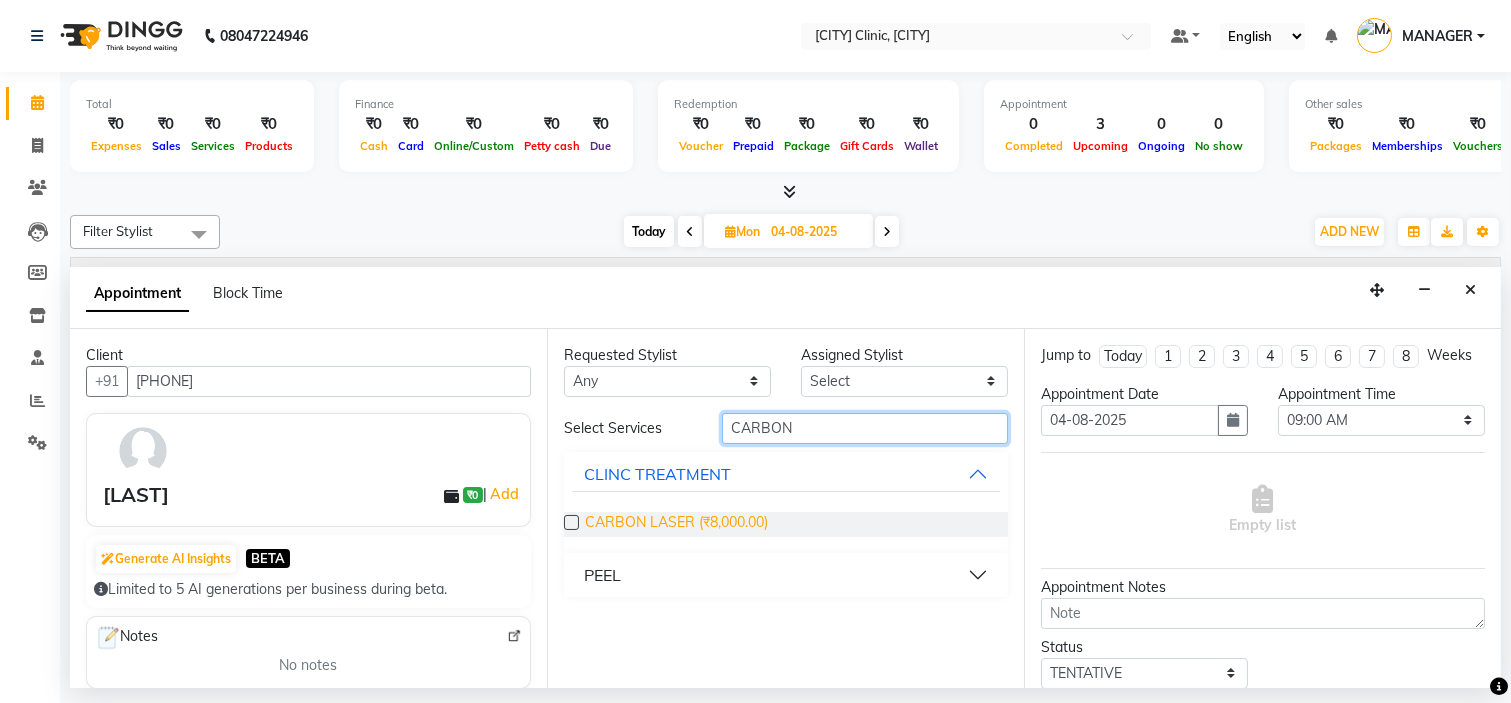 type on "CARBON" 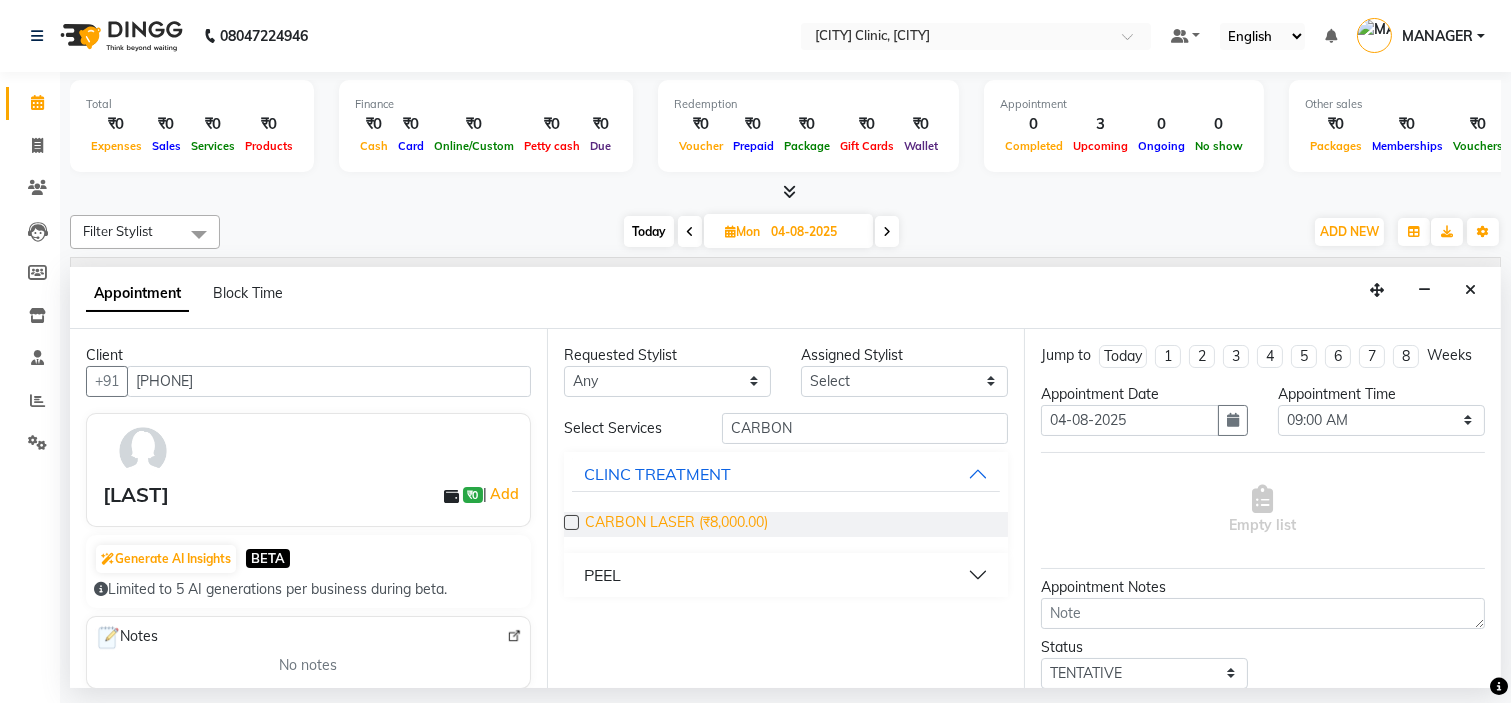 click on "CARBON LASER (₹8,000.00)" at bounding box center [676, 524] 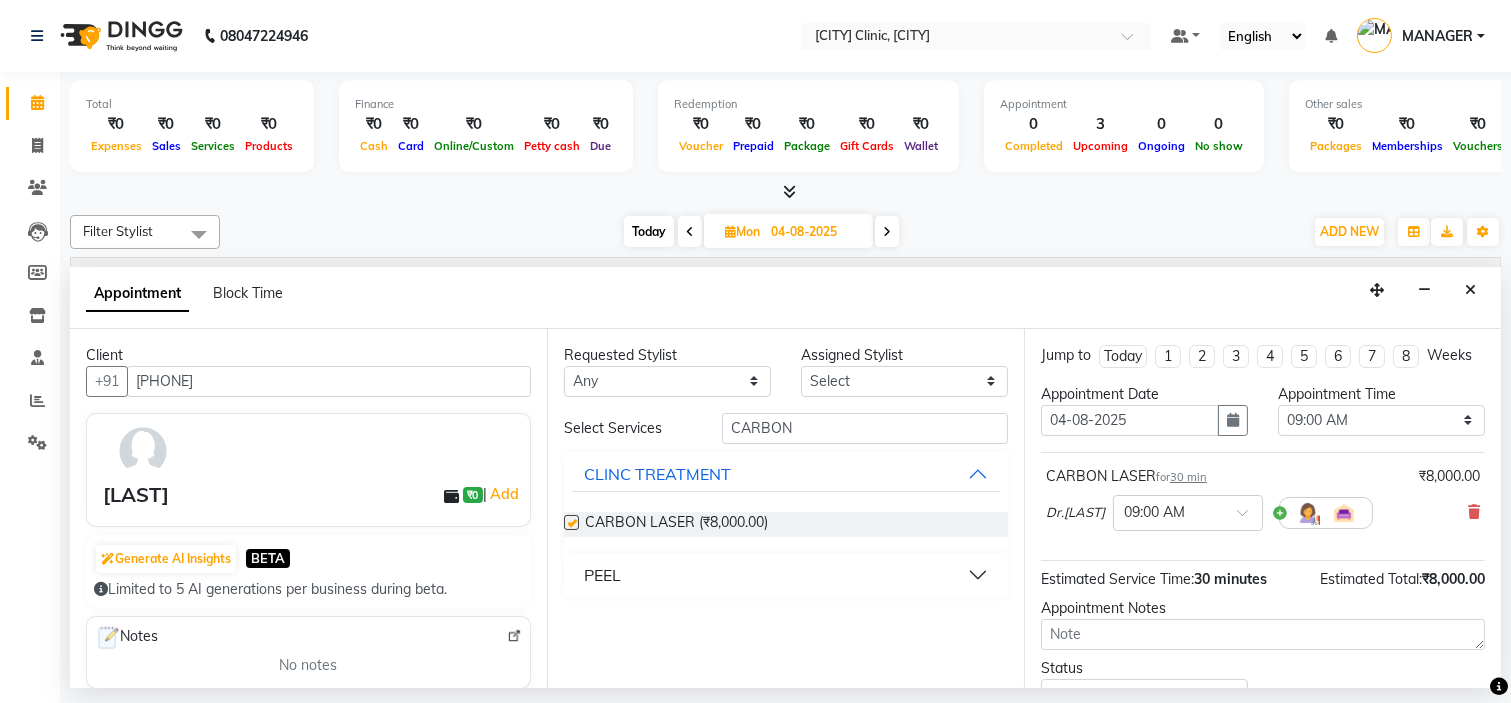 checkbox on "false" 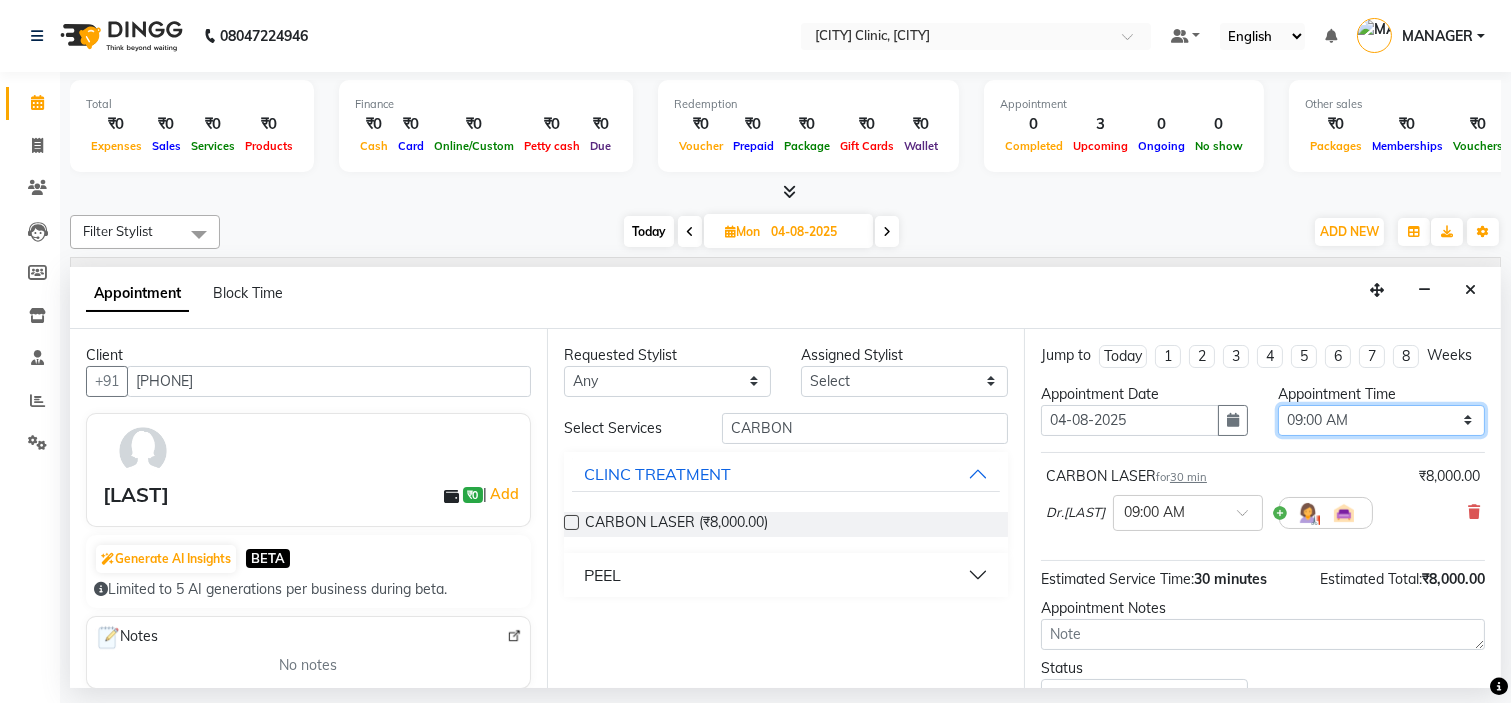 click on "Select 09:00 AM 09:15 AM 09:30 AM 09:45 AM 10:00 AM 10:15 AM 10:30 AM 10:45 AM 11:00 AM 11:15 AM 11:30 AM 11:45 AM 12:00 PM 12:15 PM 12:30 PM 12:45 PM 01:00 PM 01:15 PM 01:30 PM 01:45 PM 02:00 PM 02:15 PM 02:30 PM 02:45 PM 03:00 PM 03:15 PM 03:30 PM 03:45 PM 04:00 PM 04:15 PM 04:30 PM 04:45 PM 05:00 PM 05:15 PM 05:30 PM 05:45 PM 06:00 PM 06:15 PM 06:30 PM 06:45 PM 07:00 PM 07:15 PM 07:30 PM 07:45 PM 08:00 PM" at bounding box center (1381, 420) 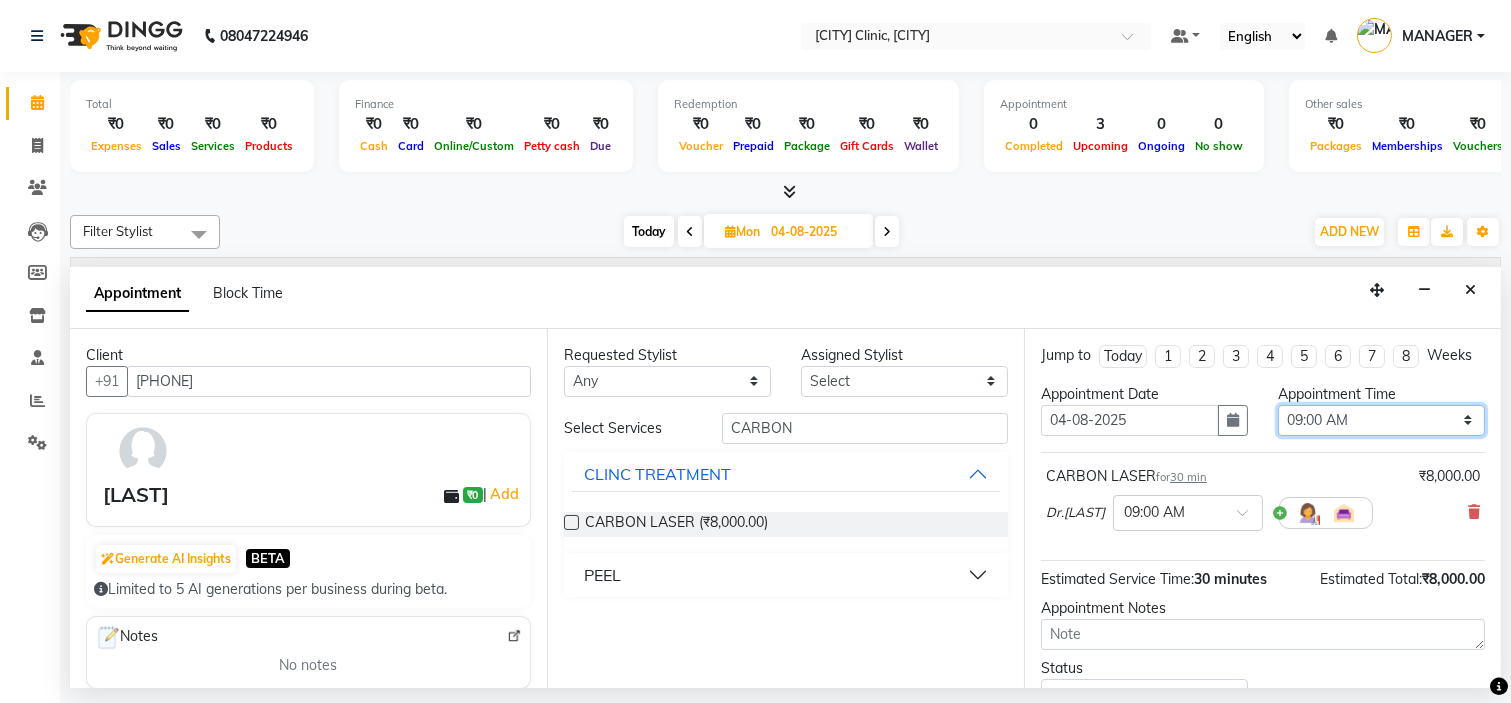 select on "870" 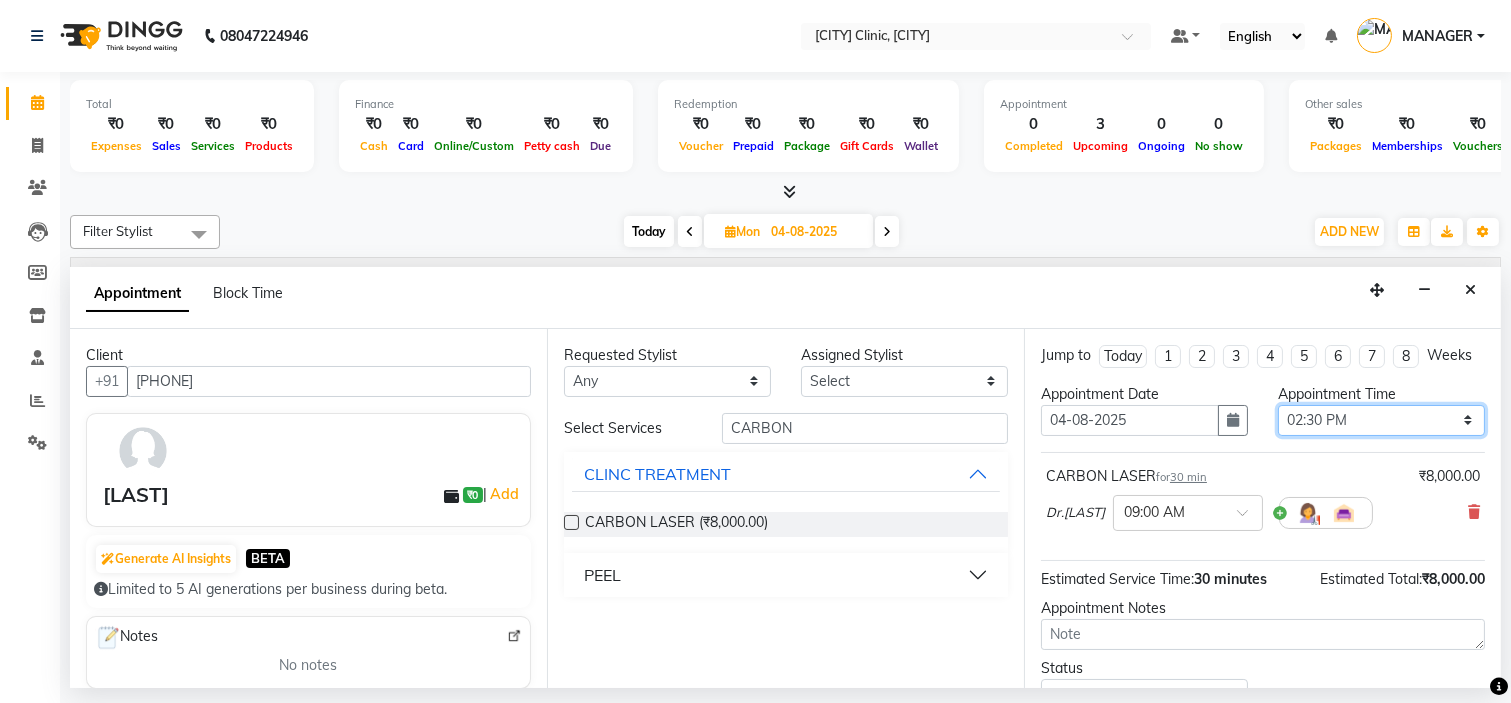 click on "Select 09:00 AM 09:15 AM 09:30 AM 09:45 AM 10:00 AM 10:15 AM 10:30 AM 10:45 AM 11:00 AM 11:15 AM 11:30 AM 11:45 AM 12:00 PM 12:15 PM 12:30 PM 12:45 PM 01:00 PM 01:15 PM 01:30 PM 01:45 PM 02:00 PM 02:15 PM 02:30 PM 02:45 PM 03:00 PM 03:15 PM 03:30 PM 03:45 PM 04:00 PM 04:15 PM 04:30 PM 04:45 PM 05:00 PM 05:15 PM 05:30 PM 05:45 PM 06:00 PM 06:15 PM 06:30 PM 06:45 PM 07:00 PM 07:15 PM 07:30 PM 07:45 PM 08:00 PM" at bounding box center [1381, 420] 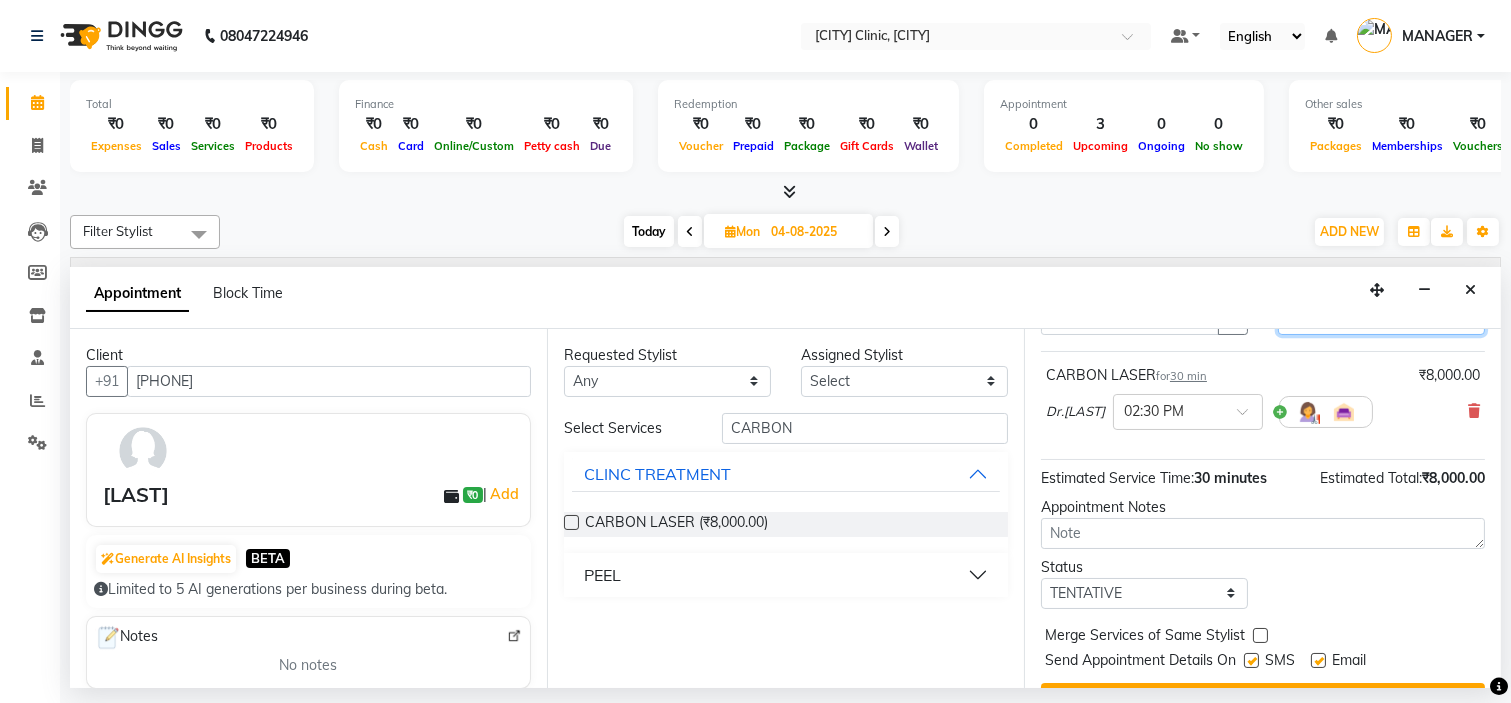 scroll, scrollTop: 166, scrollLeft: 0, axis: vertical 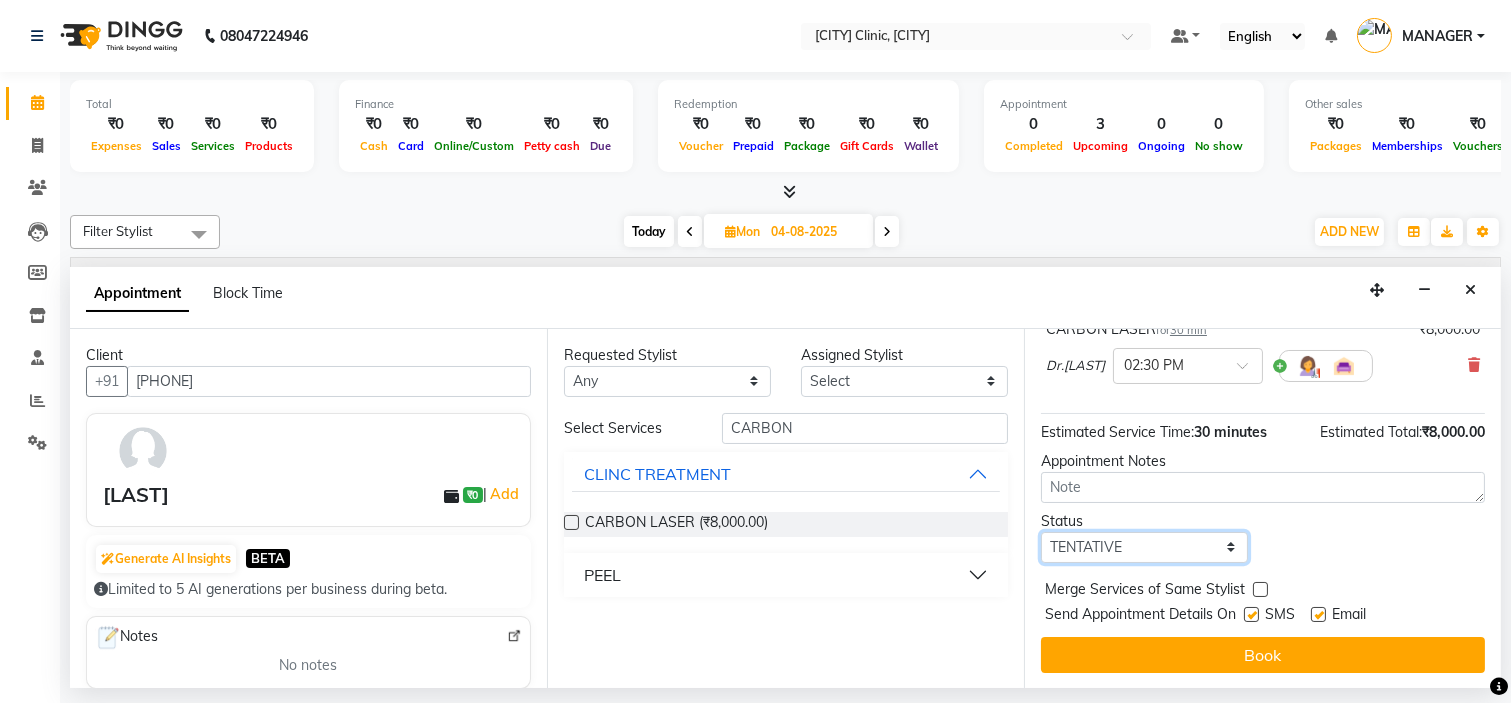 click on "Select TENTATIVE CONFIRM UPCOMING" at bounding box center (1144, 547) 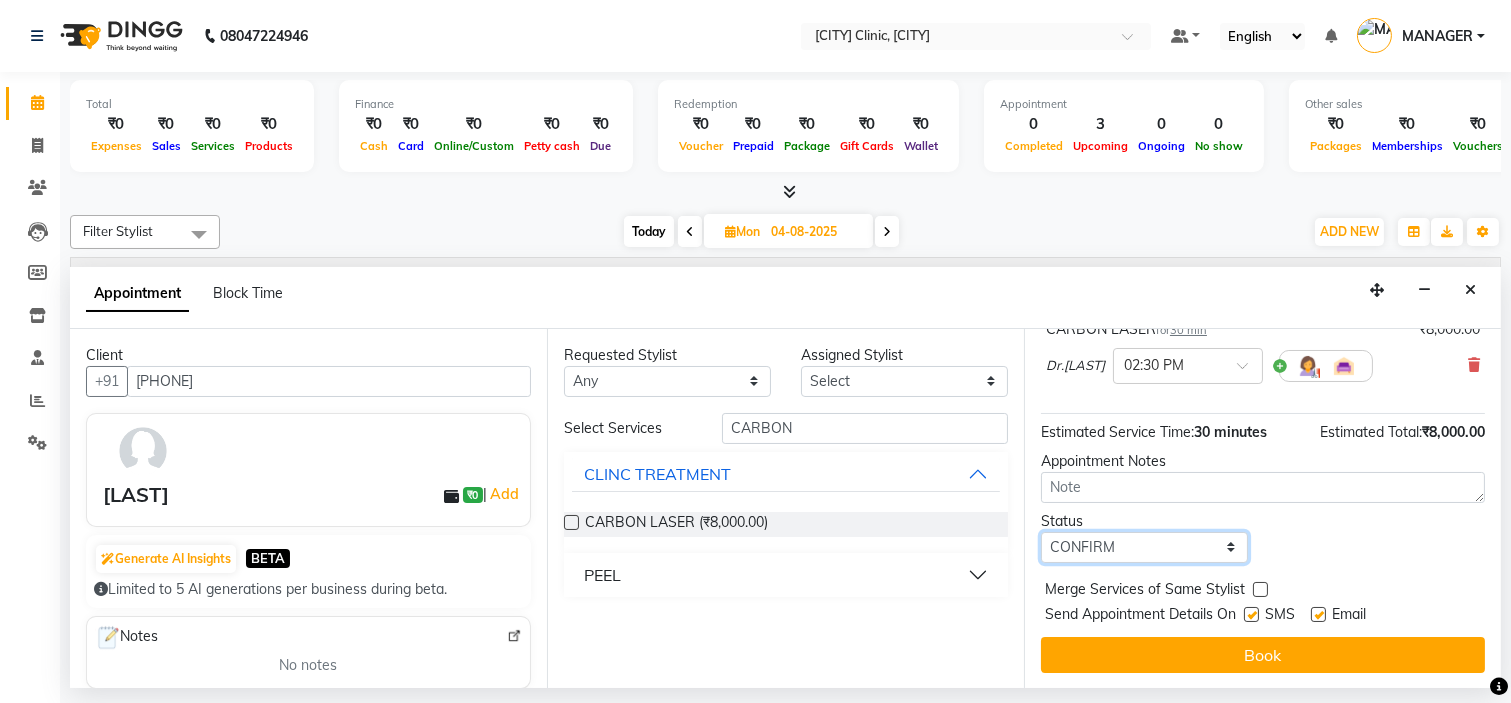 click on "Select TENTATIVE CONFIRM UPCOMING" at bounding box center [1144, 547] 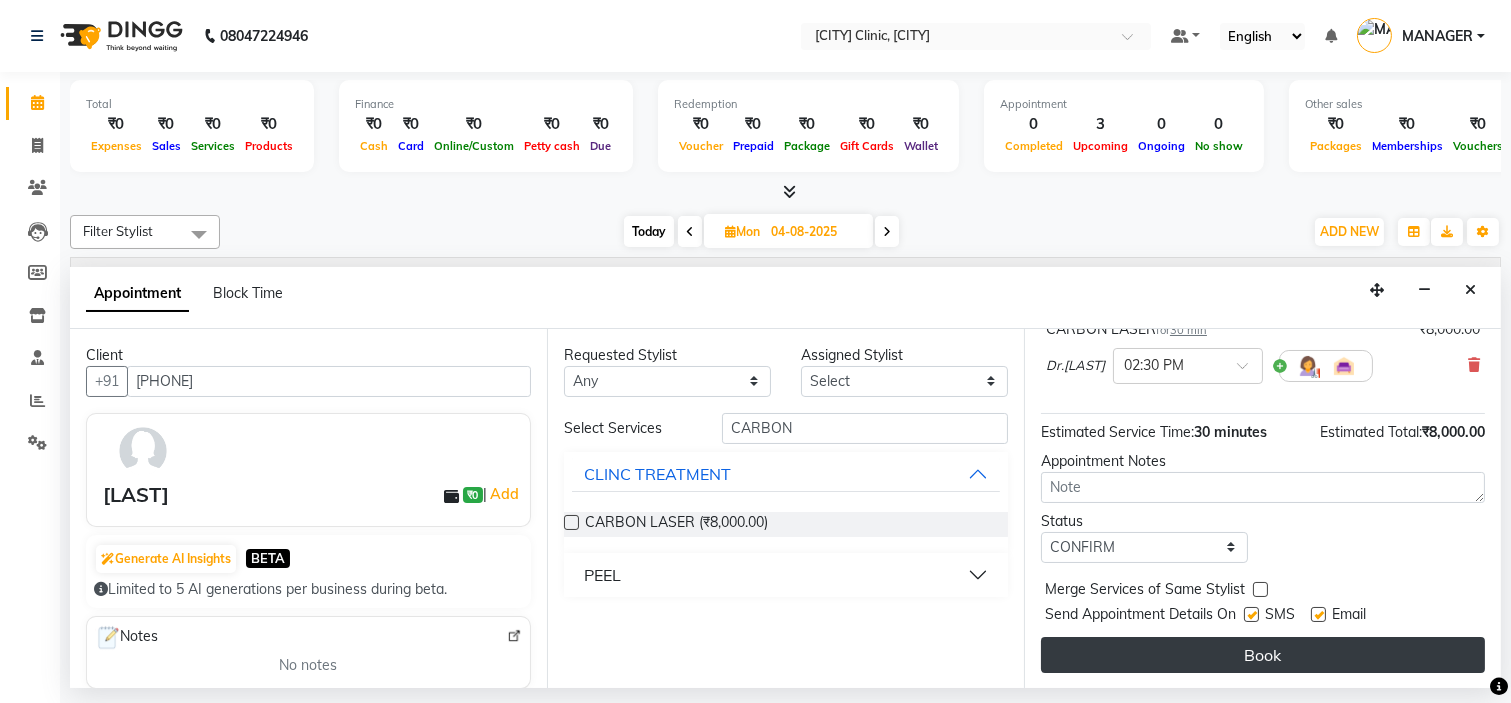 click on "Book" at bounding box center (1263, 655) 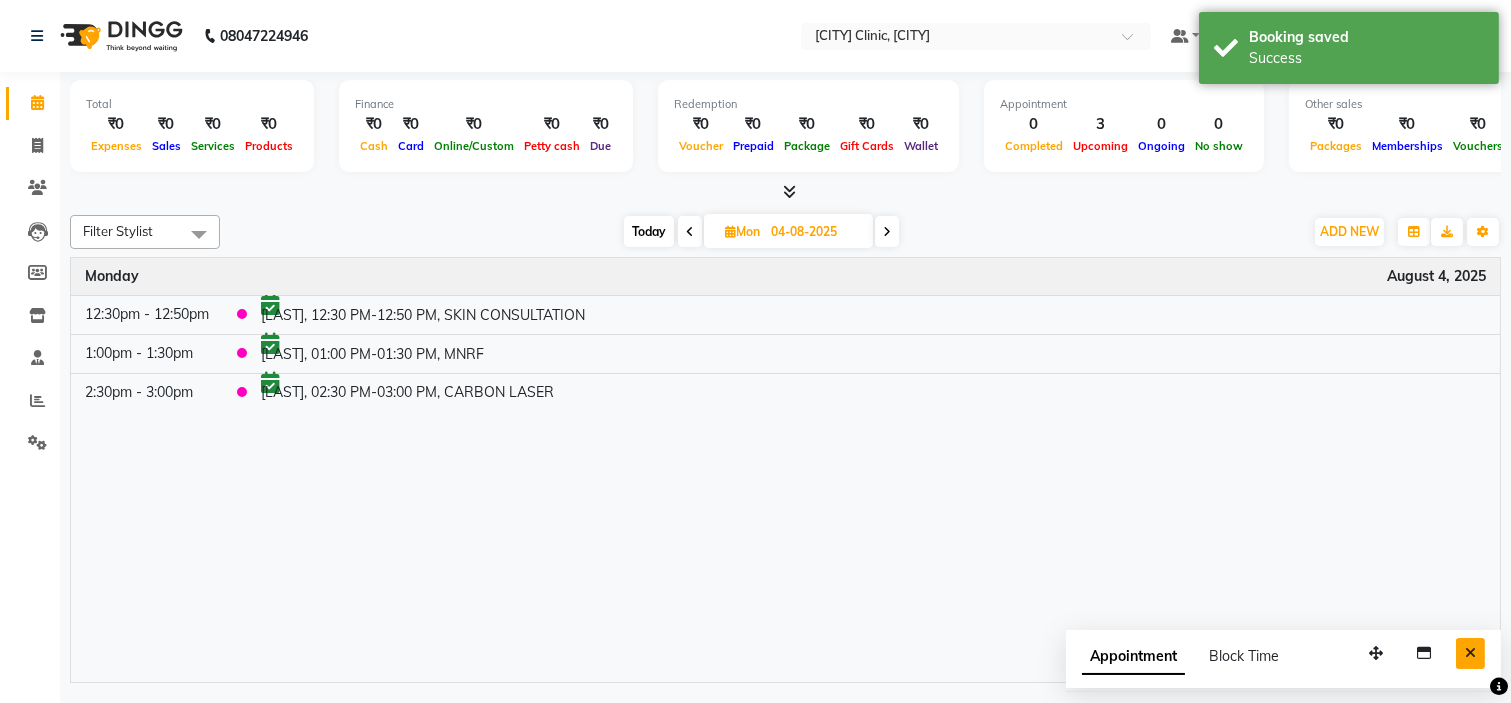 click at bounding box center (1470, 653) 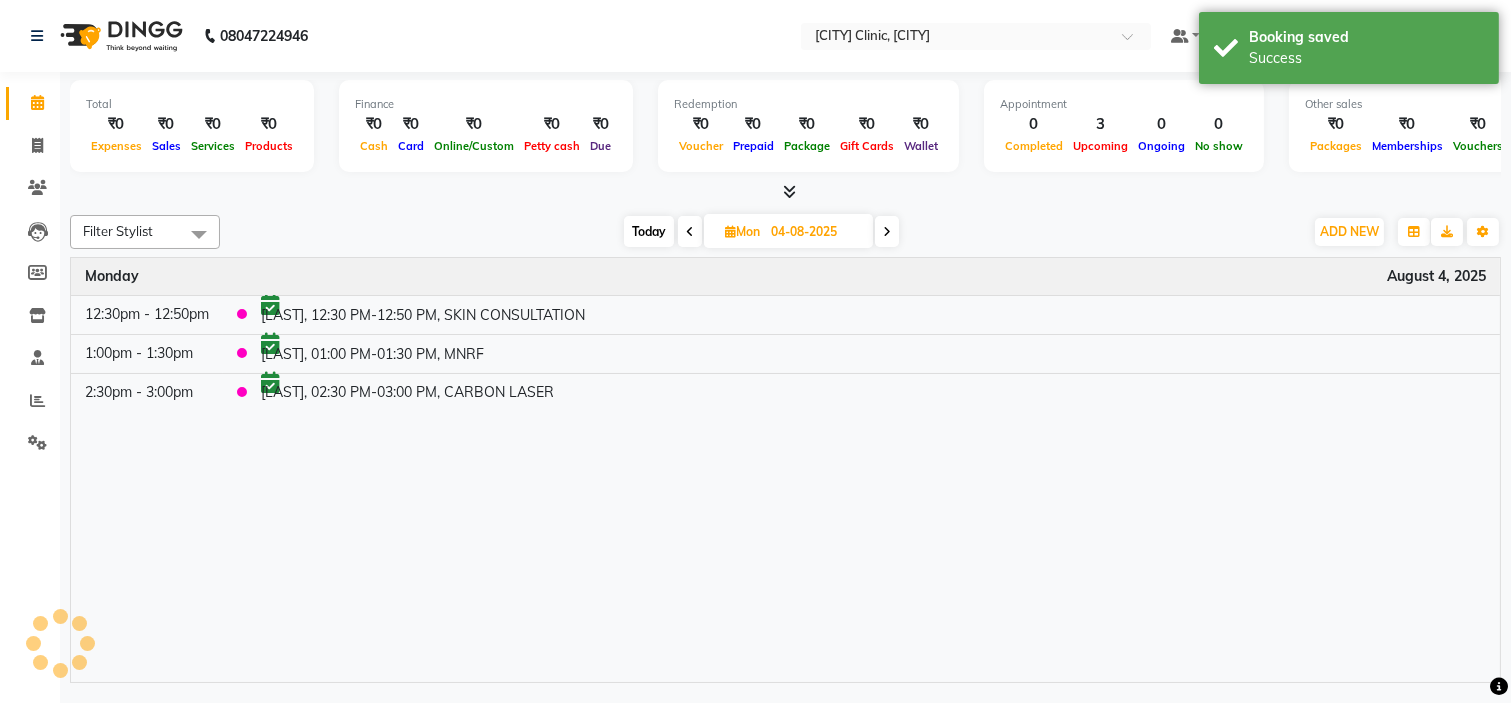 click on "Time Event Monday August 4, 2025 12:30pm - 12:50pm     [LAST], 12:30 PM-12:50 PM, SKIN CONSULTATION 1:00pm - 1:30pm     [LAST], 01:00 PM-01:30 PM, MNRF 2:30pm - 3:00pm     [LAST], 02:30 PM-03:00 PM, CARBON LASER" at bounding box center [785, 470] 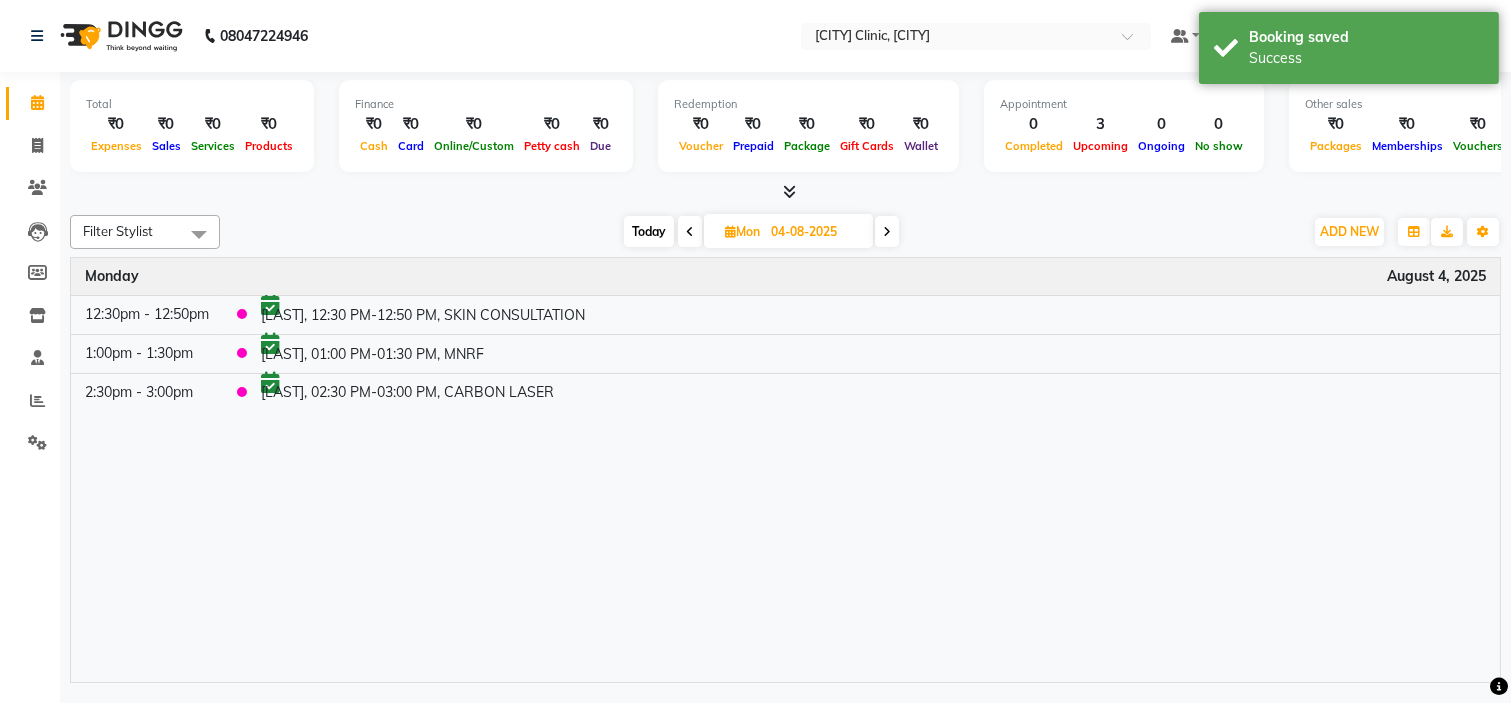 click on "Today" at bounding box center [649, 231] 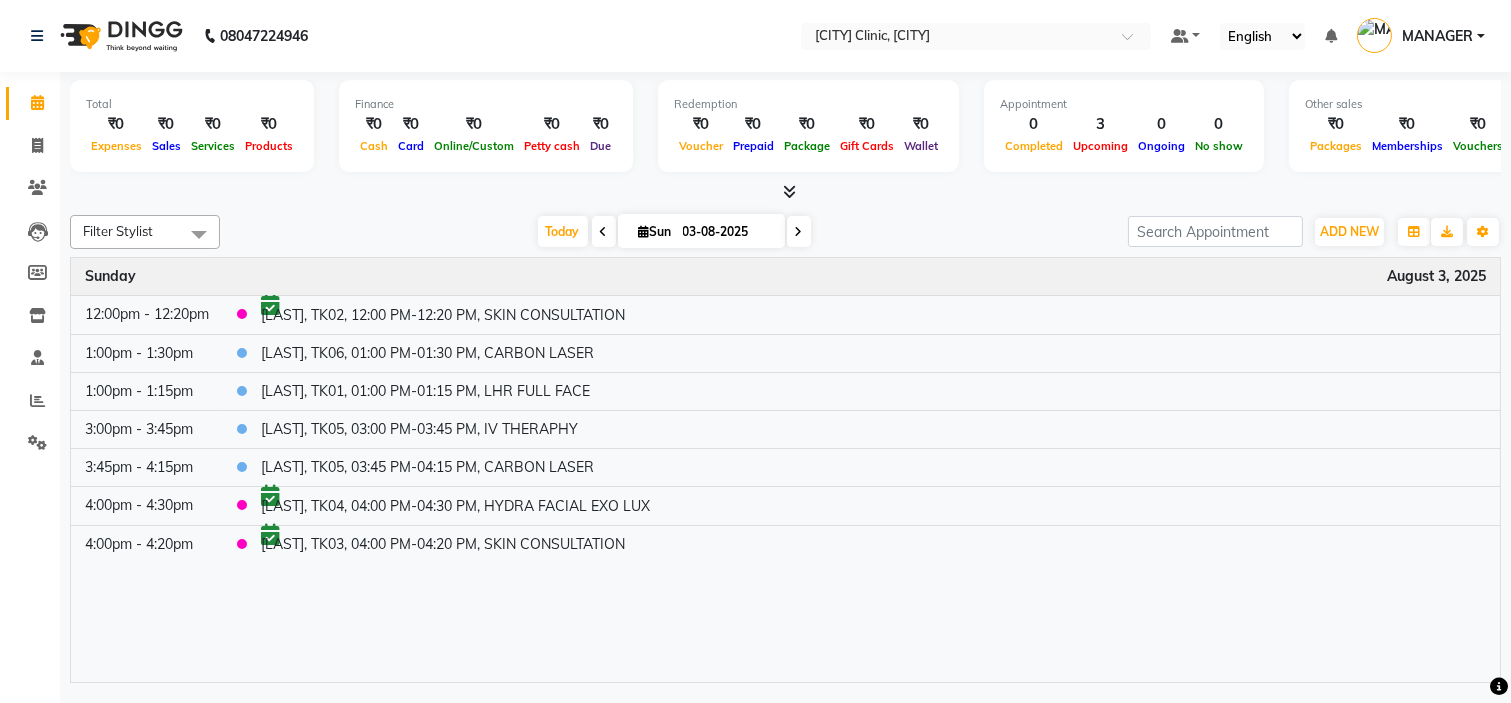 click on "Today  Sun 03-08-2025" at bounding box center (674, 232) 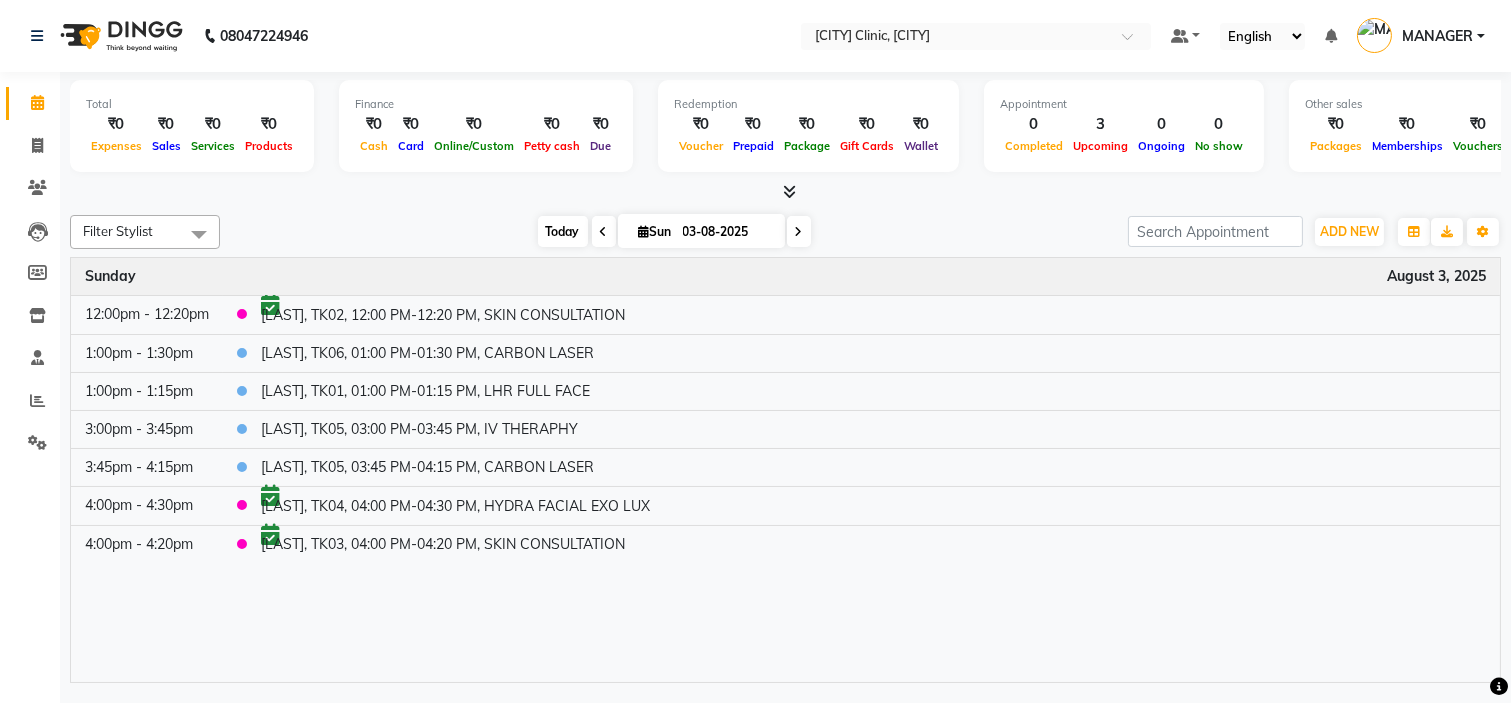 click on "Today" at bounding box center [563, 231] 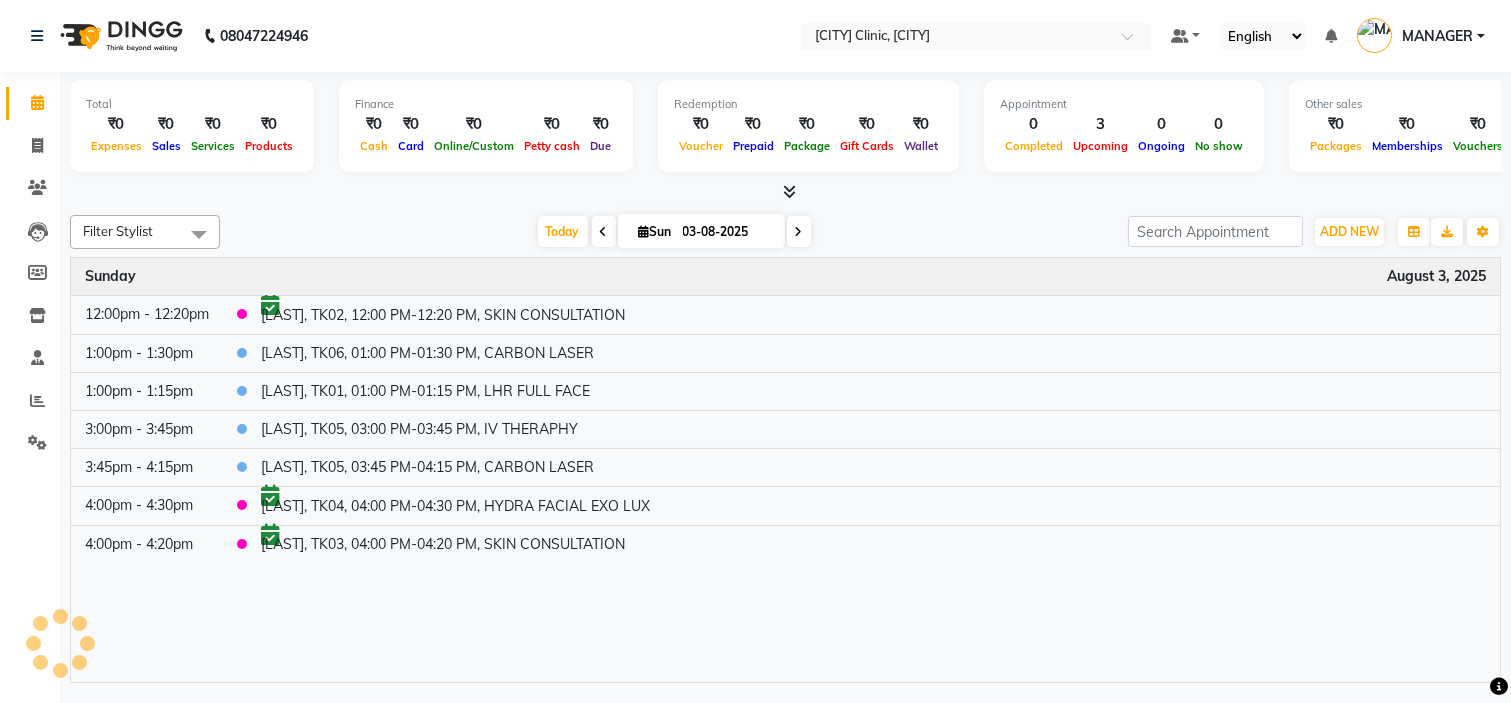 click at bounding box center (785, 192) 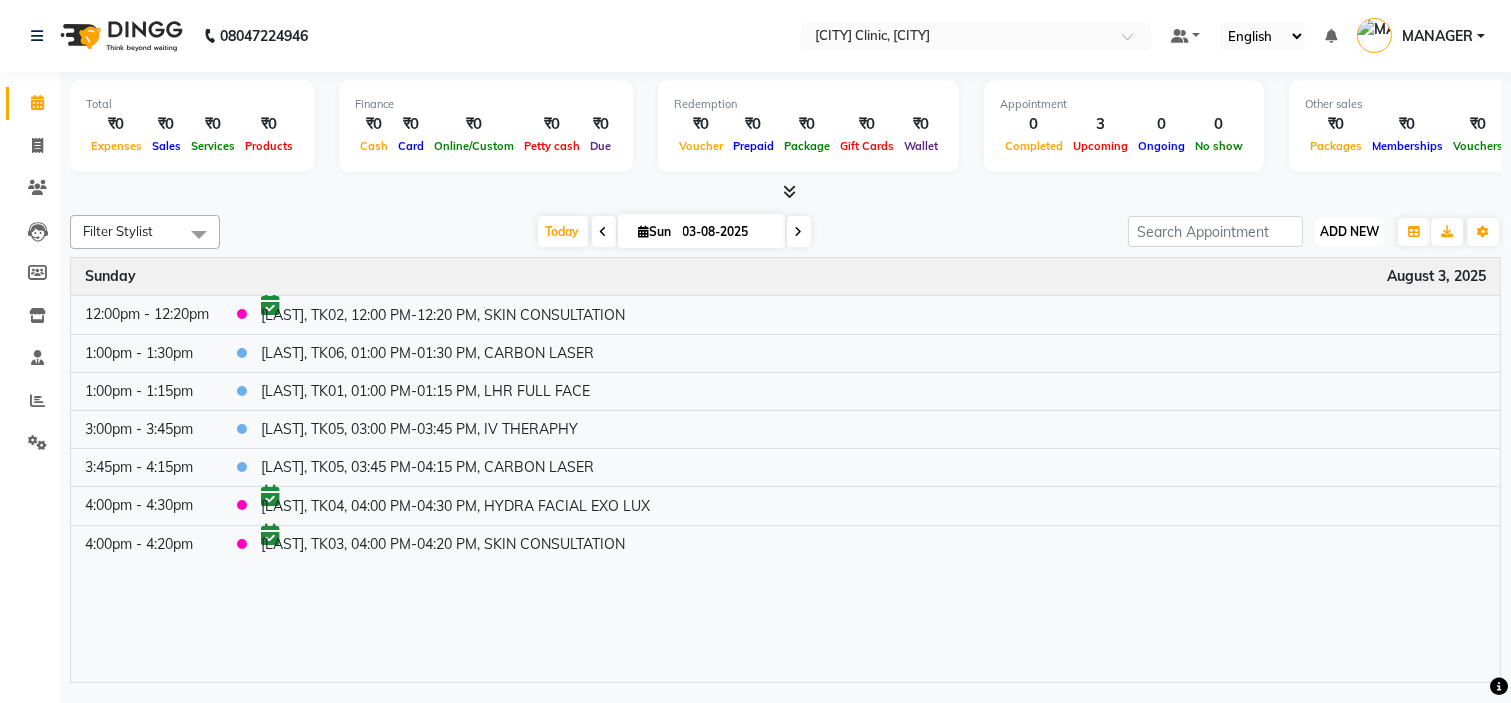 click on "ADD NEW" at bounding box center (1349, 231) 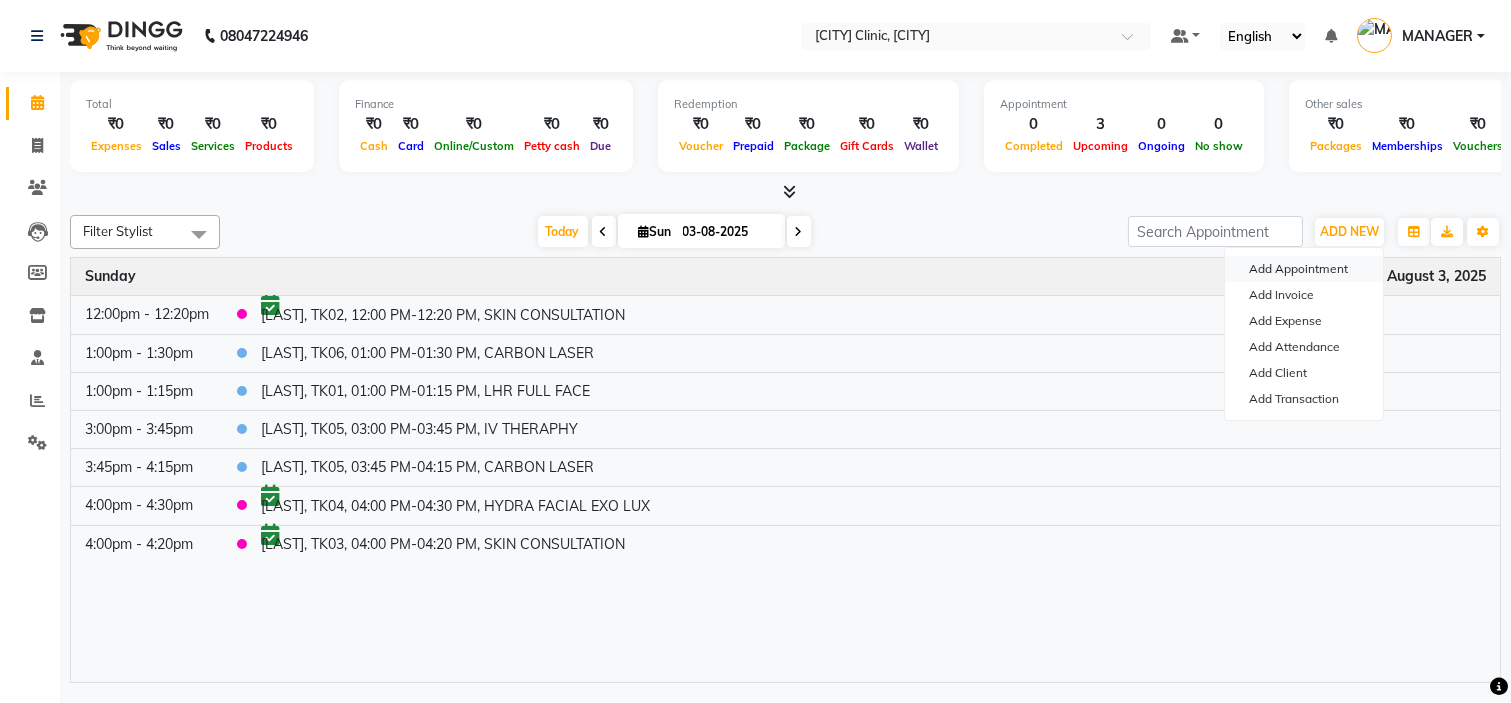click on "Add Appointment" at bounding box center [1304, 269] 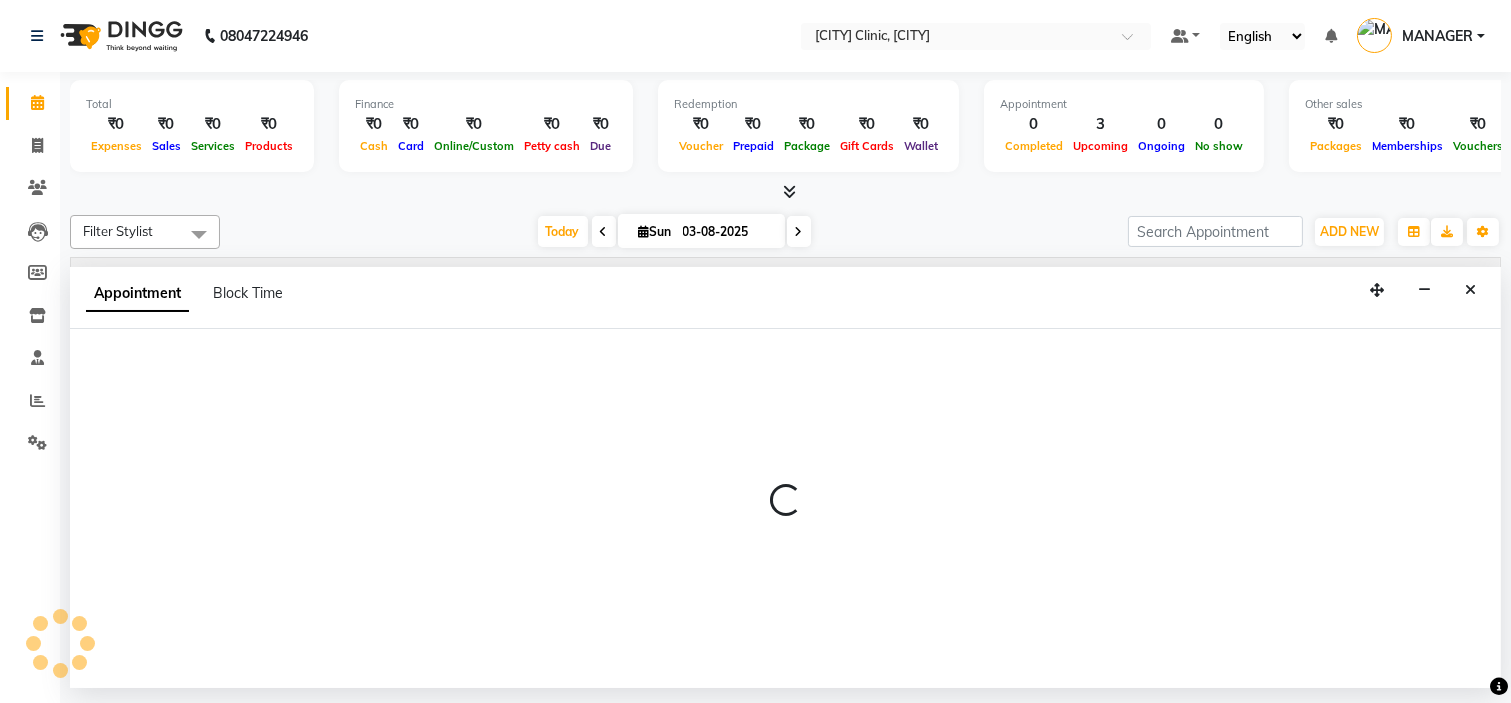 select on "tentative" 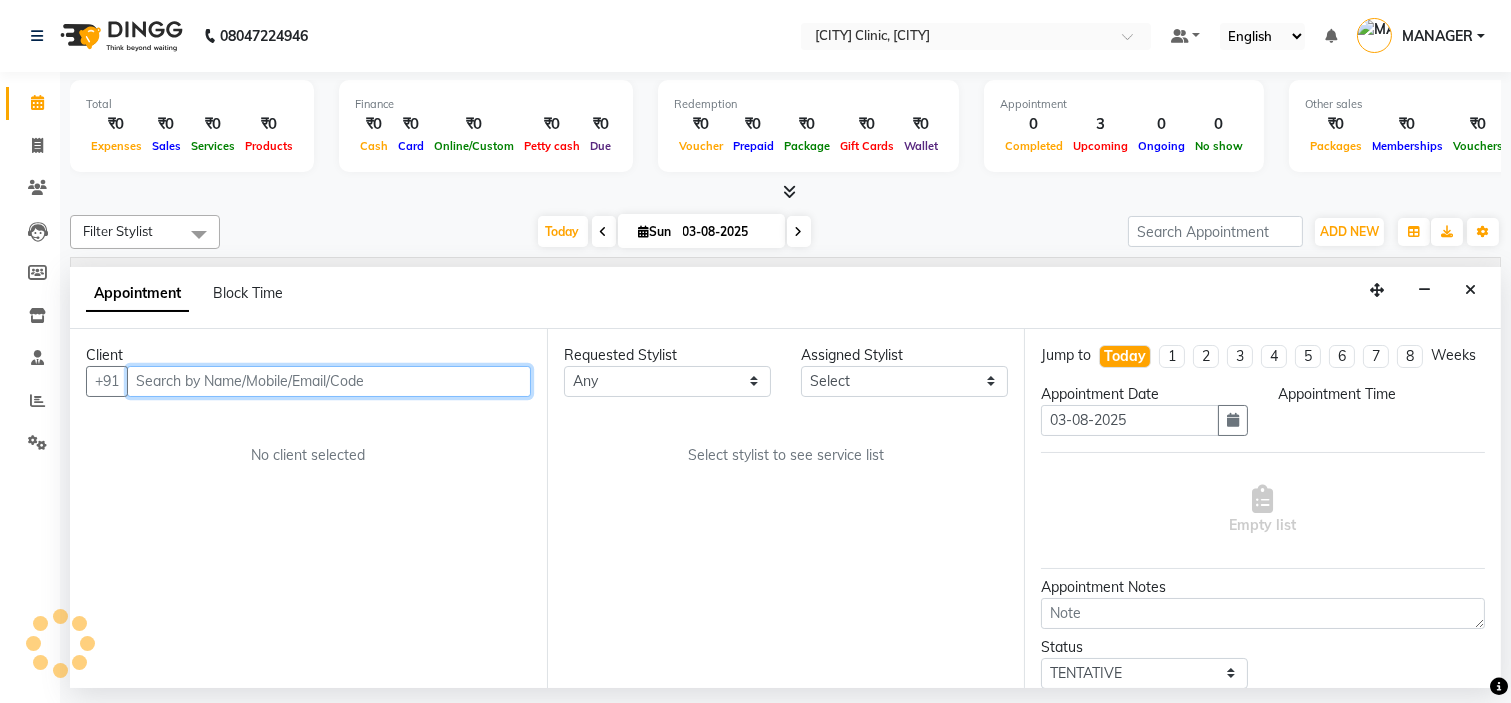select on "540" 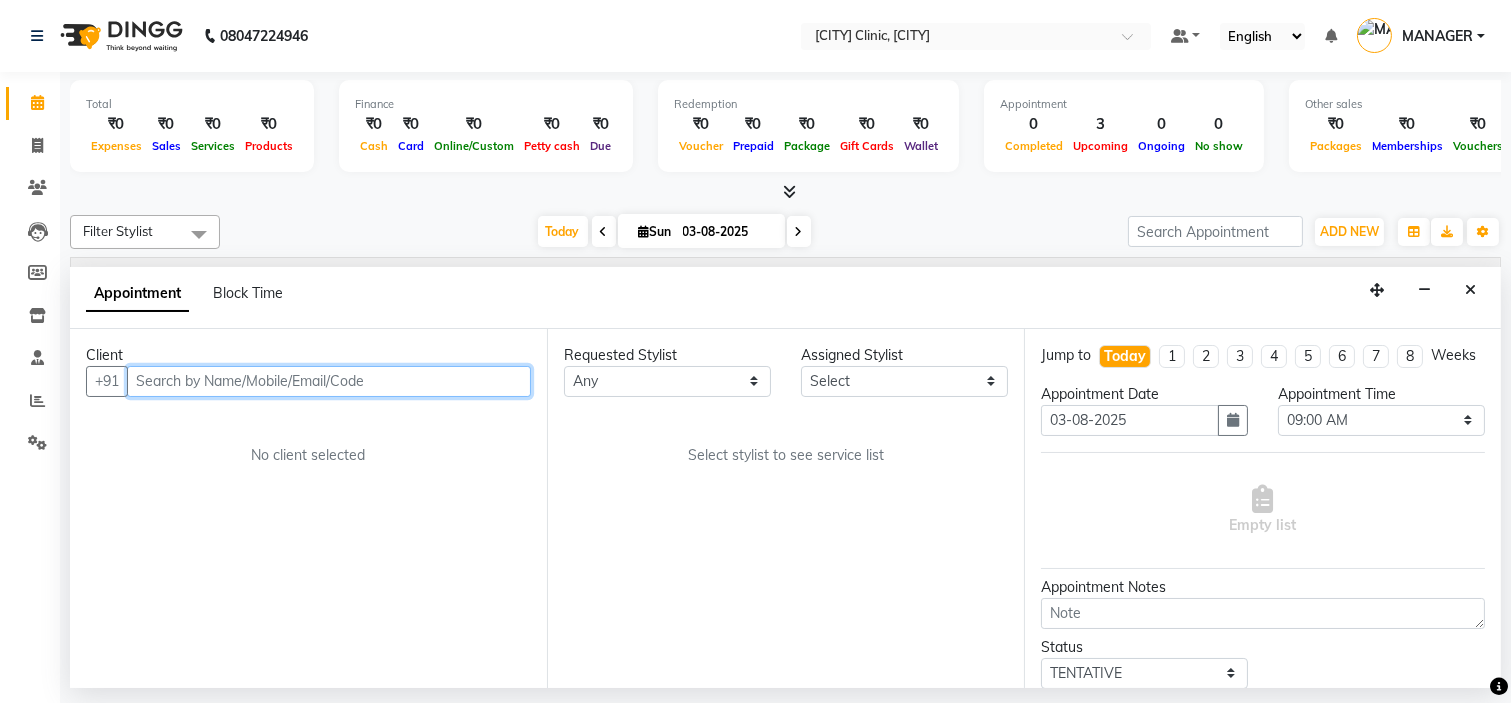 click at bounding box center [329, 381] 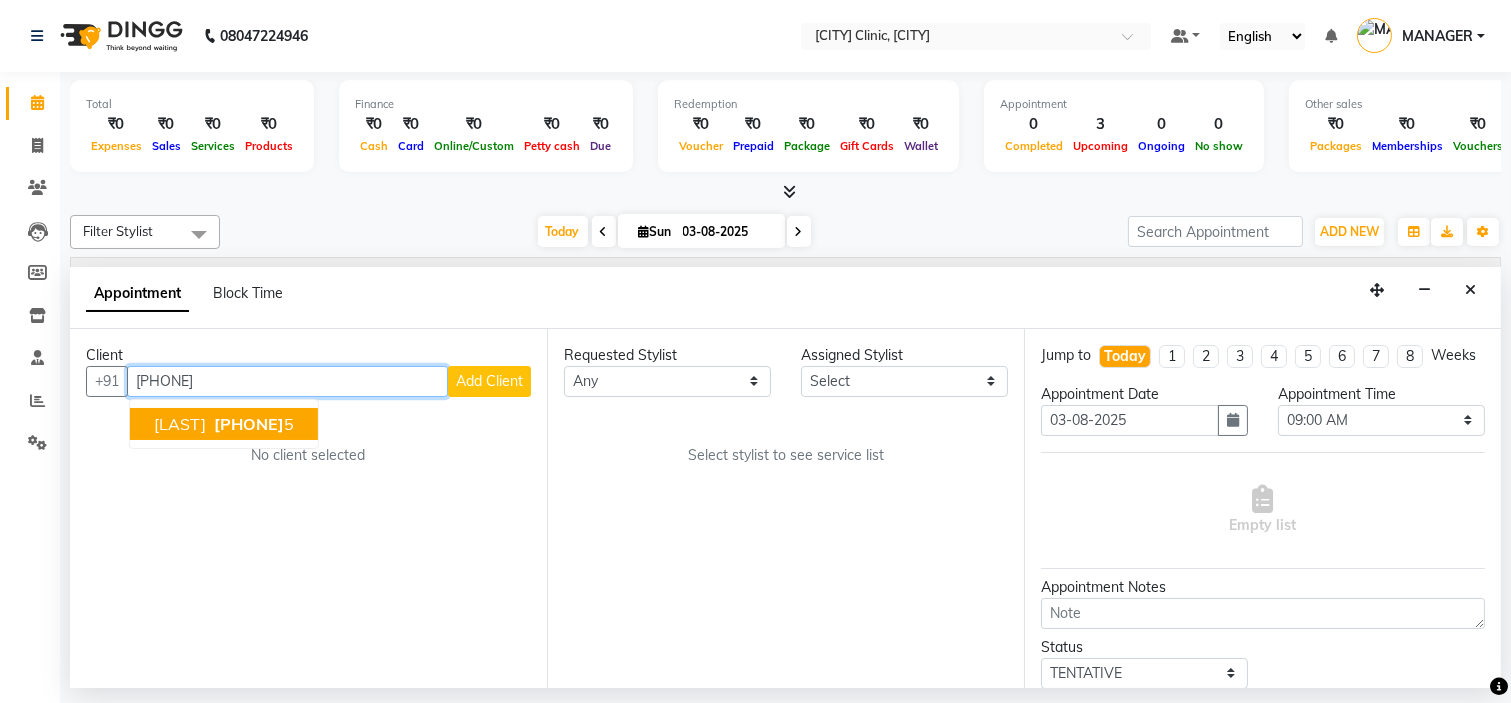 click on "[PHONE]" at bounding box center [249, 424] 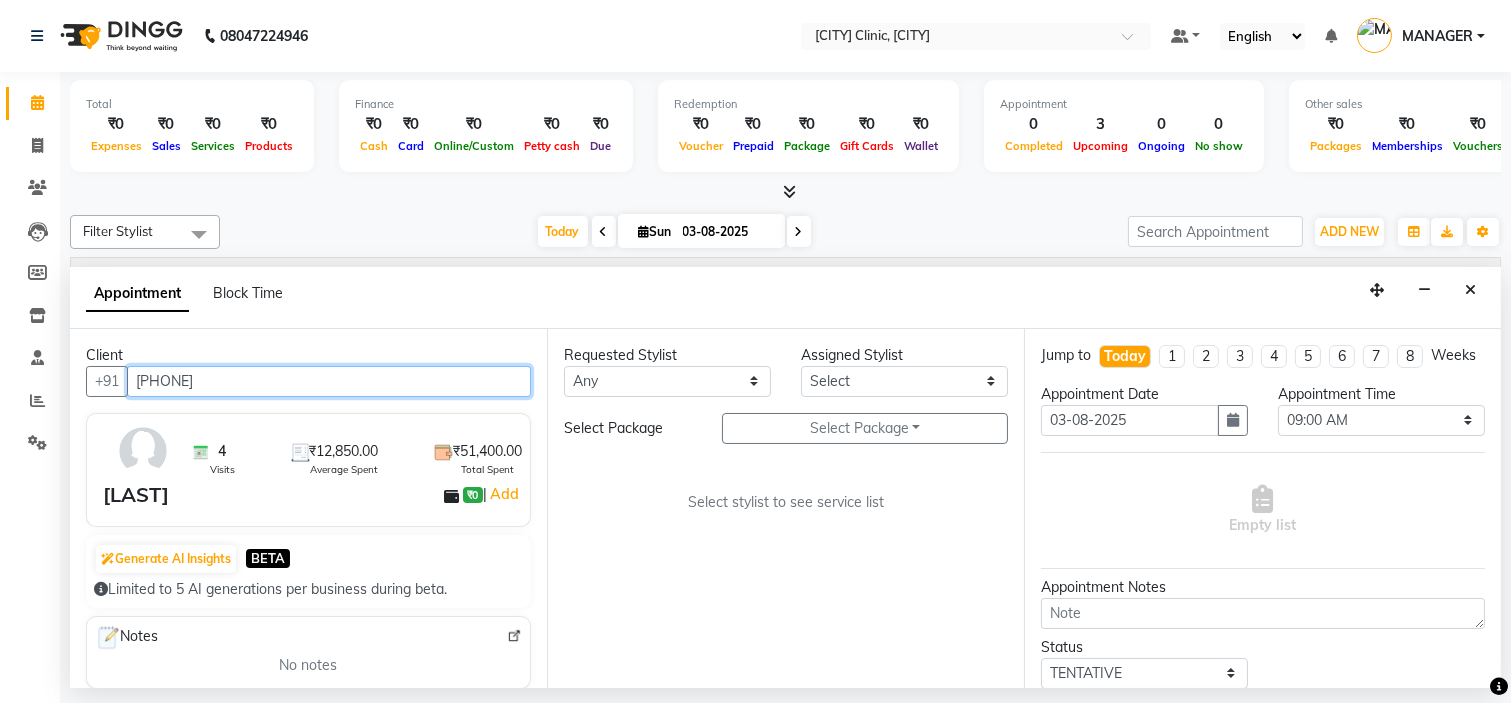 type on "[PHONE]" 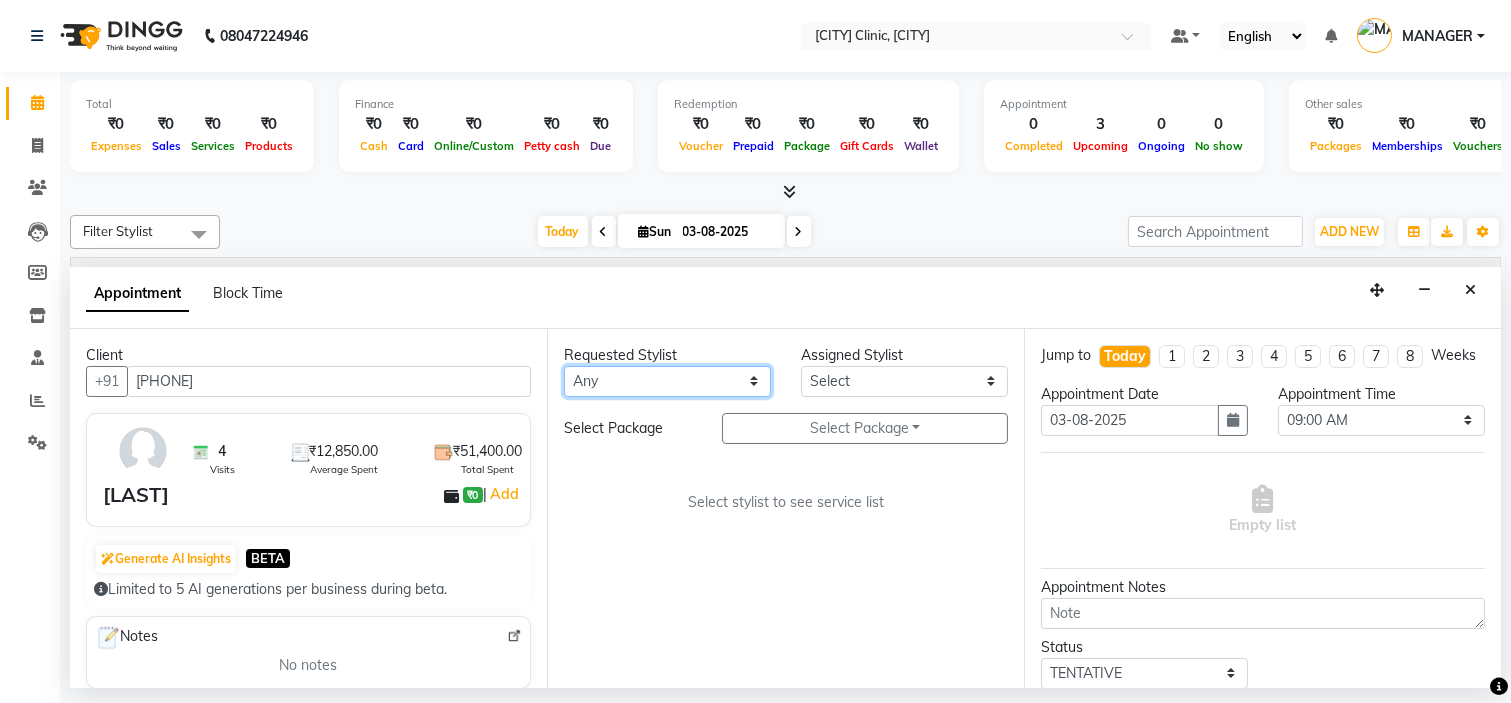 click on "Any [LAST] [LAST] [LAST] Dr.[LAST] [LAST] [LAST] [LAST] [LAST] [LAST] [LAST]" at bounding box center [667, 381] 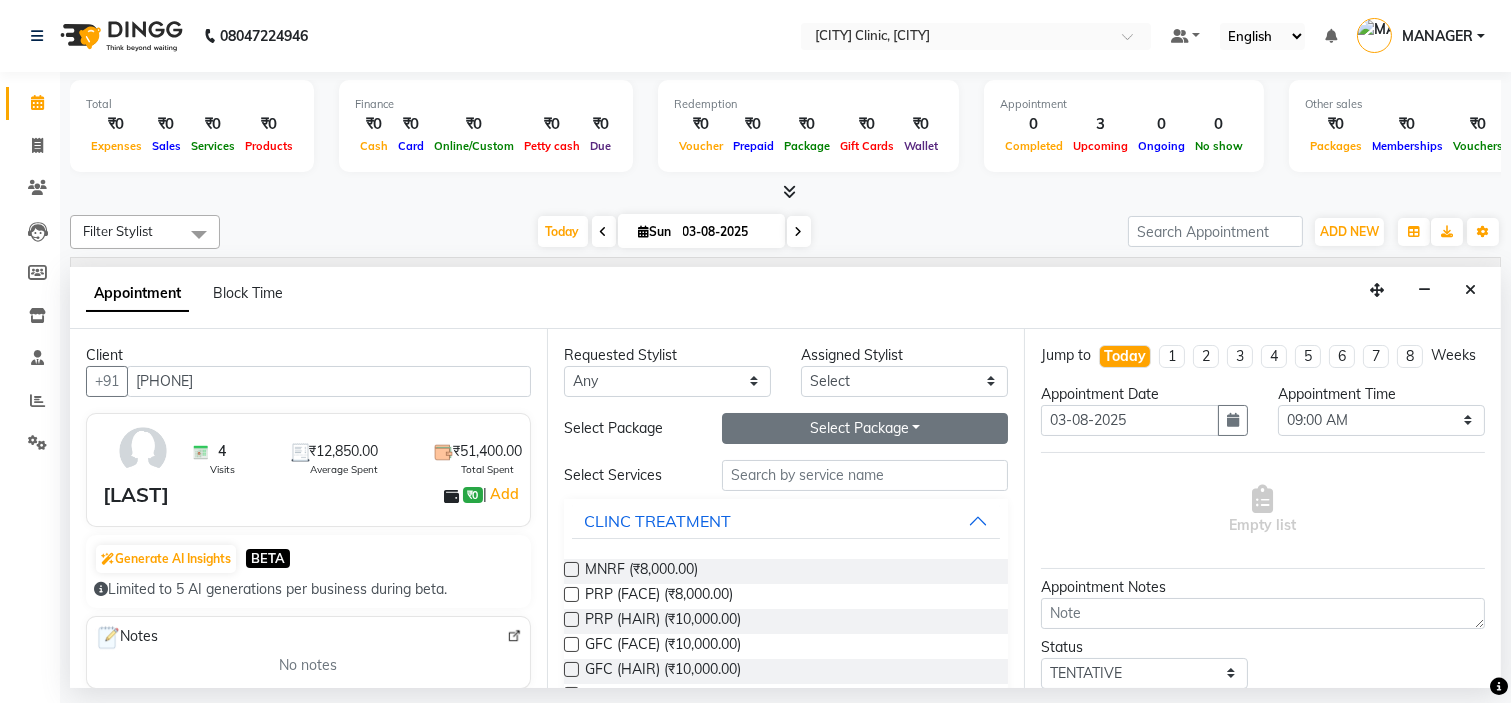 click on "Select Package  Toggle Dropdown" at bounding box center (865, 428) 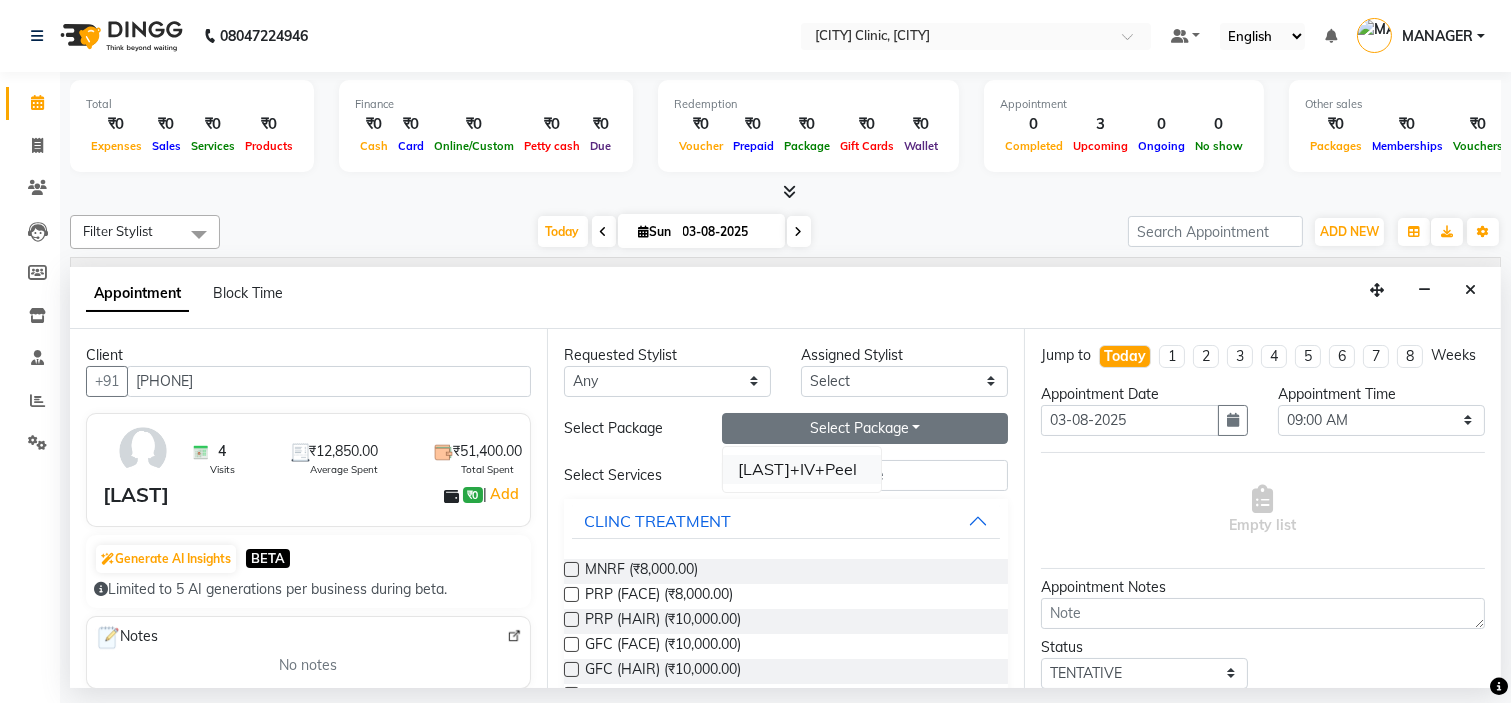 click on "[LAST]+IV+Peel" at bounding box center [802, 469] 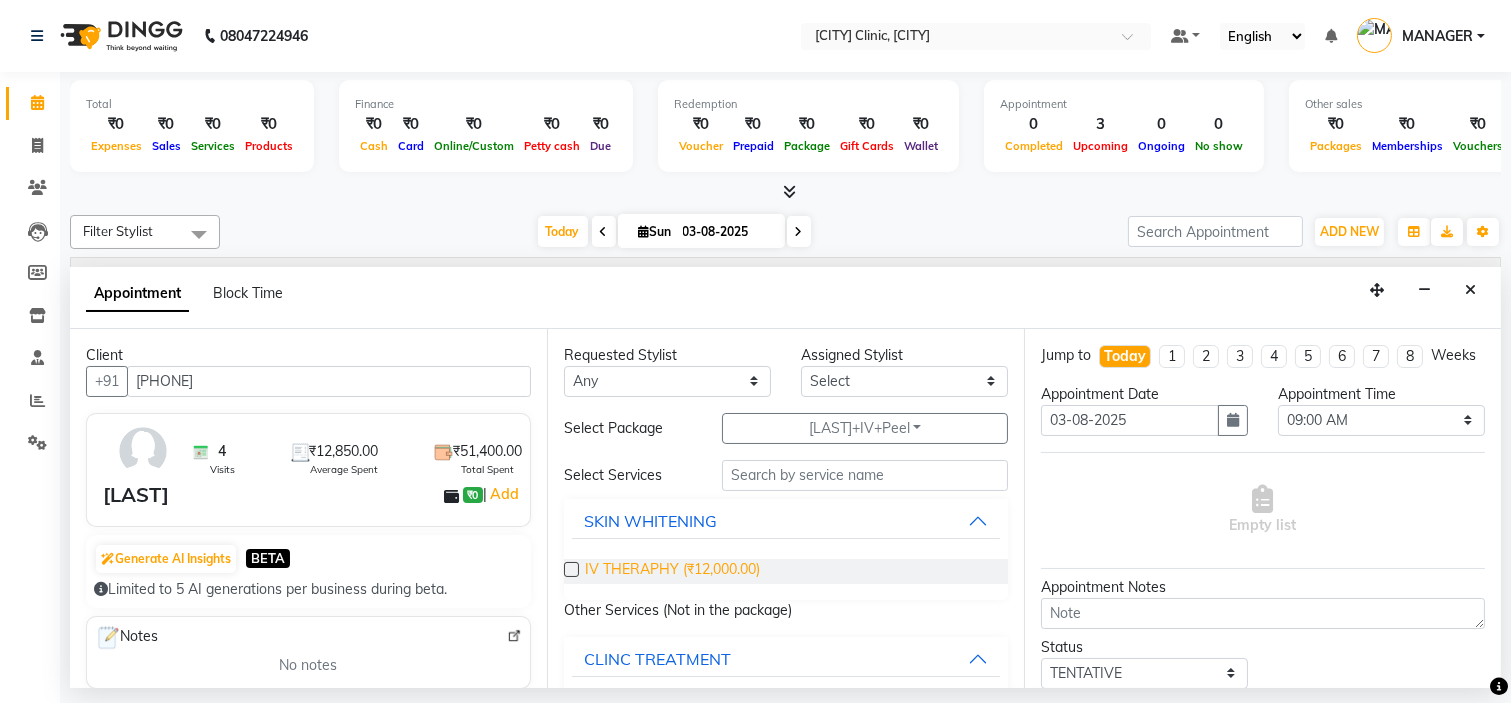 click on "IV THERAPHY (₹12,000.00)" at bounding box center (672, 571) 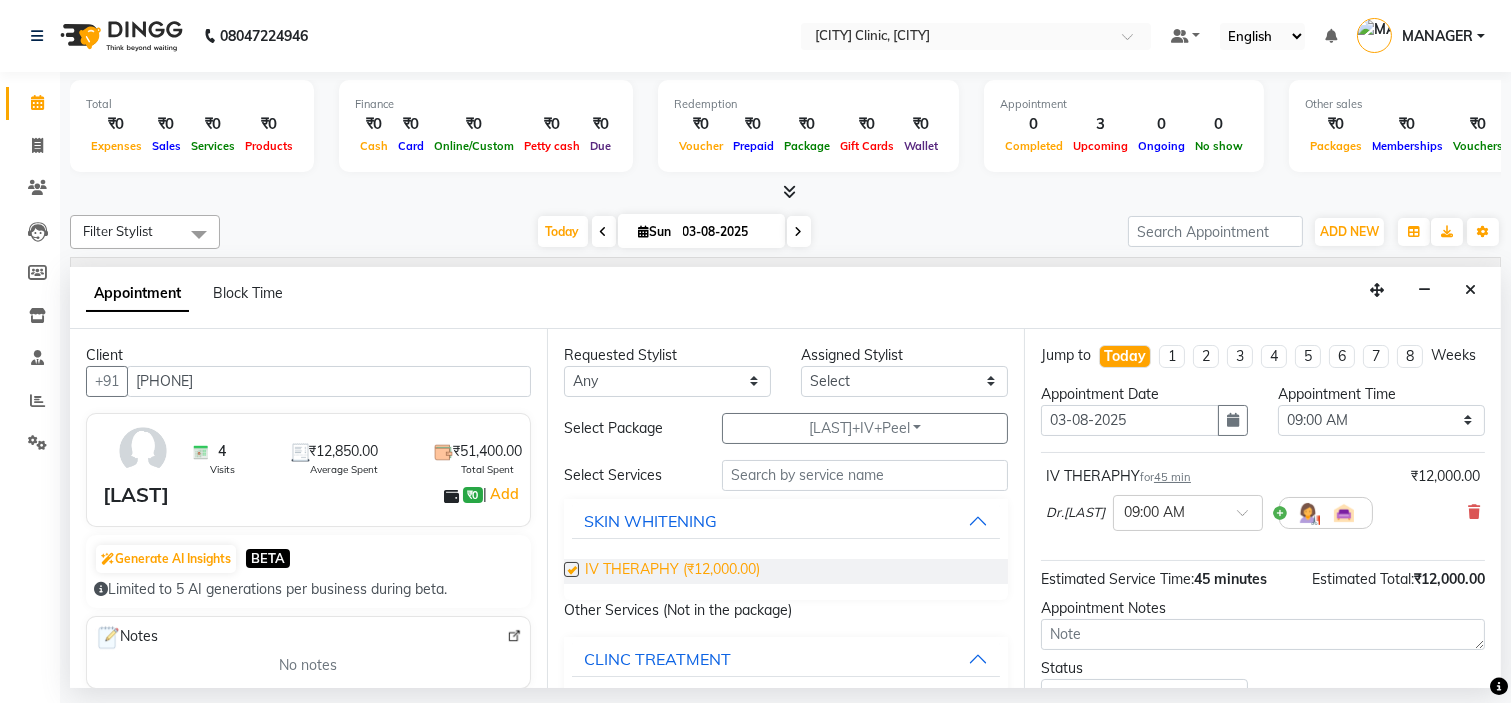 checkbox on "false" 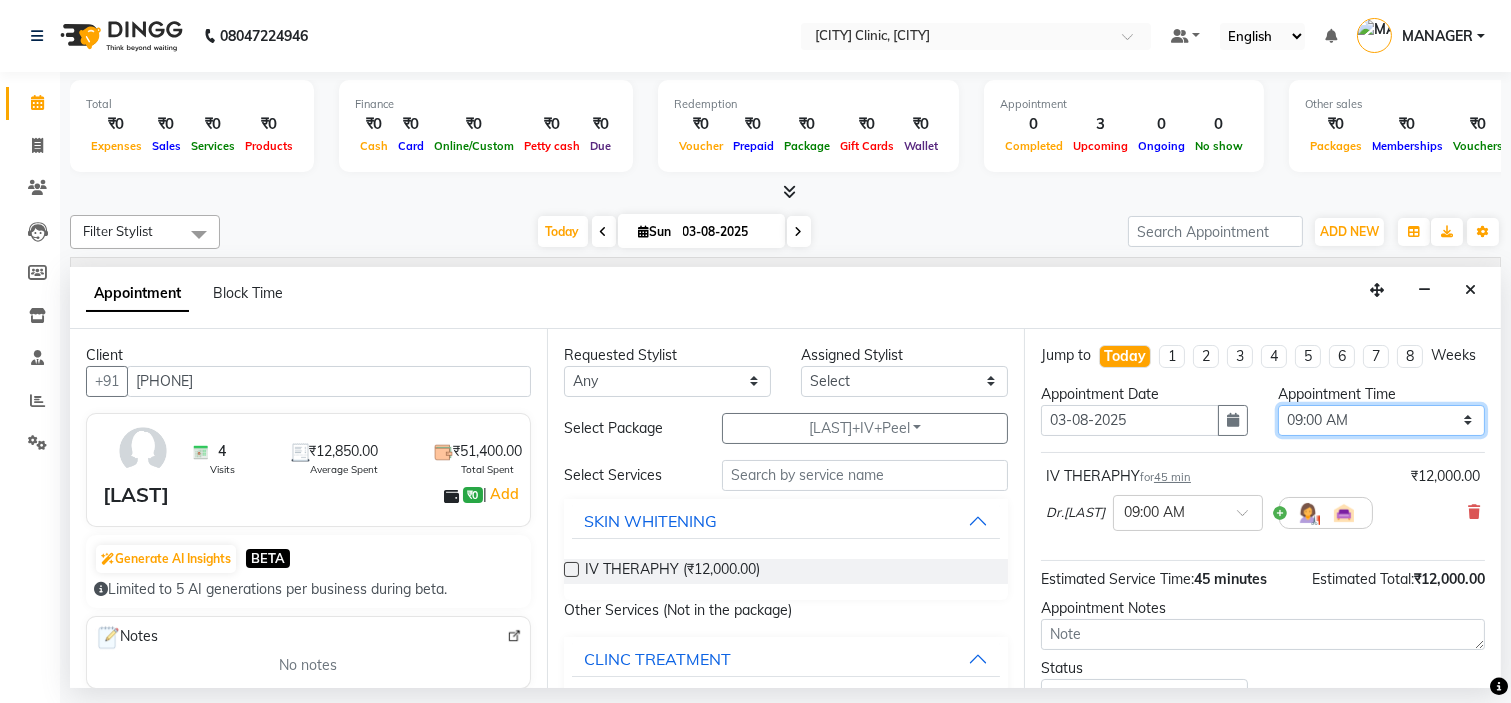 click on "Select 09:00 AM 09:15 AM 09:30 AM 09:45 AM 10:00 AM 10:15 AM 10:30 AM 10:45 AM 11:00 AM 11:15 AM 11:30 AM 11:45 AM 12:00 PM 12:15 PM 12:30 PM 12:45 PM 01:00 PM 01:15 PM 01:30 PM 01:45 PM 02:00 PM 02:15 PM 02:30 PM 02:45 PM 03:00 PM 03:15 PM 03:30 PM 03:45 PM 04:00 PM 04:15 PM 04:30 PM 04:45 PM 05:00 PM 05:15 PM 05:30 PM 05:45 PM 06:00 PM 06:15 PM 06:30 PM 06:45 PM 07:00 PM 07:15 PM 07:30 PM 07:45 PM 08:00 PM" at bounding box center (1381, 420) 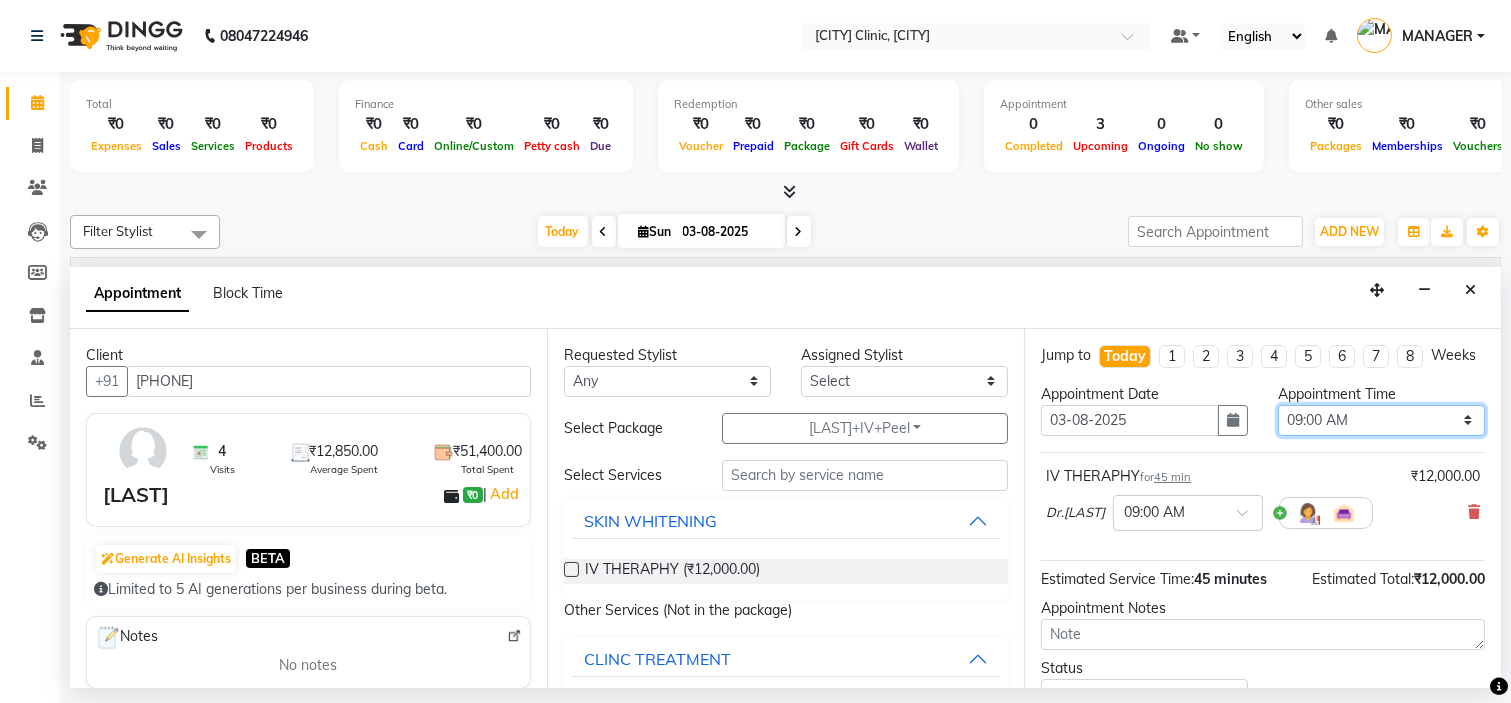 select on "1020" 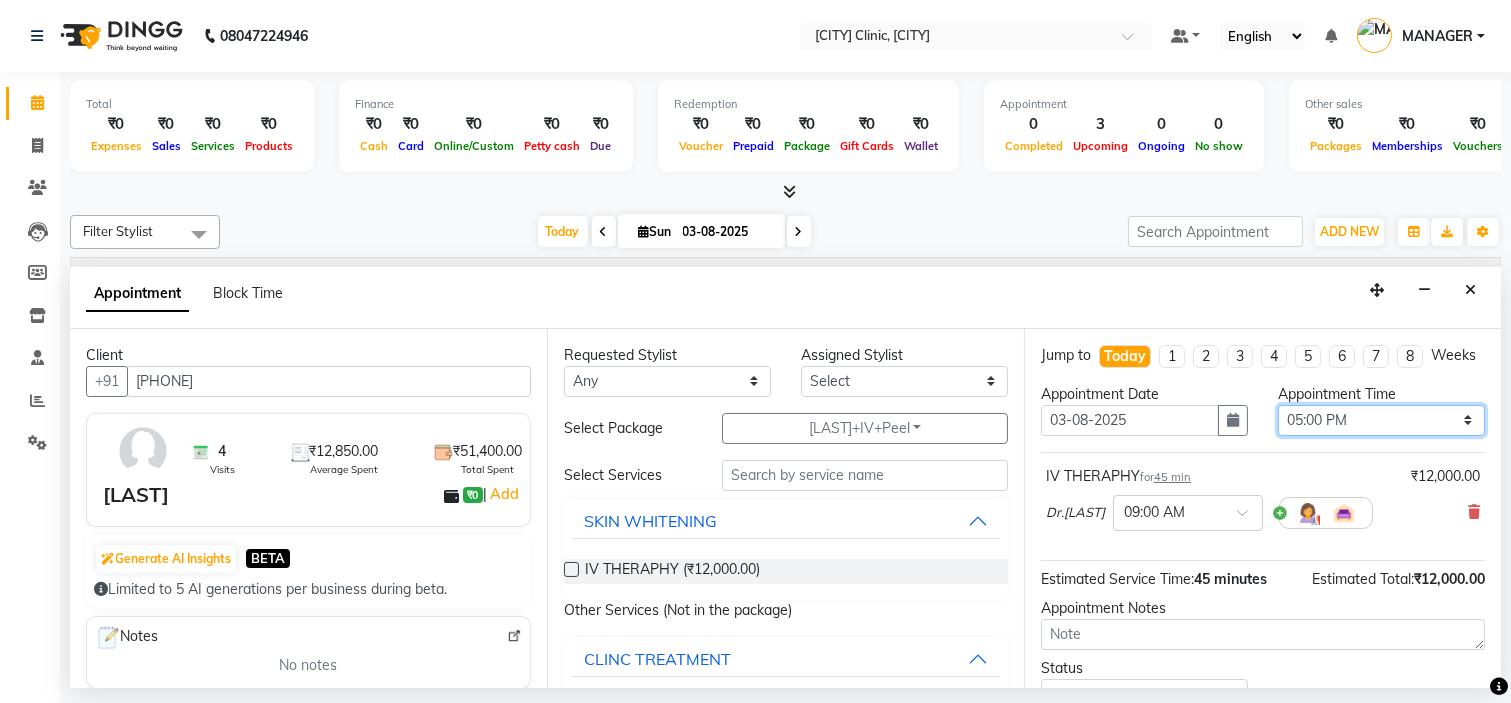 click on "Select 09:00 AM 09:15 AM 09:30 AM 09:45 AM 10:00 AM 10:15 AM 10:30 AM 10:45 AM 11:00 AM 11:15 AM 11:30 AM 11:45 AM 12:00 PM 12:15 PM 12:30 PM 12:45 PM 01:00 PM 01:15 PM 01:30 PM 01:45 PM 02:00 PM 02:15 PM 02:30 PM 02:45 PM 03:00 PM 03:15 PM 03:30 PM 03:45 PM 04:00 PM 04:15 PM 04:30 PM 04:45 PM 05:00 PM 05:15 PM 05:30 PM 05:45 PM 06:00 PM 06:15 PM 06:30 PM 06:45 PM 07:00 PM 07:15 PM 07:30 PM 07:45 PM 08:00 PM" at bounding box center [1381, 420] 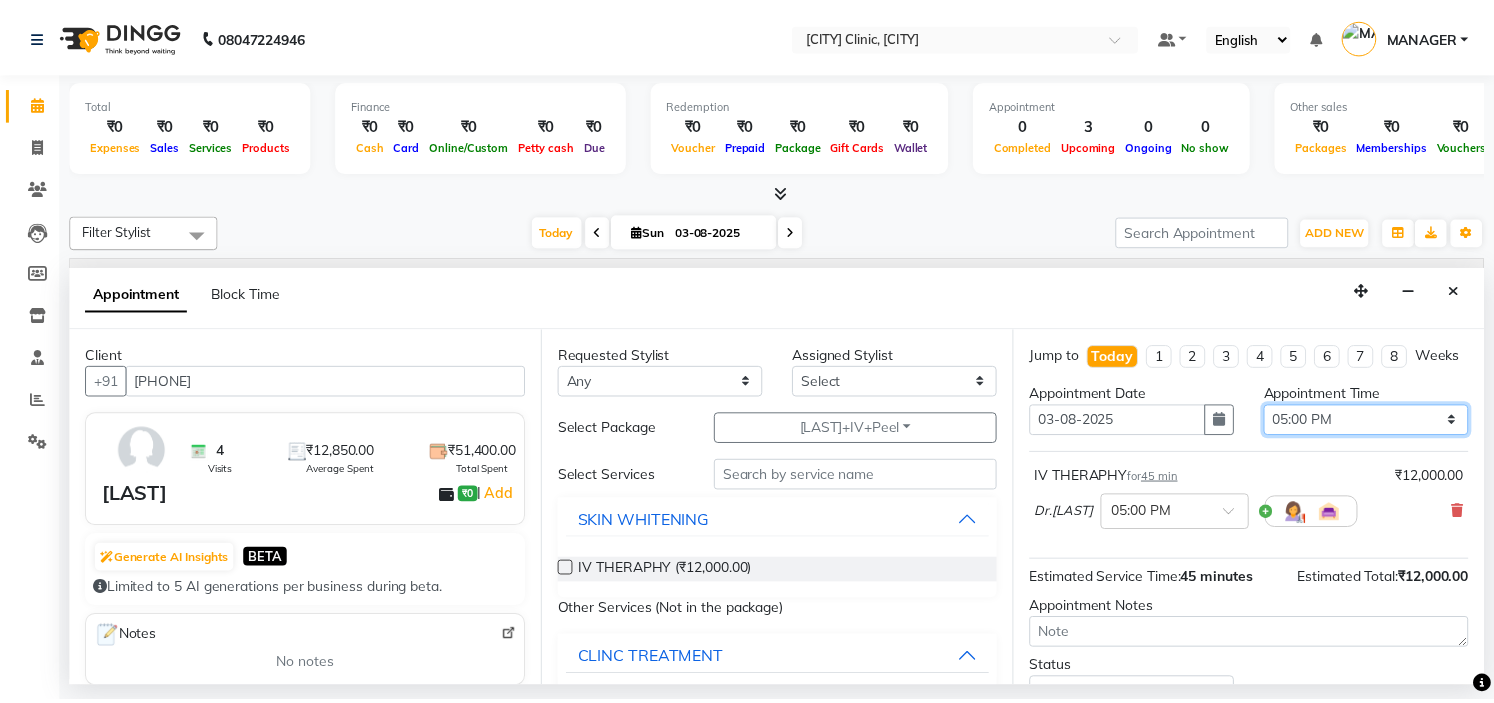 scroll, scrollTop: 166, scrollLeft: 0, axis: vertical 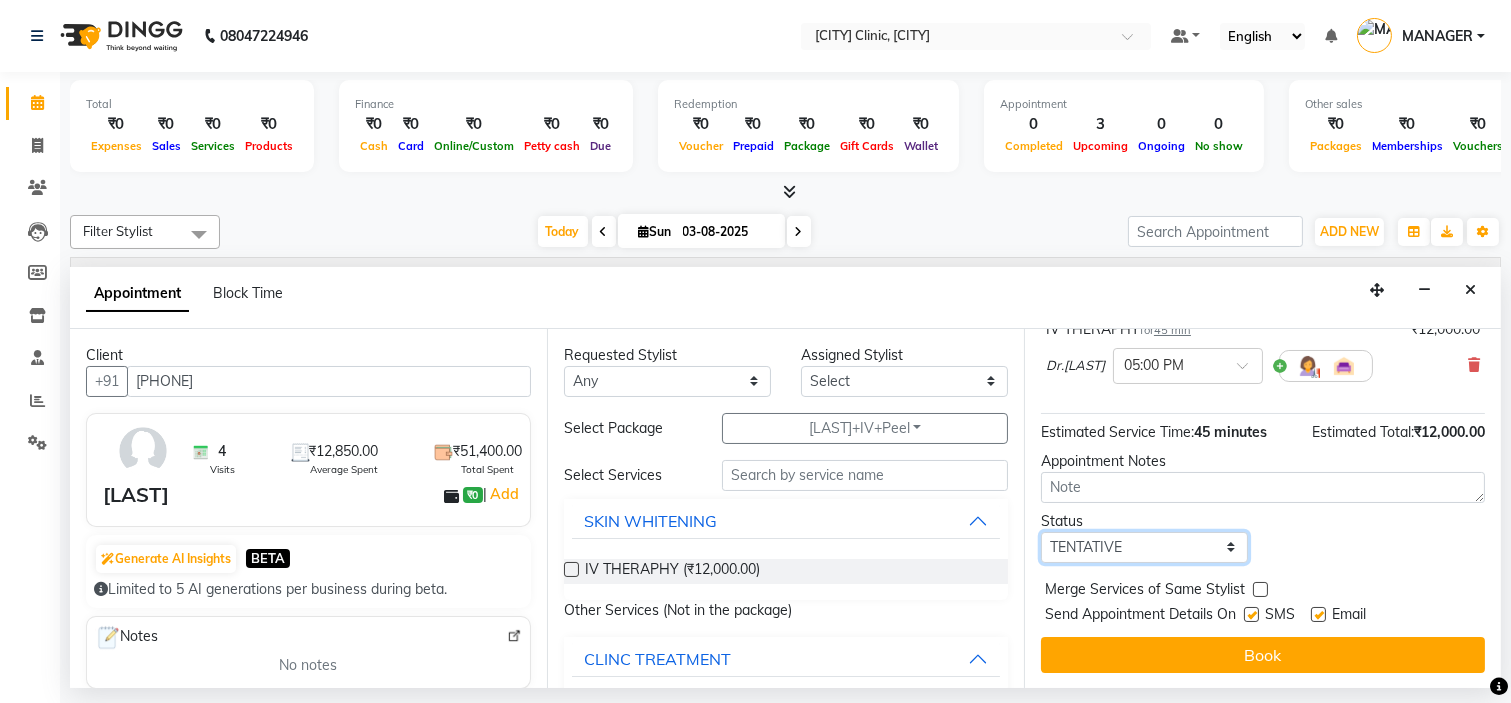 click on "Select TENTATIVE CONFIRM CHECK-IN UPCOMING" at bounding box center [1144, 547] 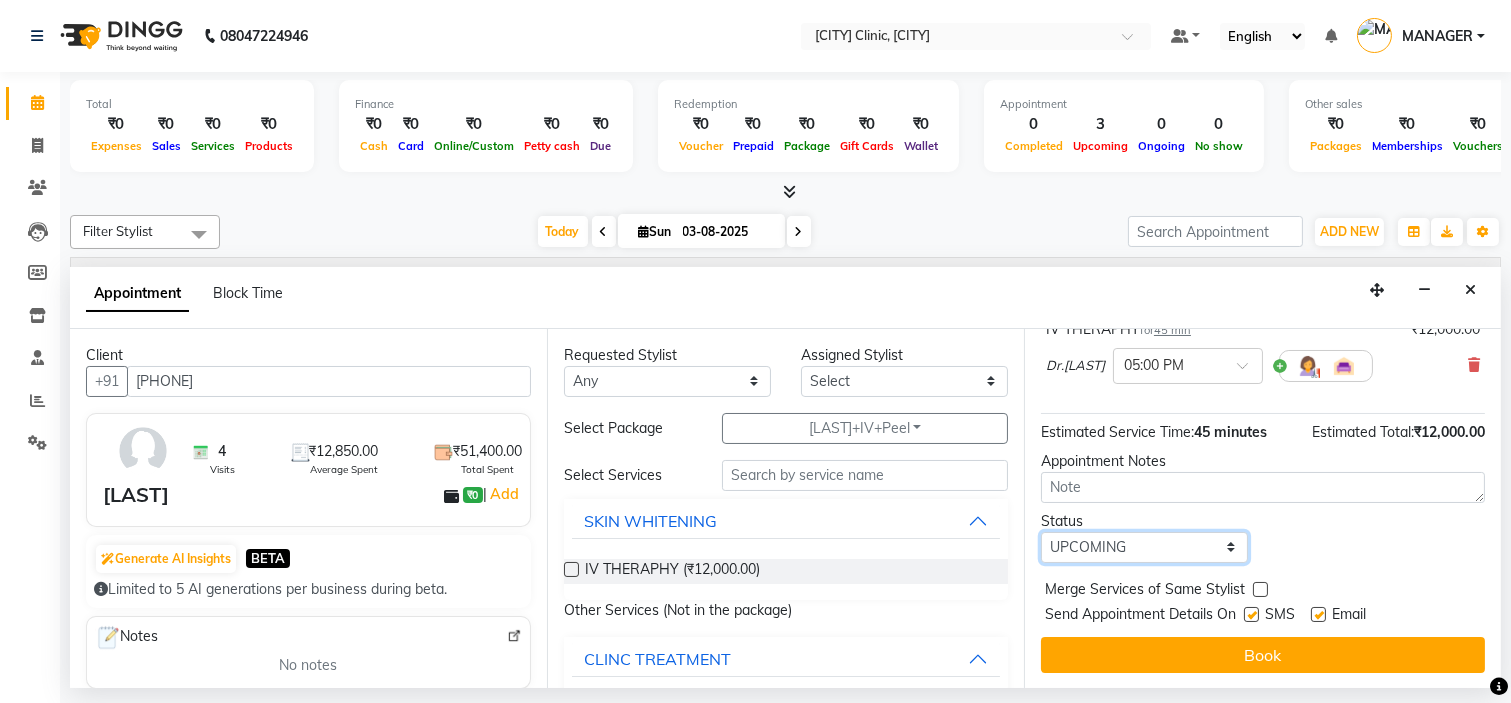 click on "Select TENTATIVE CONFIRM CHECK-IN UPCOMING" at bounding box center [1144, 547] 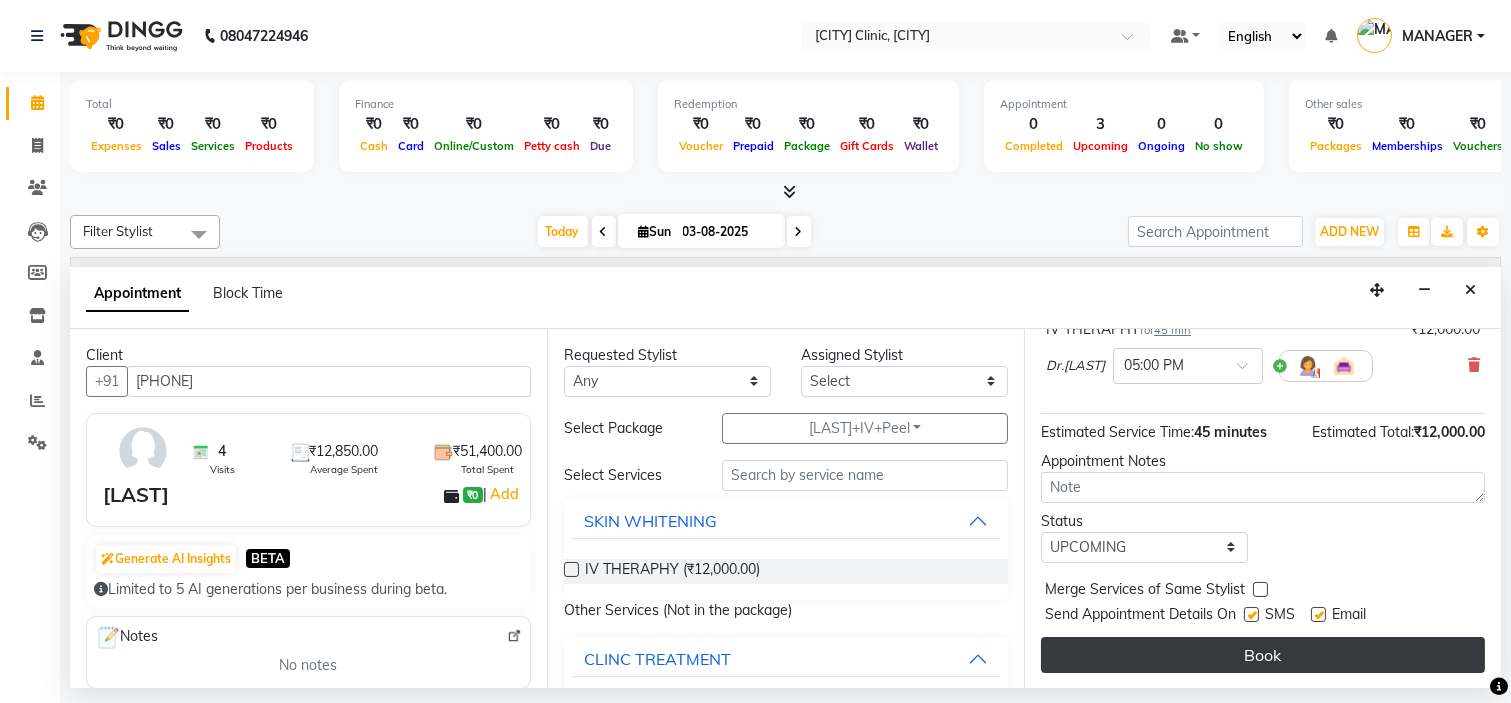 click on "Book" at bounding box center (1263, 655) 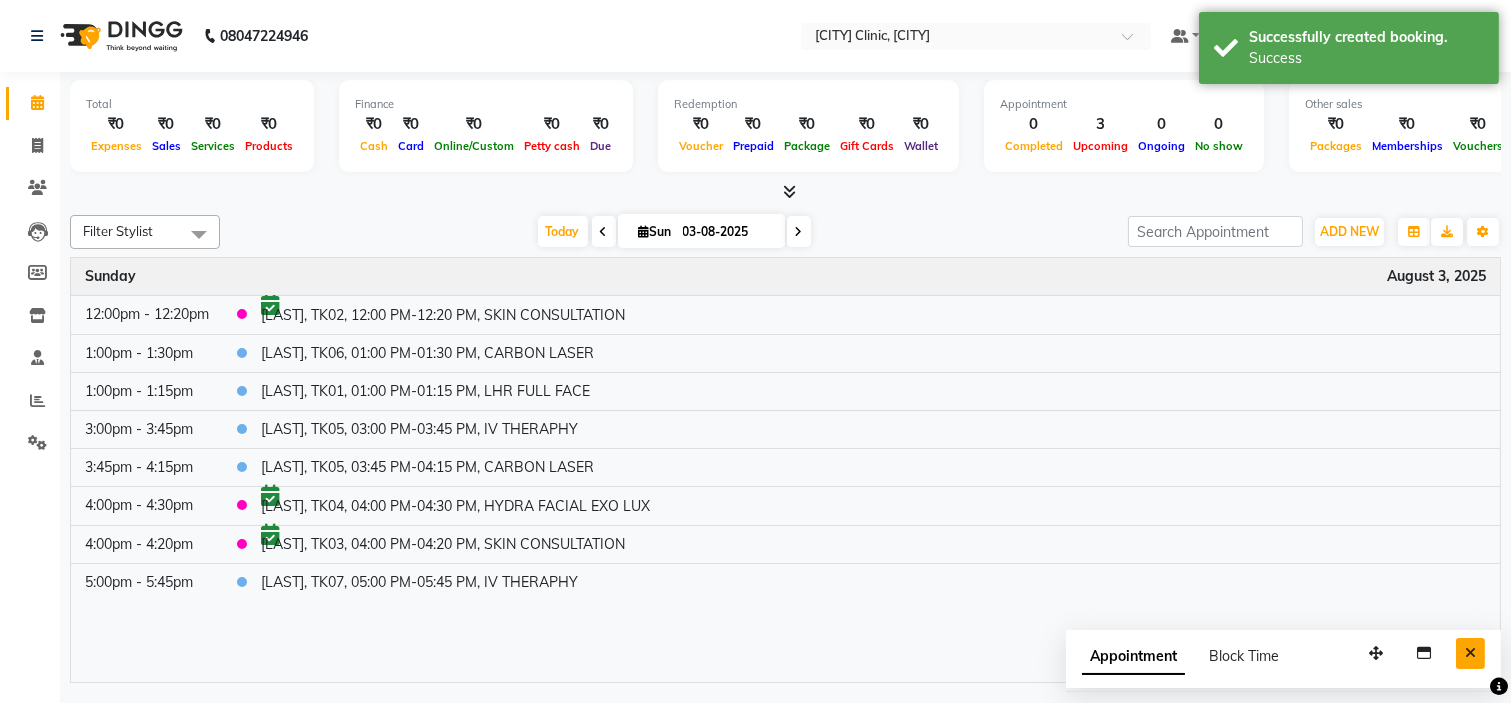 click at bounding box center (1470, 653) 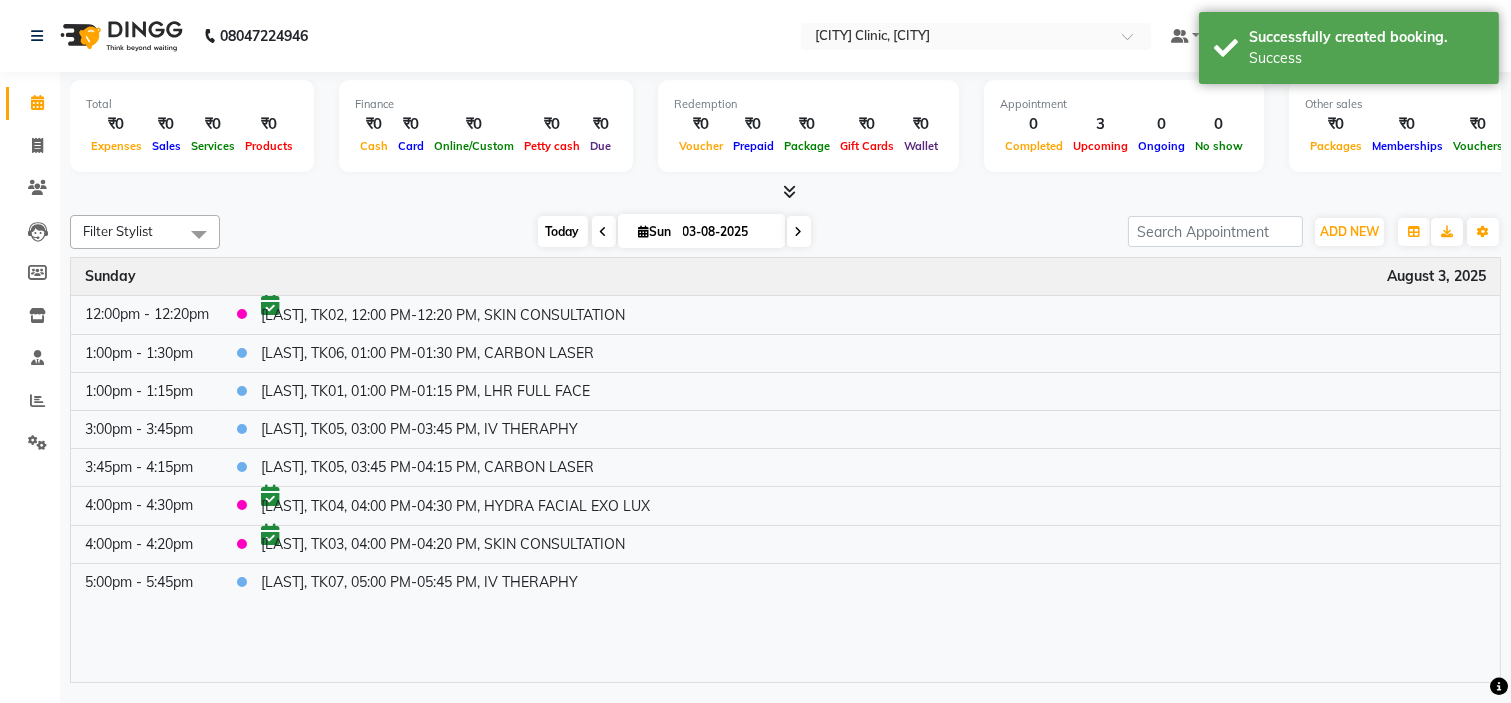 click on "Today" at bounding box center [563, 231] 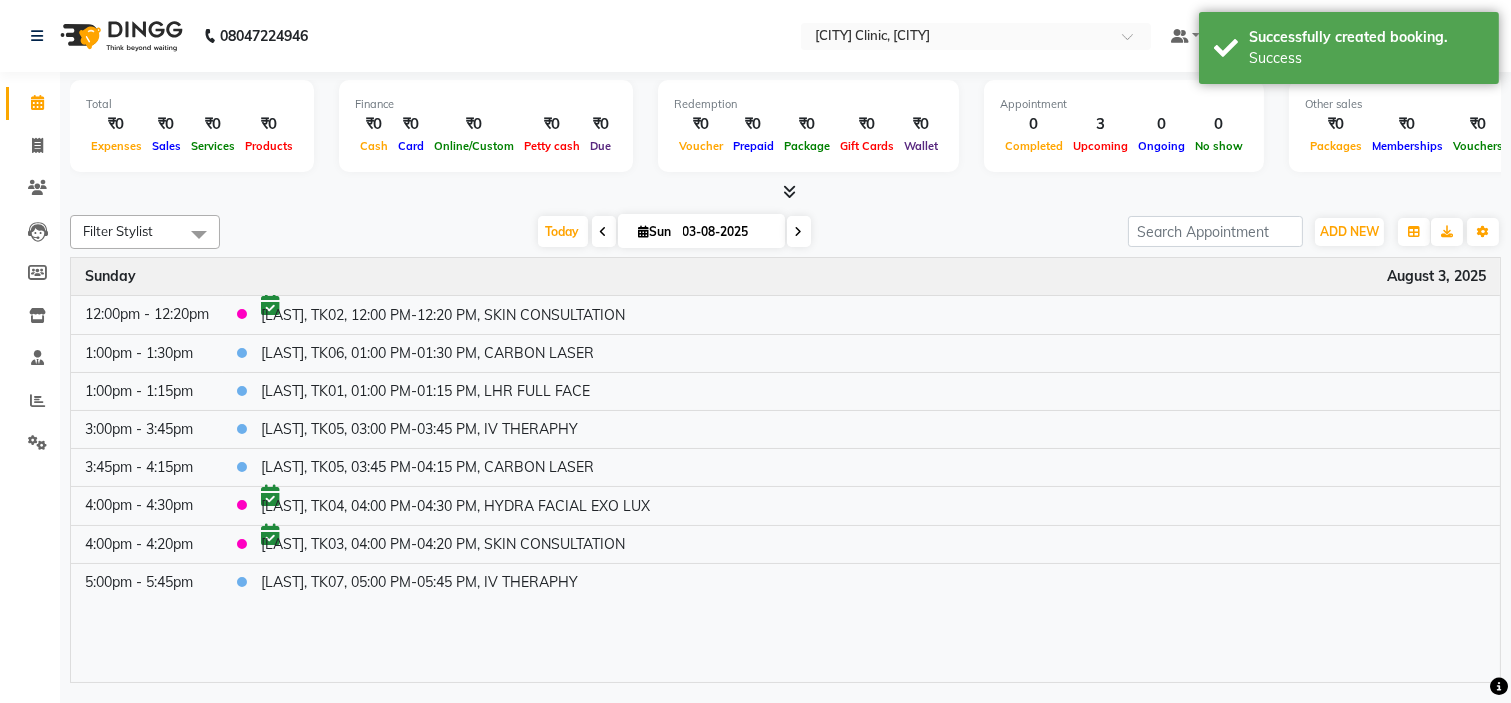 click on "Today  Sun 03-08-2025" at bounding box center (674, 232) 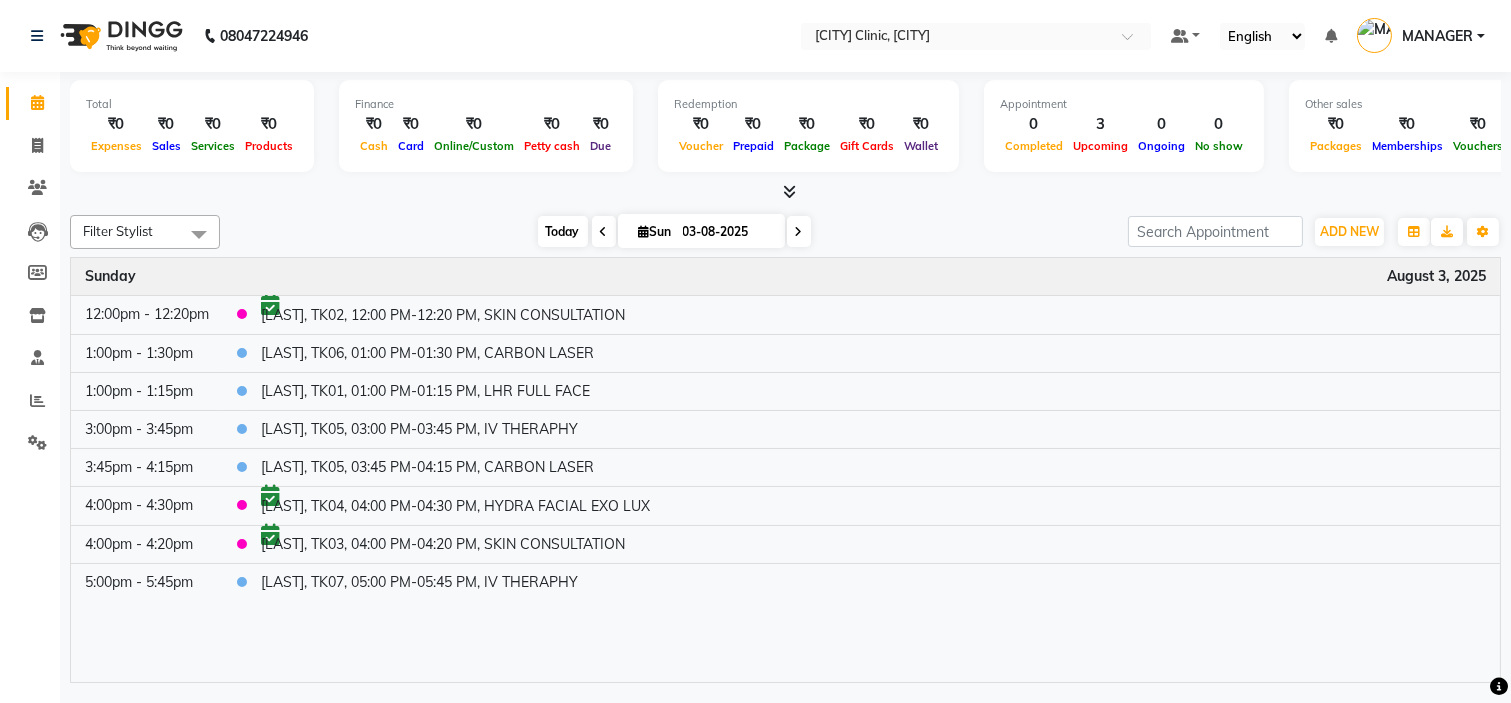click on "Today" at bounding box center (563, 231) 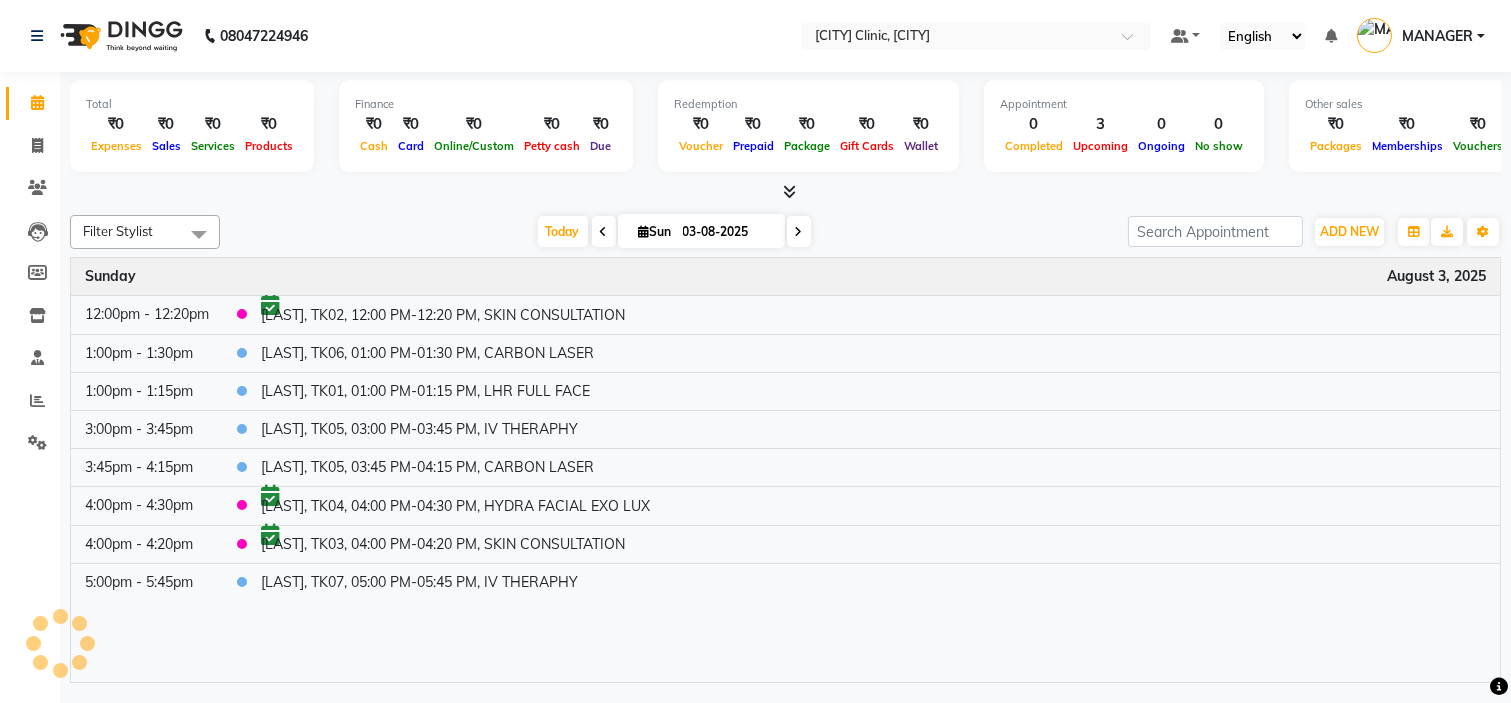 click at bounding box center [785, 192] 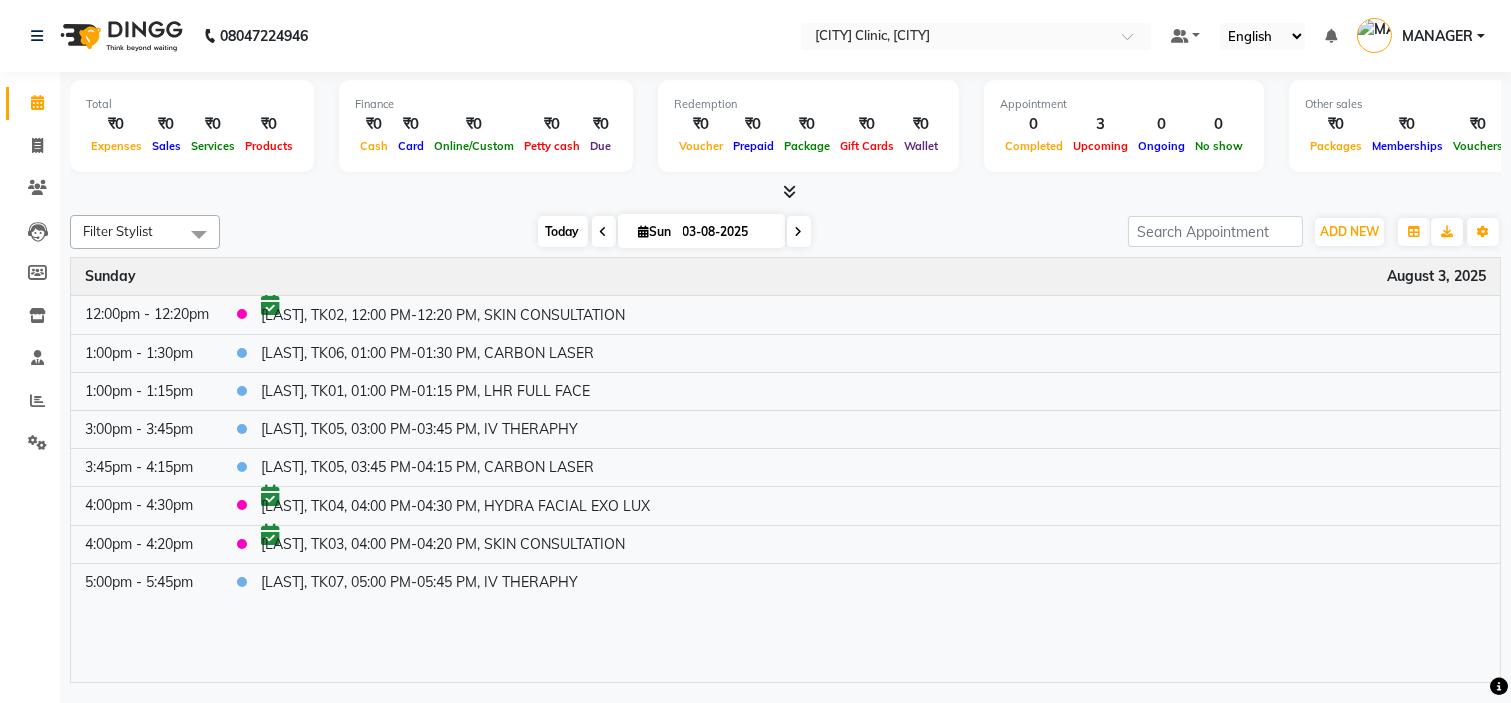 click on "Today" at bounding box center [563, 231] 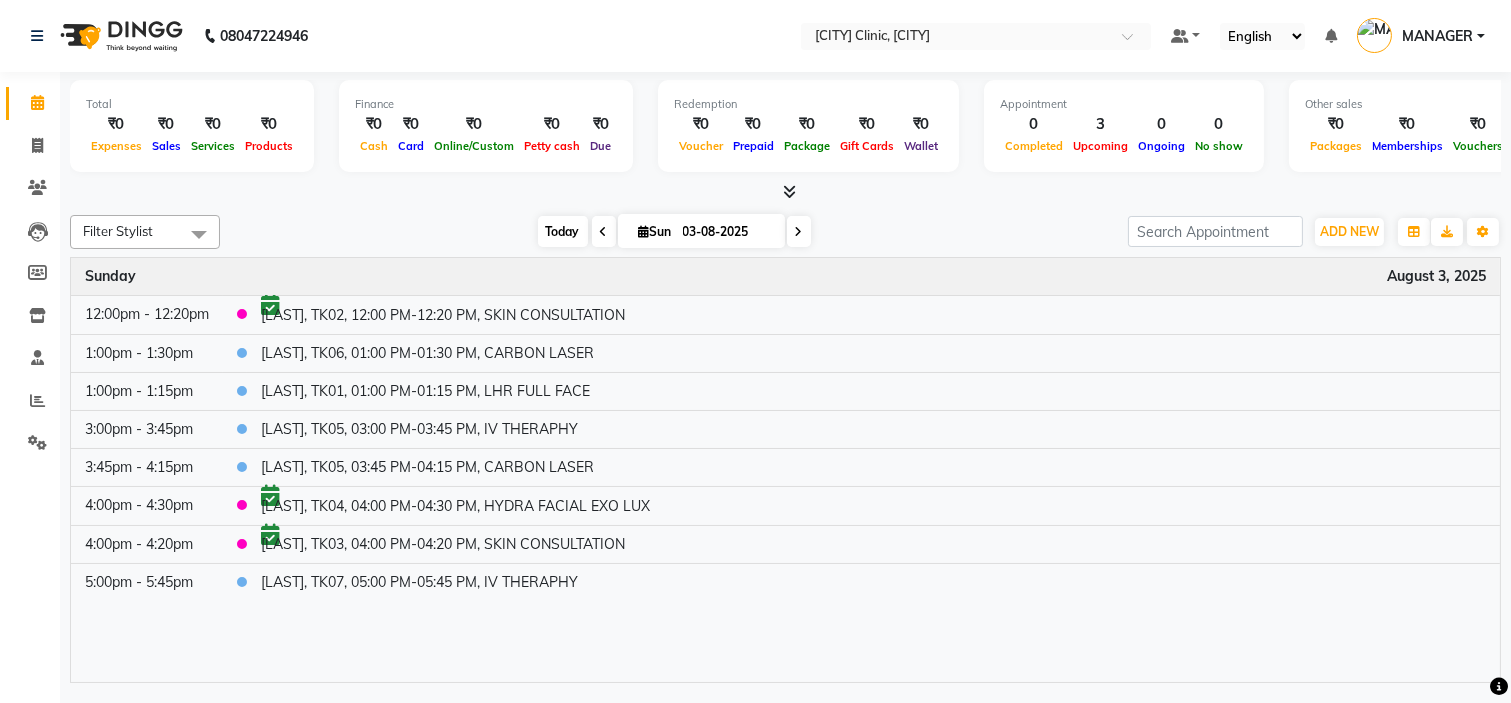 click on "Today" at bounding box center [563, 231] 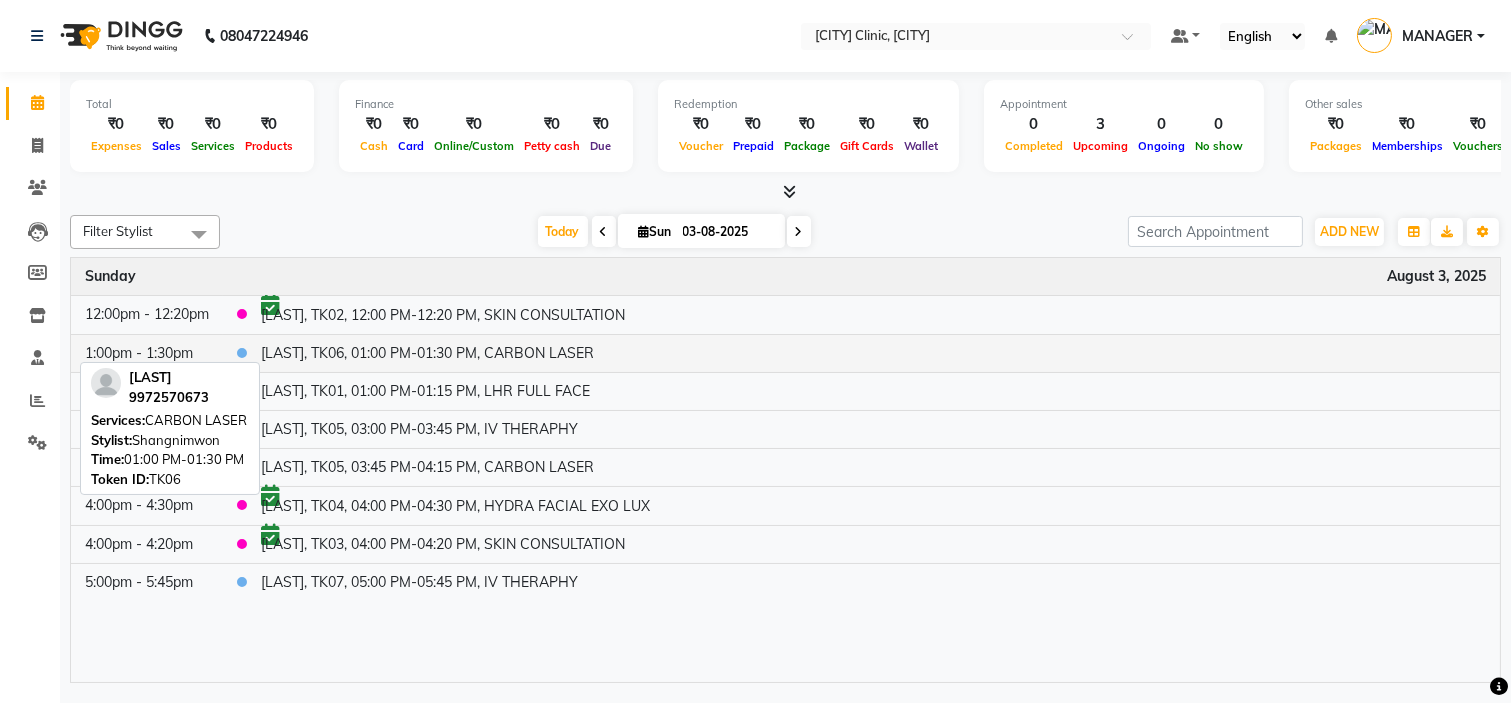 click on "[LAST], TK06, 01:00 PM-01:30 PM, CARBON LASER" at bounding box center (873, 353) 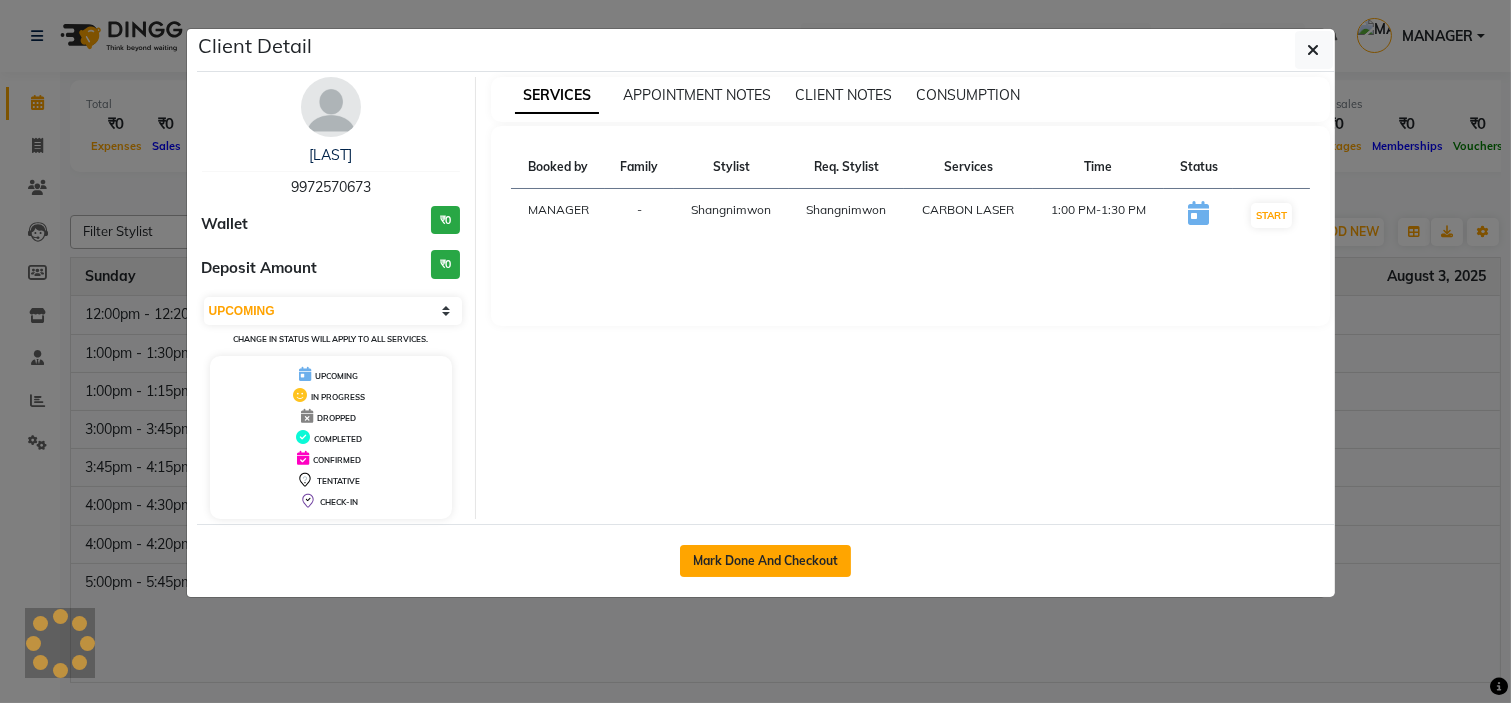click on "Mark Done And Checkout" 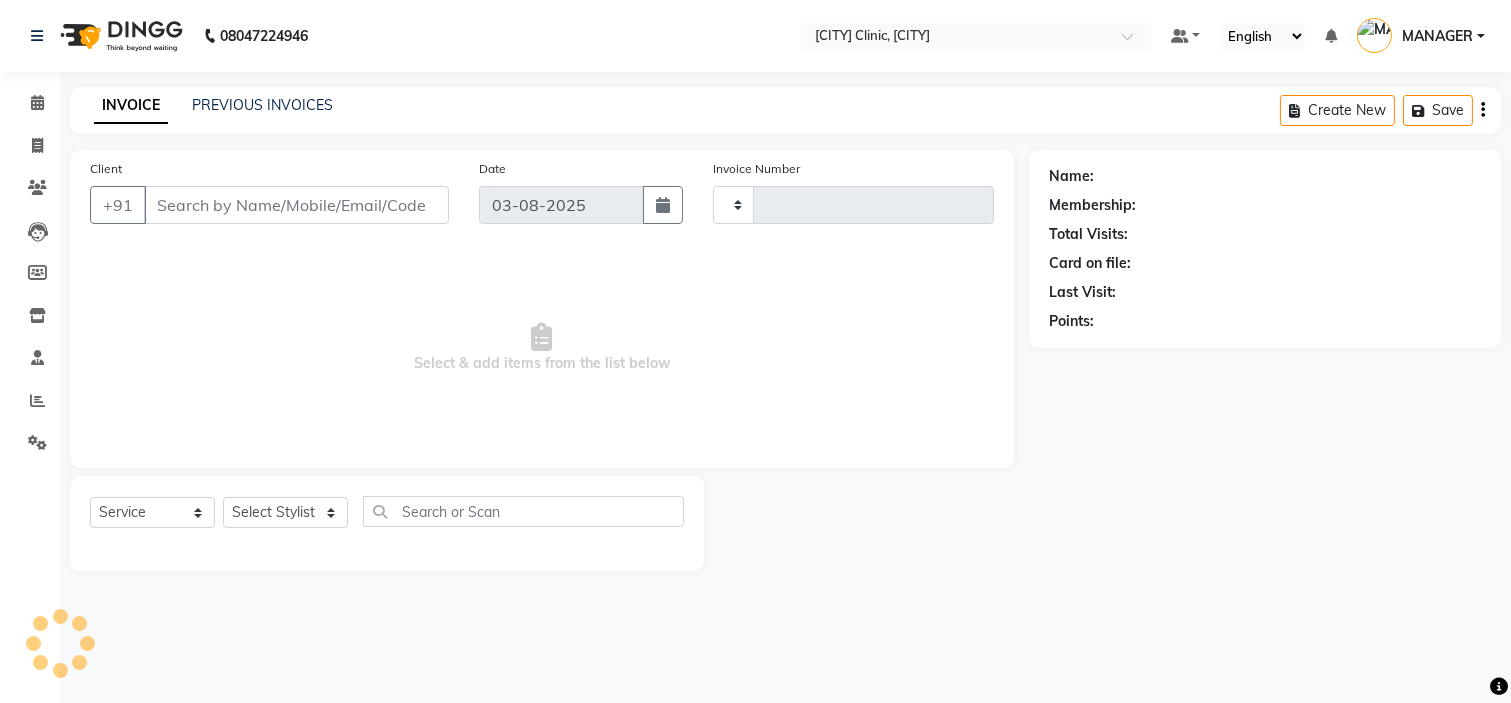 click on "08047224946 Select Location × [CITY] Clinic, [CITY] Default Panel My Panel English ENGLISH Español العربية मराठी हिंदी ગુજરાતી தமிழ் 中文 Notifications nothing to show MANAGER Manage Profile Change Password Sign out  Version:3.15.11  ☀ MYSORE CLINIC, [CITY]  Calendar  Invoice  Clients  Leads   Members  Inventory  Staff  Reports  Settings Completed InProgress Upcoming Dropped Tentative Check-In Confirm Bookings Segments Page Builder INVOICE PREVIOUS INVOICES Create New   Save  Client +91 Date 03-08-2025 Invoice Number  Select & add items from the list below  Select  Service  Product  Membership  Package Voucher Prepaid Gift Card  Select Stylist Name: Membership: Total Visits: Card on file: Last Visit:  Points:" at bounding box center (755, 351) 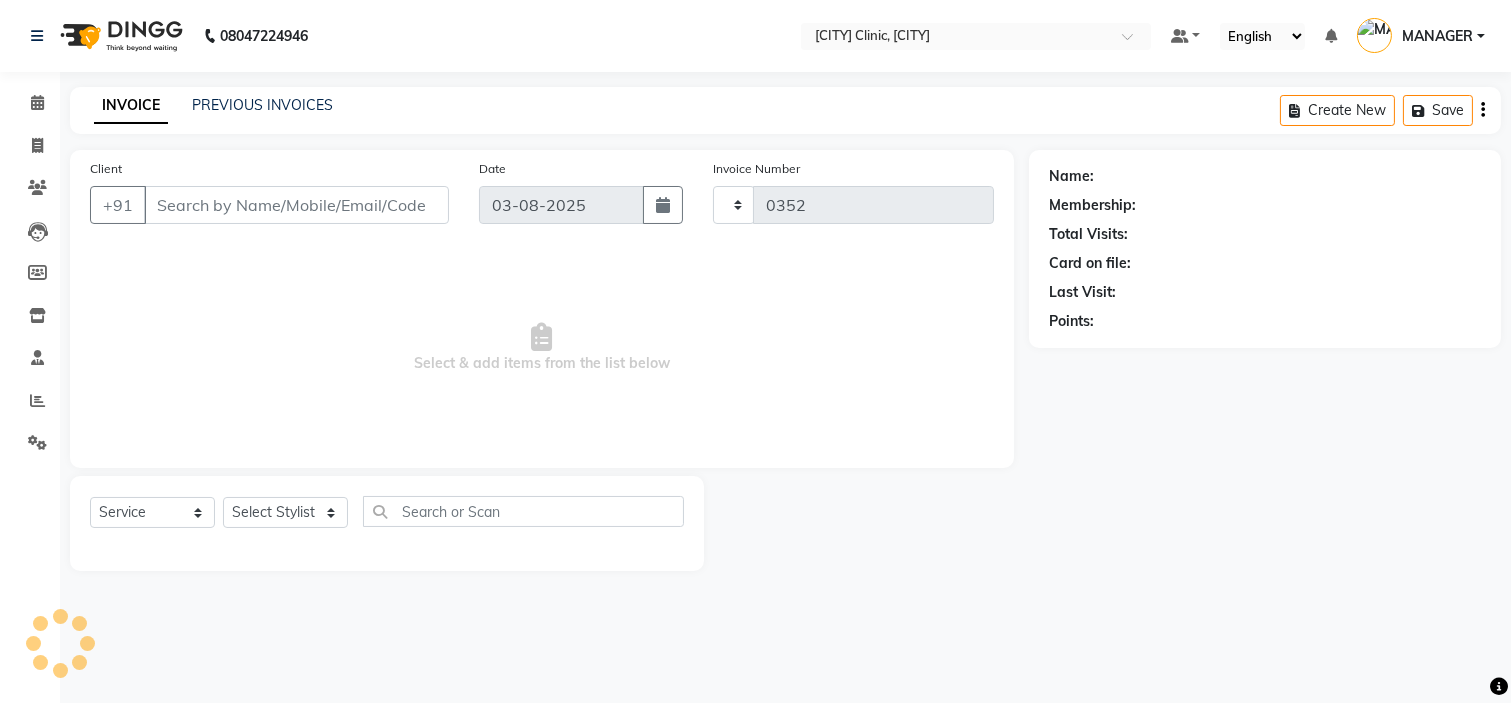 select on "7445" 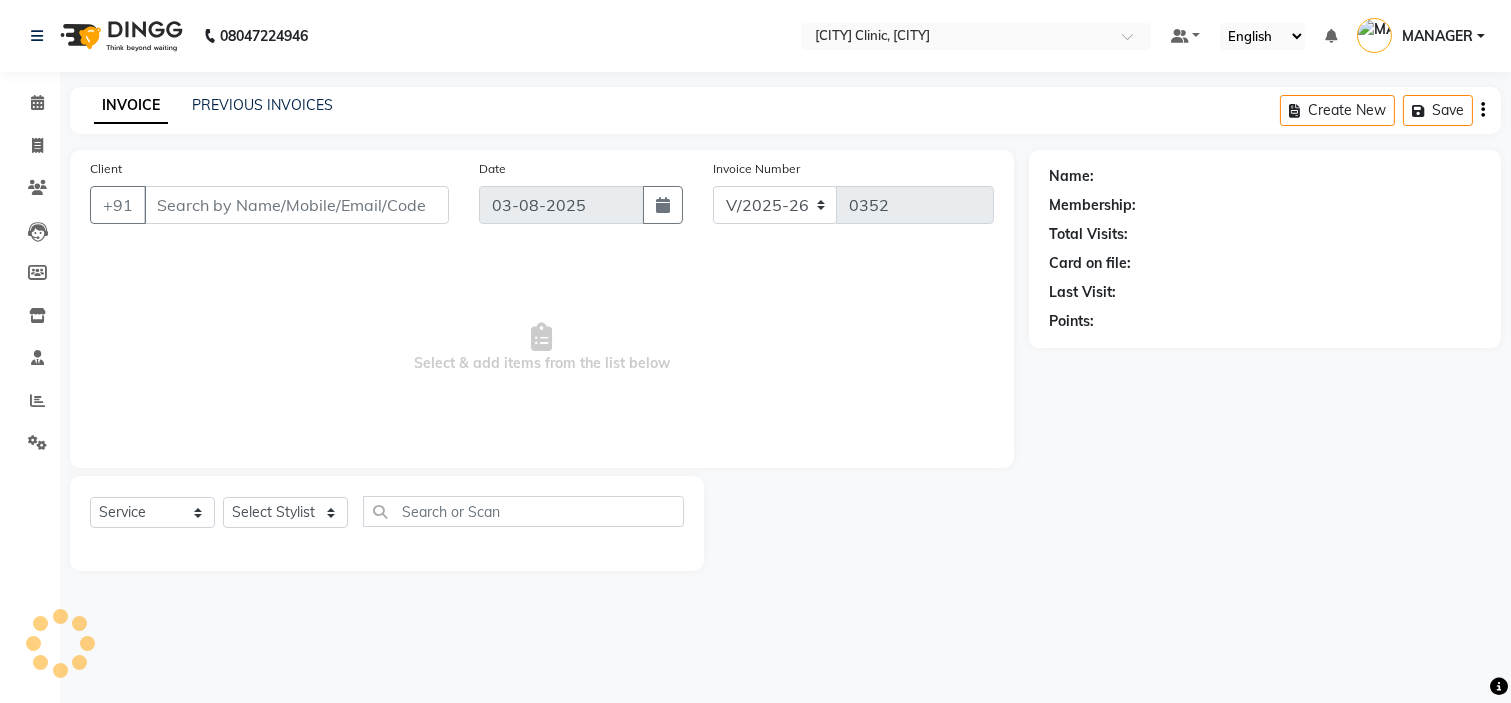 type on "9972570673" 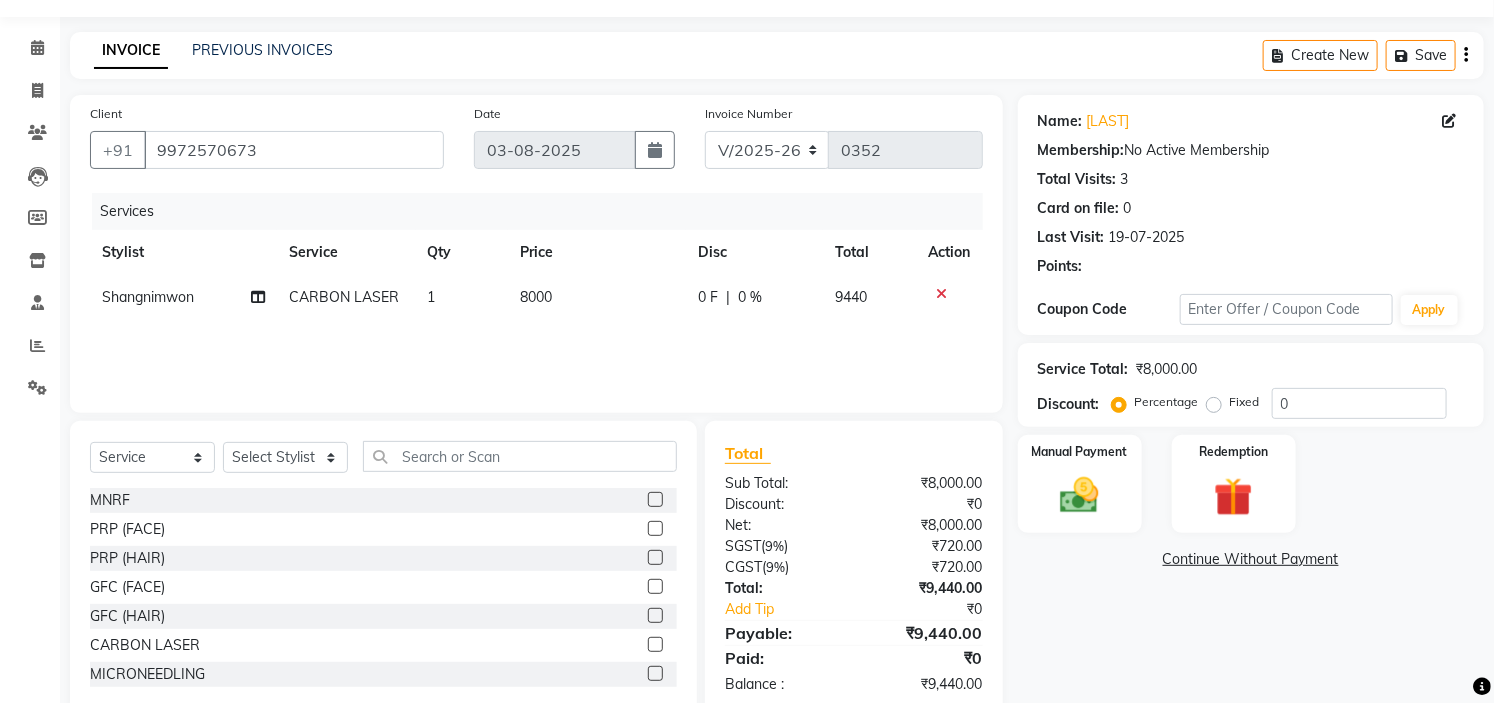 scroll, scrollTop: 97, scrollLeft: 0, axis: vertical 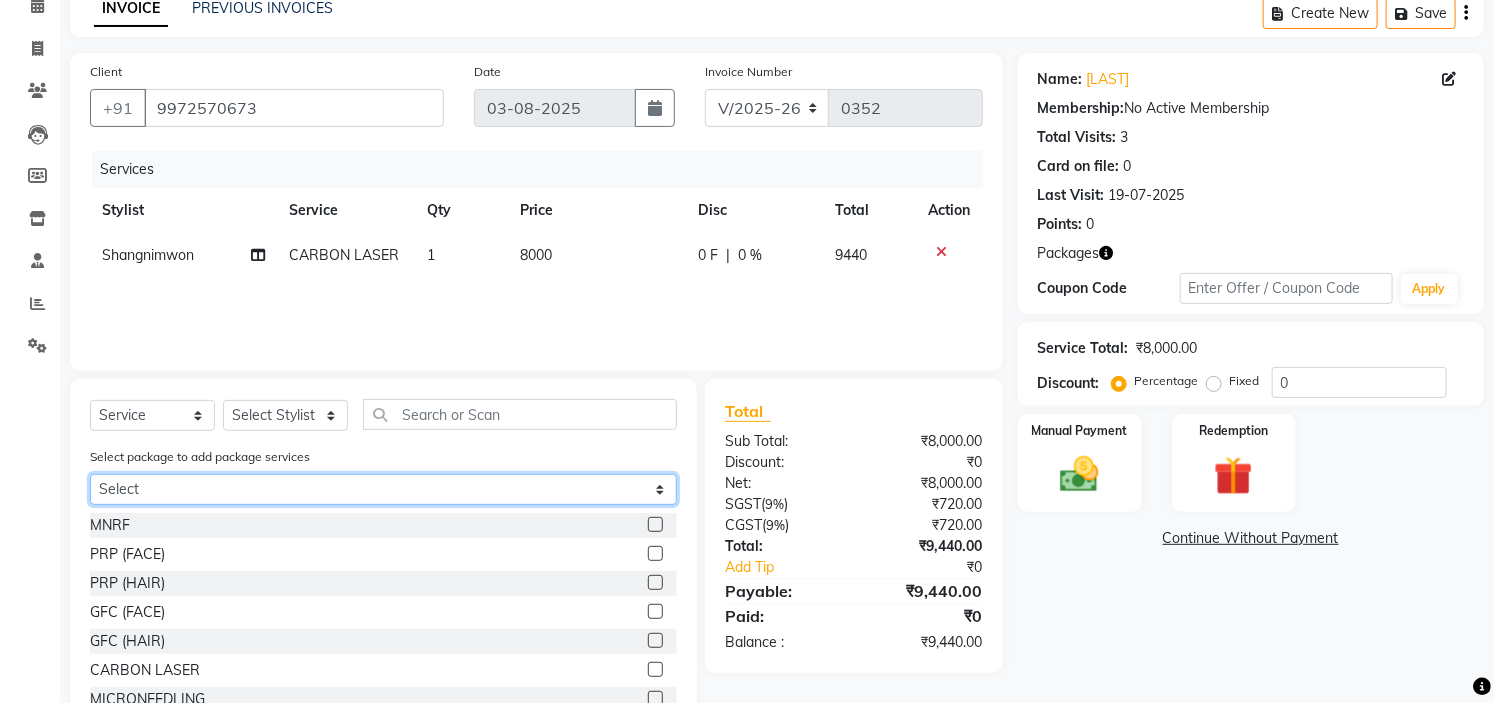 click on "Select [LAST]+peels+hydra+carbon" 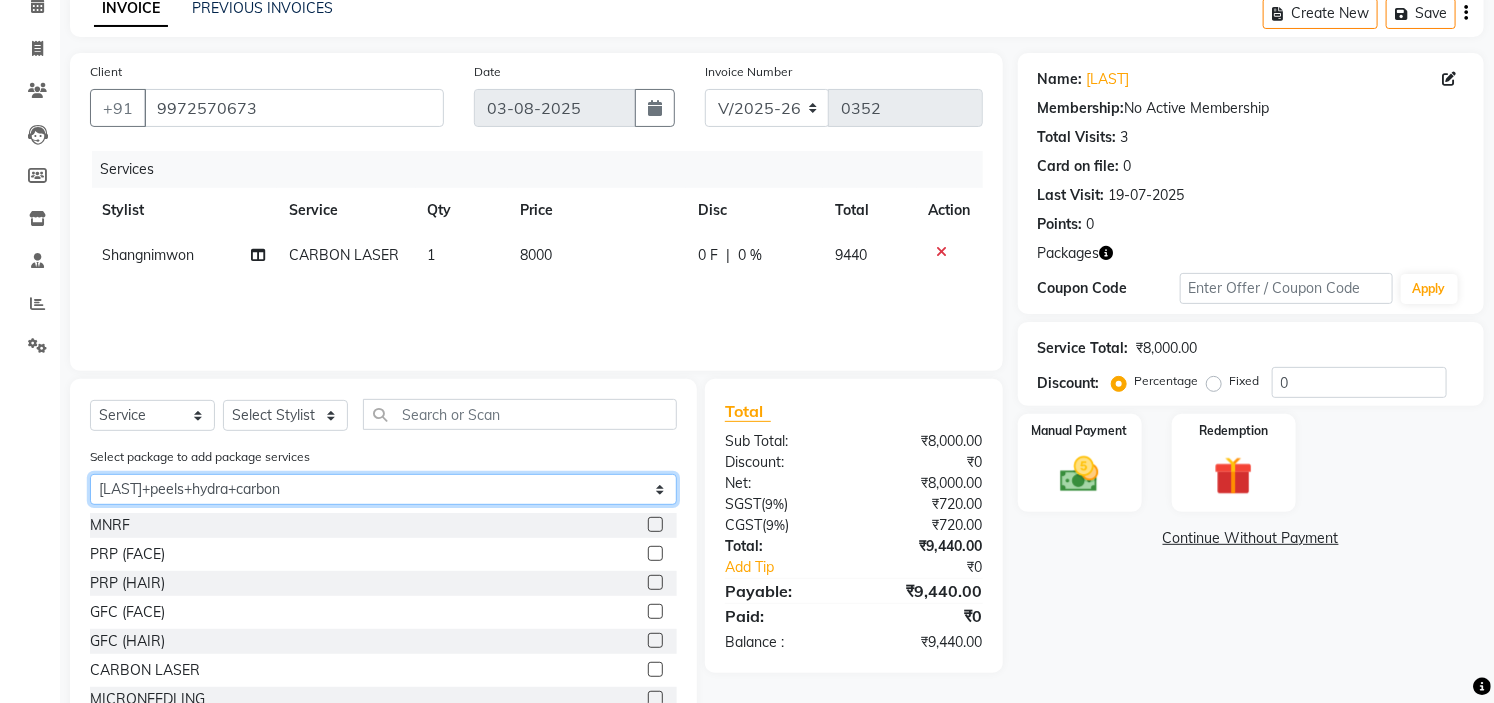 click on "Select [LAST]+peels+hydra+carbon" 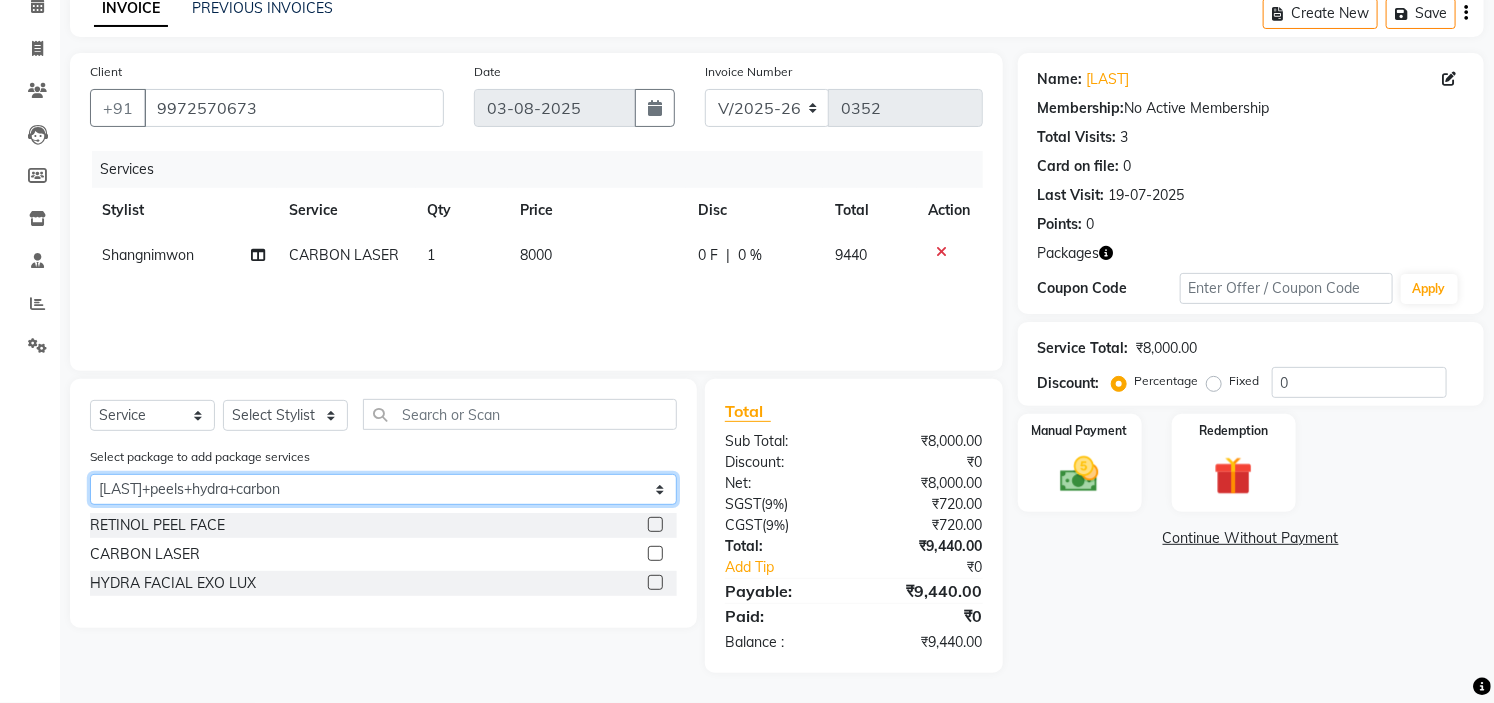 scroll, scrollTop: 96, scrollLeft: 0, axis: vertical 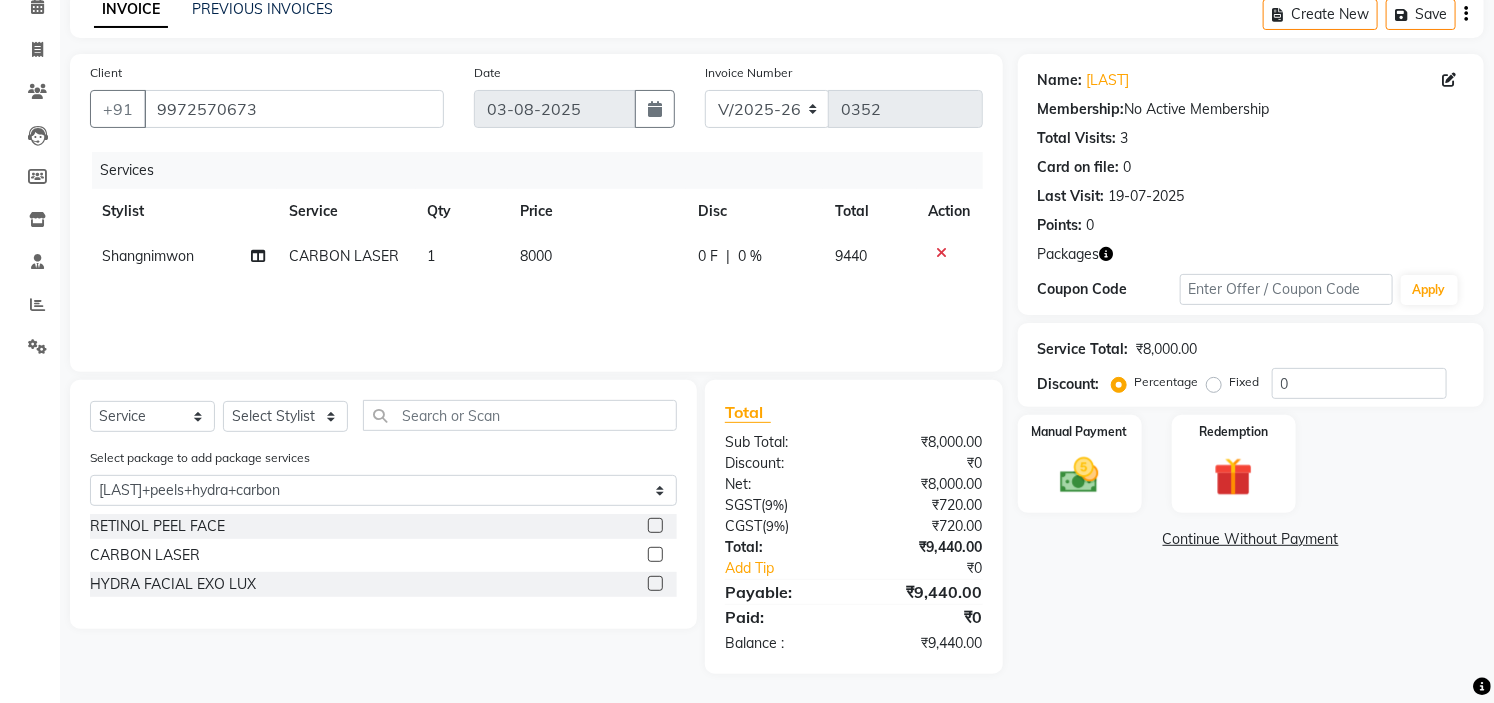 click 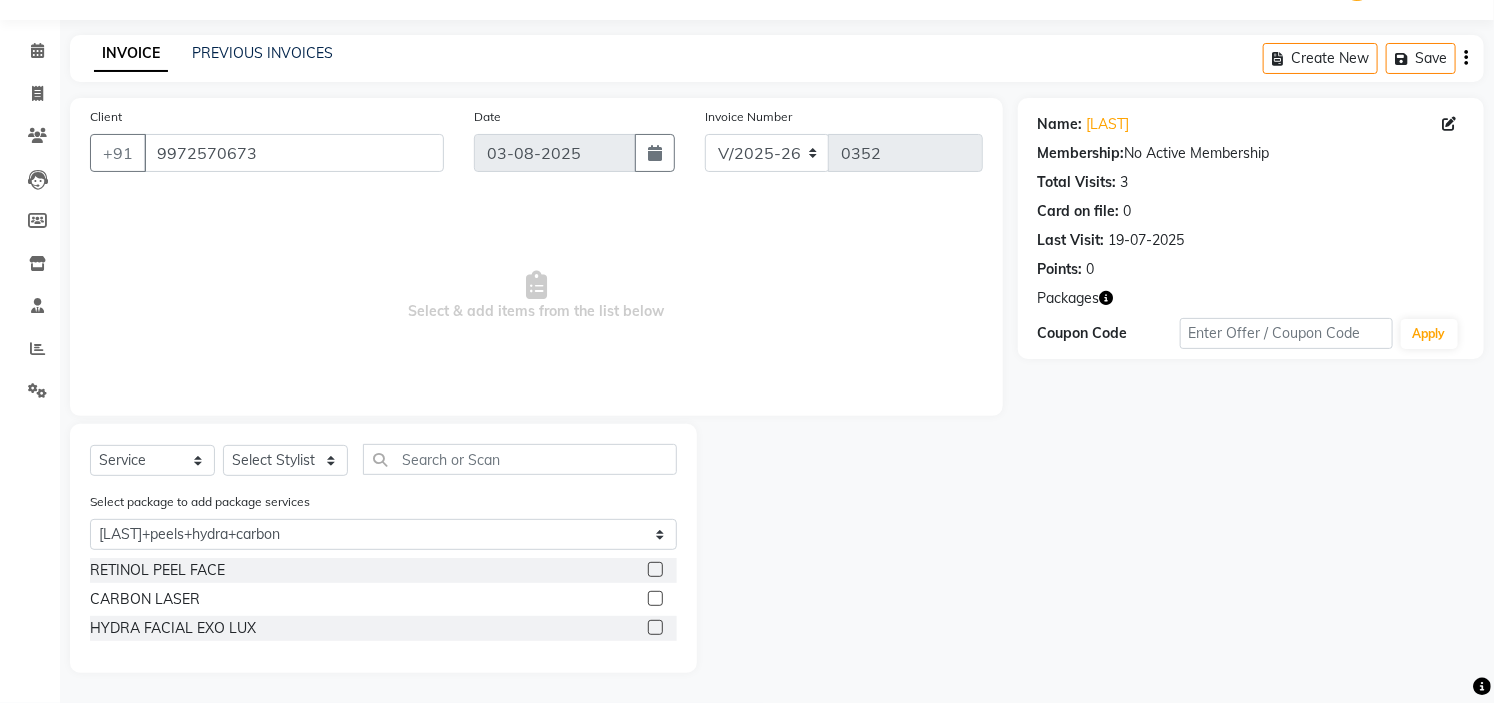 scroll, scrollTop: 52, scrollLeft: 0, axis: vertical 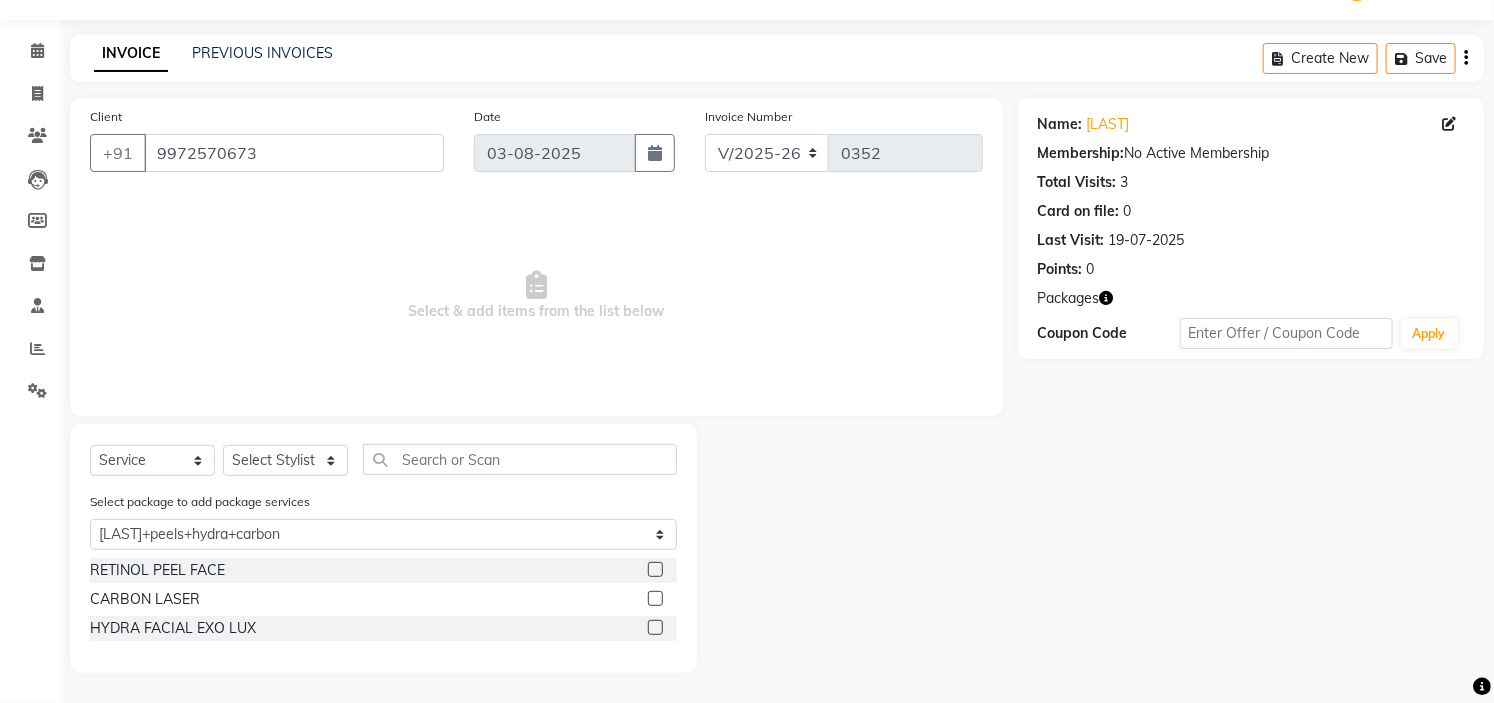 click 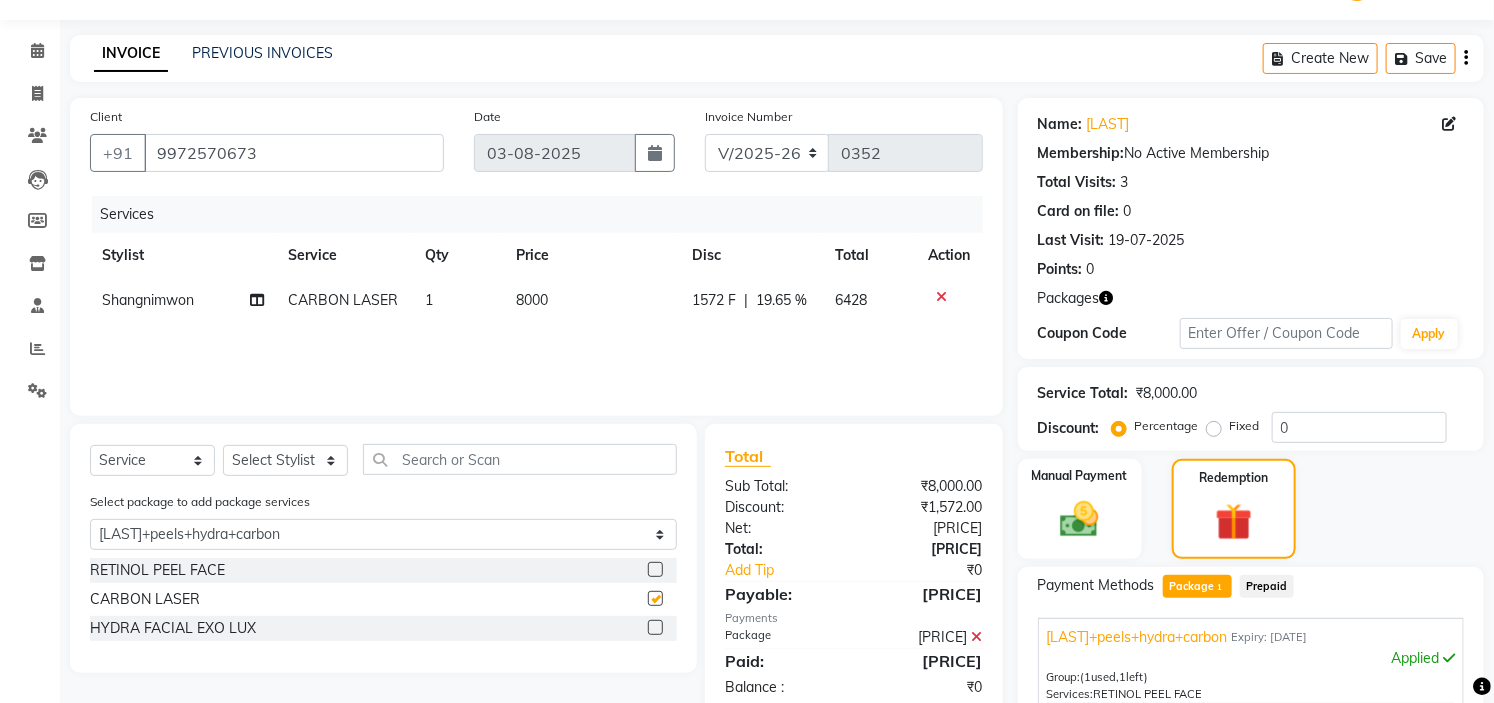 scroll, scrollTop: 96, scrollLeft: 0, axis: vertical 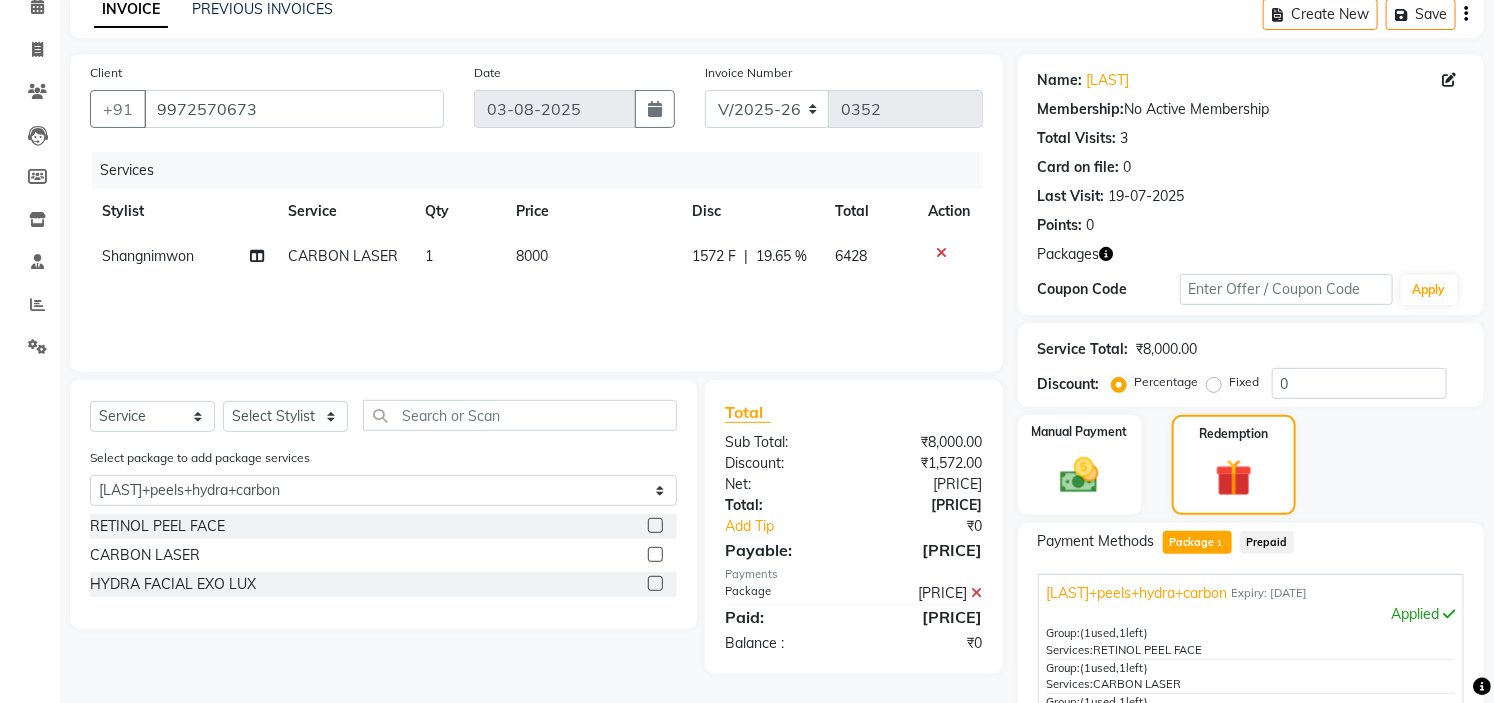 checkbox on "false" 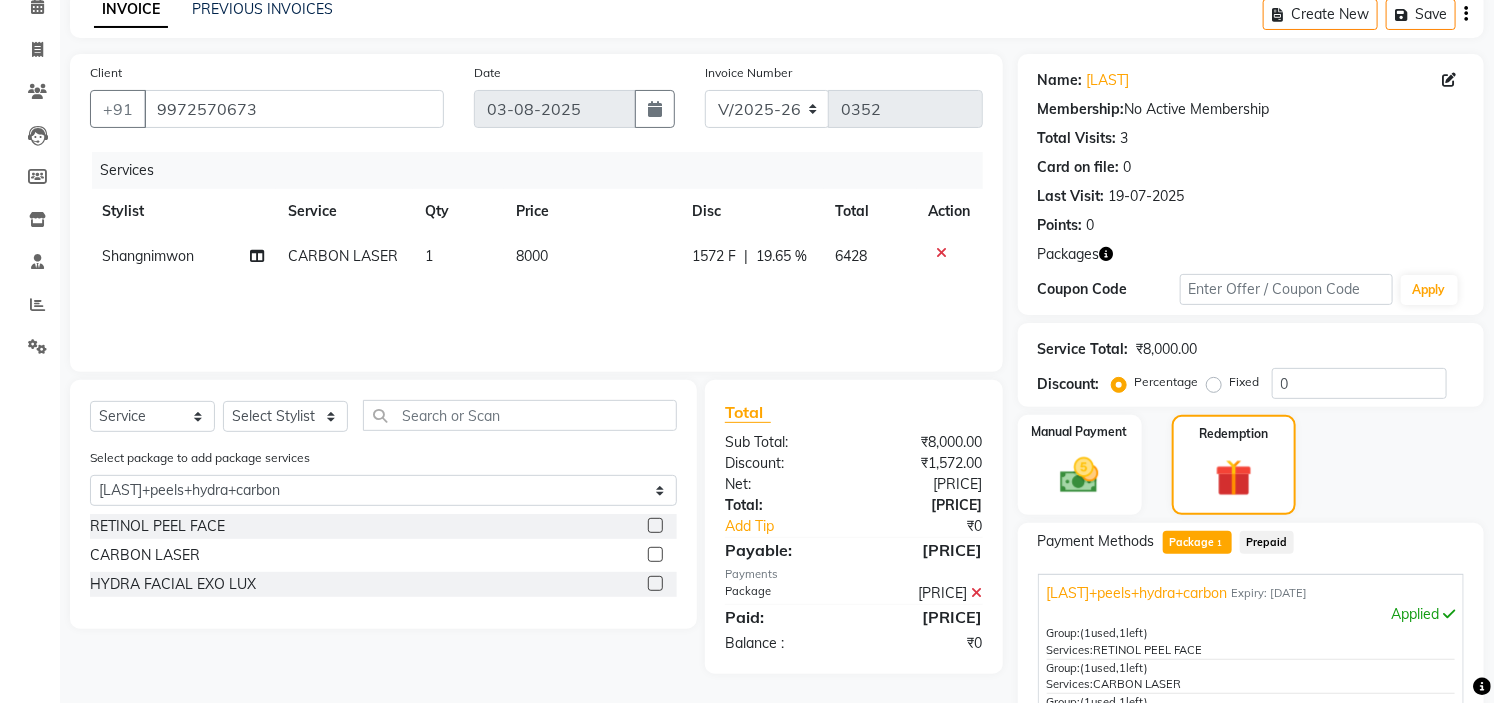 scroll, scrollTop: 337, scrollLeft: 0, axis: vertical 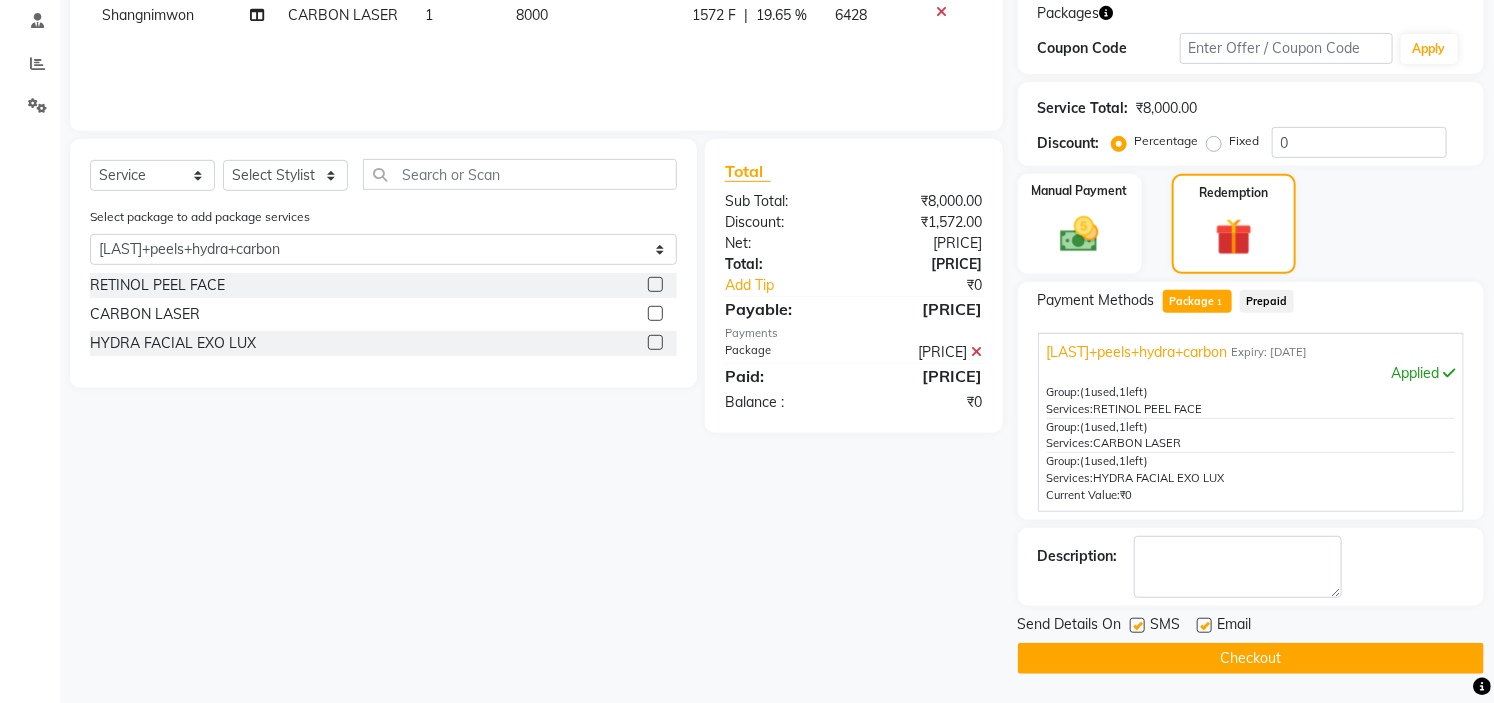 click on "Checkout" 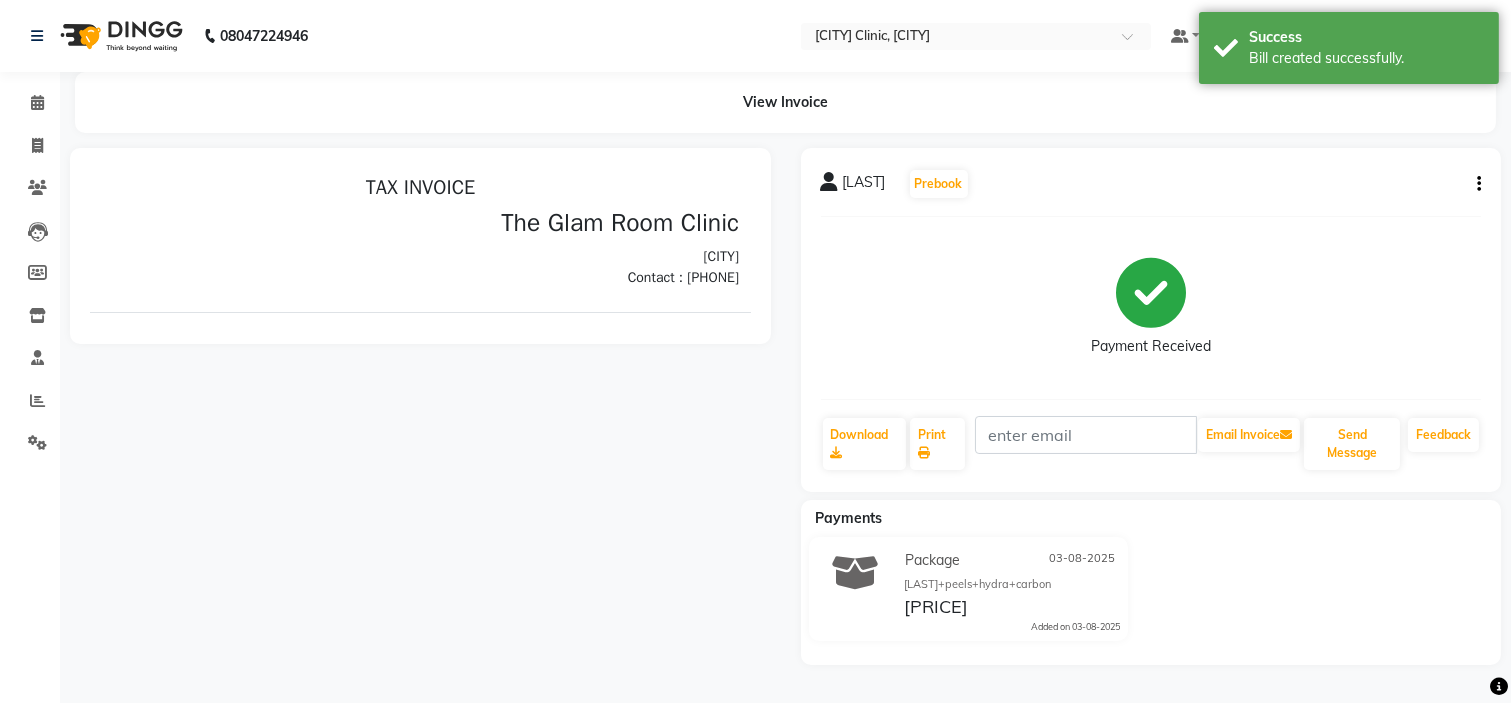 scroll, scrollTop: 0, scrollLeft: 0, axis: both 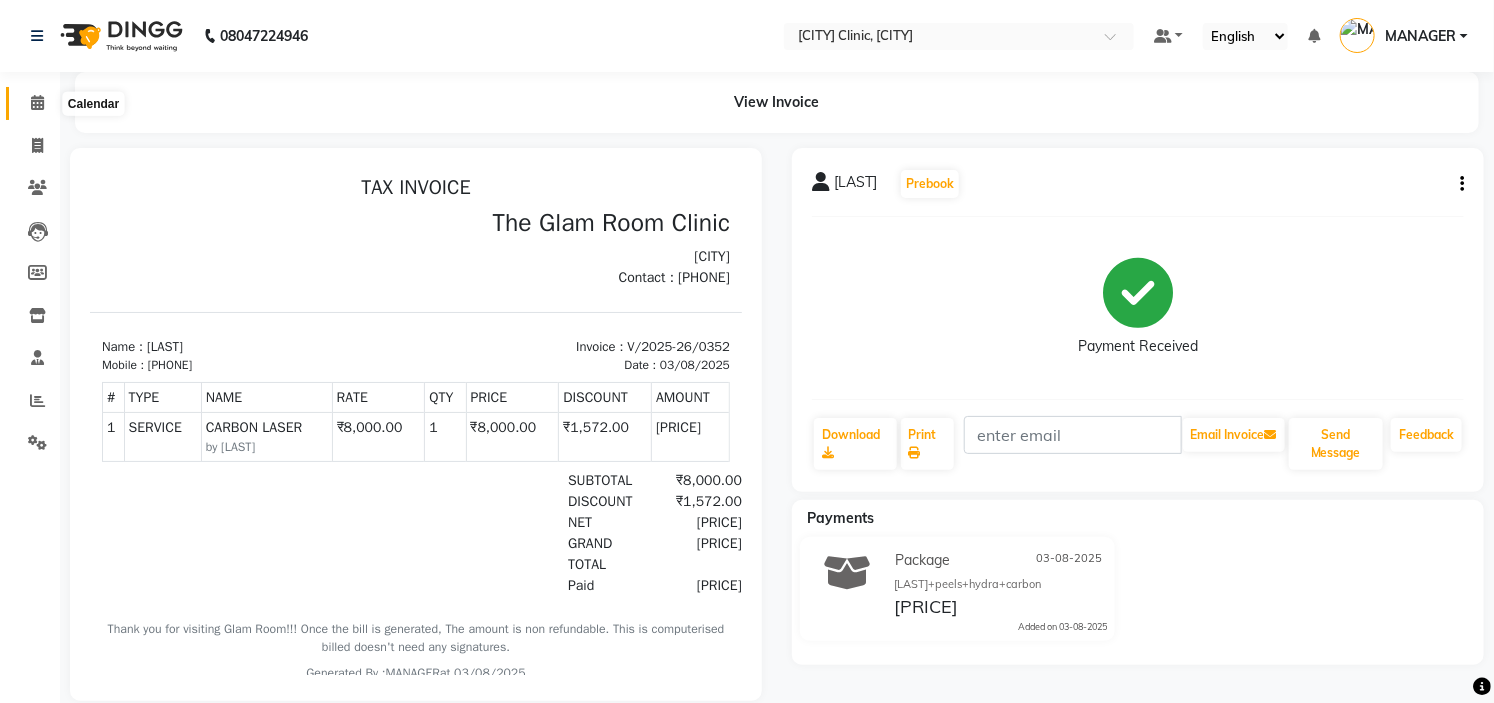 click 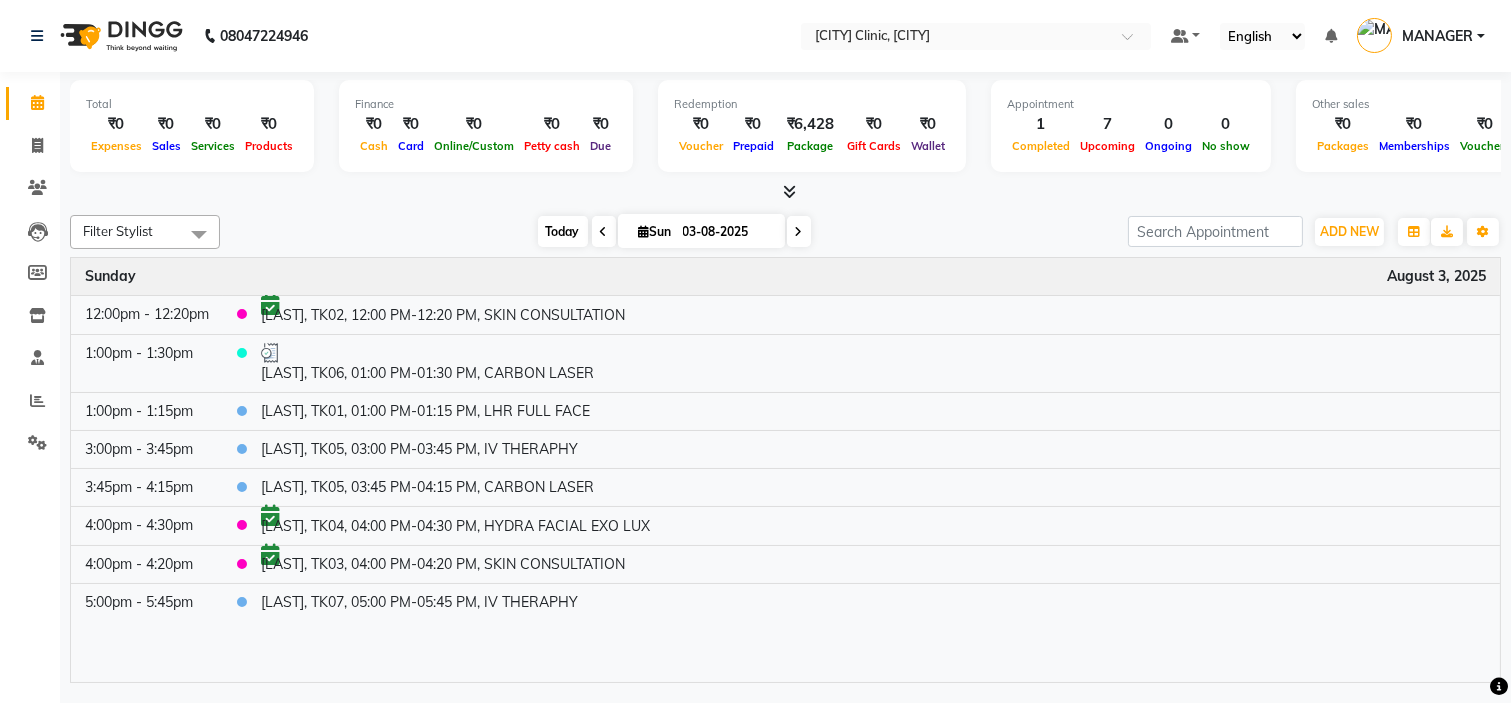 click on "Today" at bounding box center [563, 231] 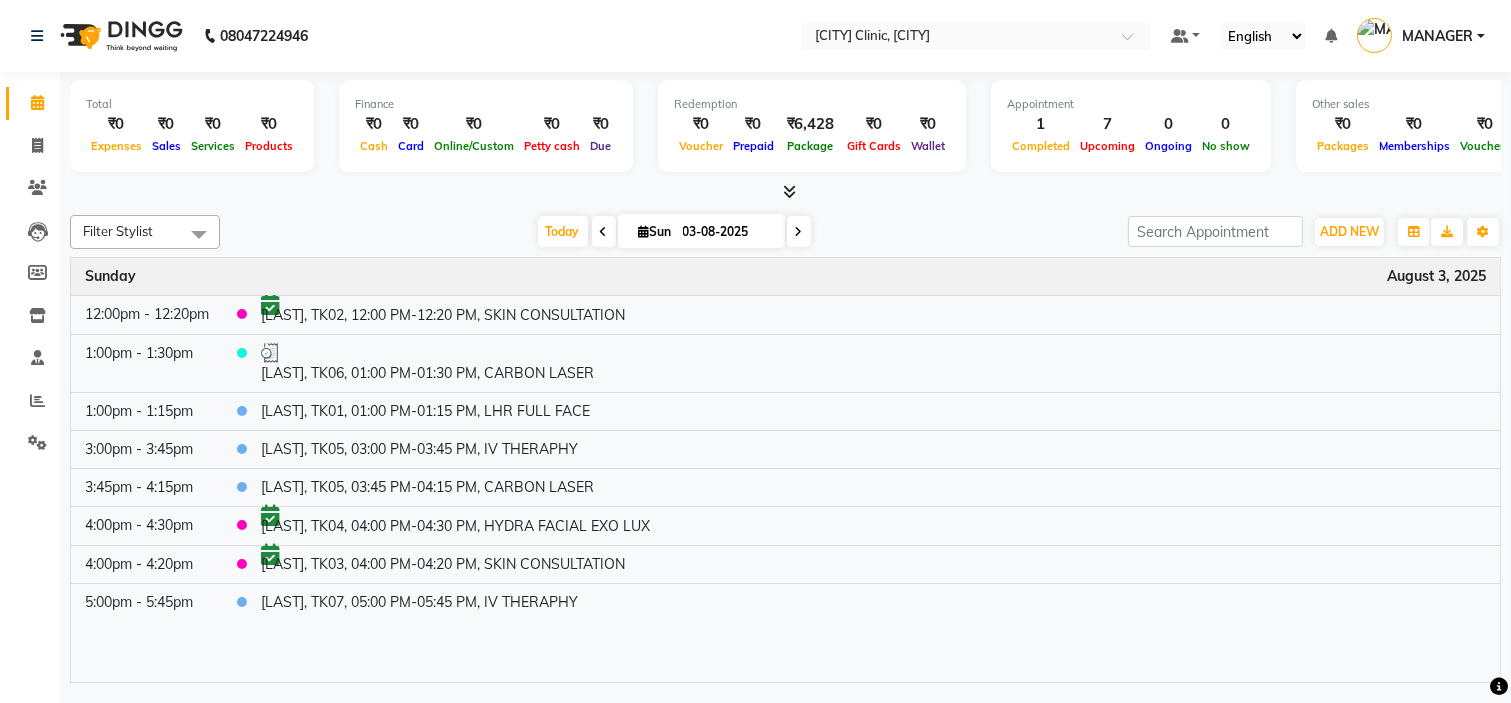 click on "Filter Stylist Select All [LAST] [LAST] [LAST] Dr.[LAST] [LAST] [LAST] [LAST] [LAST] [LAST] [LAST] Today  Sun 03-08-2025 Toggle Dropdown Add Appointment Add Invoice Add Expense Add Attendance Add Client Add Transaction Toggle Dropdown Add Appointment Add Invoice Add Expense Add Attendance Add Client ADD NEW Toggle Dropdown Add Appointment Add Invoice Add Expense Add Attendance Add Client Add Transaction Filter Stylist Select All [LAST] [LAST] [LAST] Dr.[LAST] [LAST] [LAST] [LAST] [LAST] [LAST] [LAST] Group By  Staff View   Room View  View as Vertical  Vertical - Week View  Horizontal  Horizontal - Week View  List  Toggle Dropdown Calendar Settings Manage Tags   Arrange Stylists   Reset Stylists  Full Screen  Show Available Stylist  Appointment Form Zoom 100% Time Event Sunday August 3, 2025 12:00pm - 12:20pm     [LAST], TK02, 12:00 PM-12:20 PM, SKIN CONSULTATION 1:00pm - 1:30pm     [LAST], TK06, 01:00 PM-01:30 PM, CARBON LASER 1:00pm - 1:15pm    [LAST], TK01, 01:00 PM-01:15 PM, LHR FULL FACE" 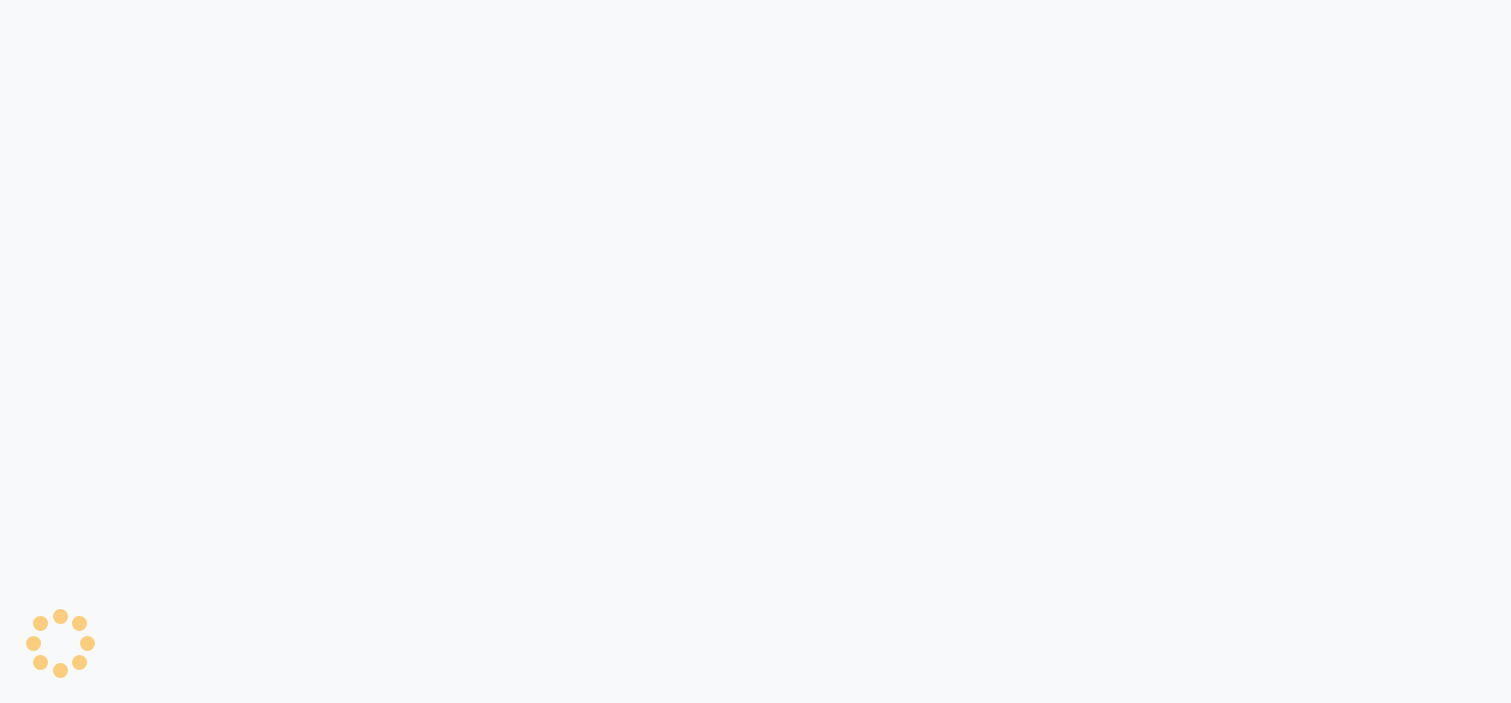 scroll, scrollTop: 0, scrollLeft: 0, axis: both 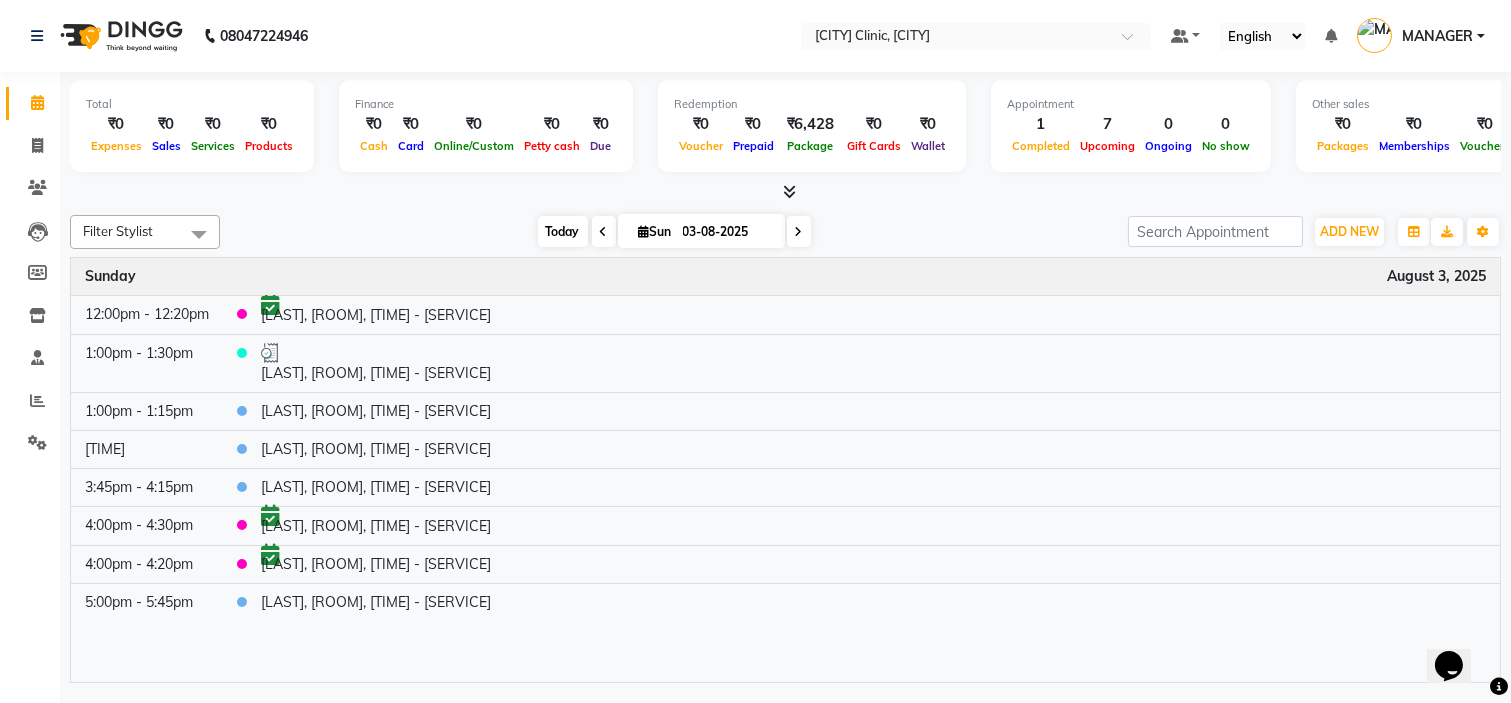 click on "Today" at bounding box center [563, 231] 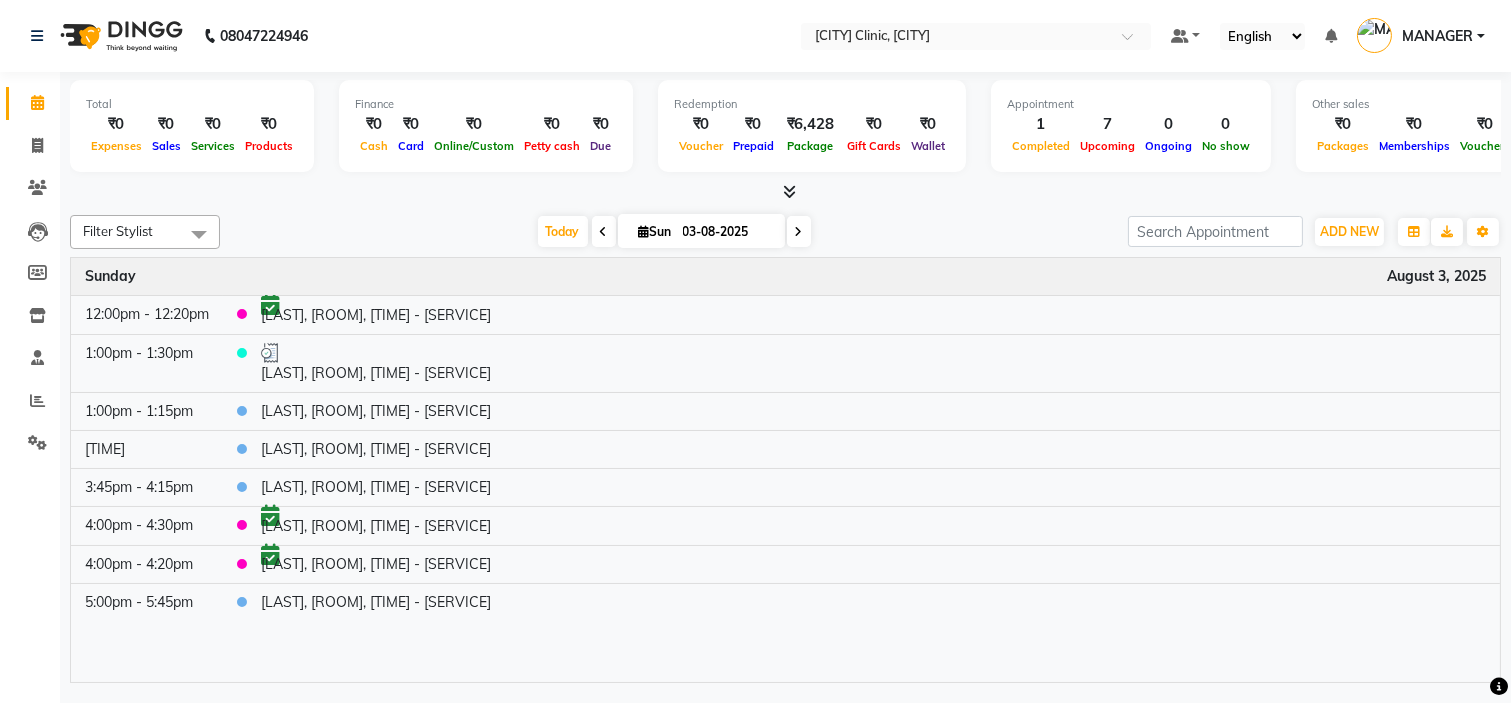click on "Filter Stylist Select All [LAST] [LAST] [LAST] [LAST] [LAST] MANAGER [LAST] [LAST] [LAST] Today Sun [DATE] Toggle Dropdown Add Appointment Add Invoice Add Expense Add Attendance Add Client Add Transaction Toggle Dropdown Add Appointment Add Invoice Add Expense Add Attendance Add Client ADD NEW Toggle Dropdown Add Appointment Add Invoice Add Expense Add Attendance Add Client Add Transaction Filter Stylist Select All [LAST] [LAST] [LAST] [LAST] [LAST] MANAGER [LAST] [LAST] [LAST] Group By Staff View Room View View as Vertical Vertical - Week View Horizontal Horizontal - Week View List Toggle Dropdown Calendar Settings Manage Tags Arrange Stylists Reset Stylists Full Screen Show Available Stylist Appointment Form Zoom 100% Time Event Sunday [DATE] [TIME] [TIME] [LAST], [ROOM], [TIME] - [SERVICE] [TIME] [TIME] [LAST], [ROOM], [TIME] - [SERVICE]" 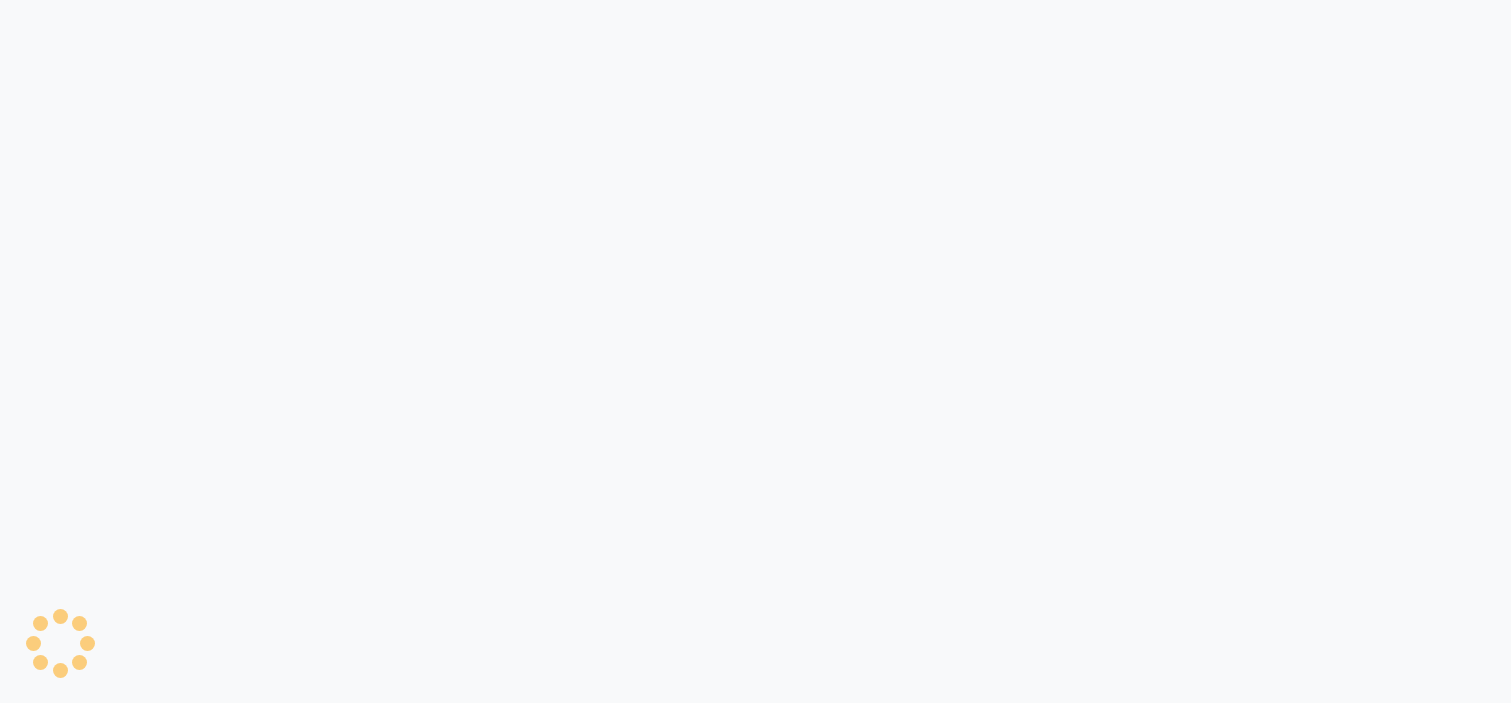 scroll, scrollTop: 0, scrollLeft: 0, axis: both 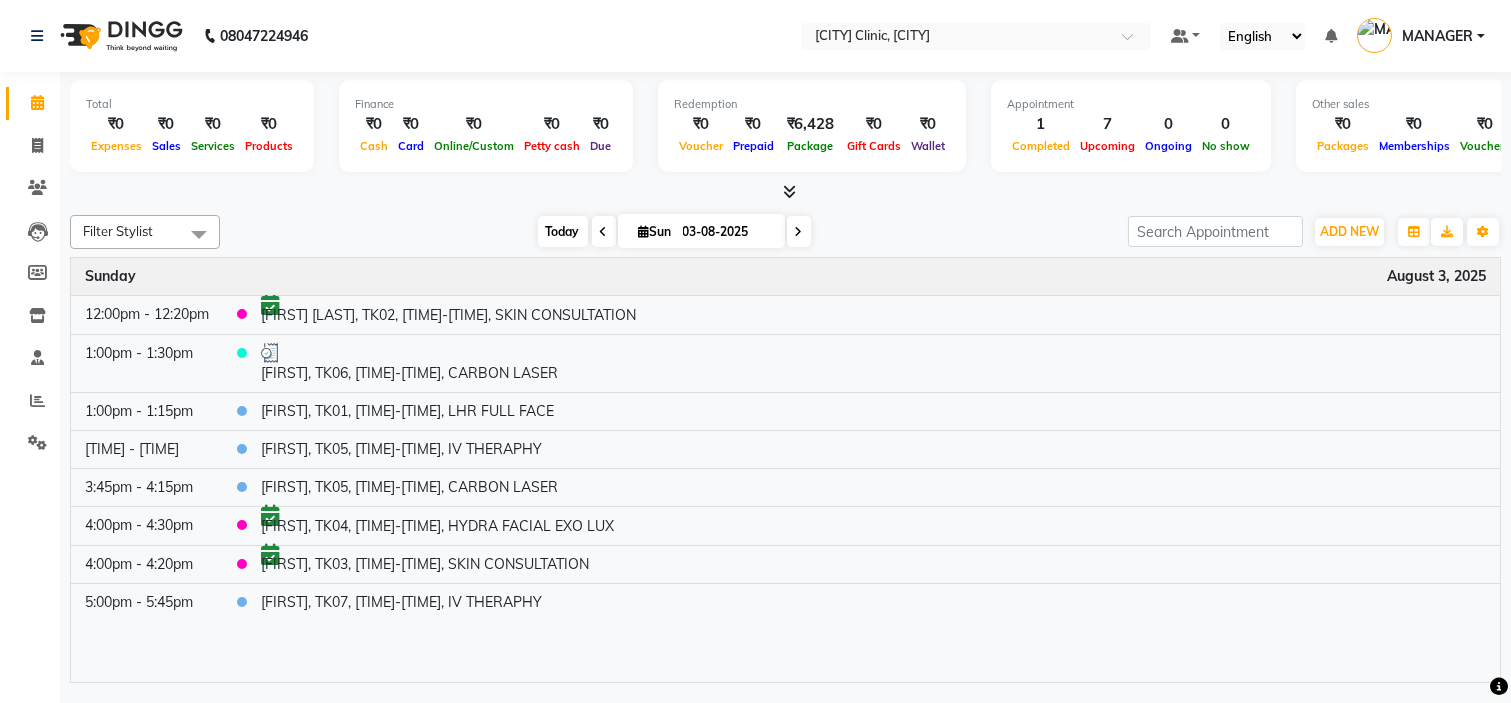 click on "Today" at bounding box center (563, 231) 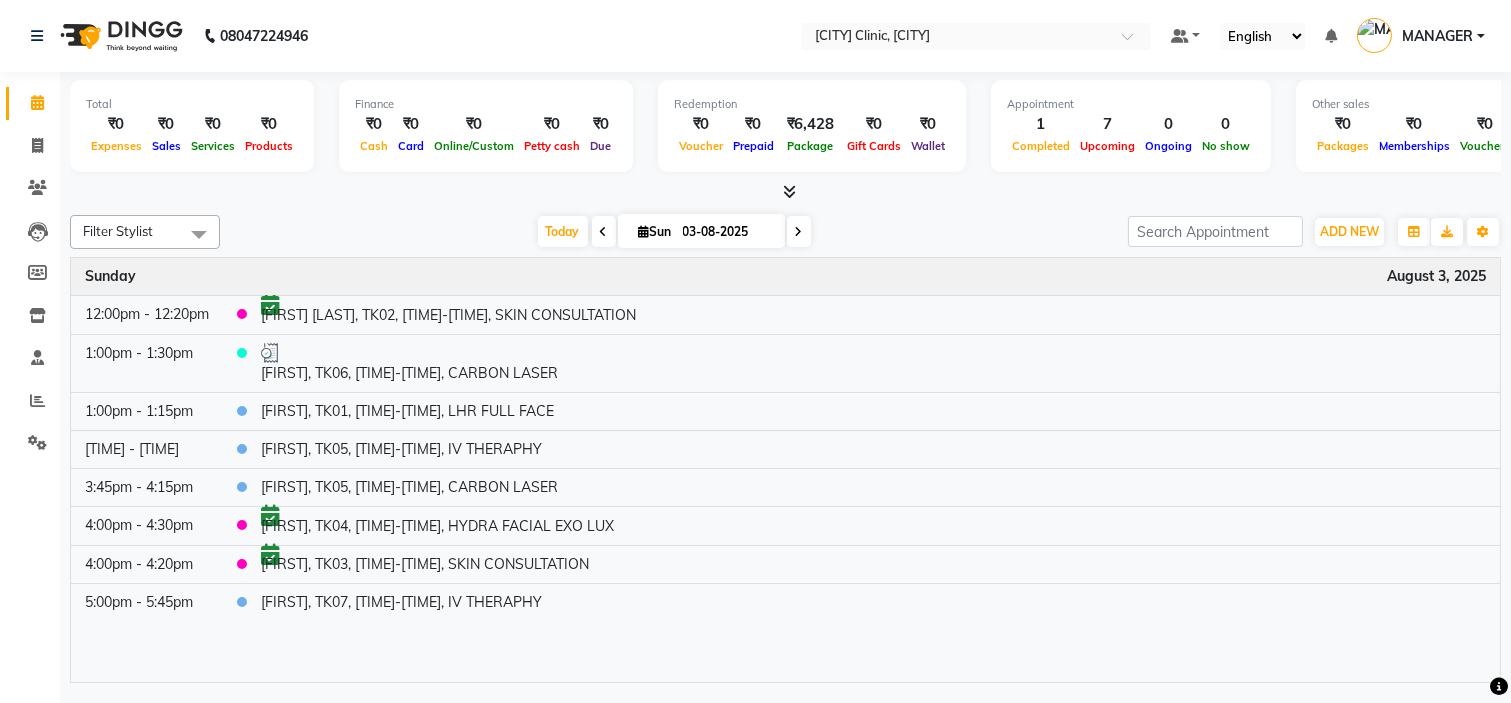 click on "Today  Sun 03-08-2025" at bounding box center [674, 232] 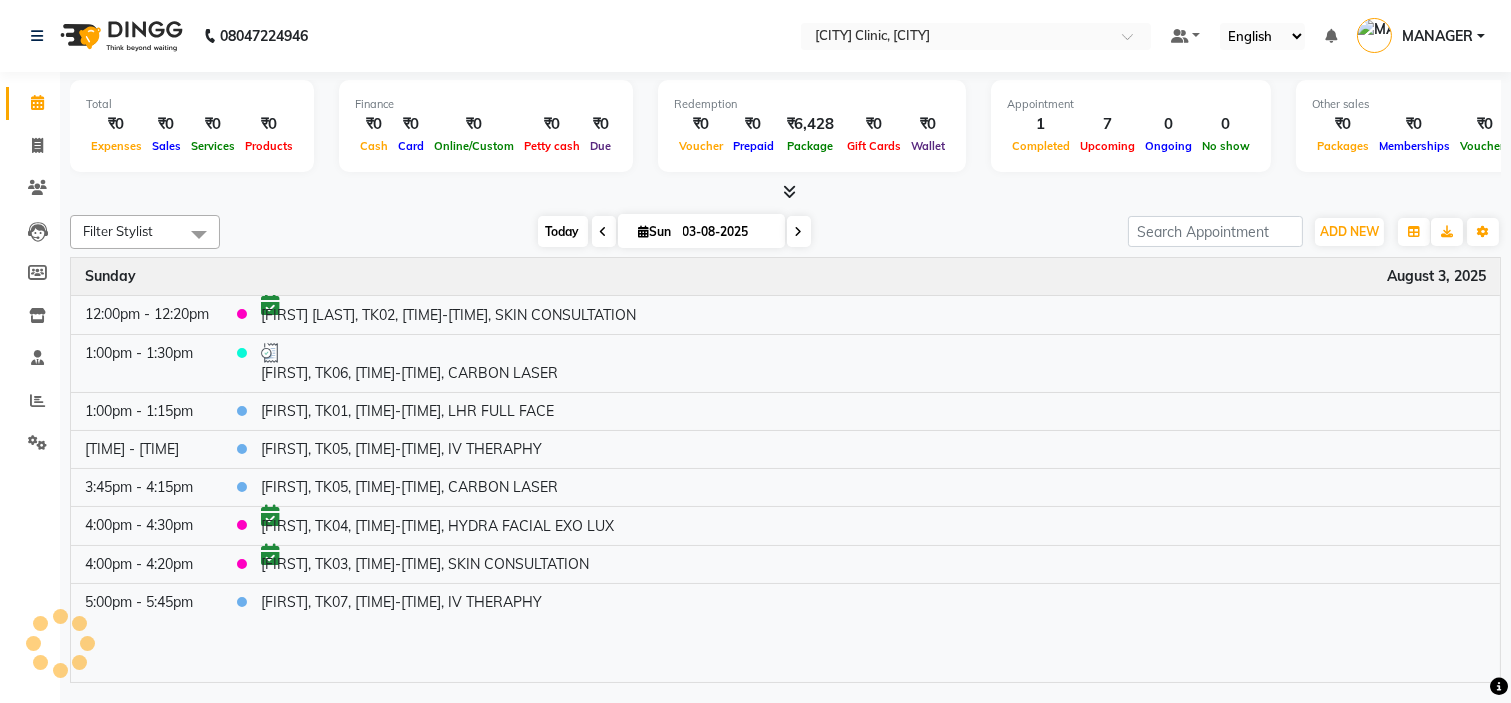 click on "Today" at bounding box center (563, 231) 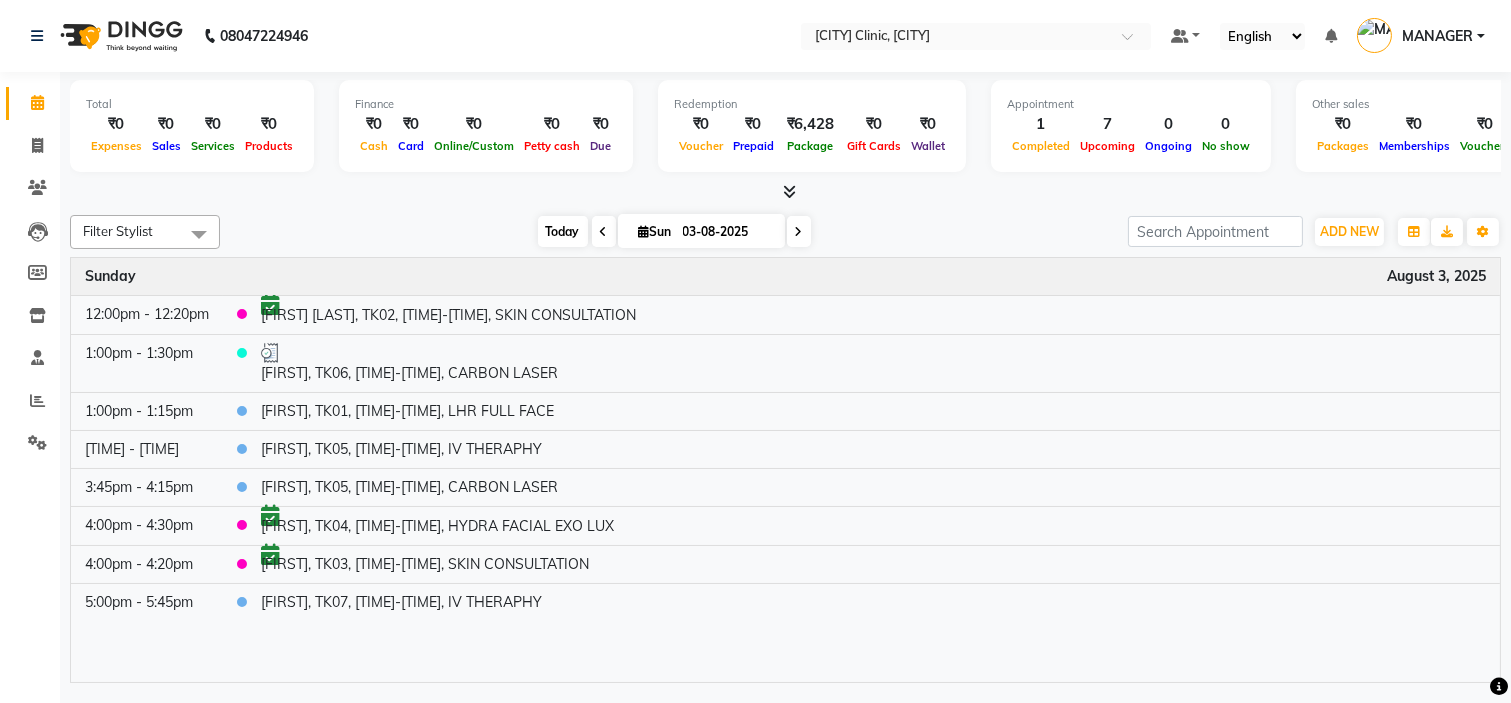 click on "Today" at bounding box center [563, 231] 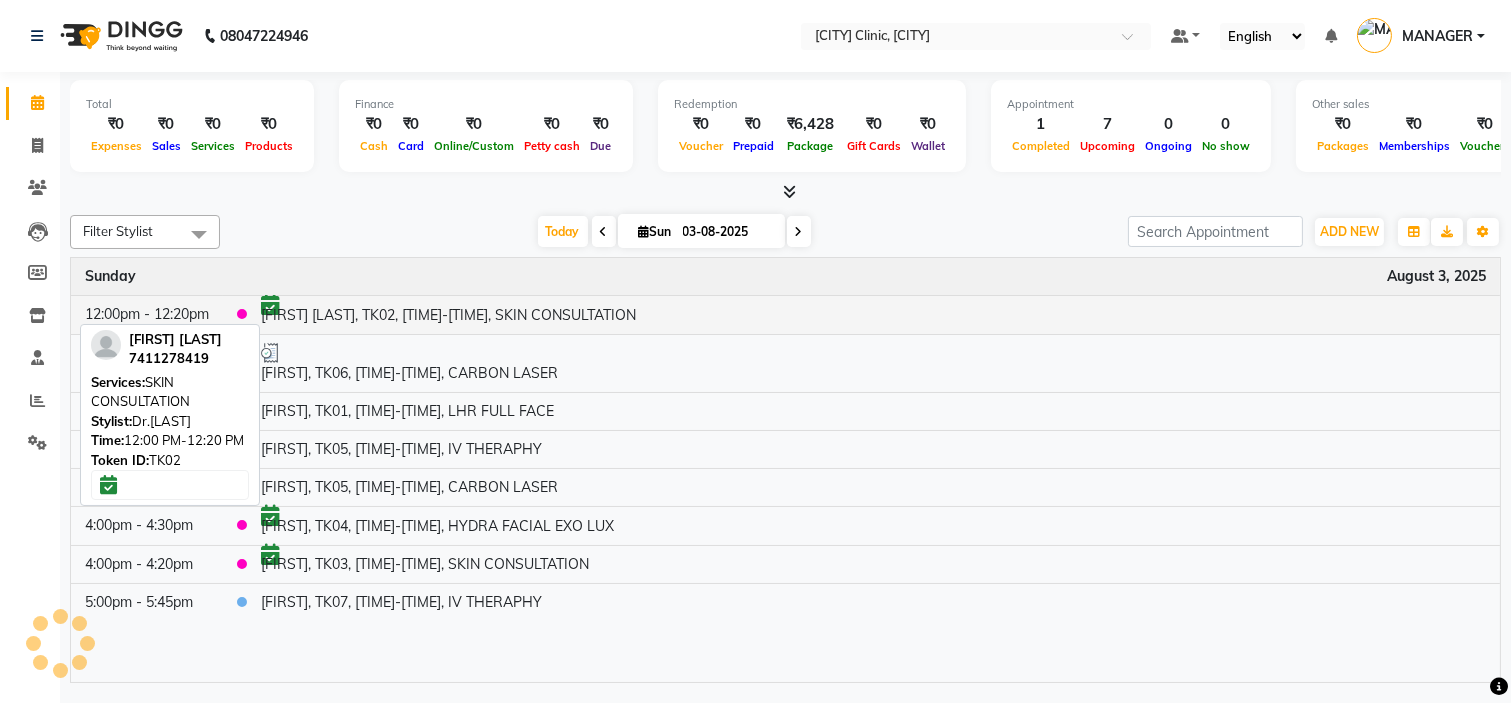 click on "[FIRST] [LAST], TK02, [TIME]-[TIME], SKIN CONSULTATION" at bounding box center (873, 314) 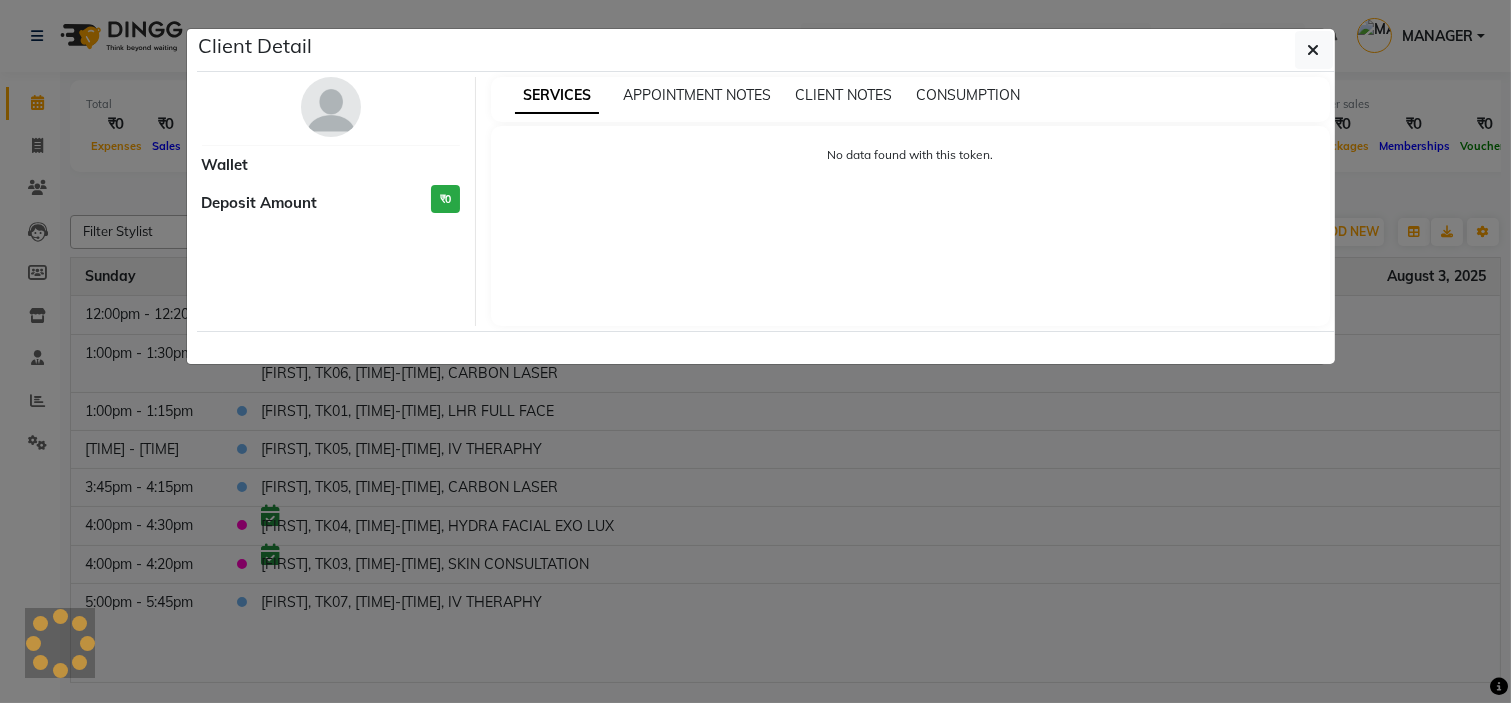 select on "6" 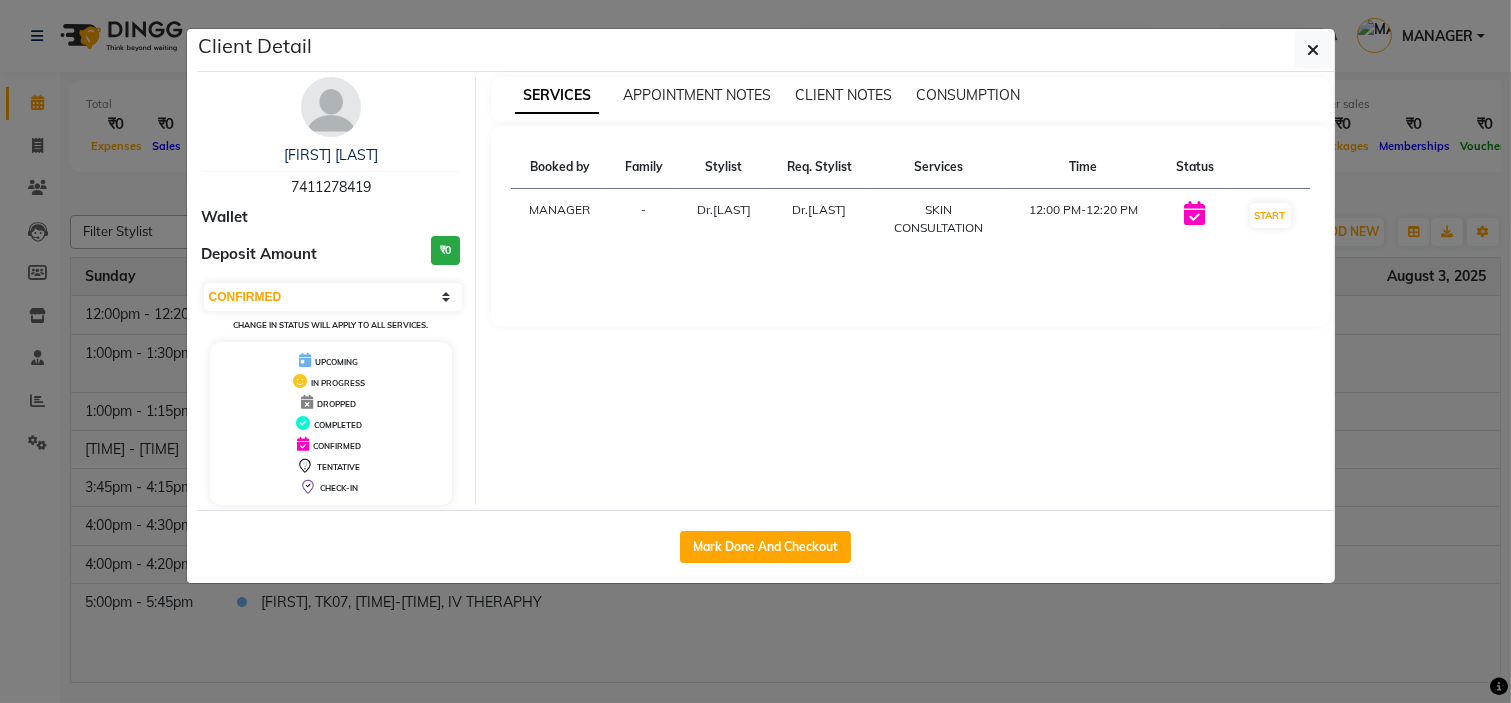 click on "7411278419" at bounding box center (331, 187) 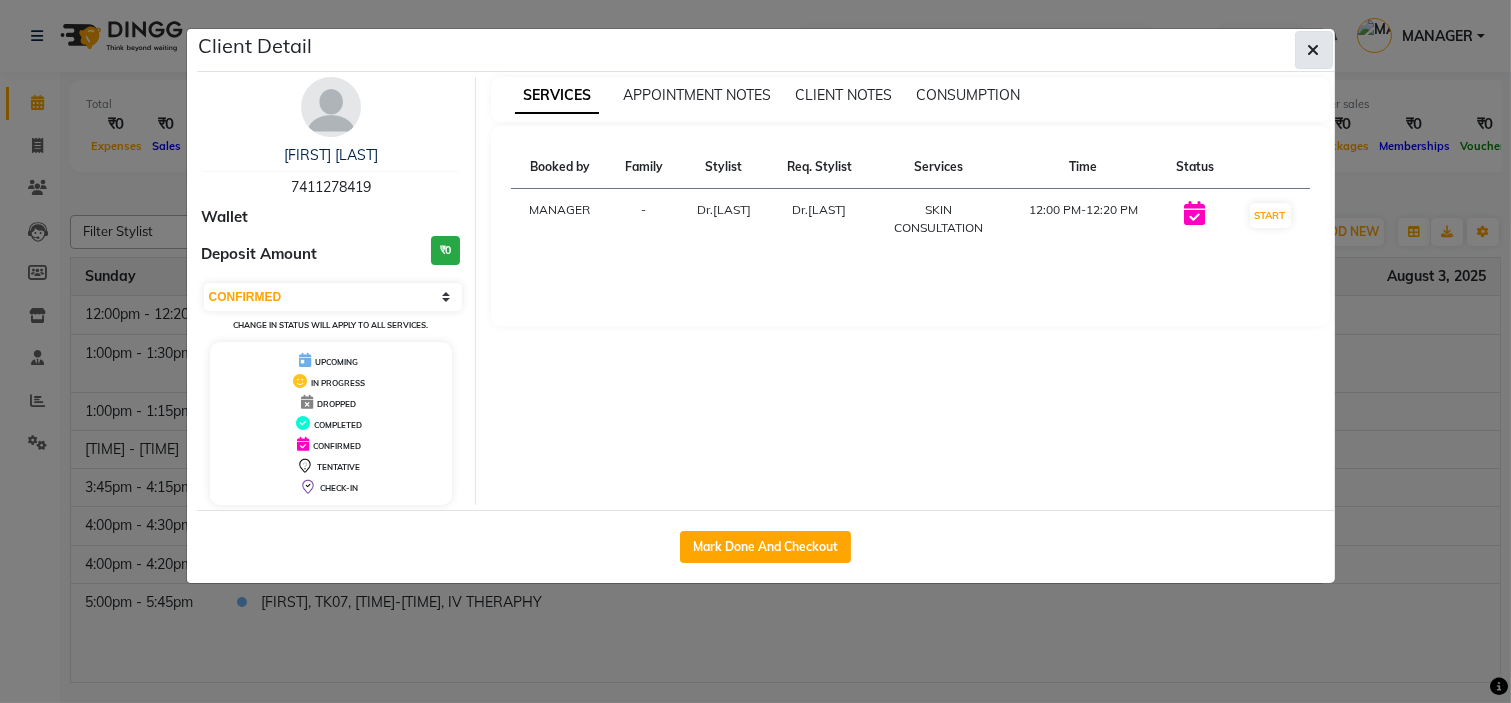 click 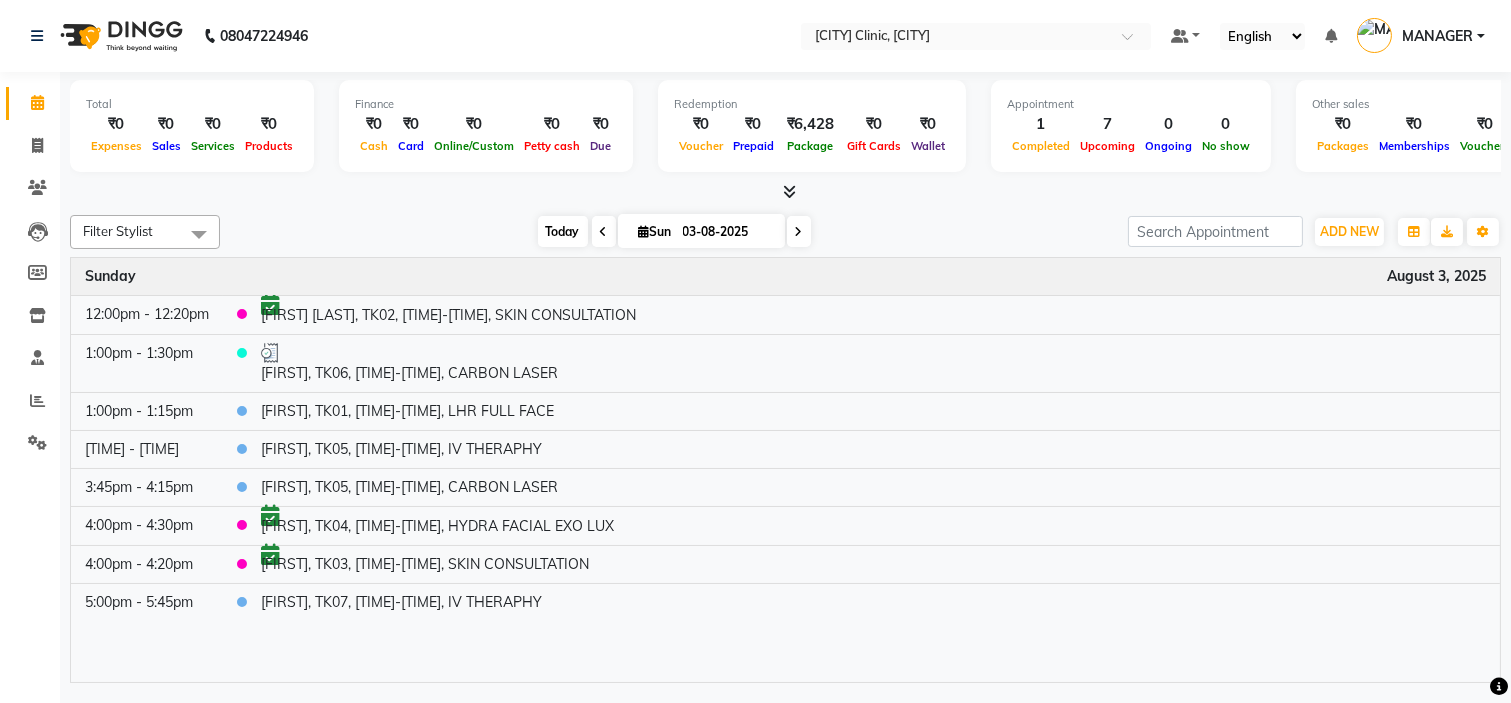 click on "Today" at bounding box center (563, 231) 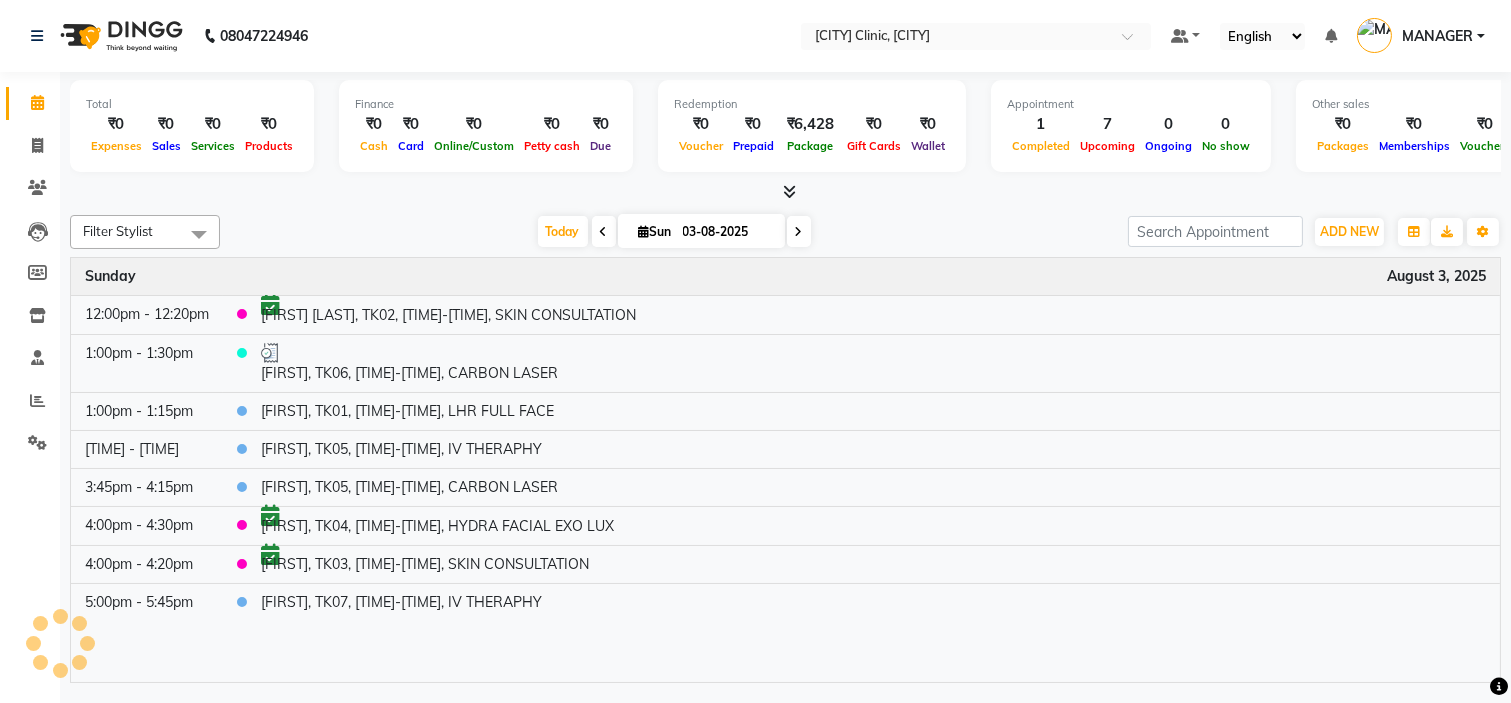 click on "Today  Sun 03-08-2025" at bounding box center (674, 232) 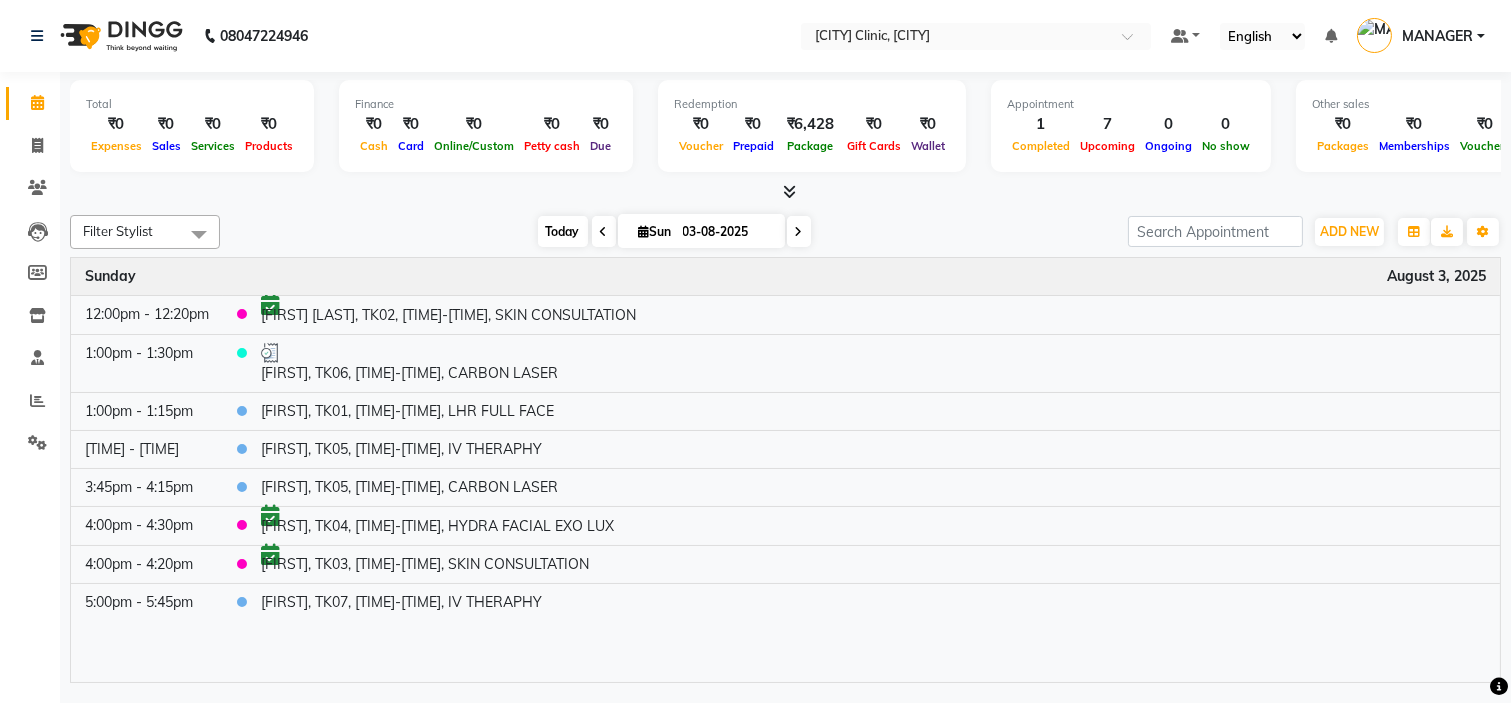 click on "Today" at bounding box center [563, 231] 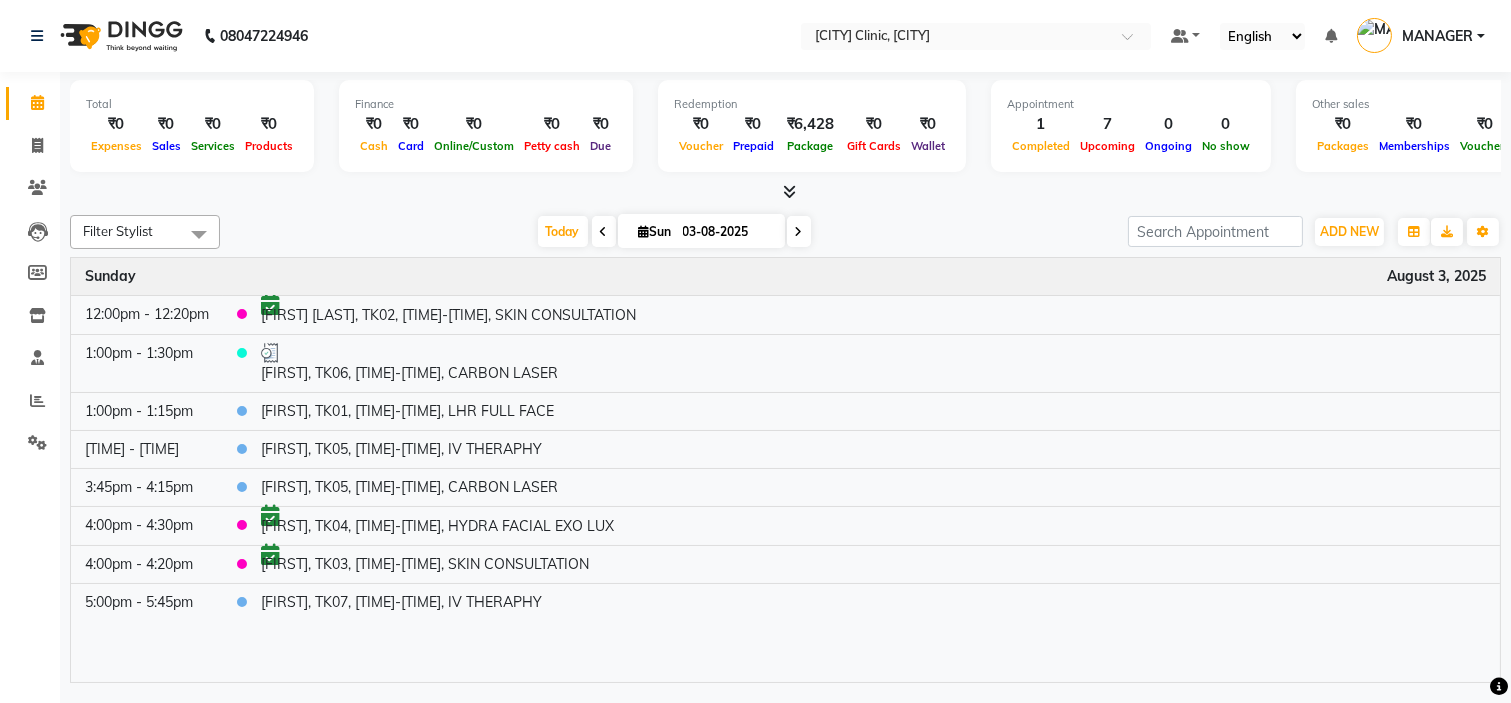 click on "Today  Sun 03-08-2025" at bounding box center [674, 232] 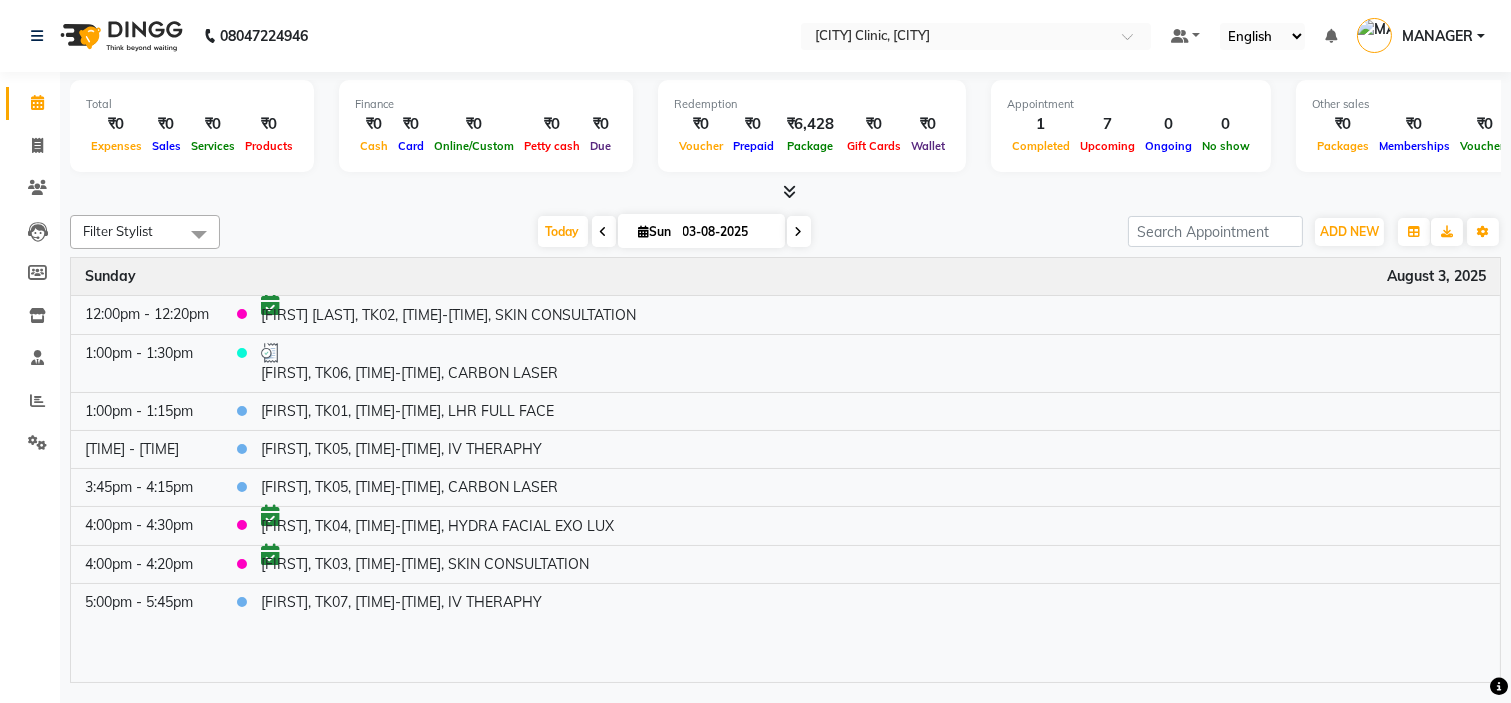 click on "Total  ₹0  Expenses ₹0  Sales ₹0  Services ₹0  Products Finance  ₹0  Cash ₹0  Card ₹0  Online/Custom ₹0 Petty cash ₹0 Due  Redemption  ₹0 Voucher ₹0 Prepaid ₹6,428 Package ₹0  Gift Cards ₹0  Wallet  Appointment  1 Completed 7 Upcoming 0 Ongoing 0 No show  Other sales  ₹0  Packages ₹0  Memberships ₹0  Vouchers ₹0  Prepaids ₹0  Gift Cards Filter Stylist Select All Ankita Arti Ashwini Dr.Apurva Lakshmi MANAGER Ruhi Samrin Shangnimwon Sumaiya Today  Sun 03-08-2025 Toggle Dropdown Add Appointment Add Invoice Add Expense Add Attendance Add Client Add Transaction Toggle Dropdown Add Appointment Add Invoice Add Expense Add Attendance Add Client ADD NEW Toggle Dropdown Add Appointment Add Invoice Add Expense Add Attendance Add Client Add Transaction Filter Stylist Select All Ankita Arti Ashwini Dr.Apurva Lakshmi MANAGER Ruhi Samrin Shangnimwon Sumaiya Group By  Staff View   Room View  View as Vertical  Vertical - Week View  Horizontal  Horizontal - Week View  List  Toggle Dropdown" 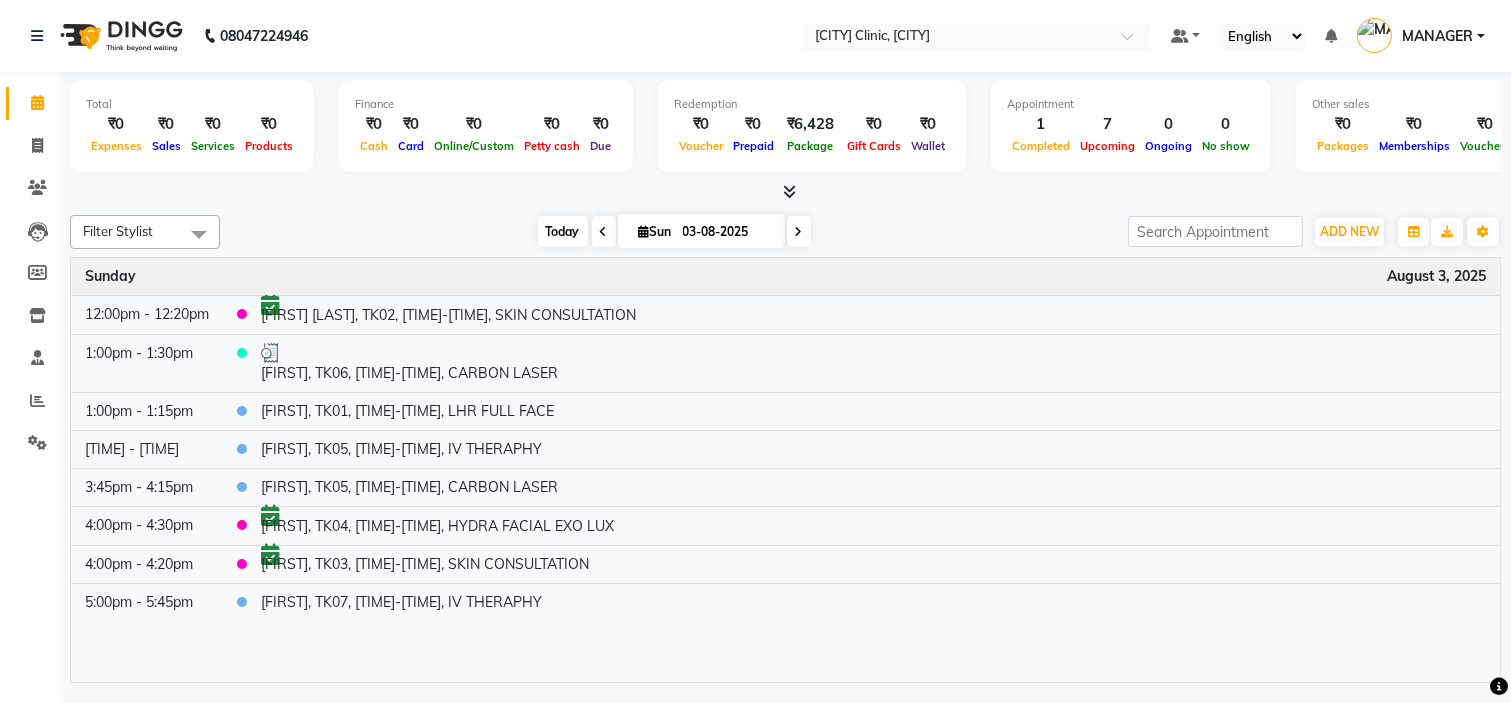 click on "Today" at bounding box center [563, 231] 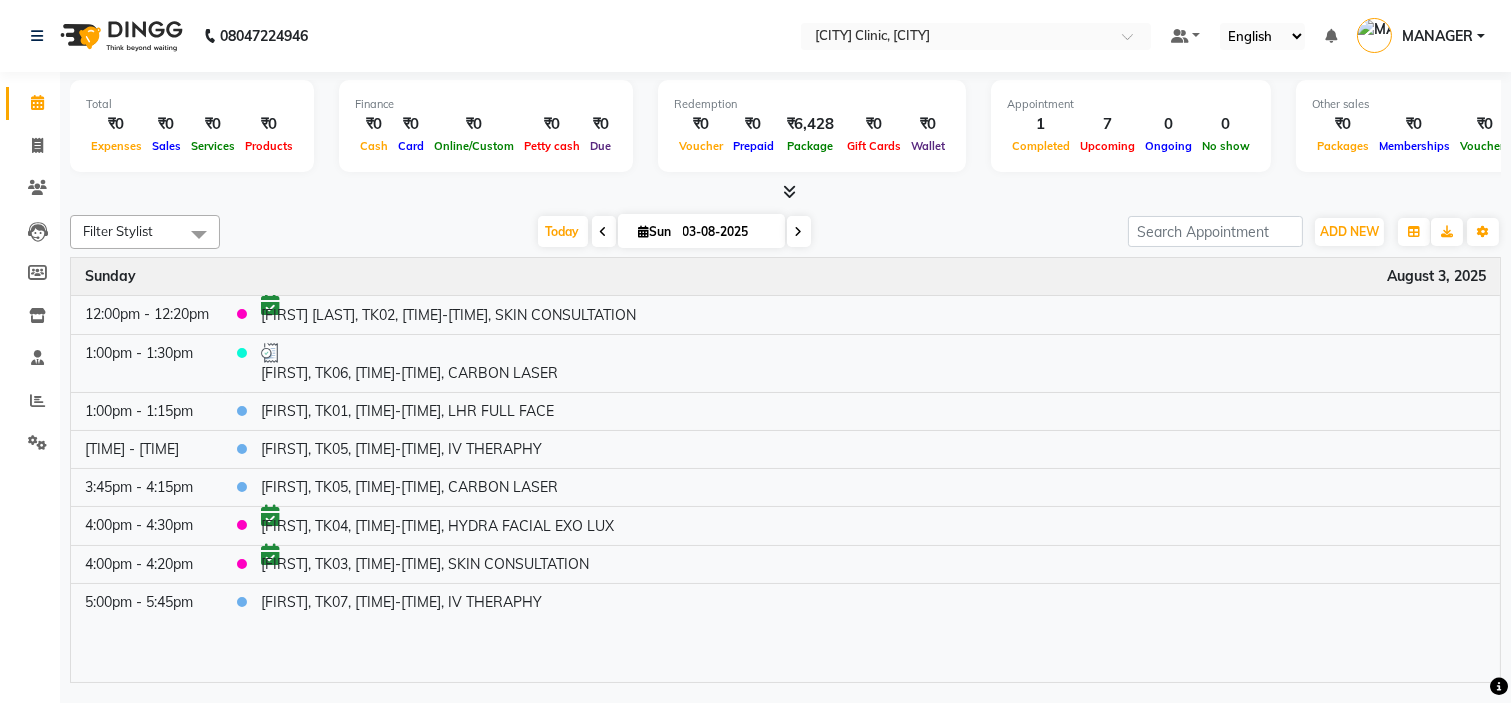 click on "Filter Stylist Select All [LAST] [LAST] [LAST] Dr.[LAST] [LAST] [LAST] [LAST] [LAST] [LAST] [LAST] Today  Sun 03-08-2025 Toggle Dropdown Add Appointment Add Invoice Add Expense Add Attendance Add Client Add Transaction Toggle Dropdown Add Appointment Add Invoice Add Expense Add Attendance Add Client ADD NEW Toggle Dropdown Add Appointment Add Invoice Add Expense Add Attendance Add Client Add Transaction Filter Stylist Select All [LAST] [LAST] [LAST] Dr.[LAST] [LAST] [LAST] [LAST] [LAST] [LAST] [LAST] Group By  Staff View   Room View  View as Vertical  Vertical - Week View  Horizontal  Horizontal - Week View  List  Toggle Dropdown Calendar Settings Manage Tags   Arrange Stylists   Reset Stylists  Full Screen  Show Available Stylist  Appointment Form Zoom 100% Time Event Sunday August 3, 2025 12:00pm - 12:20pm     [LAST], TK02, 12:00 PM-12:20 PM, SKIN CONSULTATION 1:00pm - 1:30pm     [LAST], TK06, 01:00 PM-01:30 PM, CARBON LASER 1:00pm - 1:15pm    [LAST], TK01, 01:00 PM-01:15 PM, LHR FULL FACE" 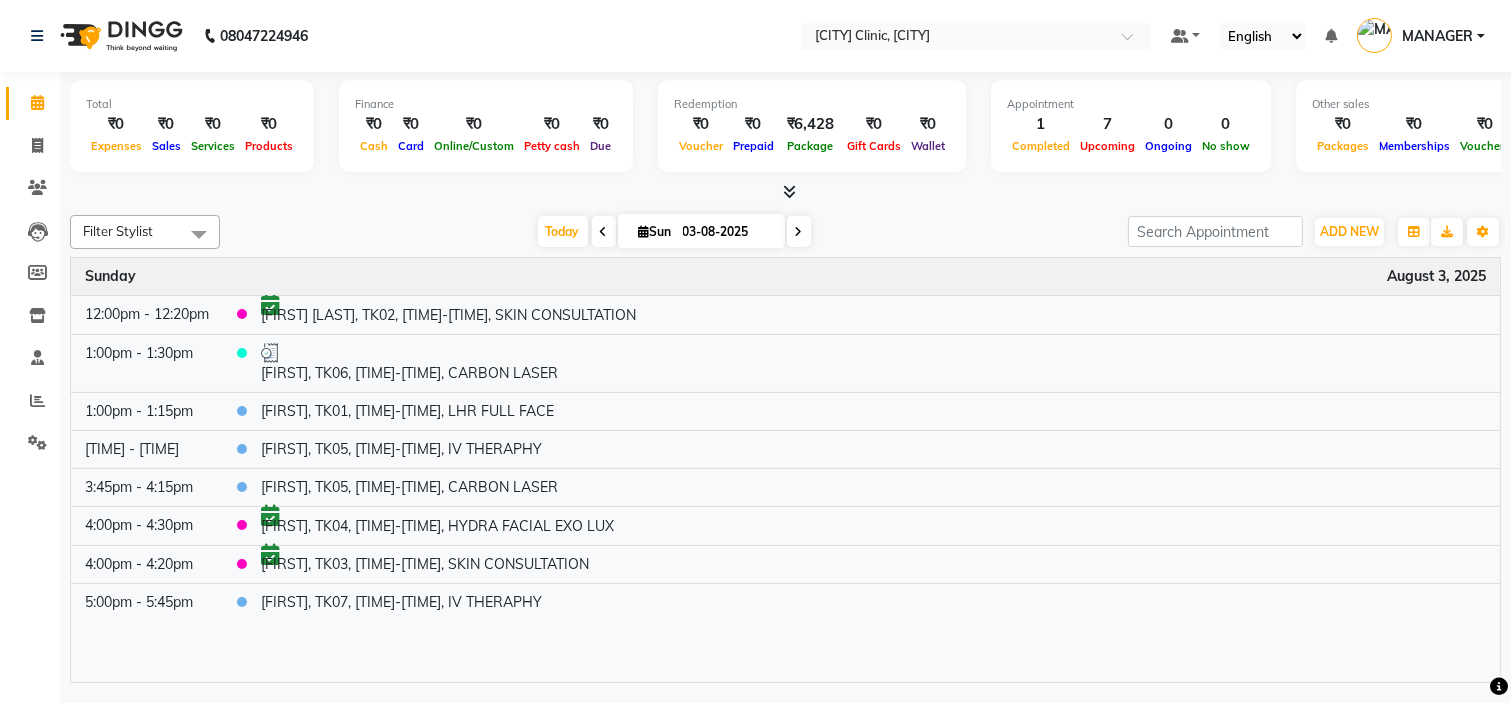 click on "Filter Stylist Select All [LAST] [LAST] [LAST] Dr.[LAST] [LAST] [LAST] [LAST] [LAST] [LAST] [LAST] Today  Sun 03-08-2025 Toggle Dropdown Add Appointment Add Invoice Add Expense Add Attendance Add Client Add Transaction Toggle Dropdown Add Appointment Add Invoice Add Expense Add Attendance Add Client ADD NEW Toggle Dropdown Add Appointment Add Invoice Add Expense Add Attendance Add Client Add Transaction Filter Stylist Select All [LAST] [LAST] [LAST] Dr.[LAST] [LAST] [LAST] [LAST] [LAST] [LAST] [LAST] Group By  Staff View   Room View  View as Vertical  Vertical - Week View  Horizontal  Horizontal - Week View  List  Toggle Dropdown Calendar Settings Manage Tags   Arrange Stylists   Reset Stylists  Full Screen  Show Available Stylist  Appointment Form Zoom 100% Time Event Sunday August 3, 2025 12:00pm - 12:20pm     [LAST], TK02, 12:00 PM-12:20 PM, SKIN CONSULTATION 1:00pm - 1:30pm     [LAST], TK06, 01:00 PM-01:30 PM, CARBON LASER 1:00pm - 1:15pm    [LAST], TK01, 01:00 PM-01:15 PM, LHR FULL FACE" 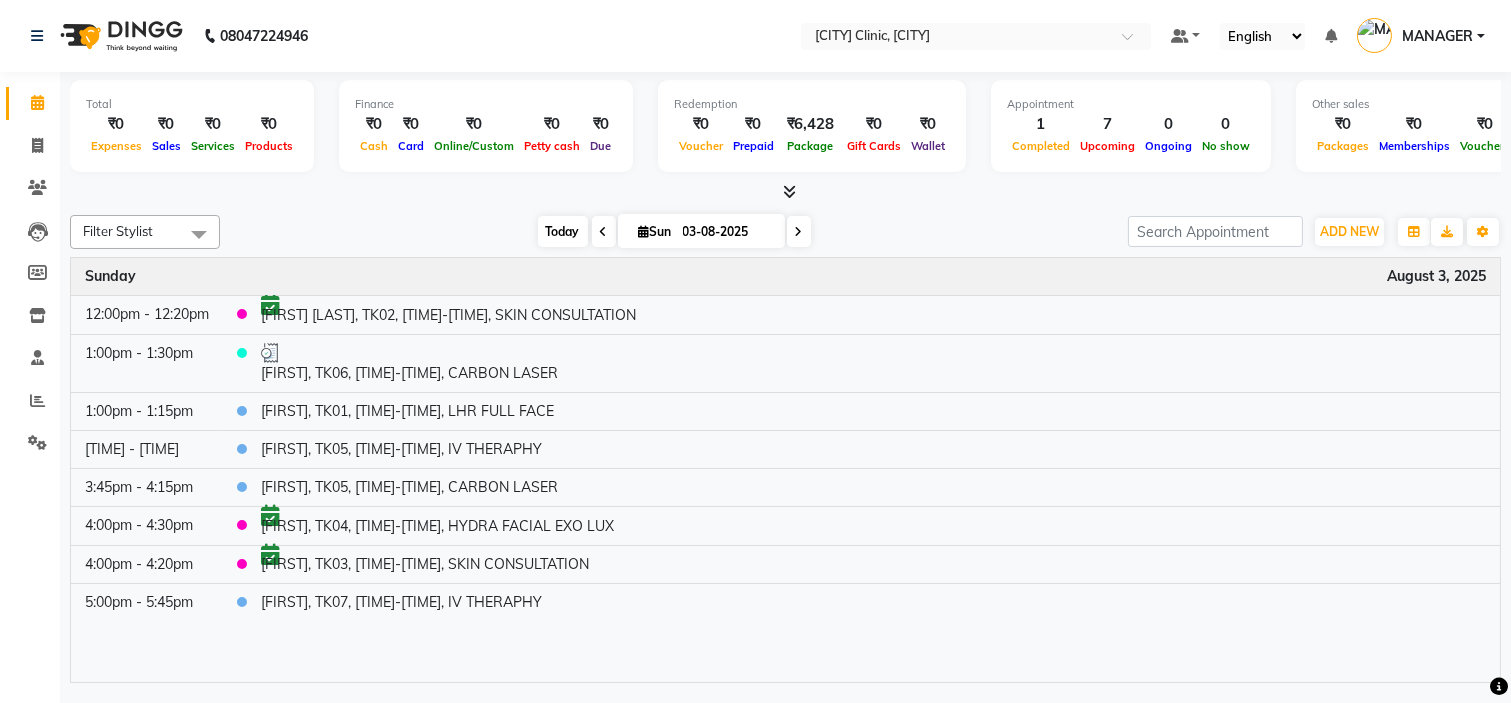 click on "Today" at bounding box center (563, 231) 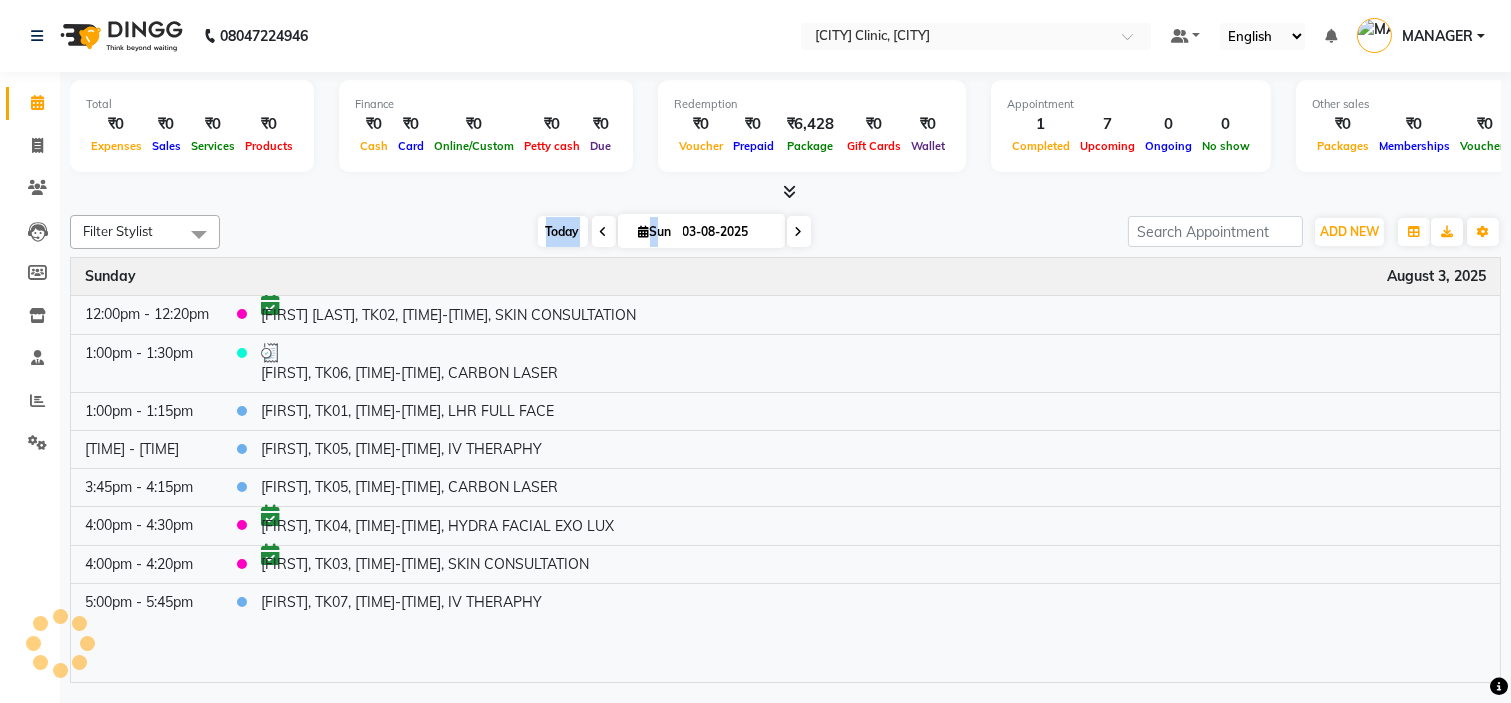 click on "Today" at bounding box center (563, 231) 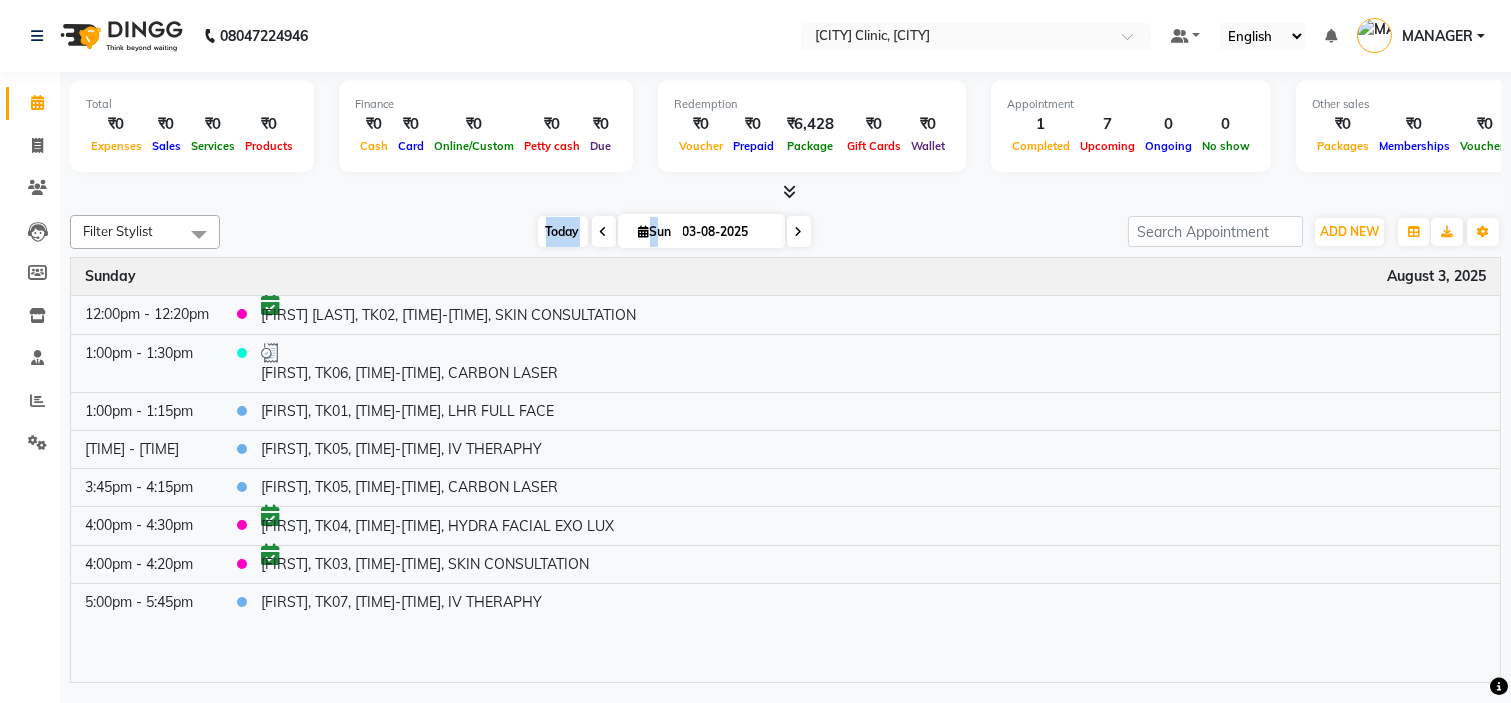 click on "Today" at bounding box center (563, 231) 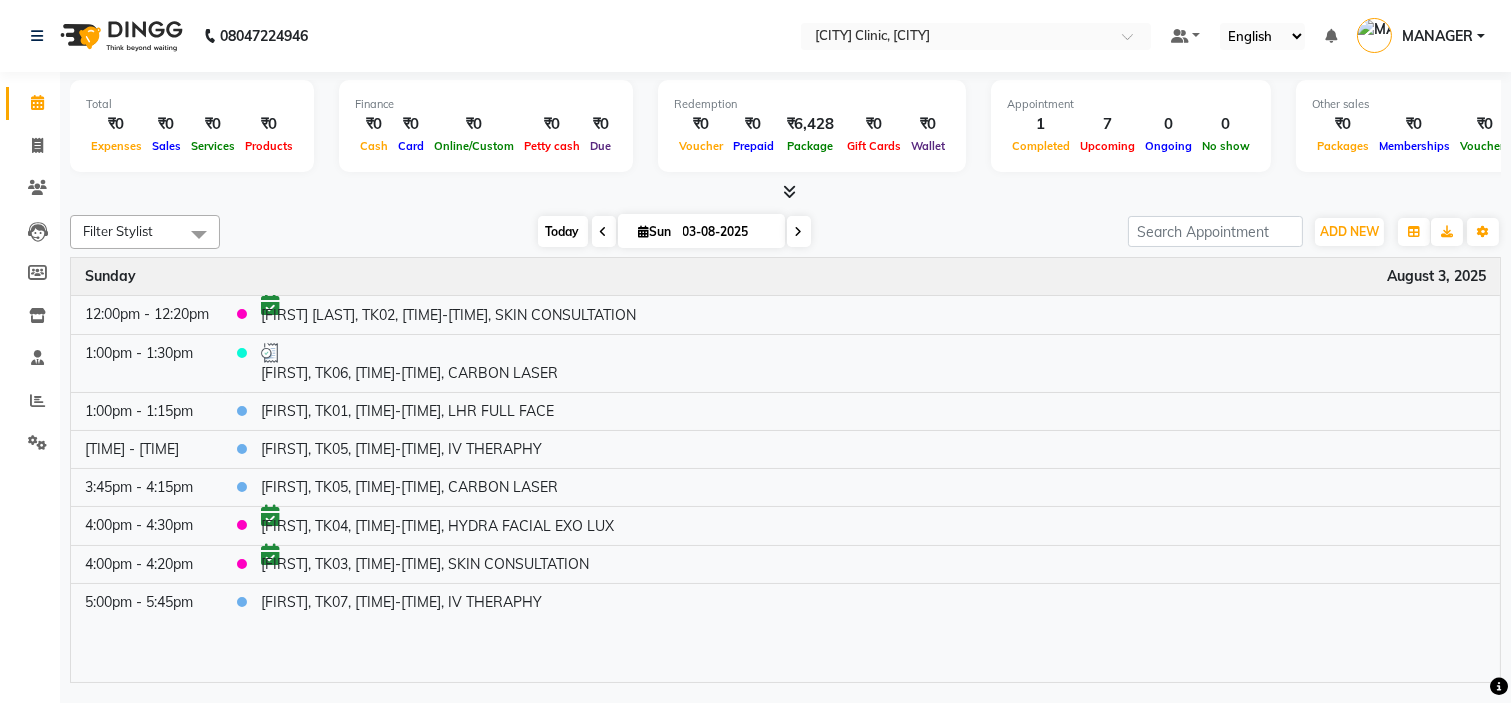 click on "Today" at bounding box center (563, 231) 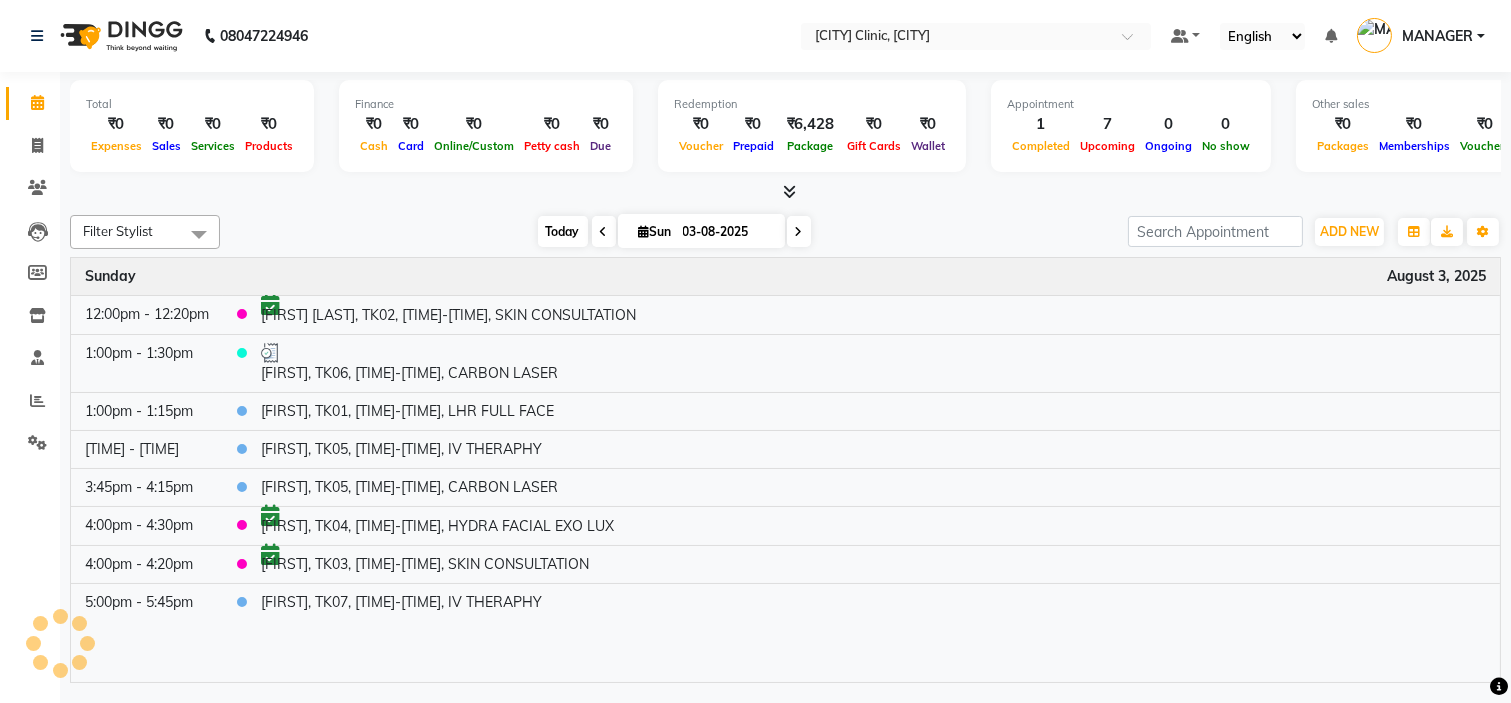 click on "Today" at bounding box center (563, 231) 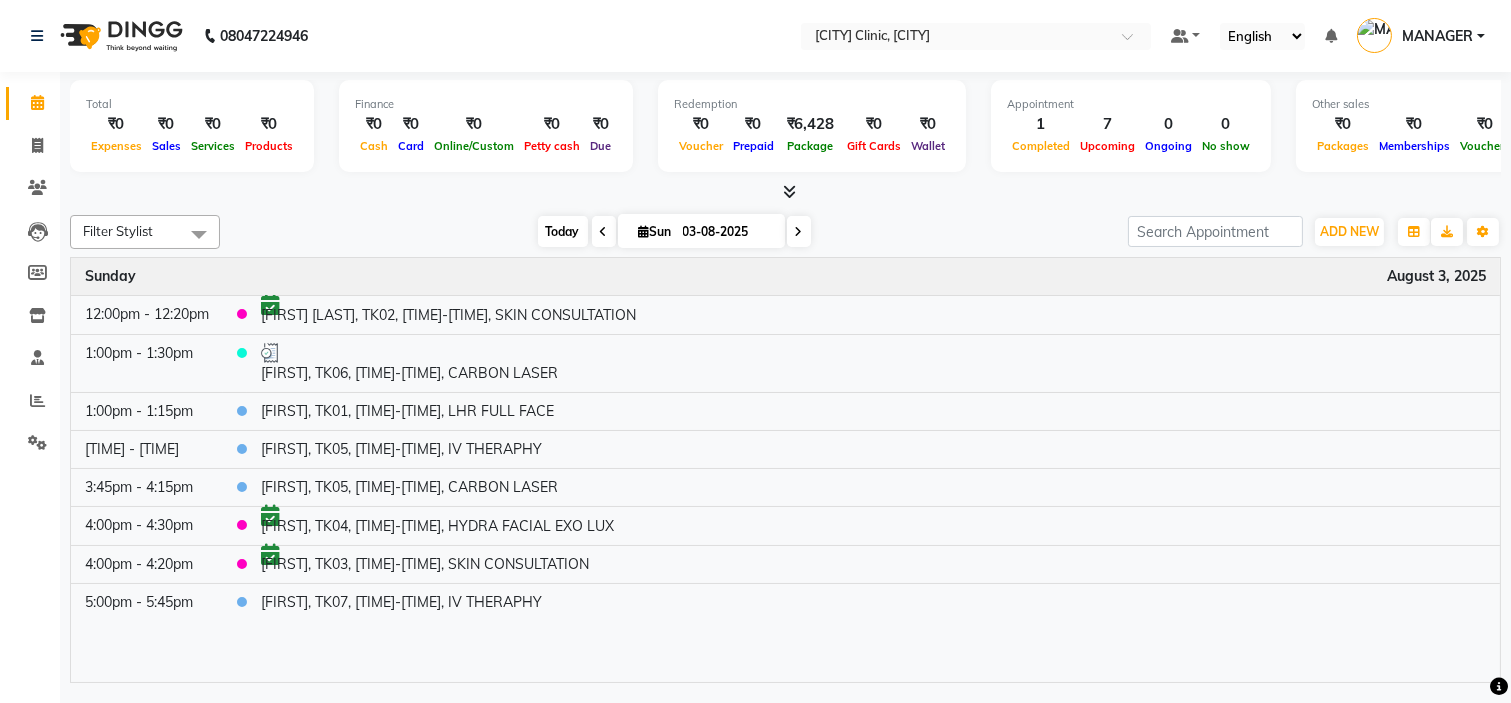 click on "Today" at bounding box center [563, 231] 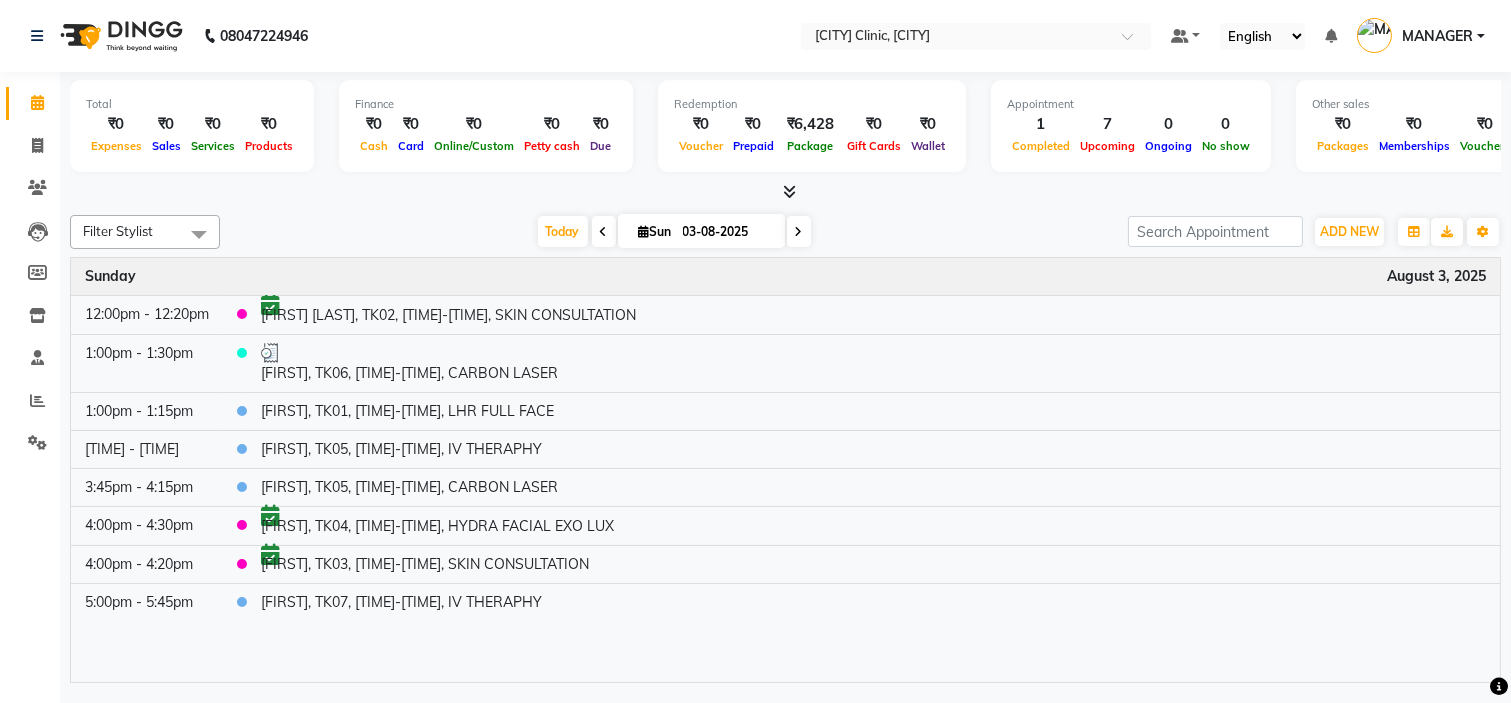 click on "Today  Sun 03-08-2025" at bounding box center (674, 232) 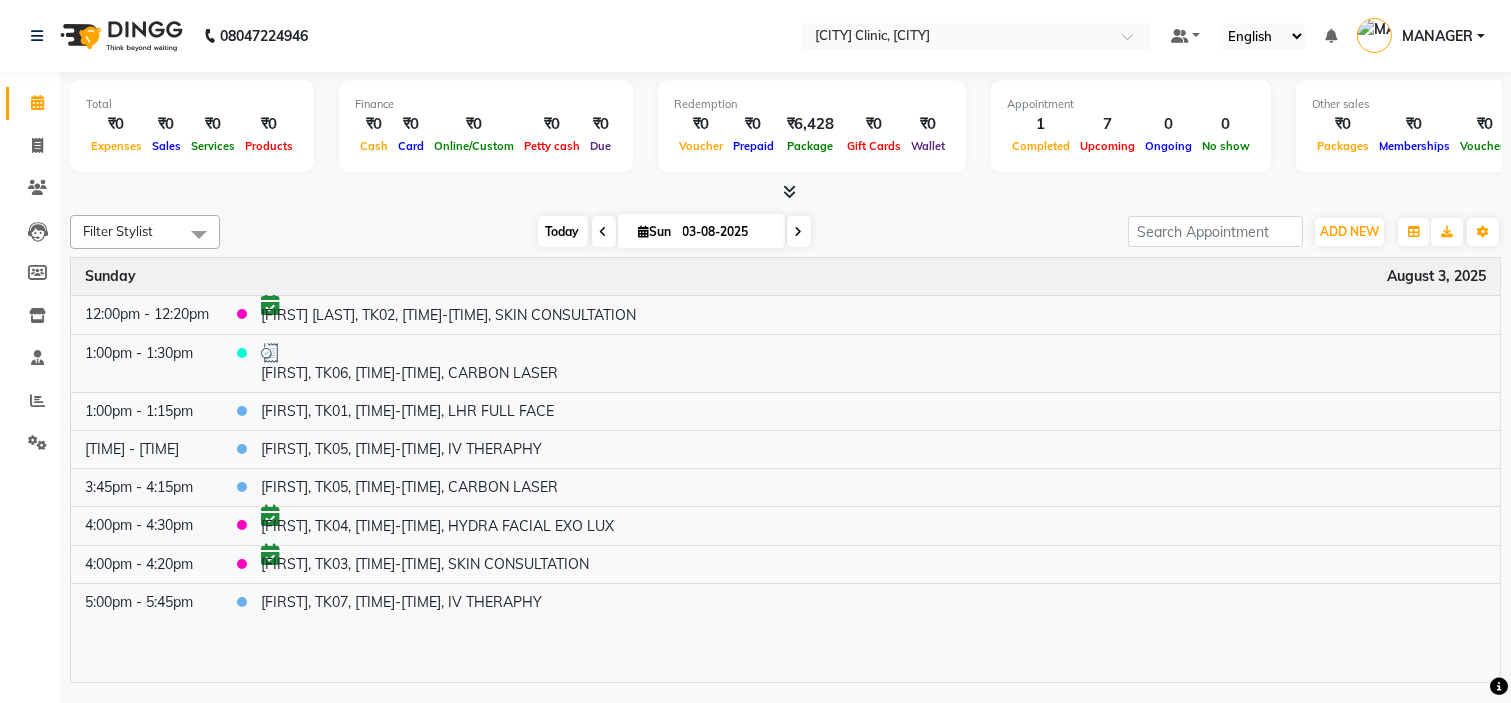 click on "Today" at bounding box center (563, 231) 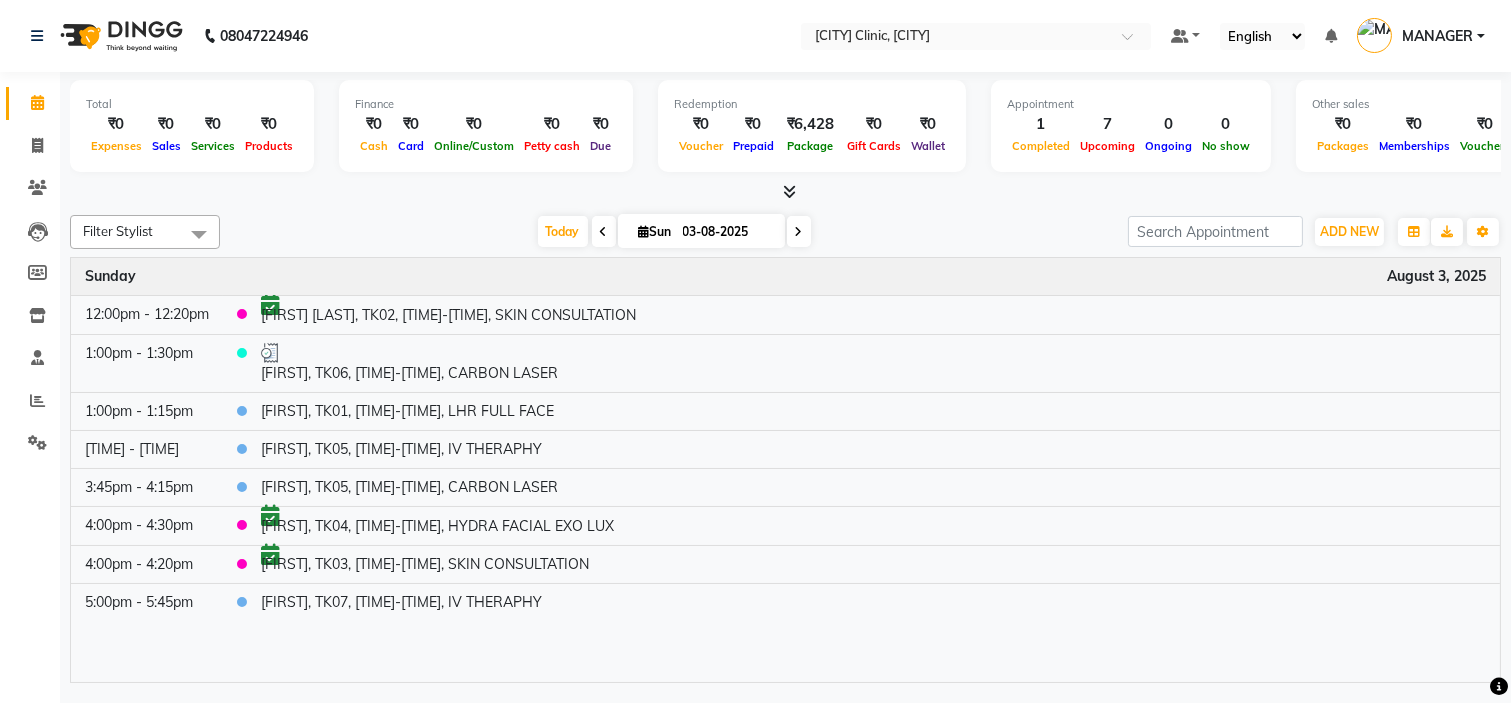 click on "Today  Sun 03-08-2025" at bounding box center (674, 232) 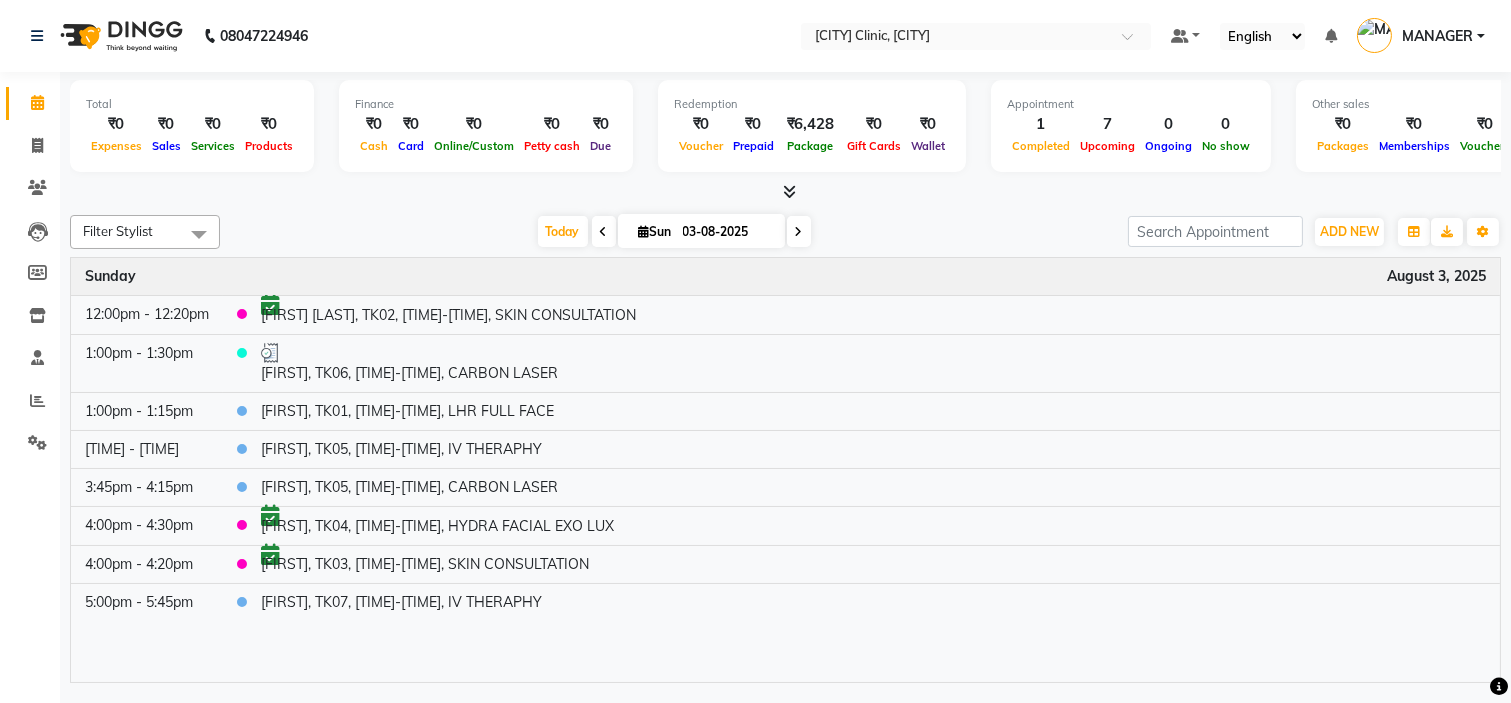 click on "03-08-2025" at bounding box center [727, 232] 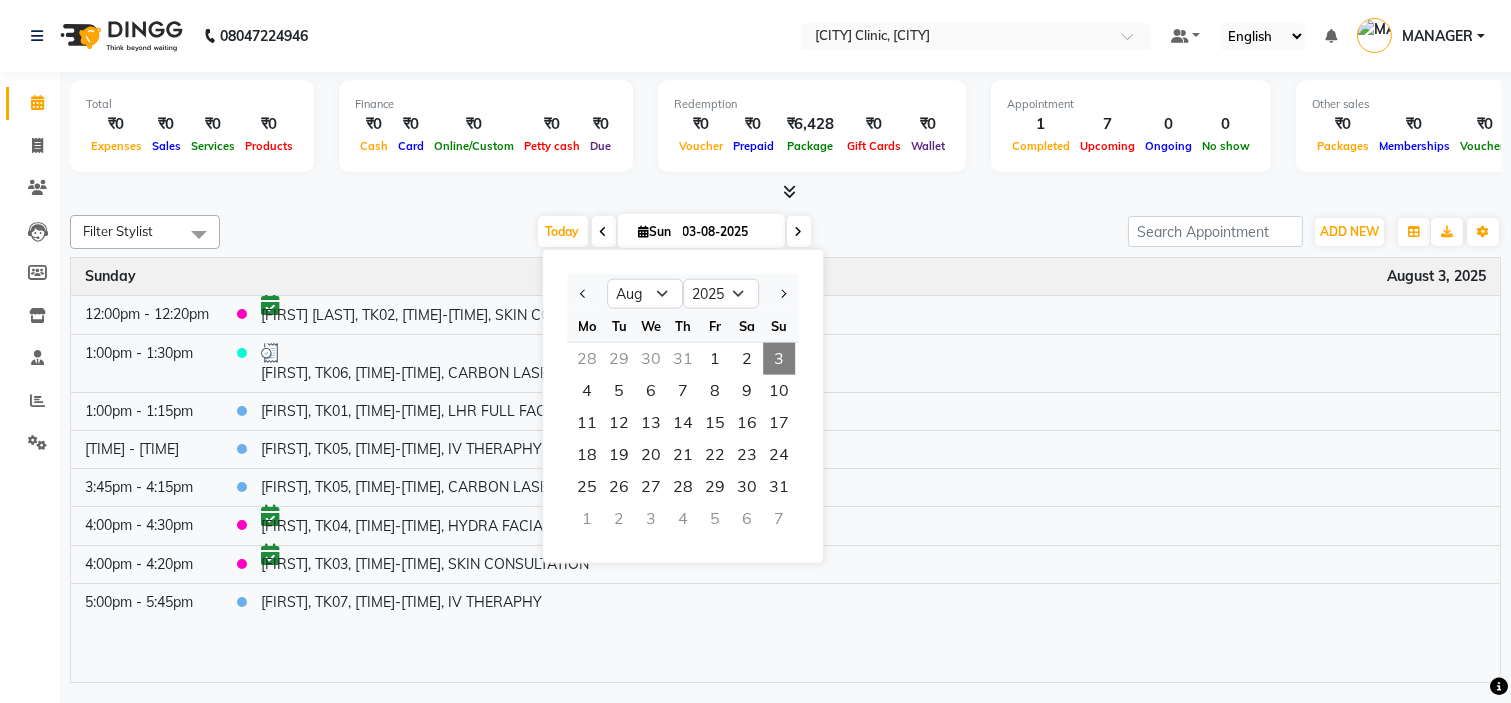 click on "Total  ₹0  Expenses ₹0  Sales ₹0  Services ₹0  Products Finance  ₹0  Cash ₹0  Card ₹0  Online/Custom ₹0 Petty cash ₹0 Due  Redemption  ₹0 Voucher ₹0 Prepaid ₹6,428 Package ₹0  Gift Cards ₹0  Wallet  Appointment  1 Completed 7 Upcoming 0 Ongoing 0 No show  Other sales  ₹0  Packages ₹0  Memberships ₹0  Vouchers ₹0  Prepaids ₹0  Gift Cards Filter Stylist Select All Ankita Arti Ashwini Dr.Apurva Lakshmi MANAGER Ruhi Samrin Shangnimwon Sumaiya Today  Sun 03-08-2025 Jan Feb Mar Apr May Jun Jul Aug Sep Oct Nov Dec 2015 2016 2017 2018 2019 2020 2021 2022 2023 2024 2025 2026 2027 2028 2029 2030 2031 2032 2033 2034 2035 Mo Tu We Th Fr Sa Su  28   29   30   31   1   2   3   4   5   6   7   8   9   10   11   12   13   14   15   16   17   18   19   20   21   22   23   24   25   26   27   28   29   30   31   1   2   3   4   5   6   7  Toggle Dropdown Add Appointment Add Invoice Add Expense Add Attendance Add Client Add Transaction Toggle Dropdown Add Appointment Add Invoice Add Expense" 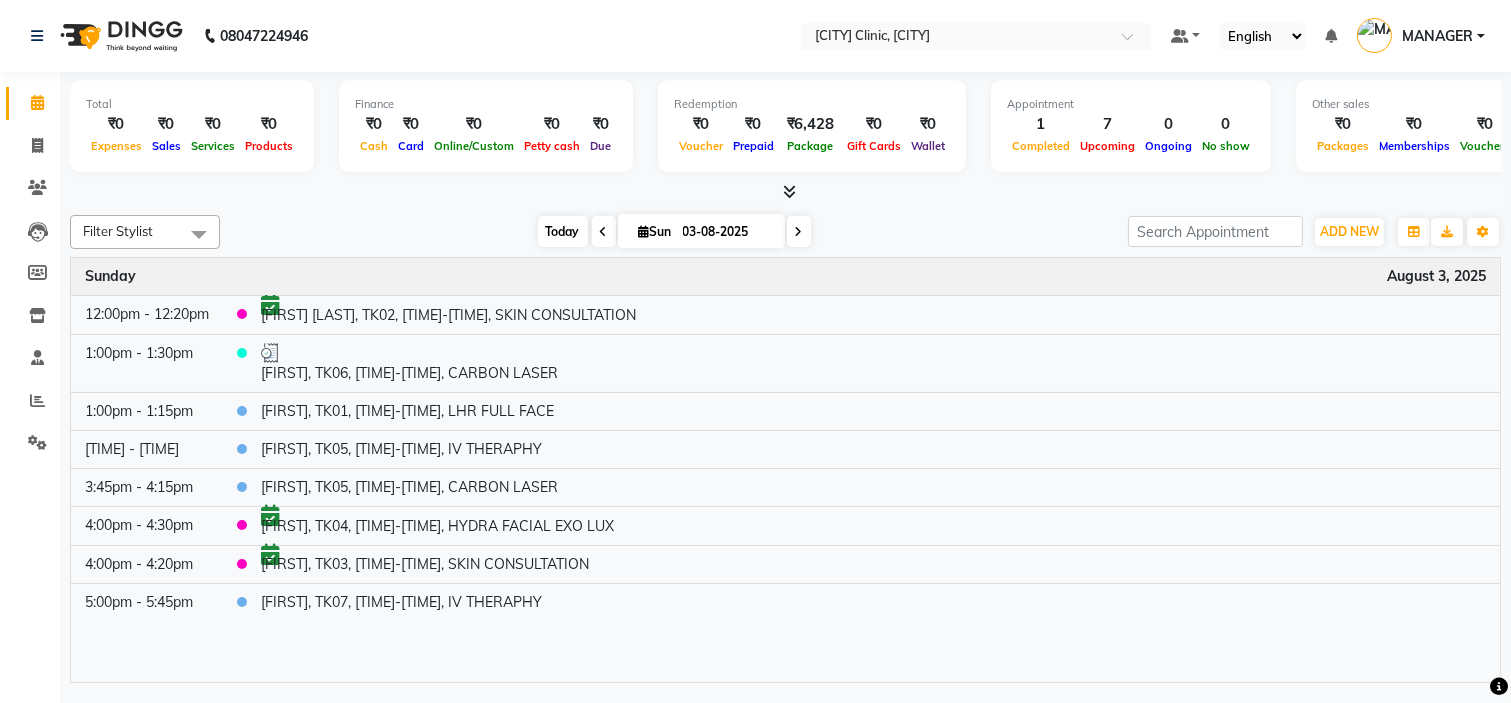 click on "Today" at bounding box center (563, 231) 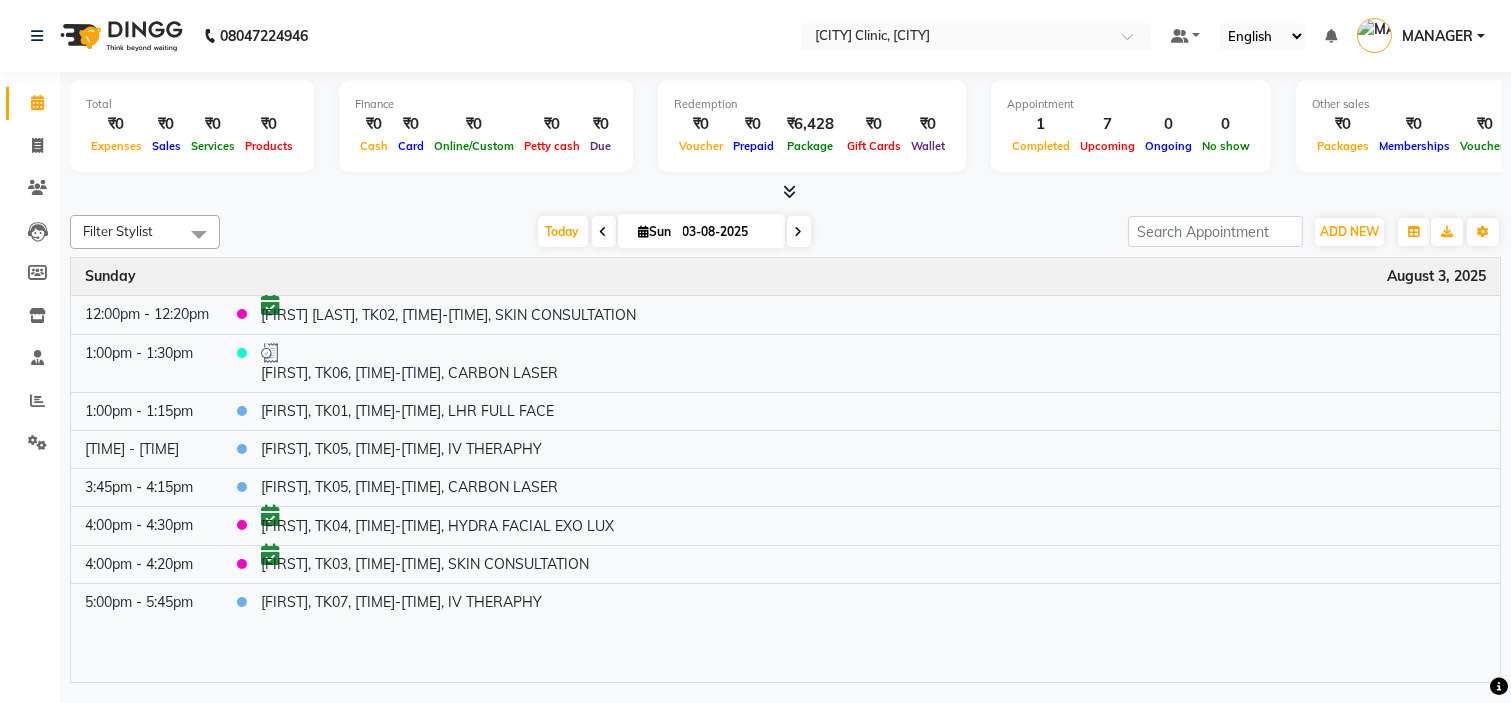 click on "Filter Stylist Select All [LAST] [LAST] [LAST] Dr.[LAST] [LAST] [LAST] [LAST] [LAST] [LAST] [LAST] Today  Sun 03-08-2025 Toggle Dropdown Add Appointment Add Invoice Add Expense Add Attendance Add Client Add Transaction Toggle Dropdown Add Appointment Add Invoice Add Expense Add Attendance Add Client ADD NEW Toggle Dropdown Add Appointment Add Invoice Add Expense Add Attendance Add Client Add Transaction Filter Stylist Select All [LAST] [LAST] [LAST] Dr.[LAST] [LAST] [LAST] [LAST] [LAST] [LAST] [LAST] Group By  Staff View   Room View  View as Vertical  Vertical - Week View  Horizontal  Horizontal - Week View  List  Toggle Dropdown Calendar Settings Manage Tags   Arrange Stylists   Reset Stylists  Full Screen  Show Available Stylist  Appointment Form Zoom 100% Time Event Sunday August 3, 2025 12:00pm - 12:20pm     [LAST], TK02, 12:00 PM-12:20 PM, SKIN CONSULTATION 1:00pm - 1:30pm     [LAST], TK06, 01:00 PM-01:30 PM, CARBON LASER 1:00pm - 1:15pm    [LAST], TK01, 01:00 PM-01:15 PM, LHR FULL FACE" 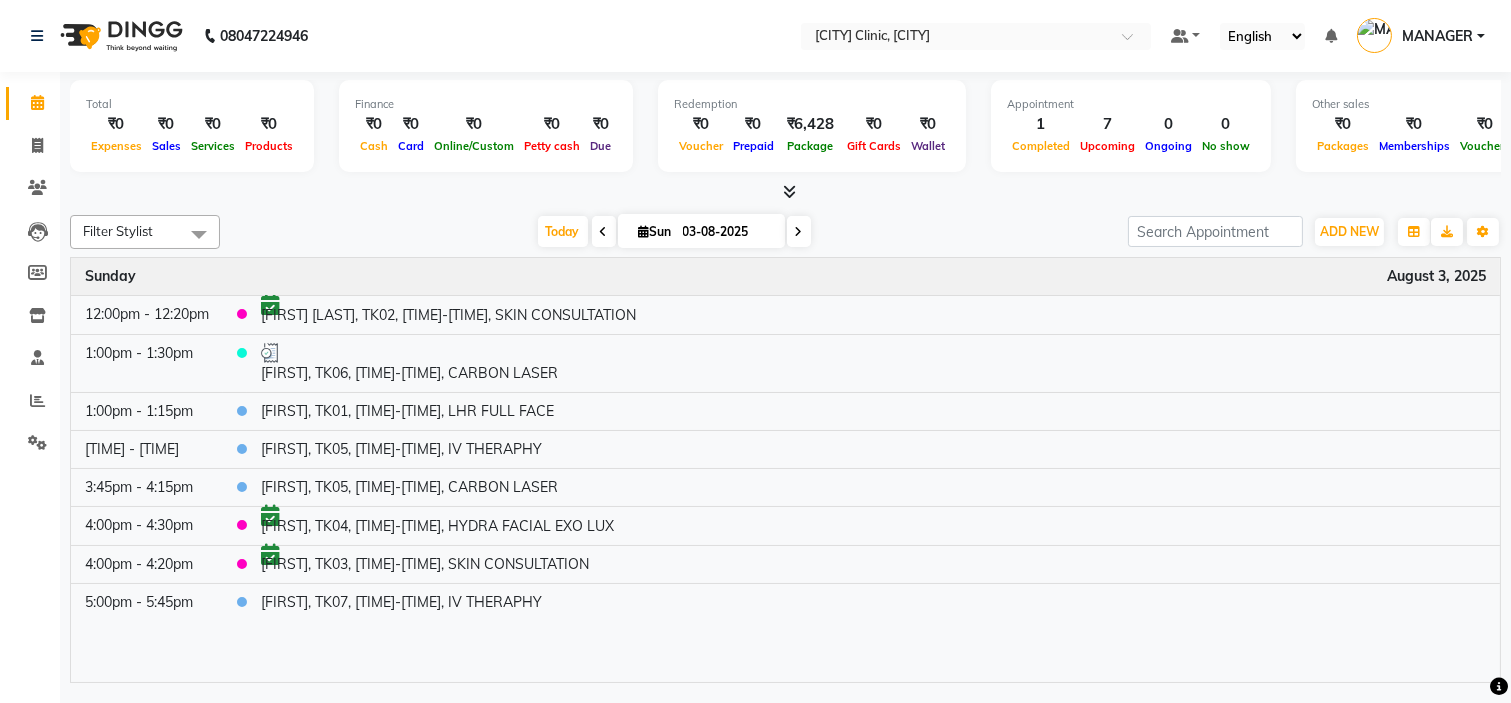 click on "MANAGER" at bounding box center [1437, 36] 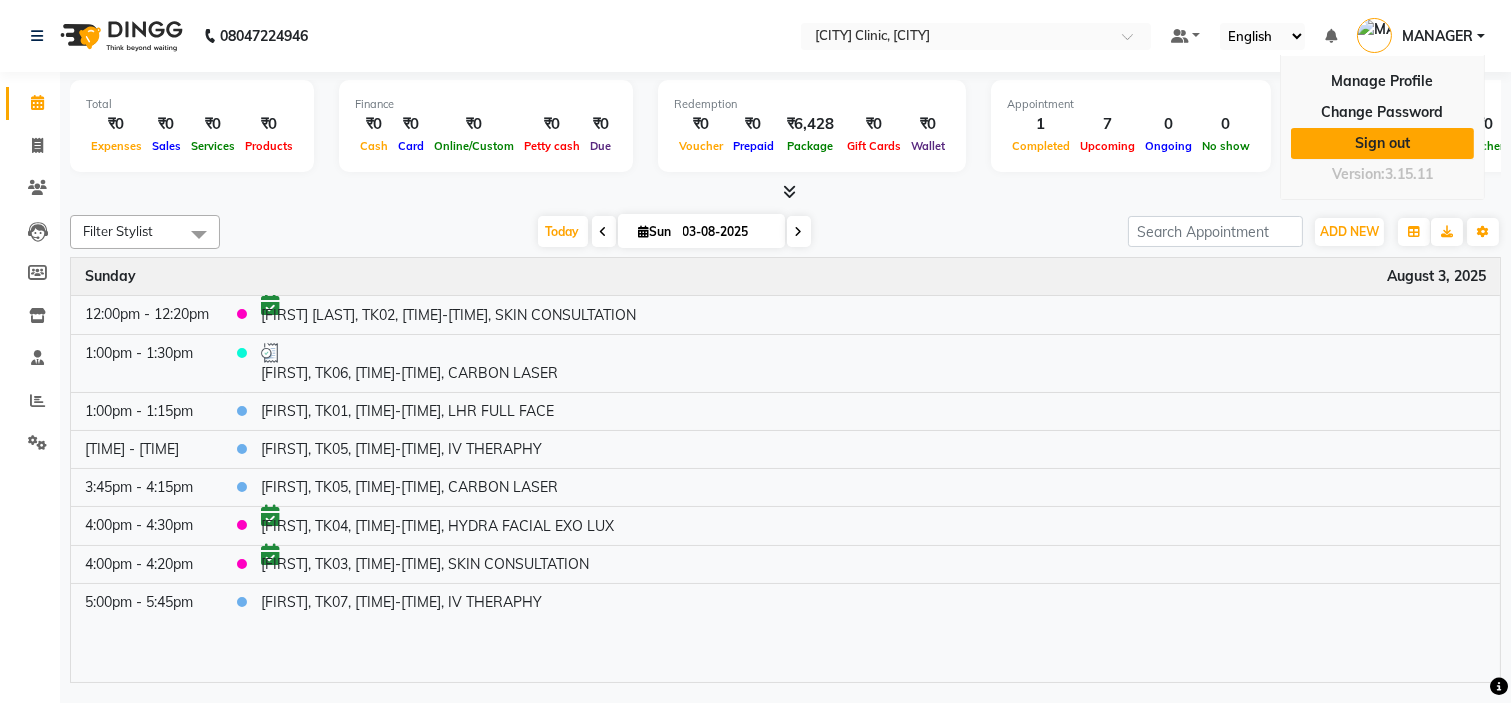 click on "Sign out" at bounding box center (1382, 143) 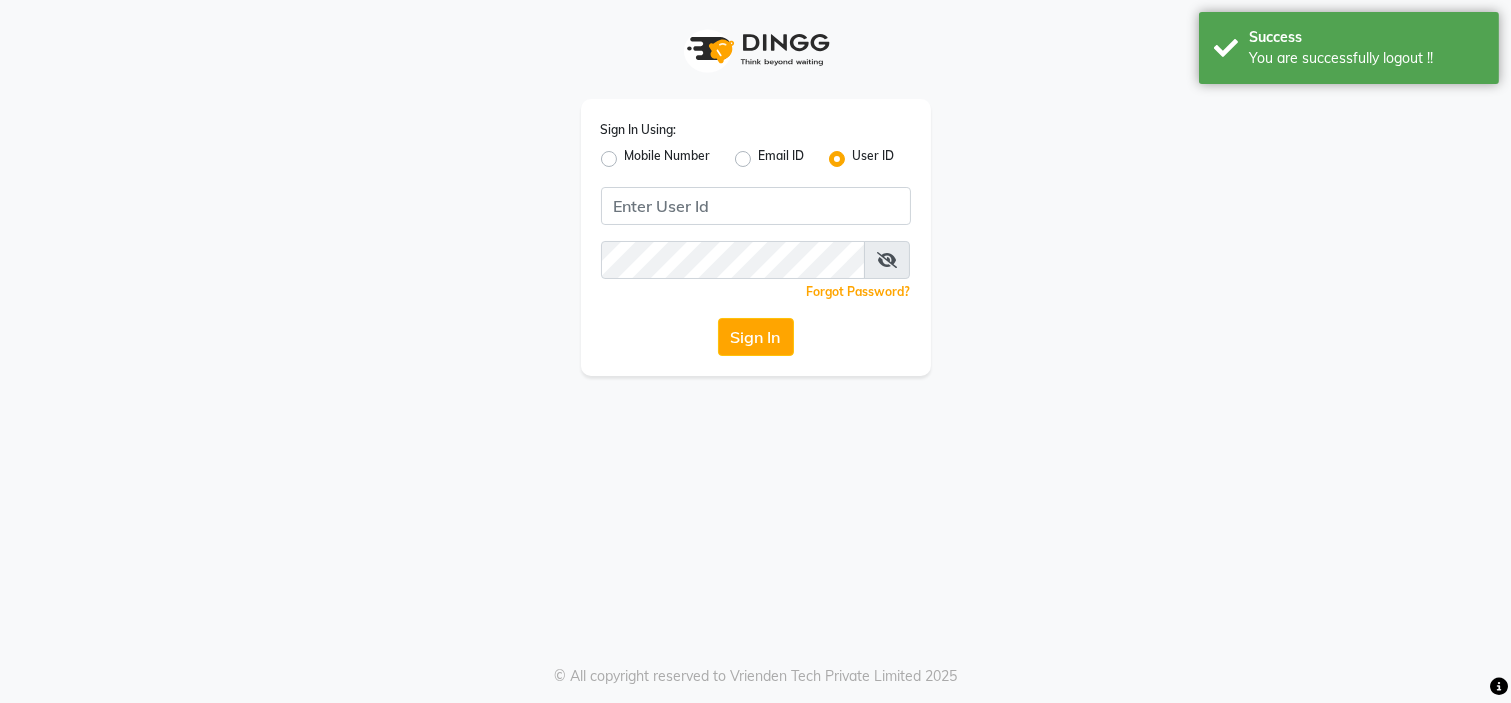 click on "Mobile Number" 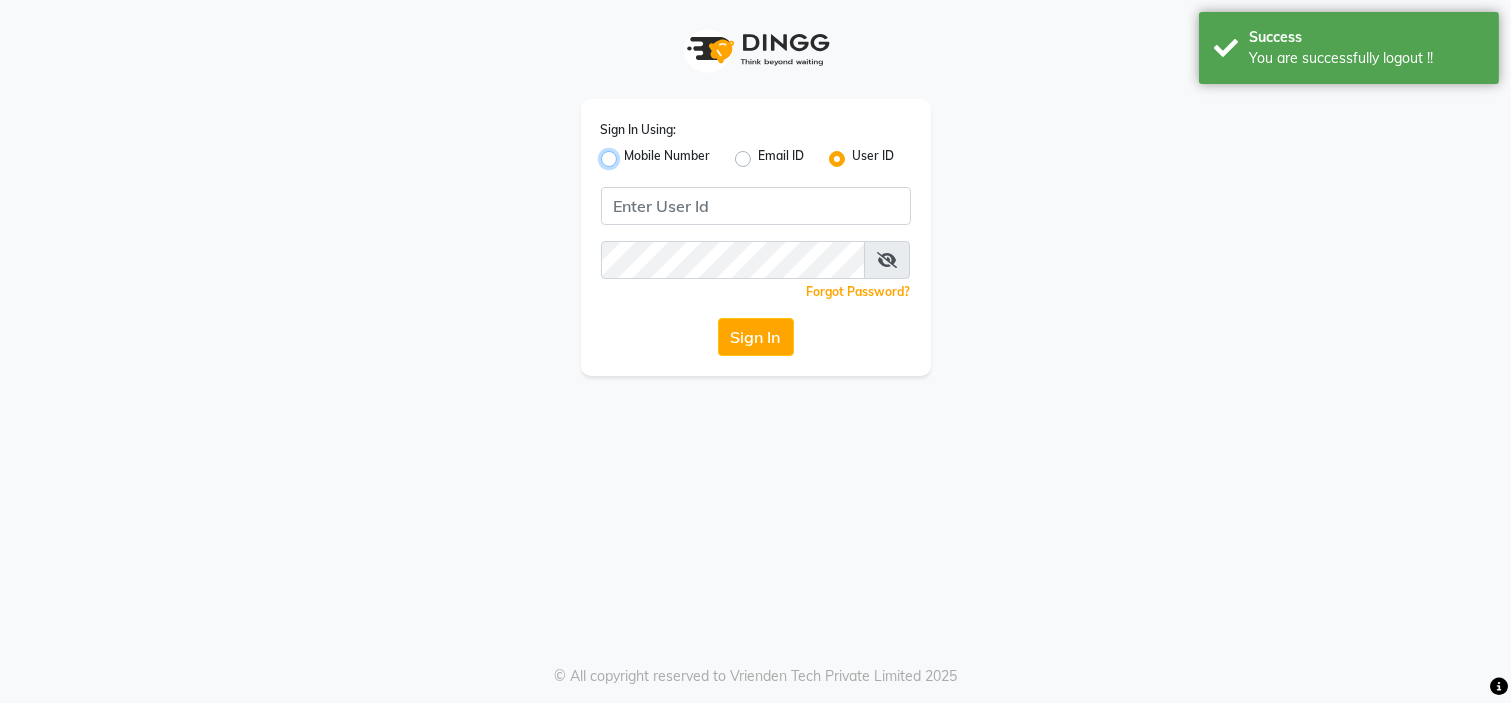 click on "Mobile Number" at bounding box center (631, 153) 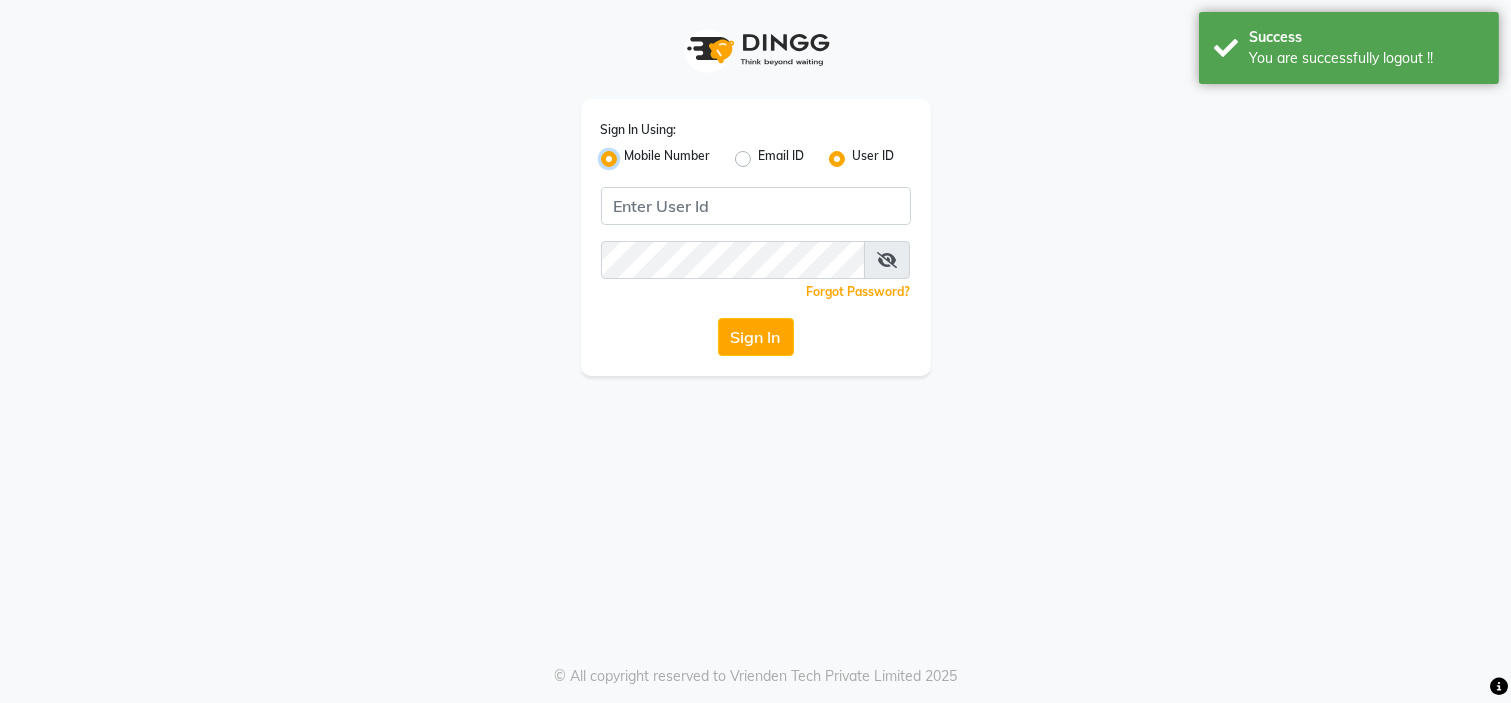 radio on "false" 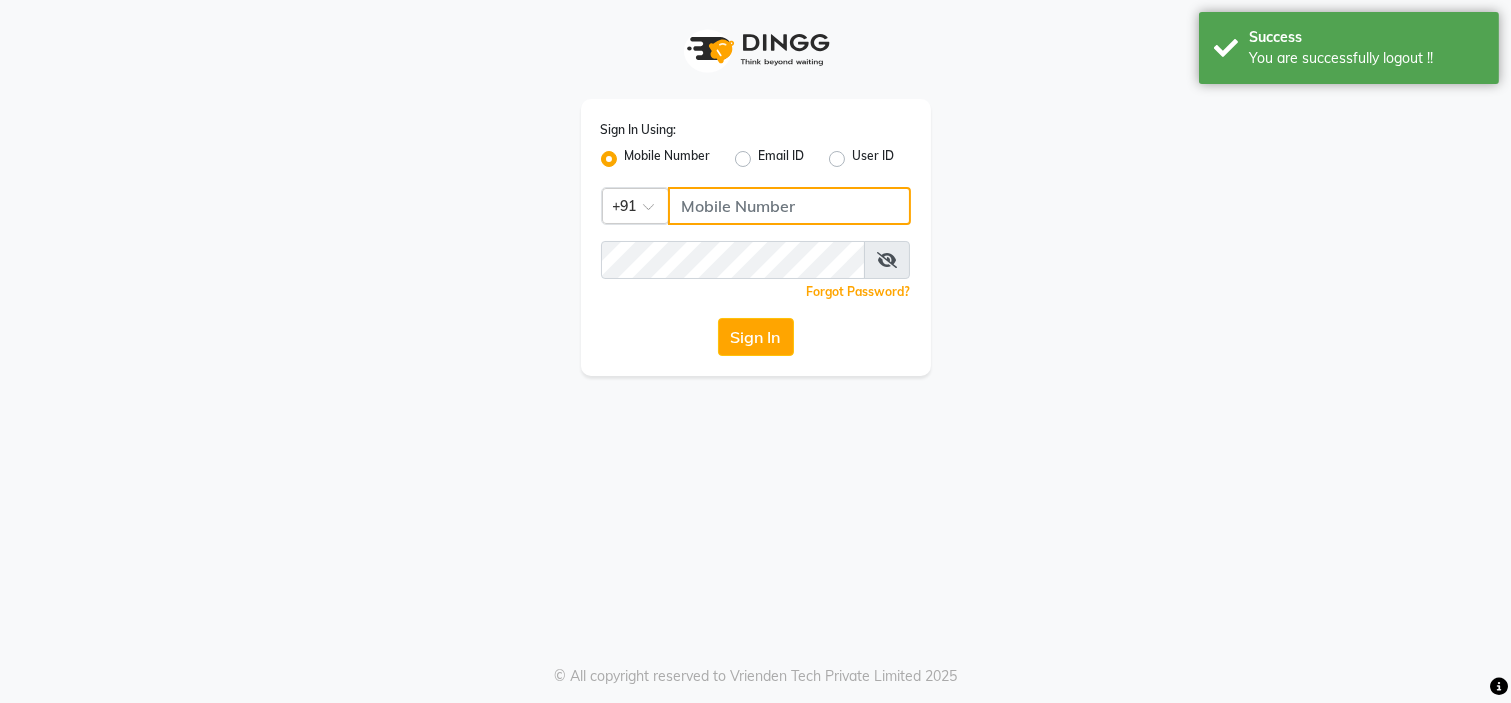 click 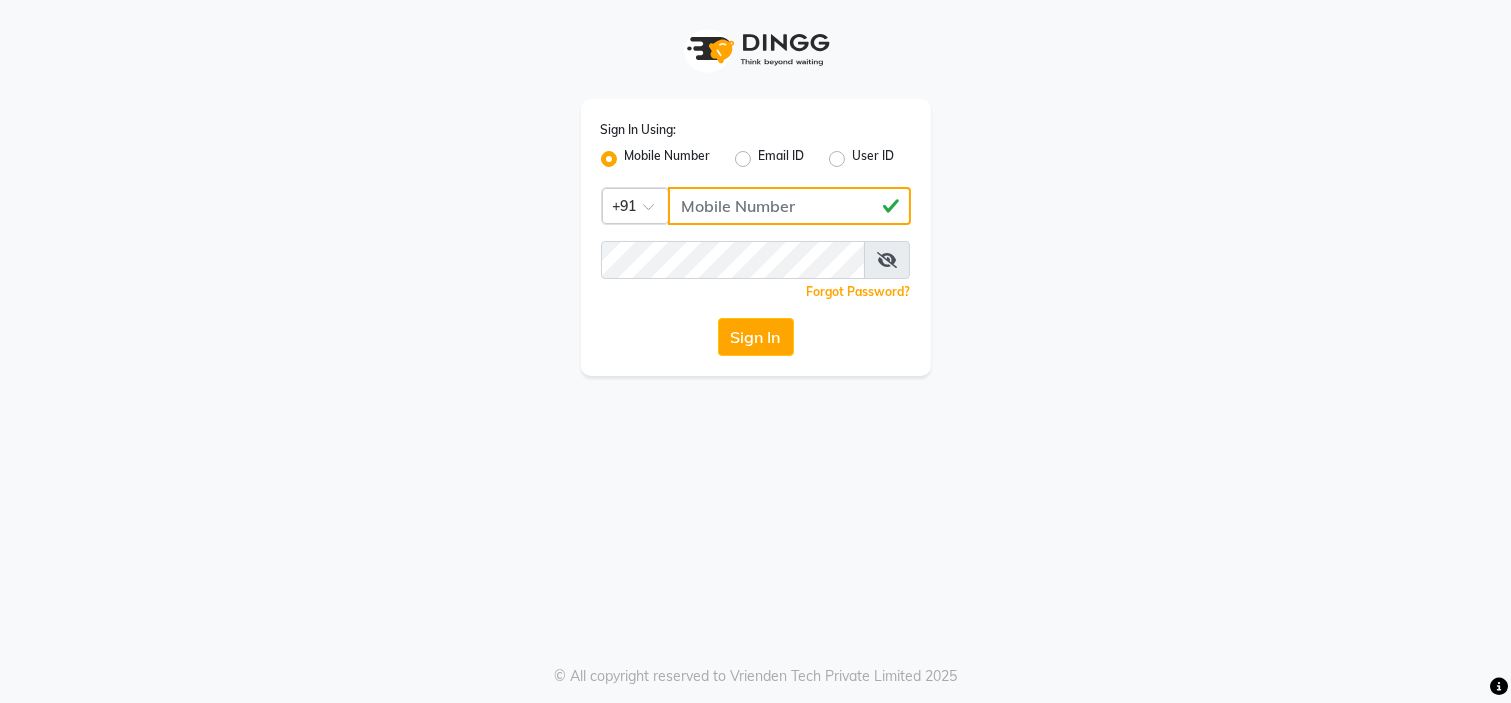 type on "8123114937" 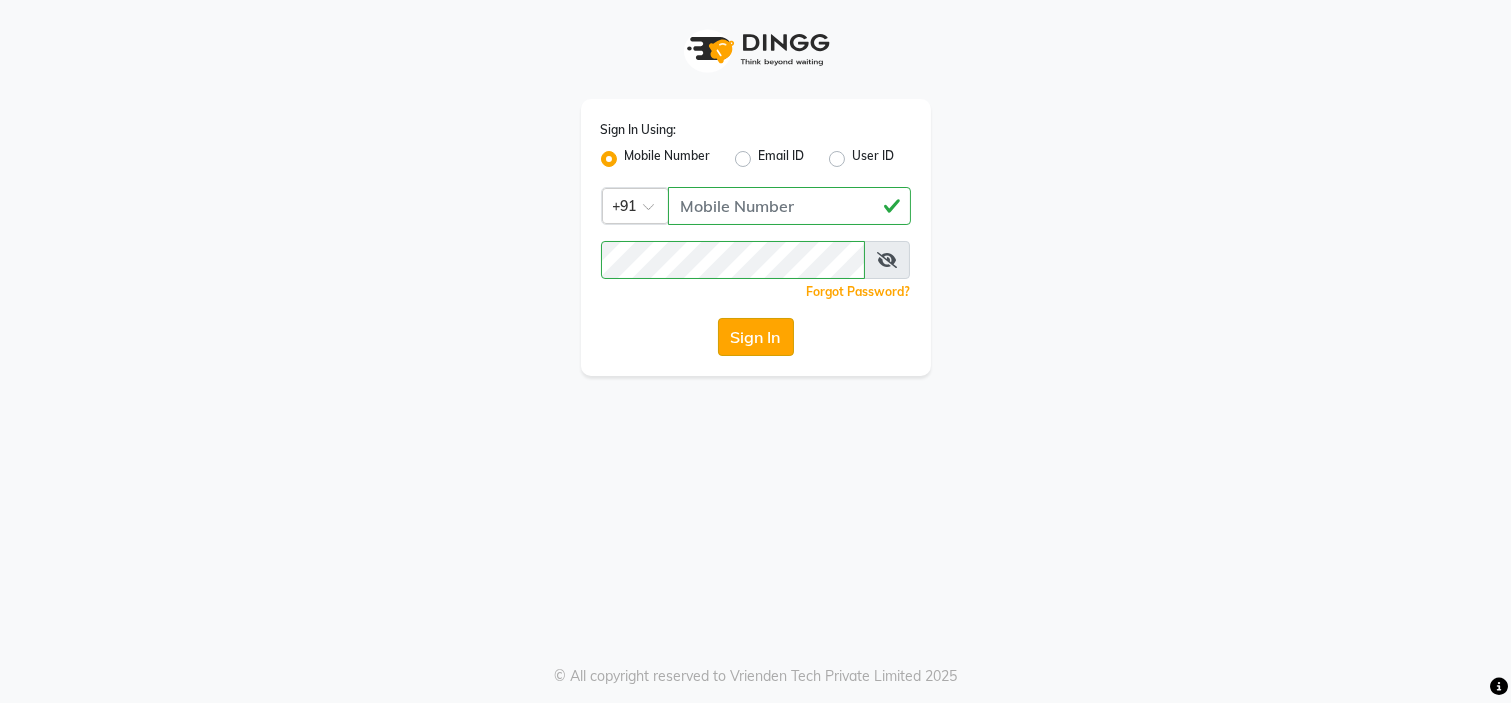 click on "Sign In" 